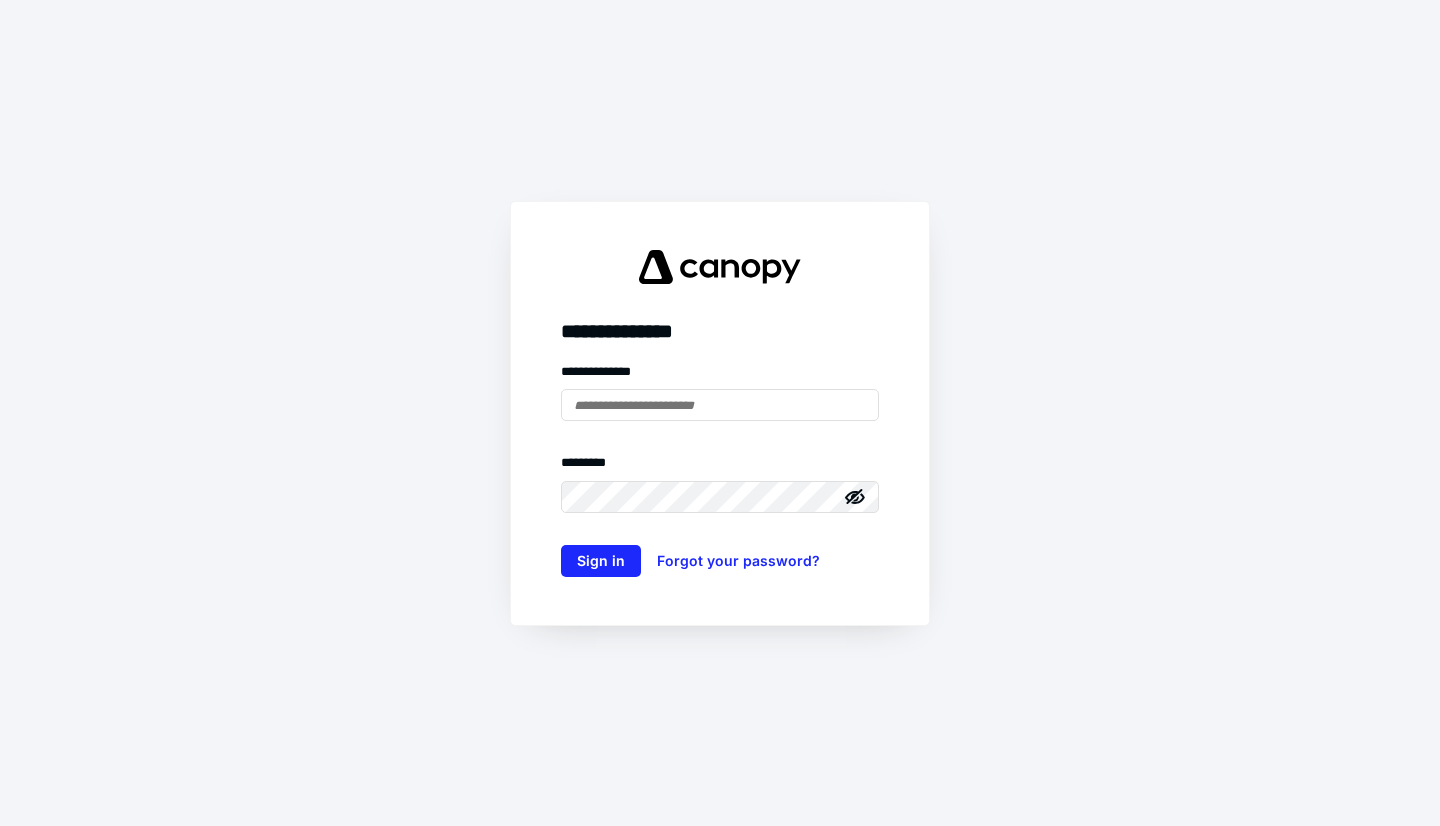 scroll, scrollTop: 0, scrollLeft: 0, axis: both 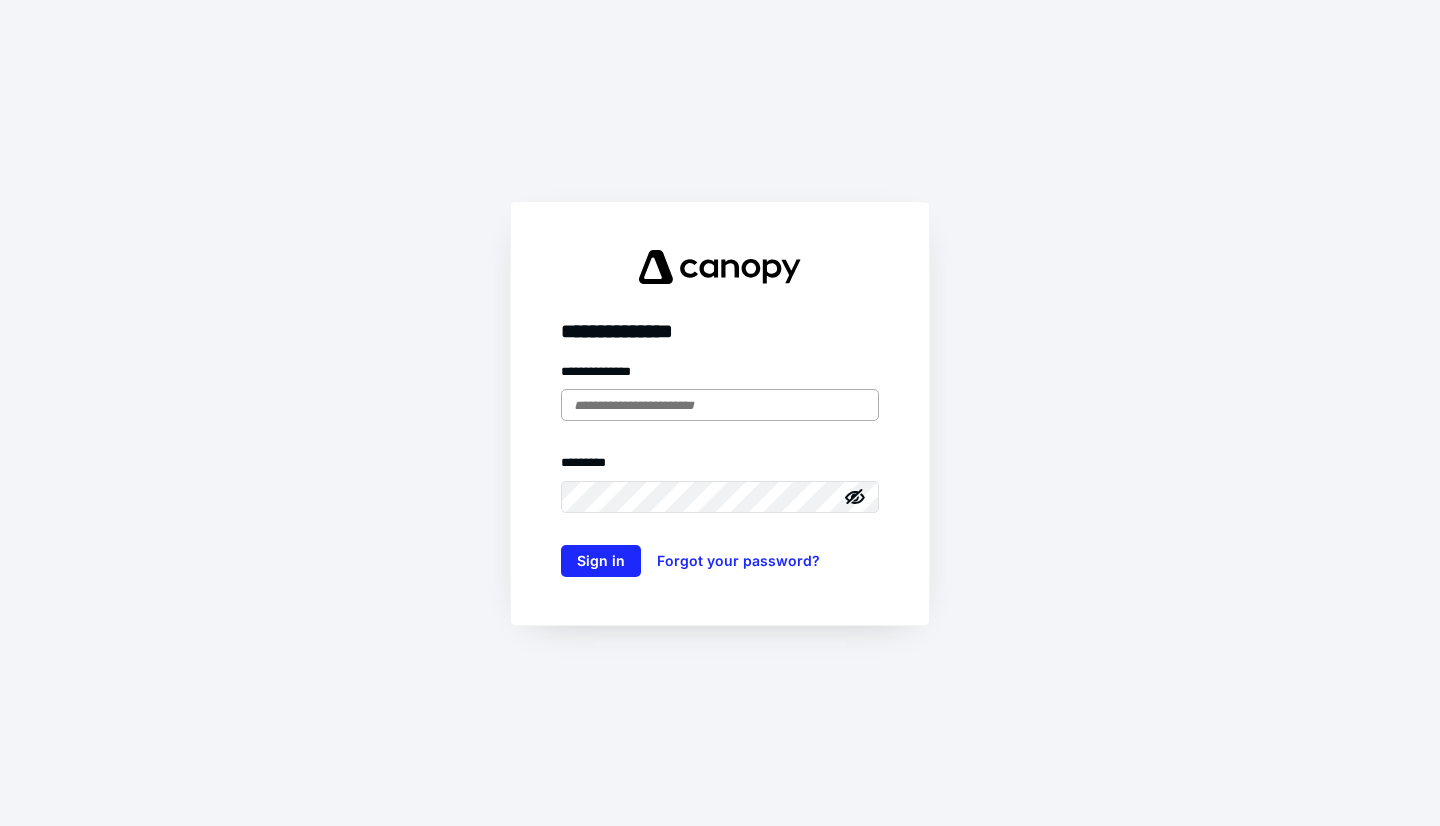 click at bounding box center [720, 405] 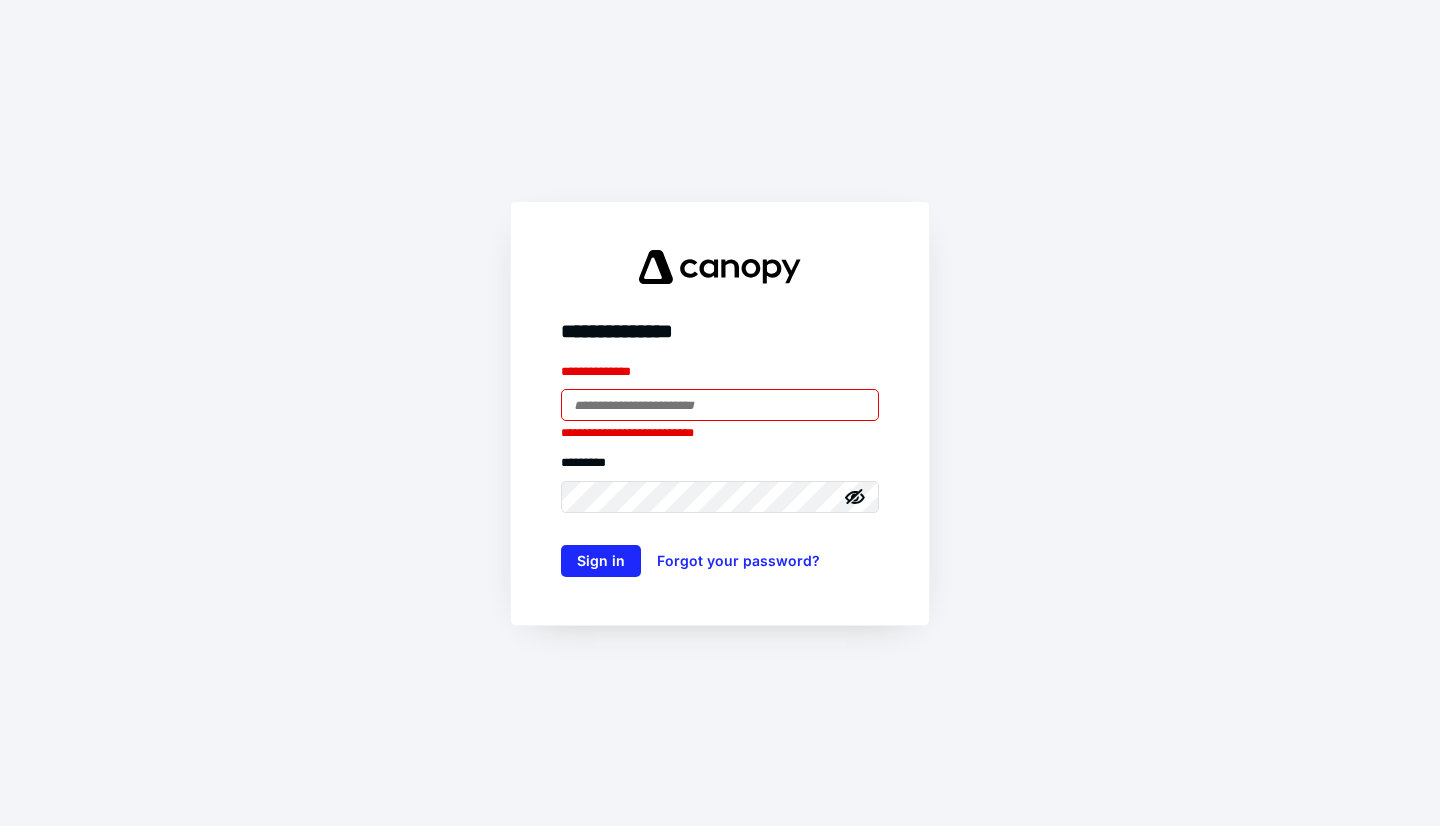 type on "**********" 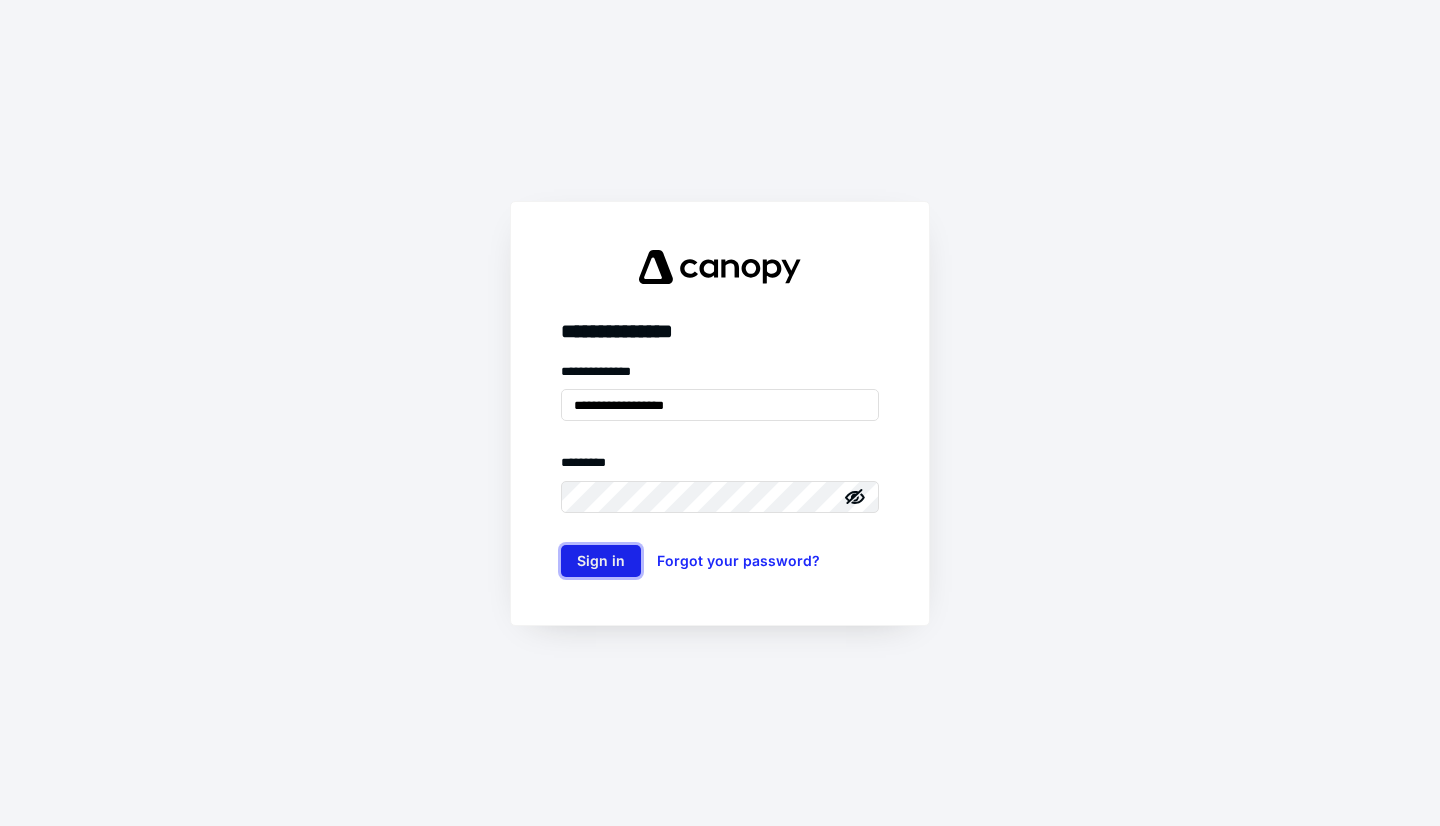 click on "Sign in" at bounding box center (601, 561) 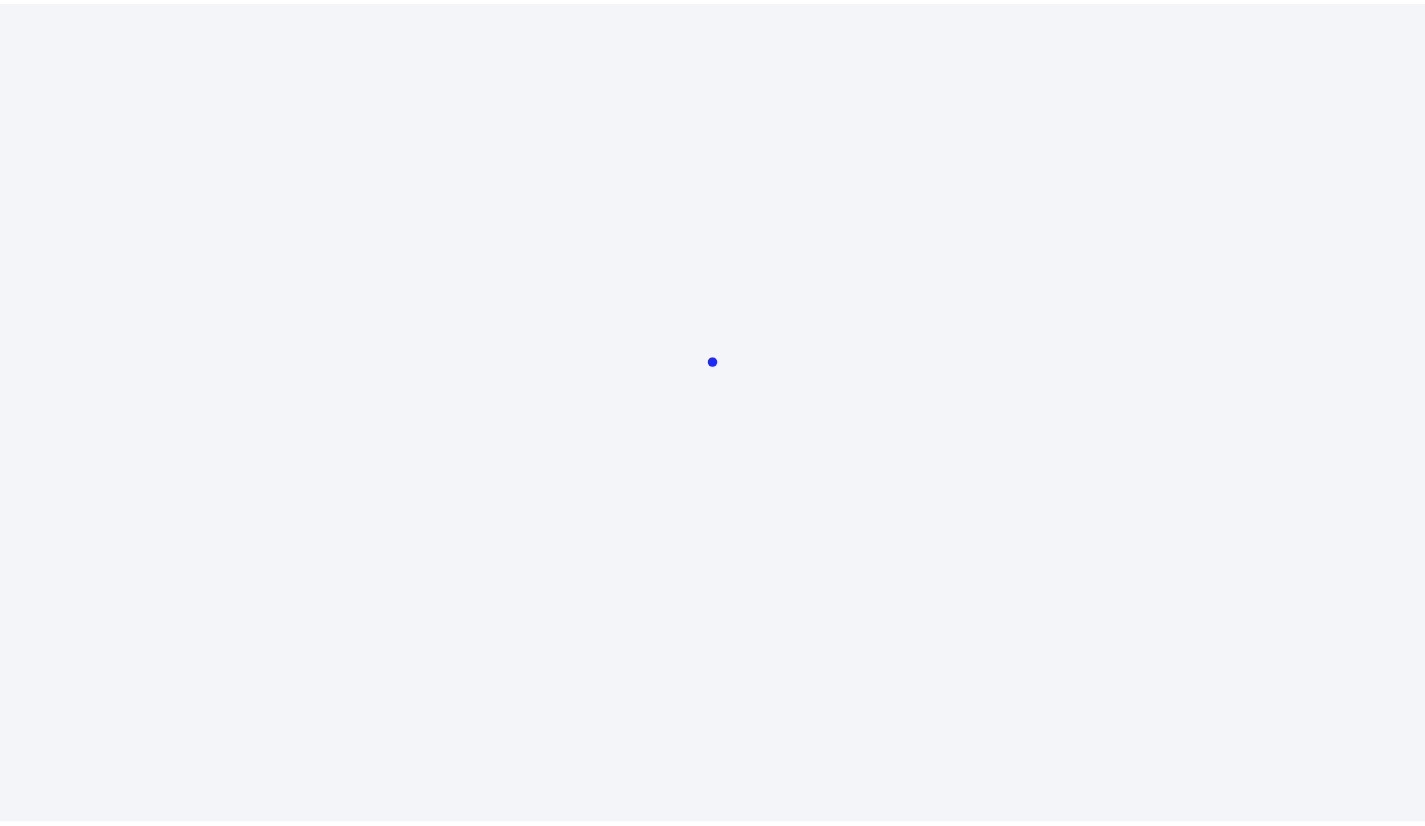 scroll, scrollTop: 0, scrollLeft: 0, axis: both 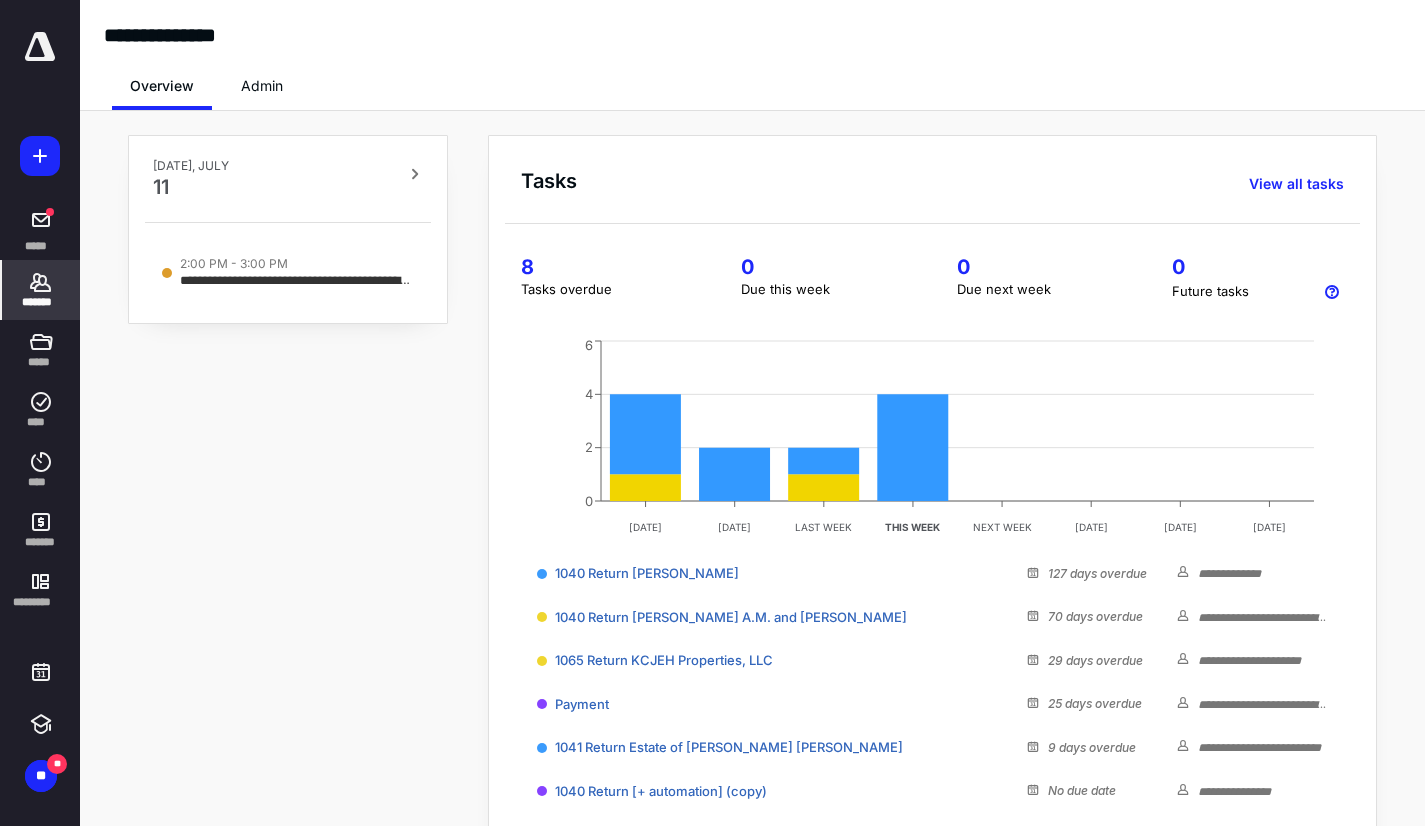 click 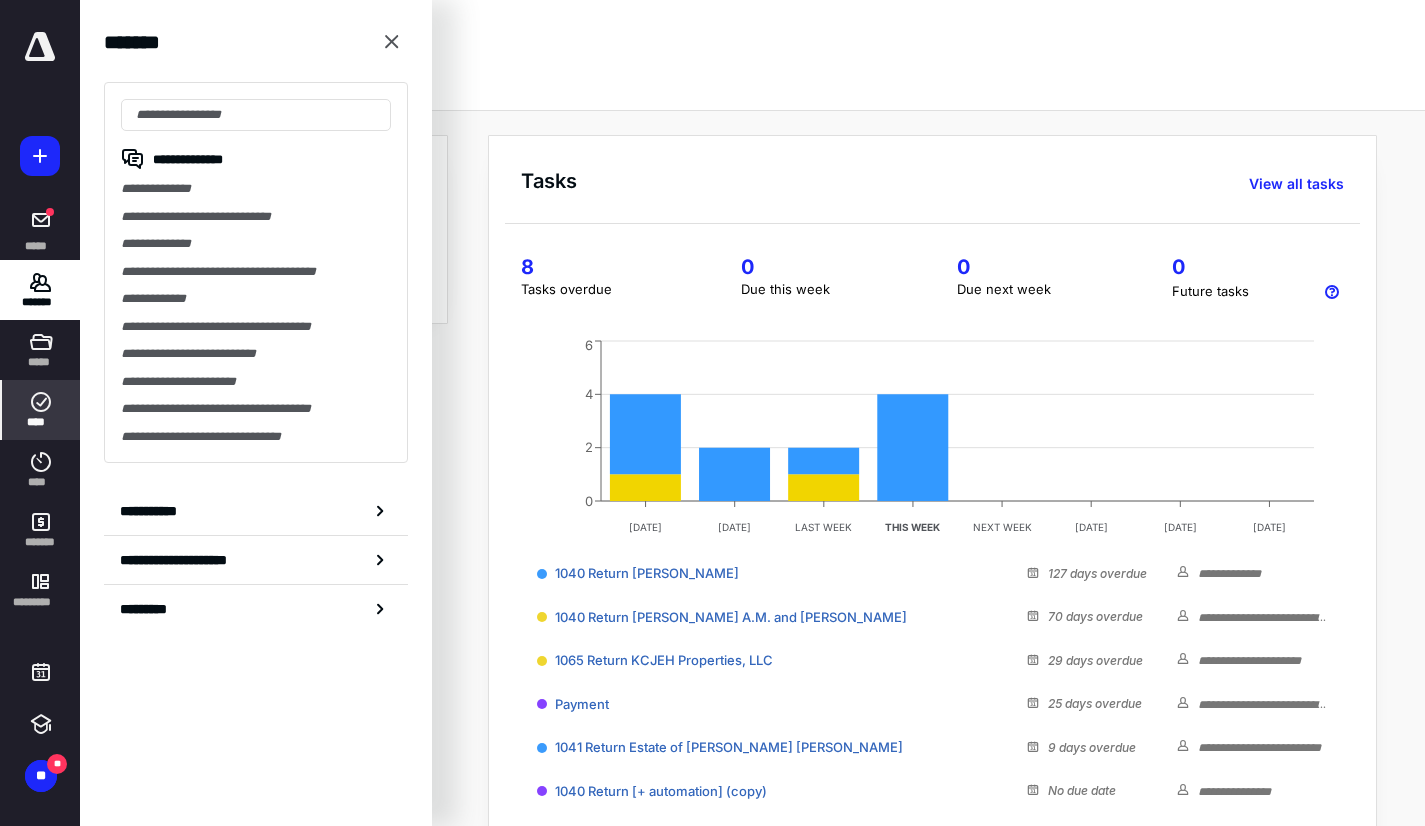 click 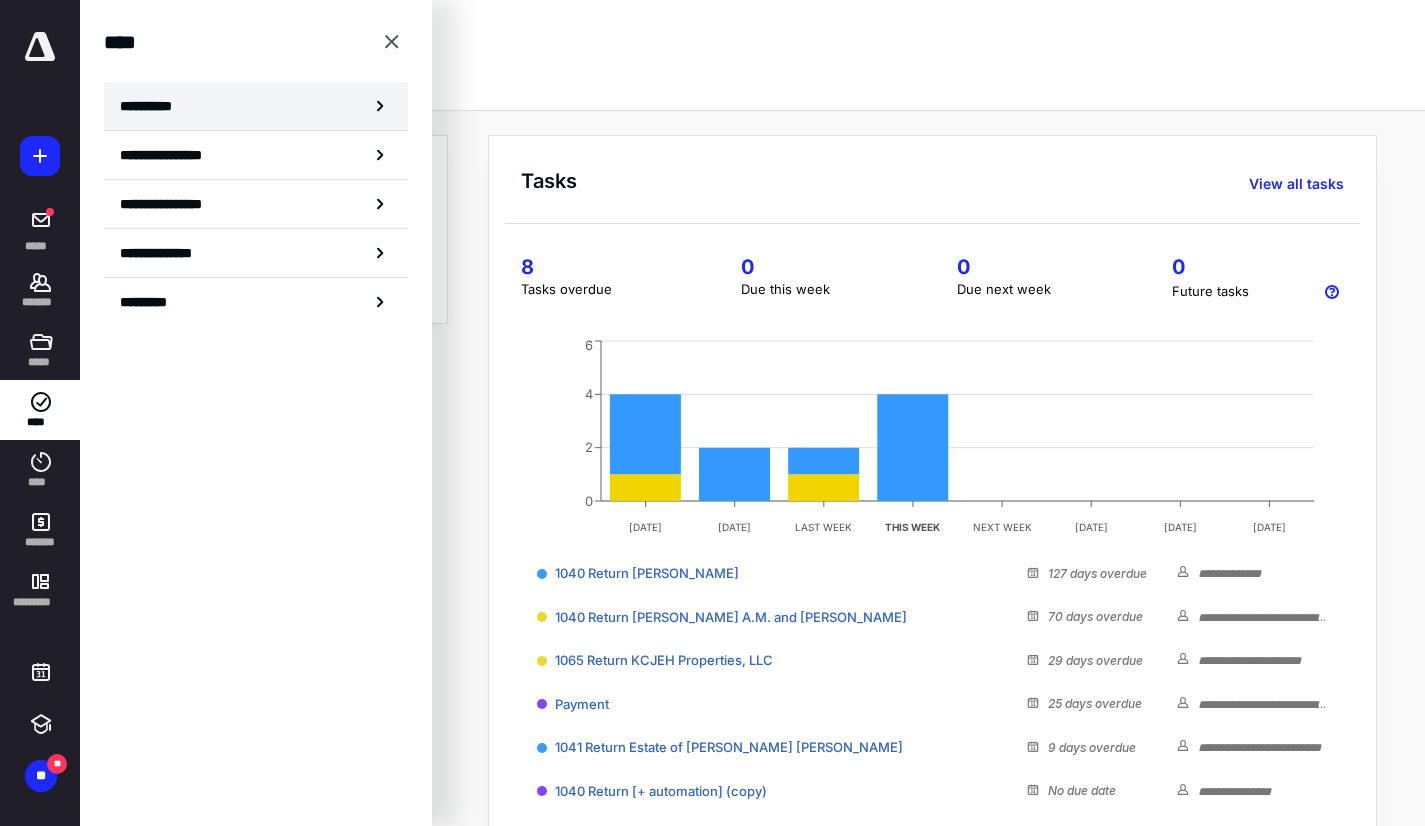 click on "**********" at bounding box center [256, 106] 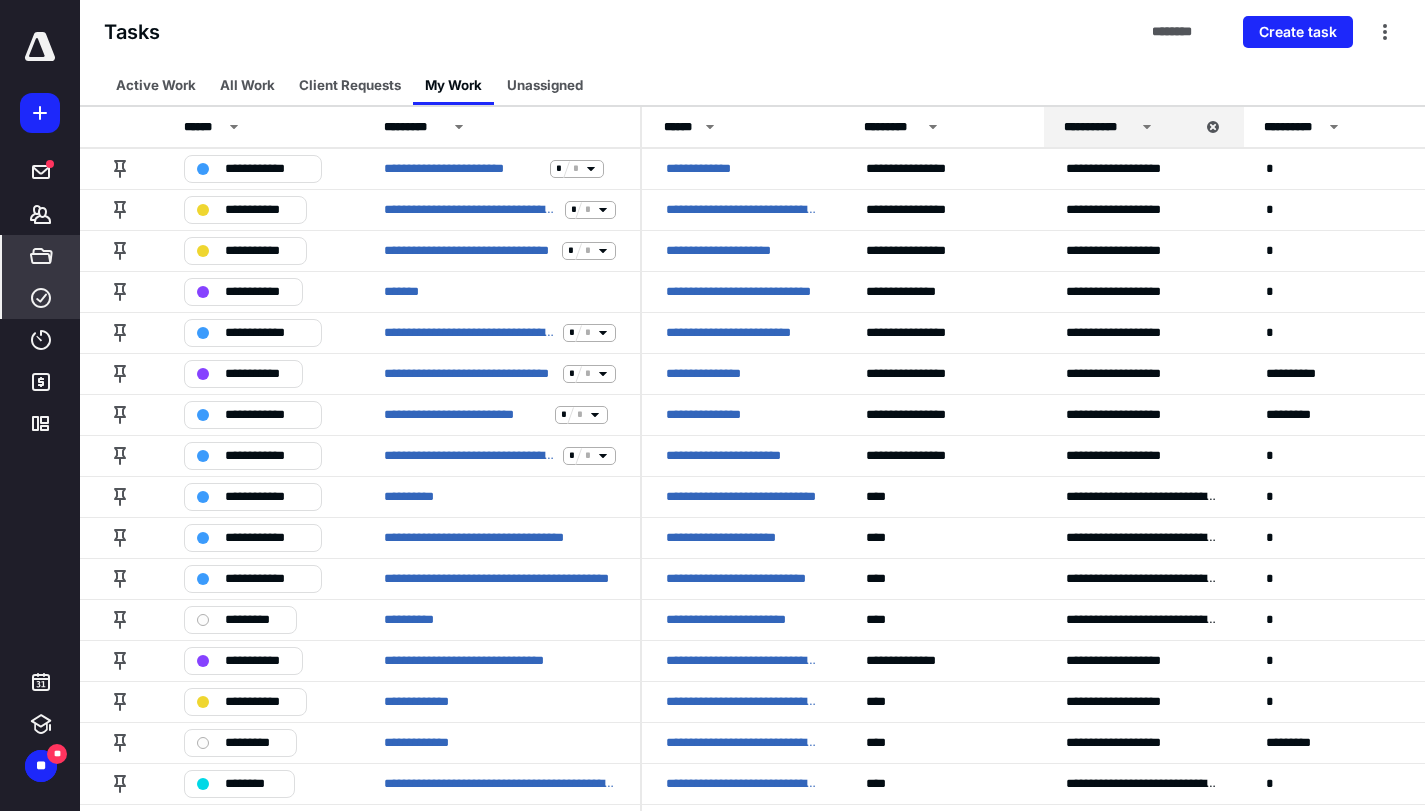 click on "*****" at bounding box center [41, 256] 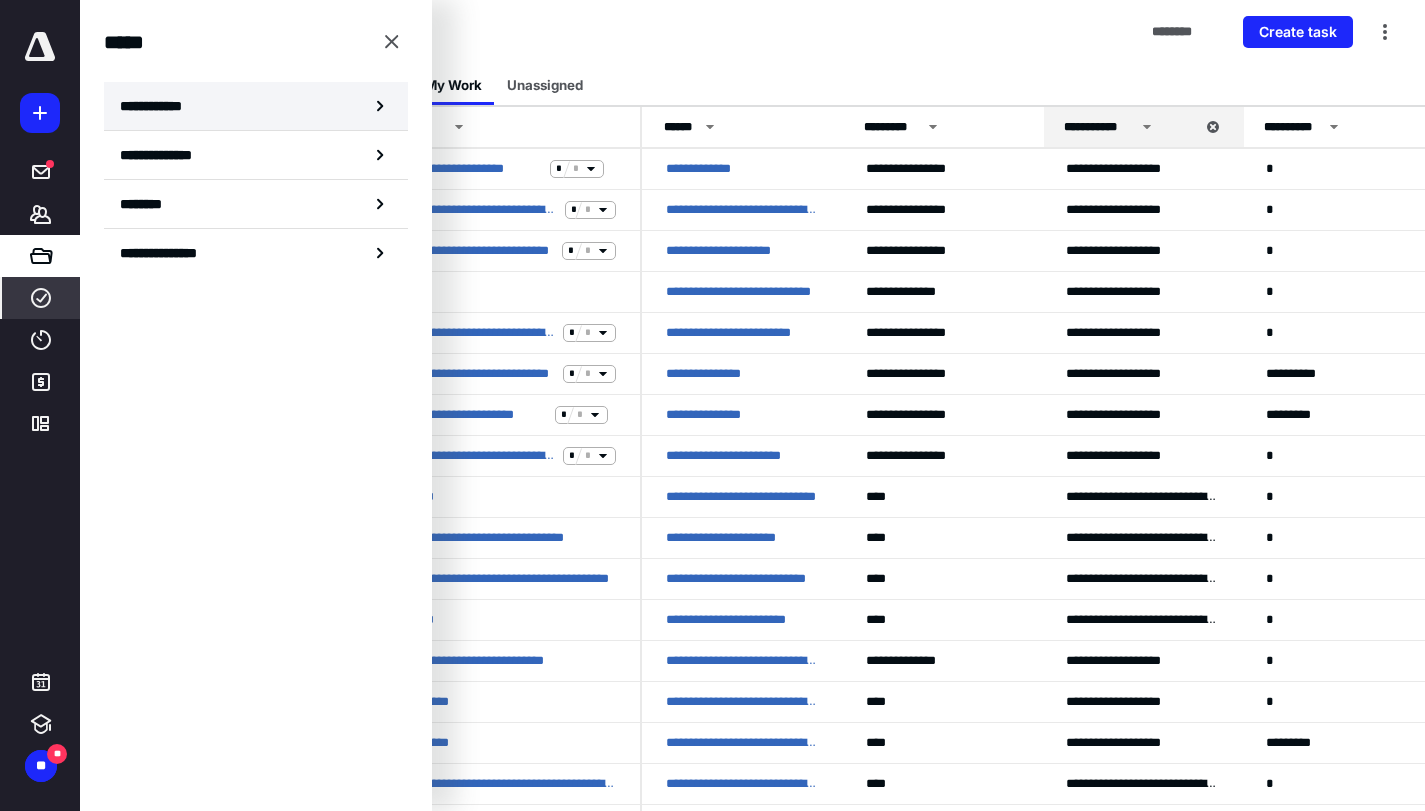 click on "**********" at bounding box center (157, 106) 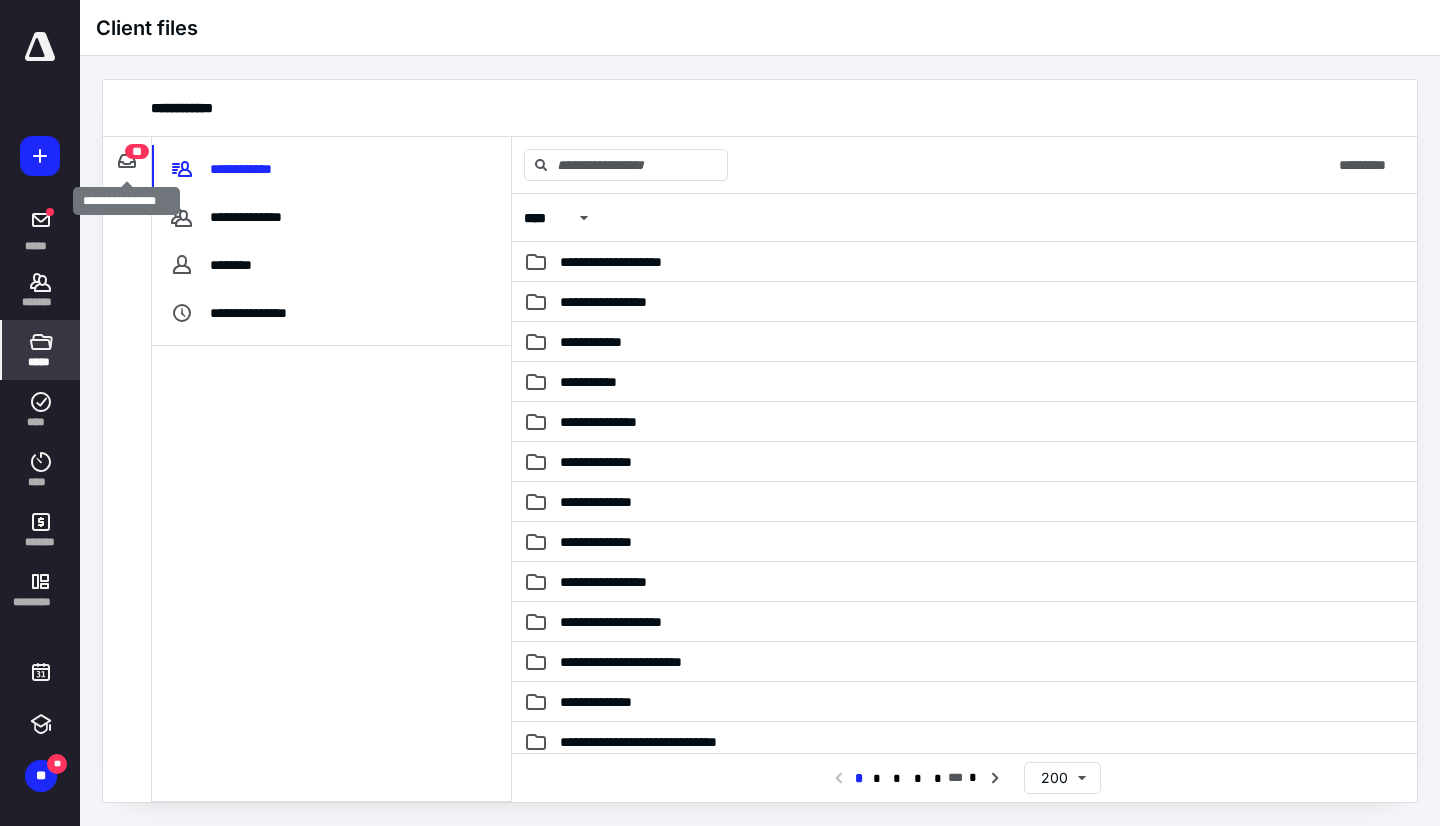 click on "**" at bounding box center [137, 151] 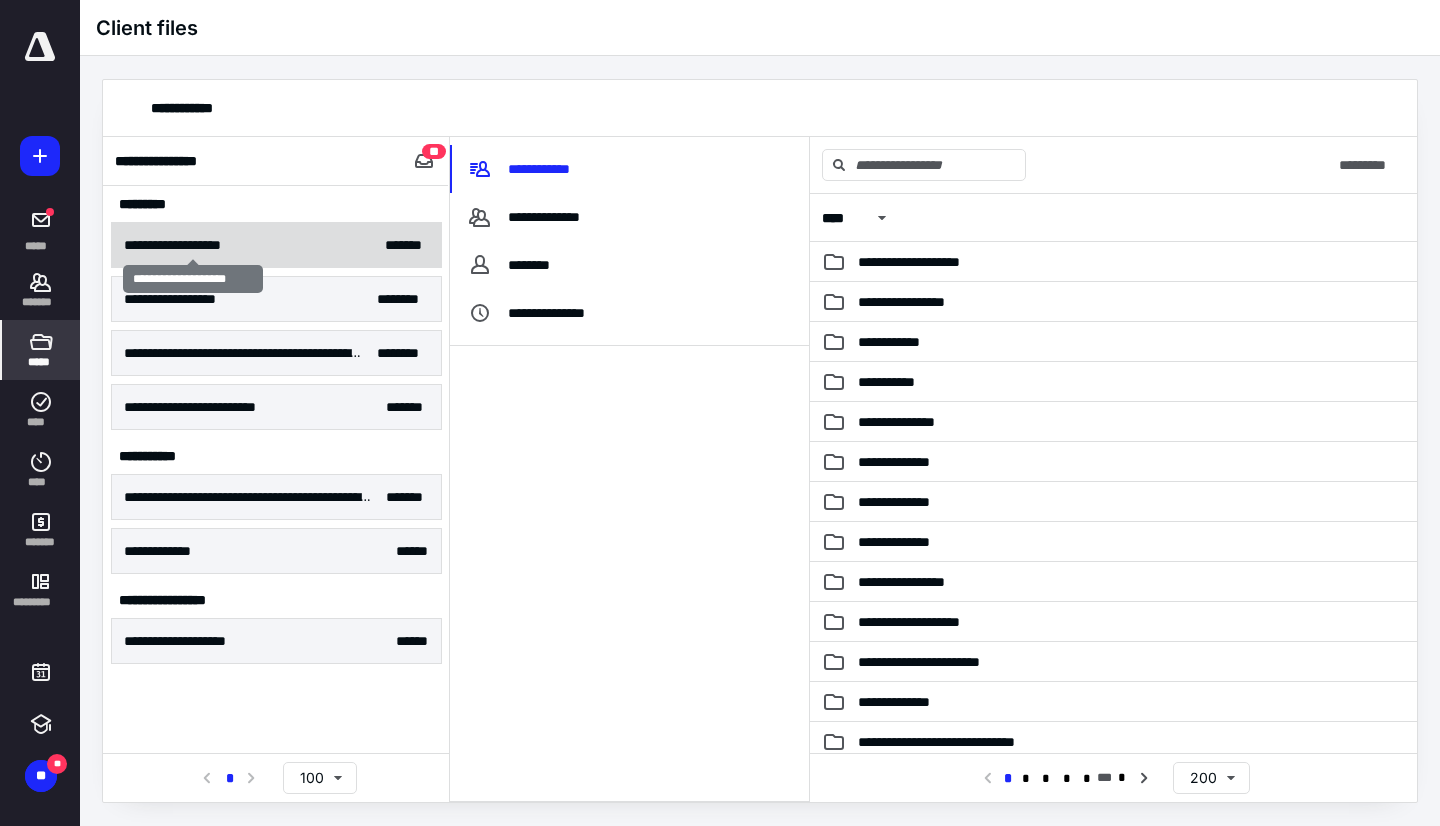click on "**********" at bounding box center [193, 245] 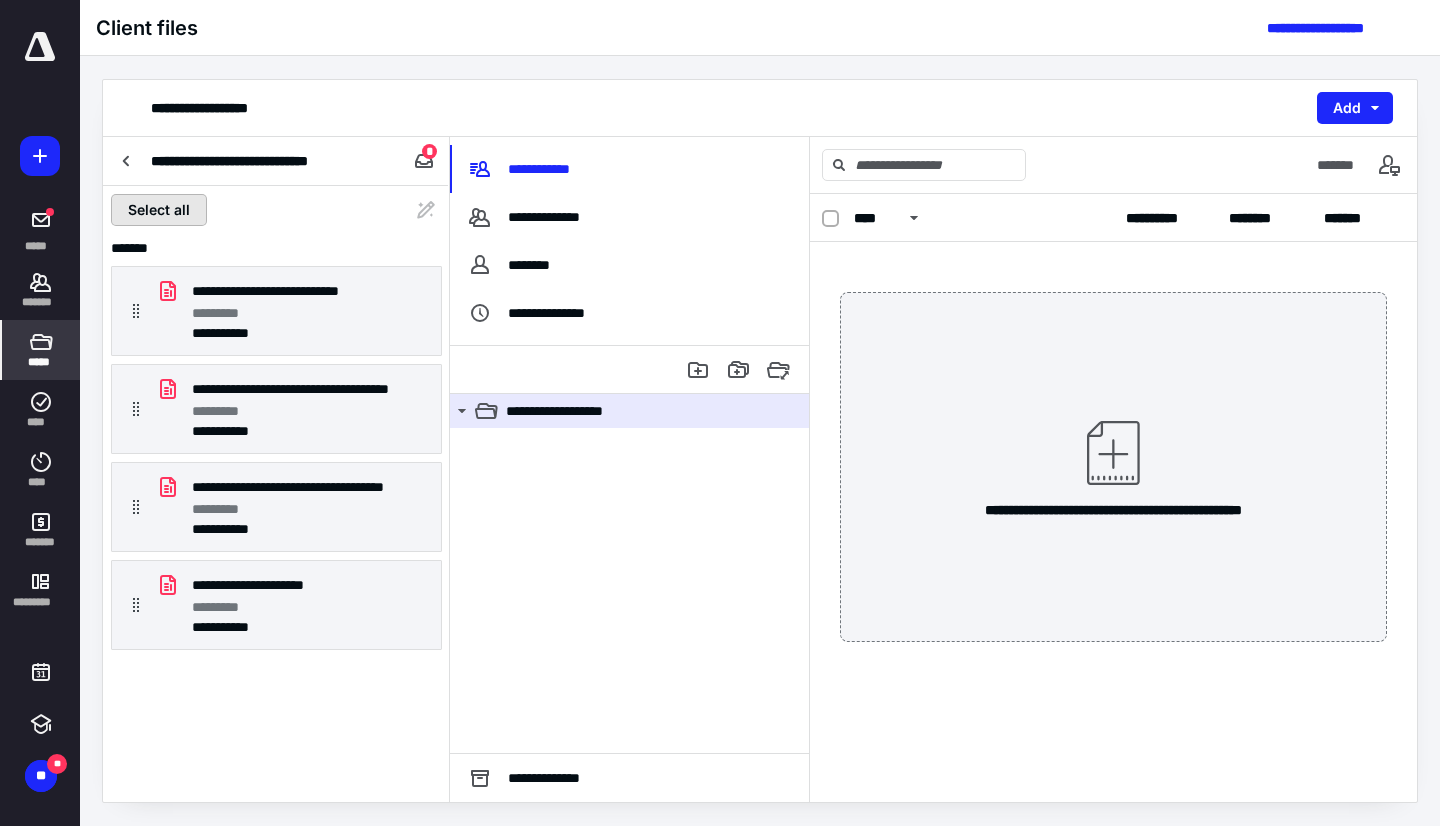 click on "Select all" at bounding box center (159, 210) 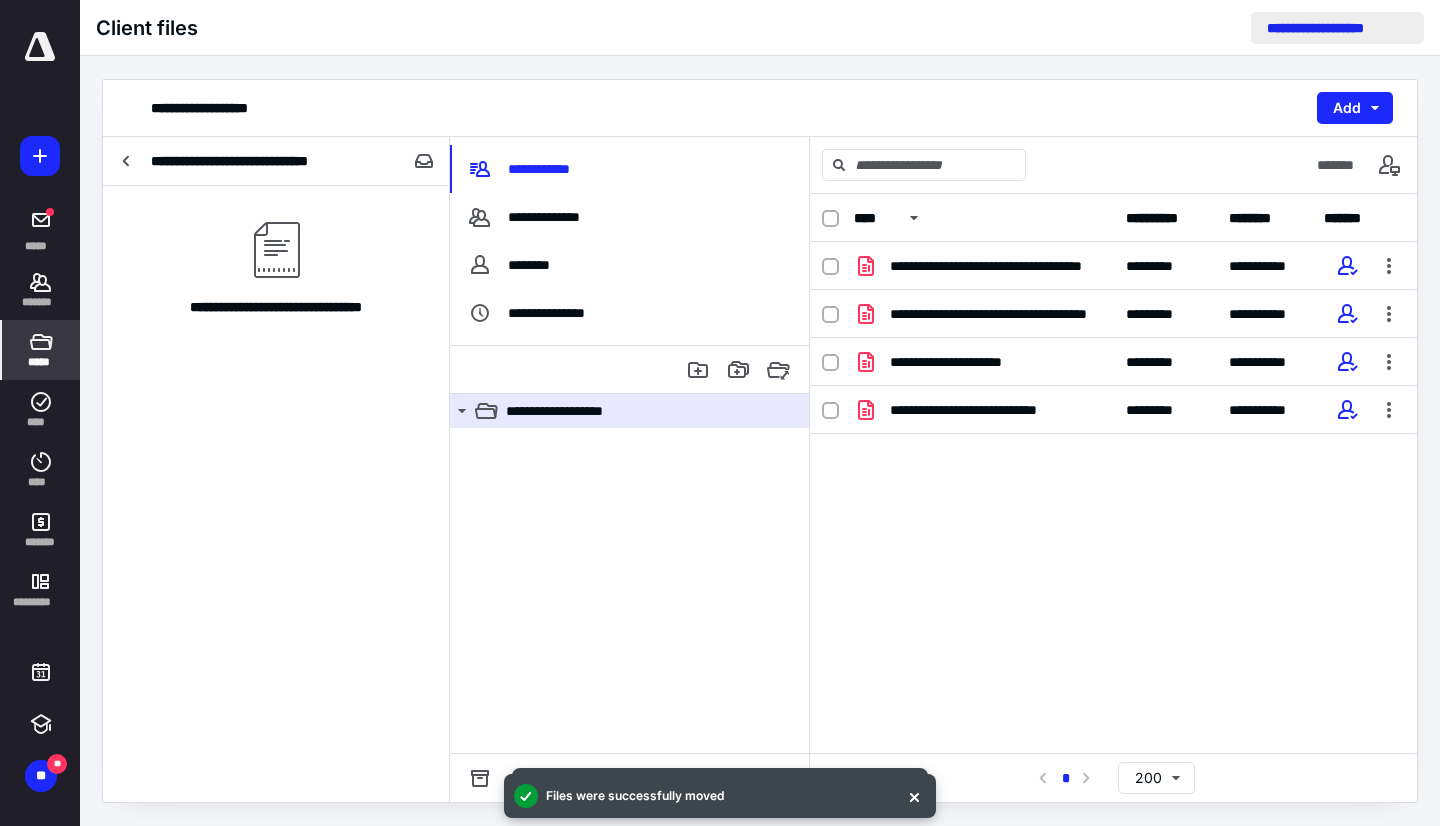 click on "**********" at bounding box center (1337, 28) 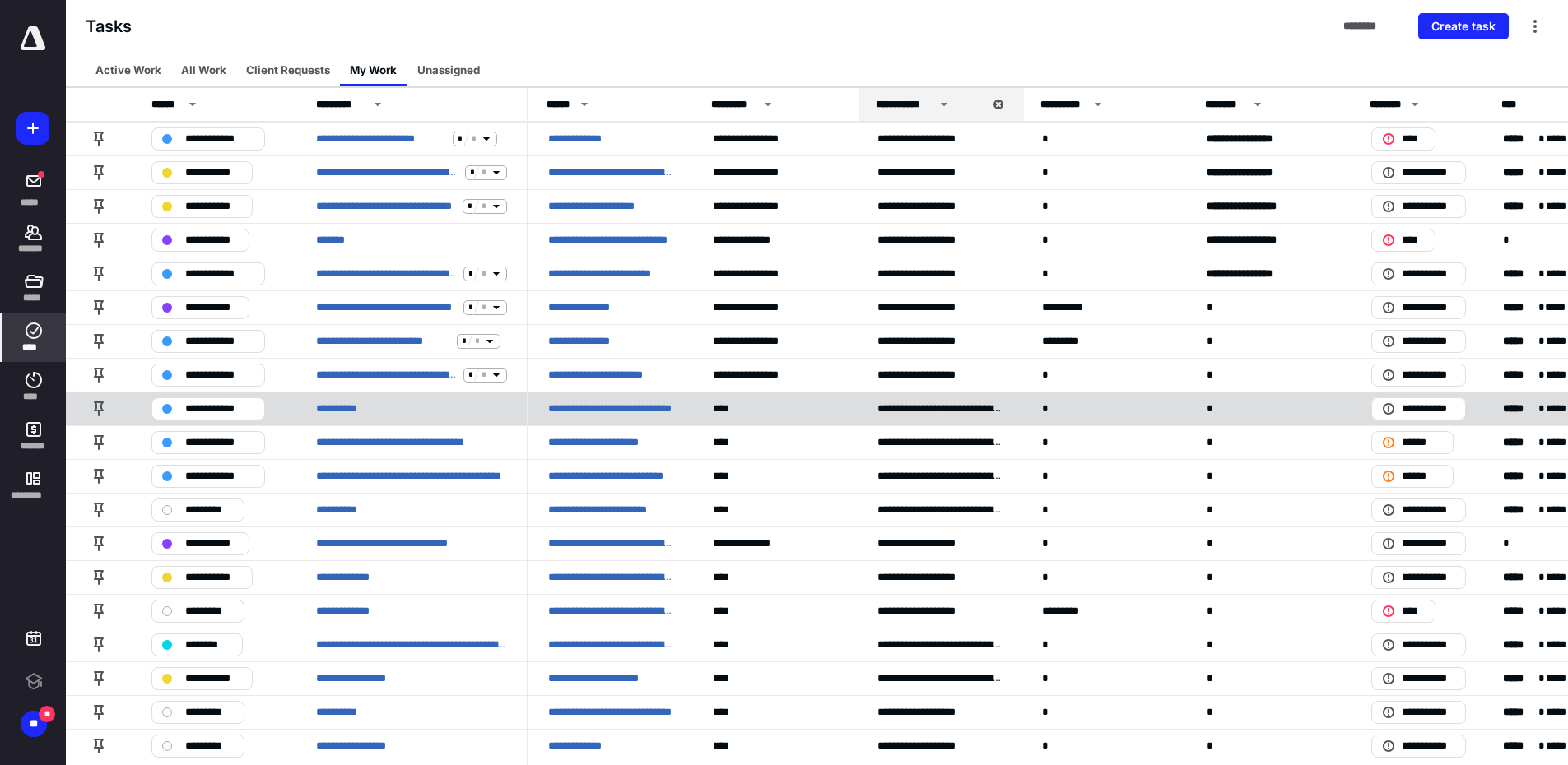 scroll, scrollTop: 0, scrollLeft: 0, axis: both 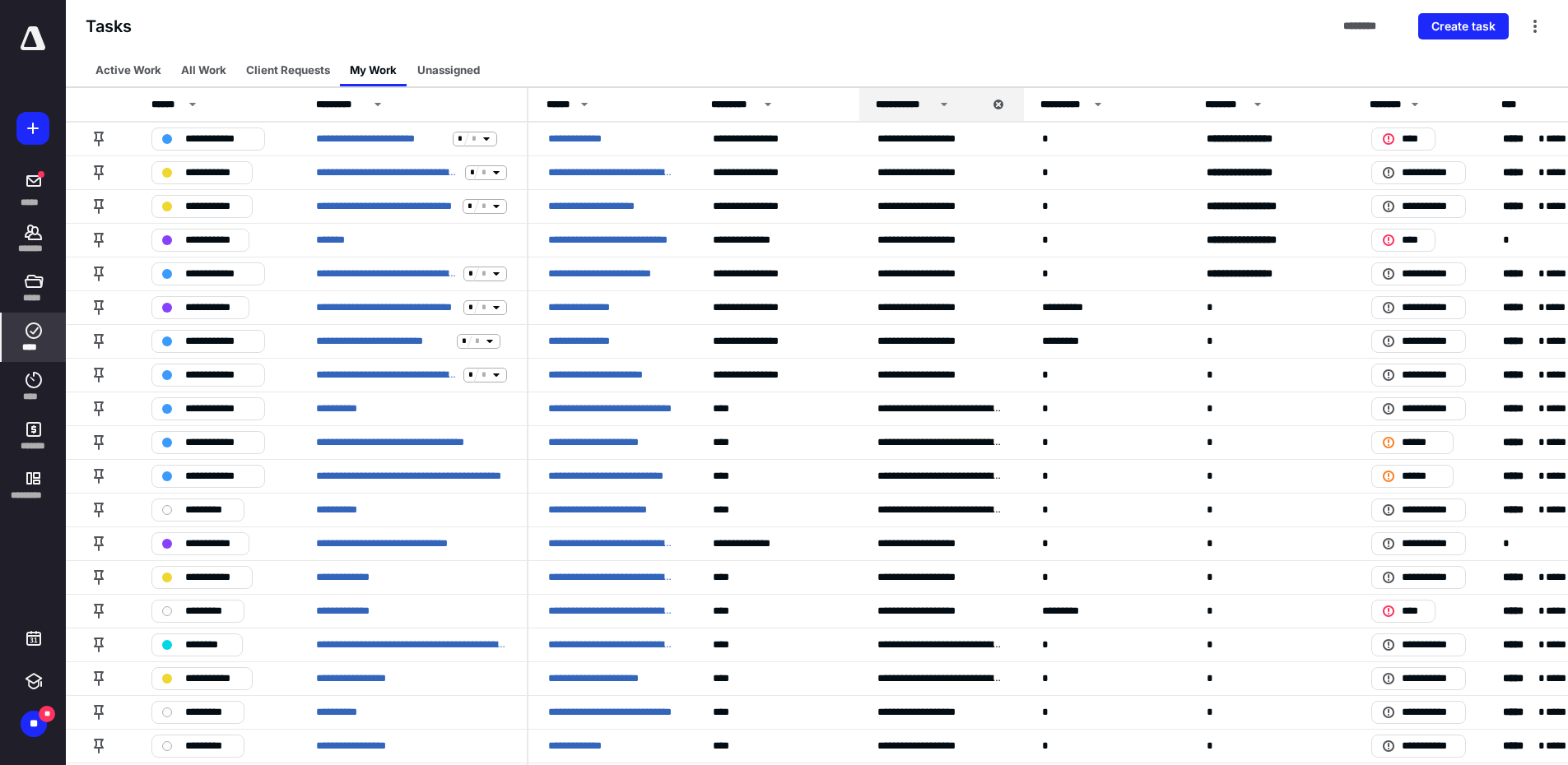 click 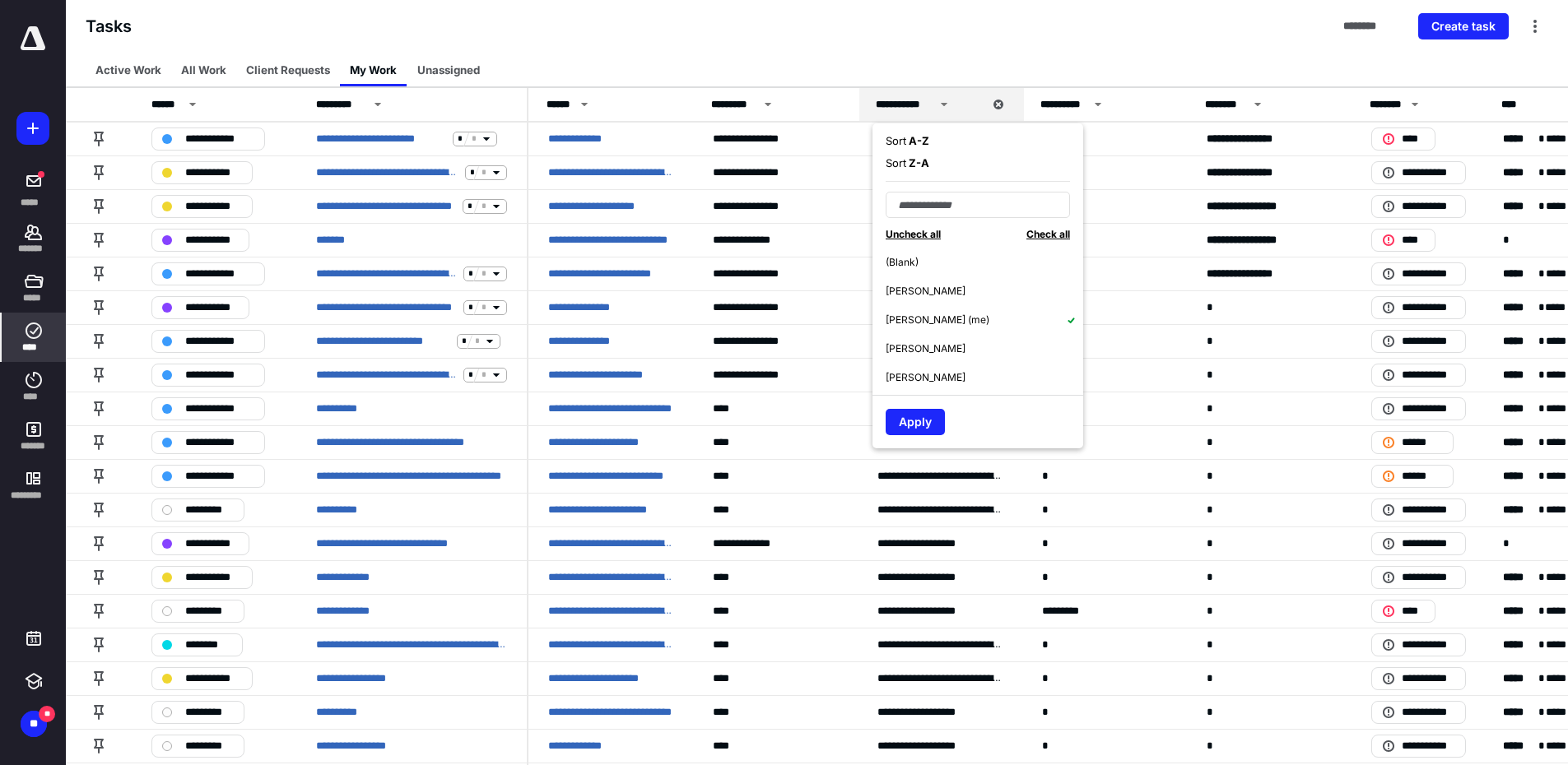 click on "[PERSON_NAME]" at bounding box center (984, 290) 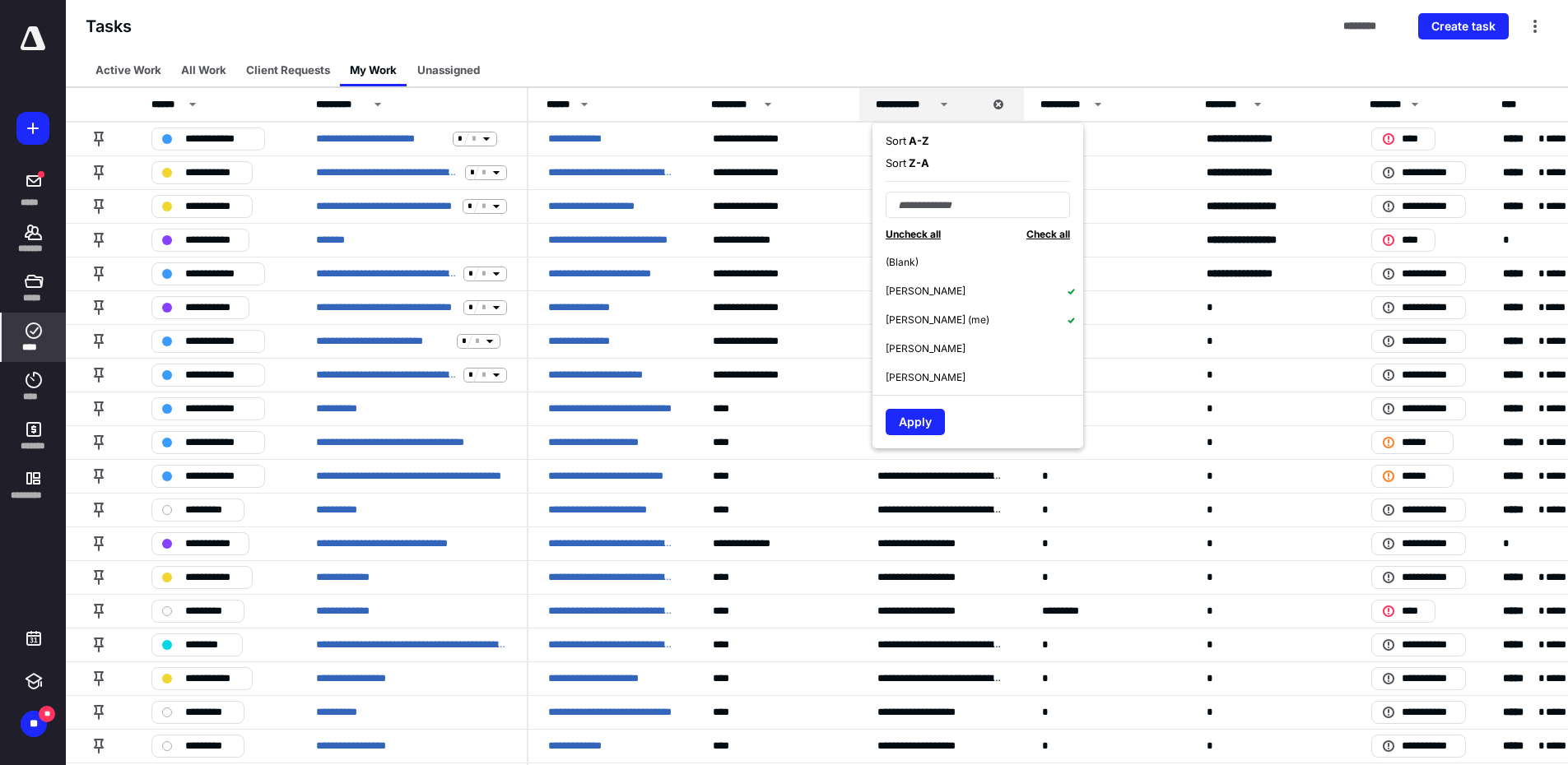 click on "[PERSON_NAME] (me)" at bounding box center (984, 319) 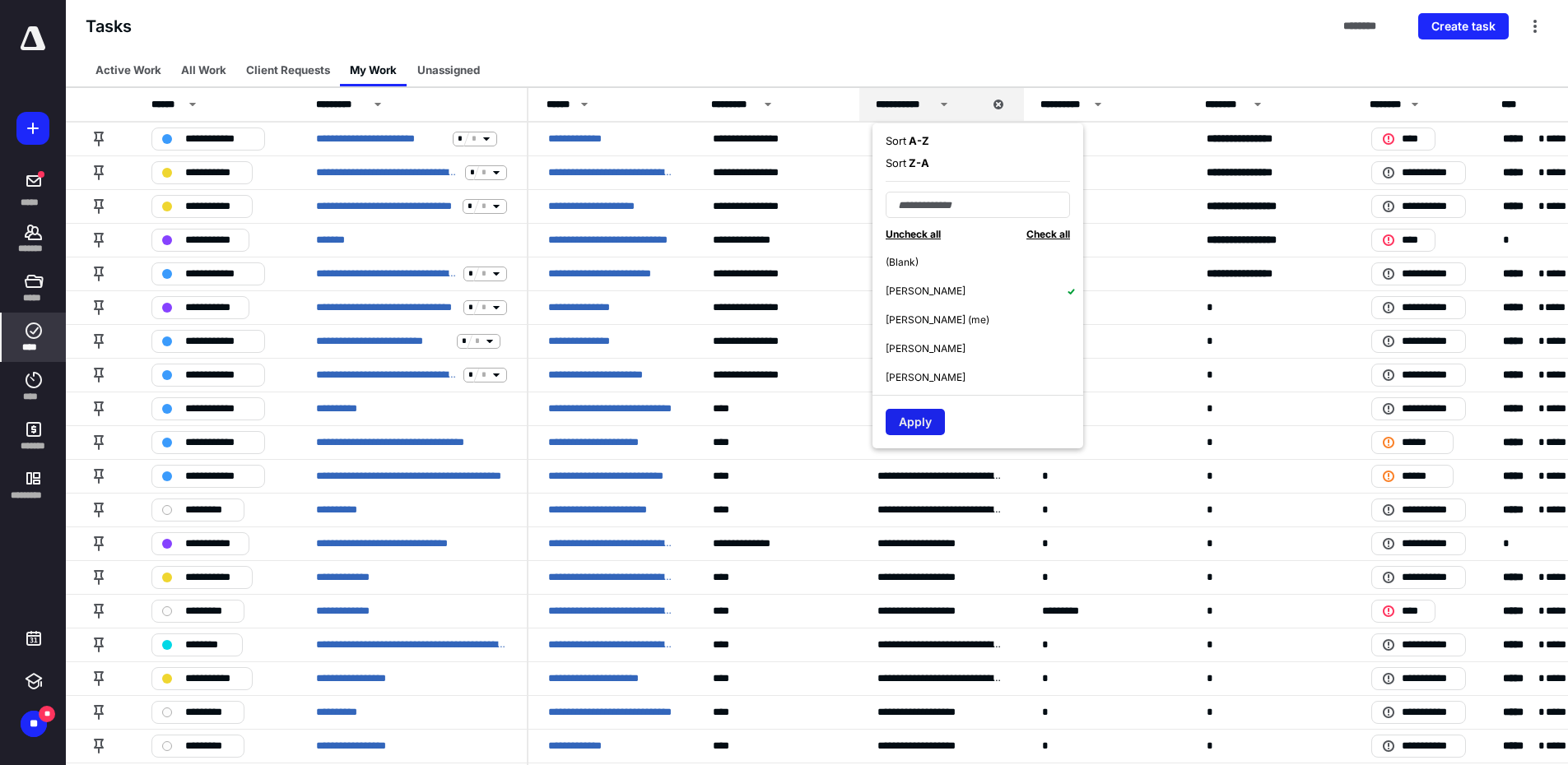 click on "Apply" at bounding box center (915, 422) 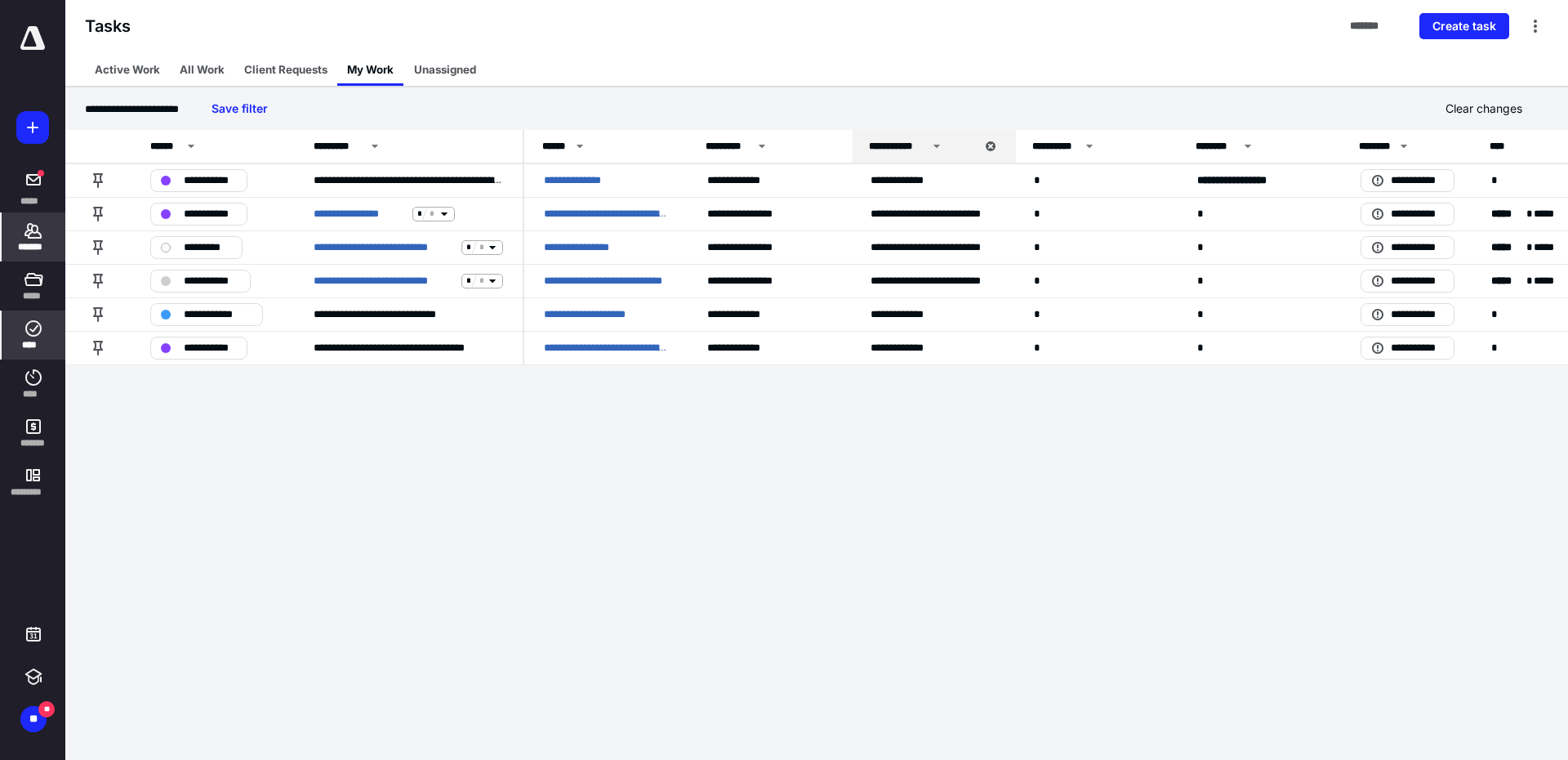 click on "*******" at bounding box center (33, 247) 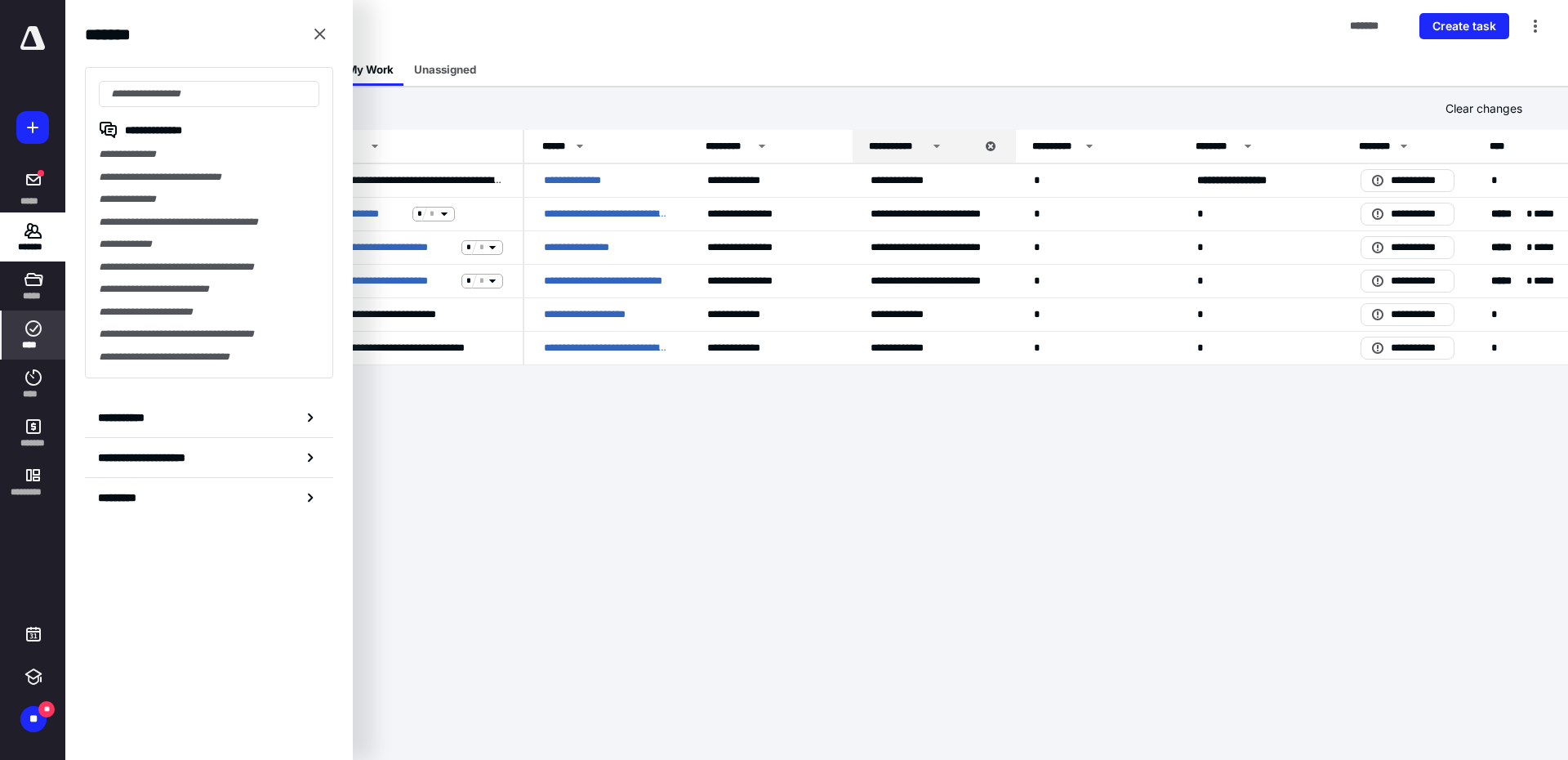 click 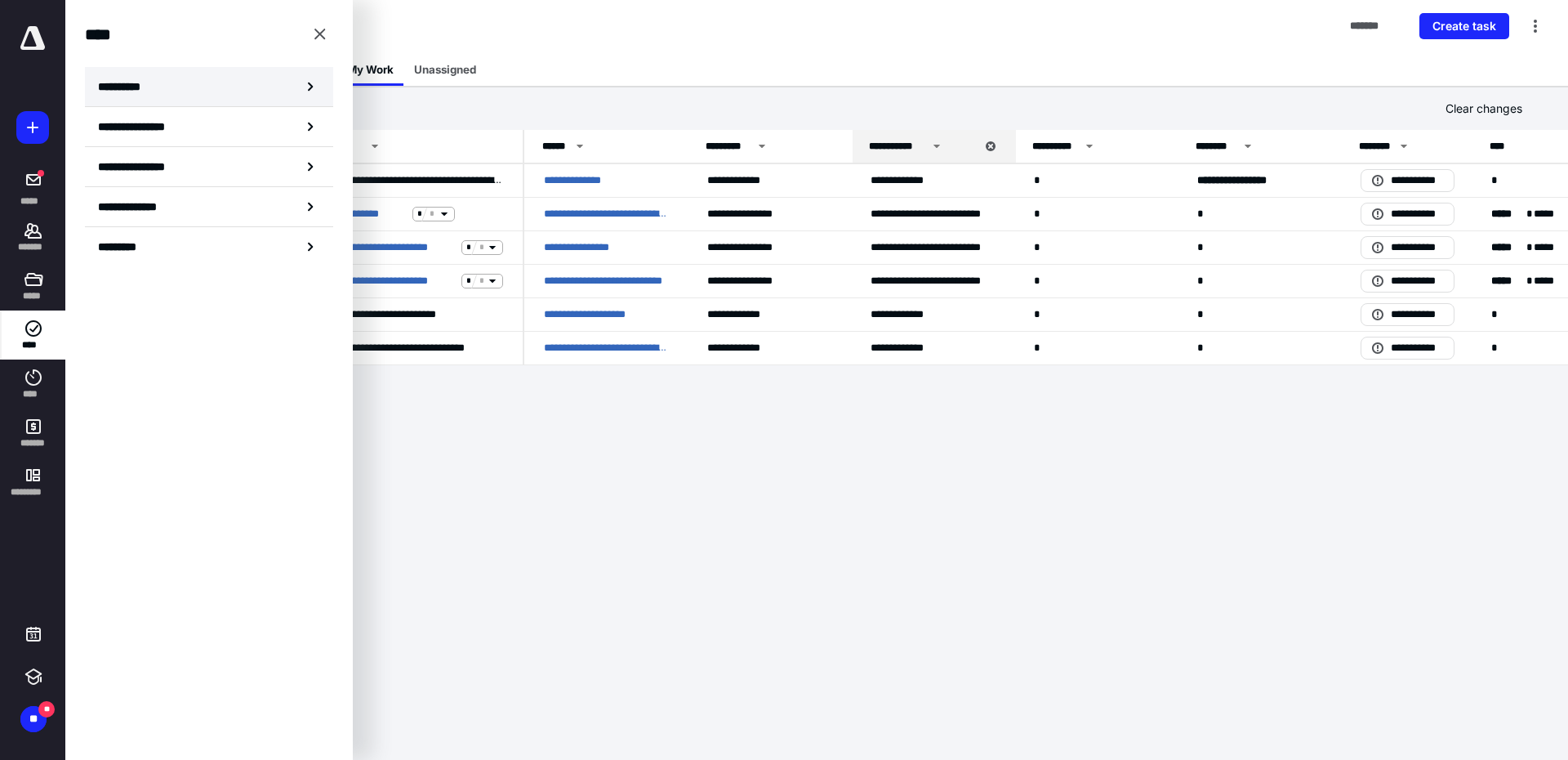 click on "**********" at bounding box center (209, 87) 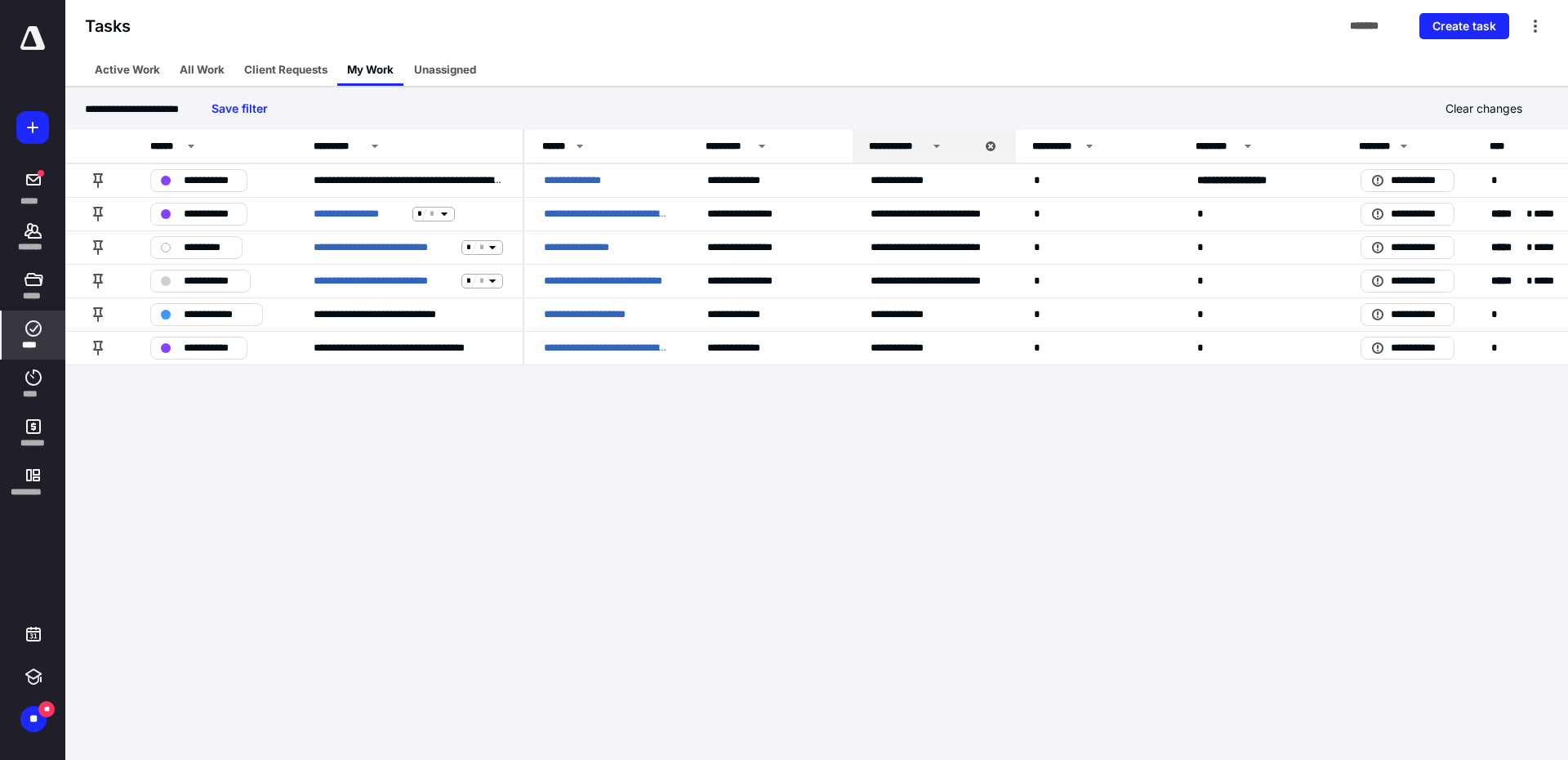 click on "**********" at bounding box center (898, 146) 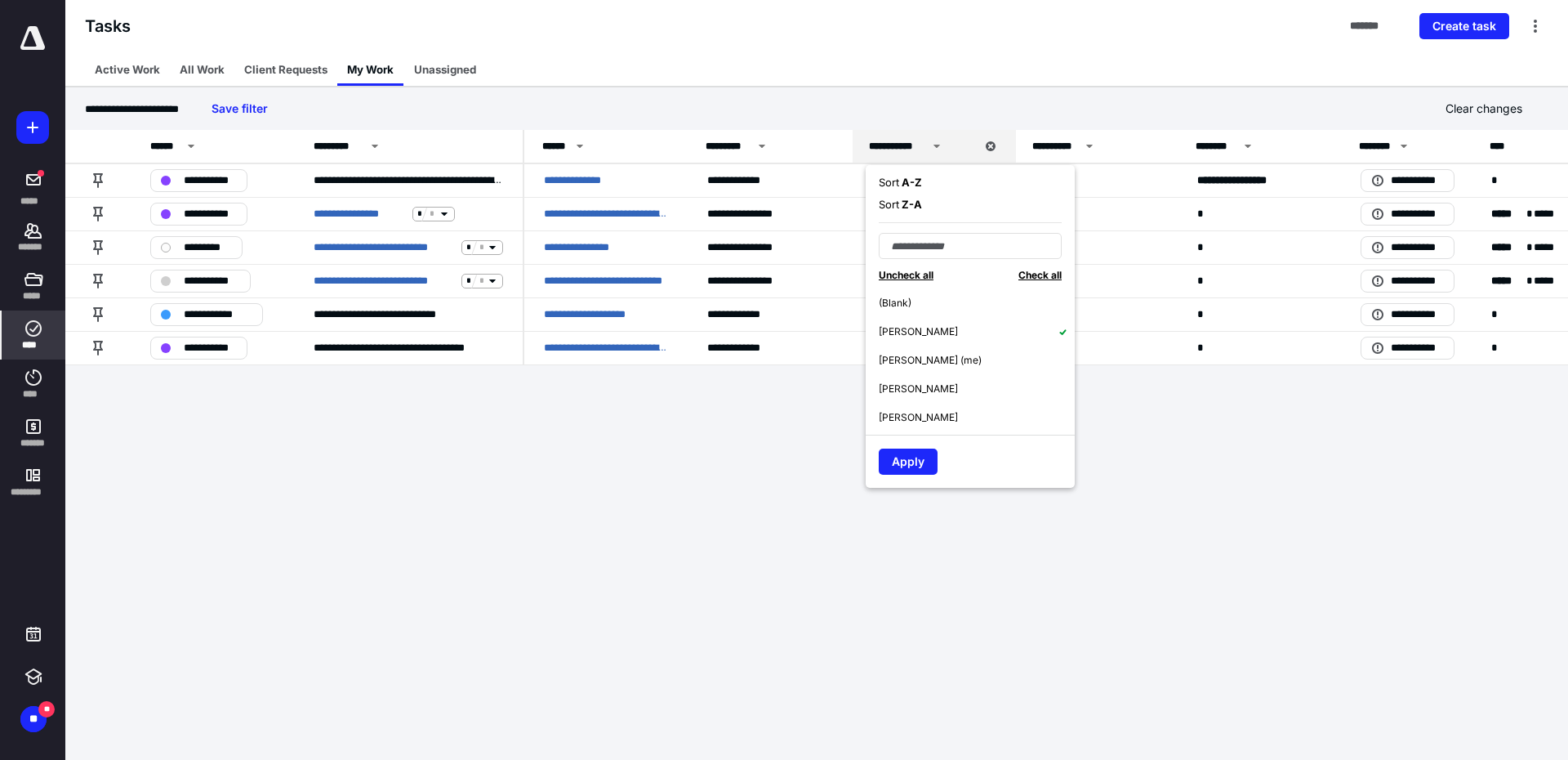 click on "[PERSON_NAME] (me)" at bounding box center (930, 360) 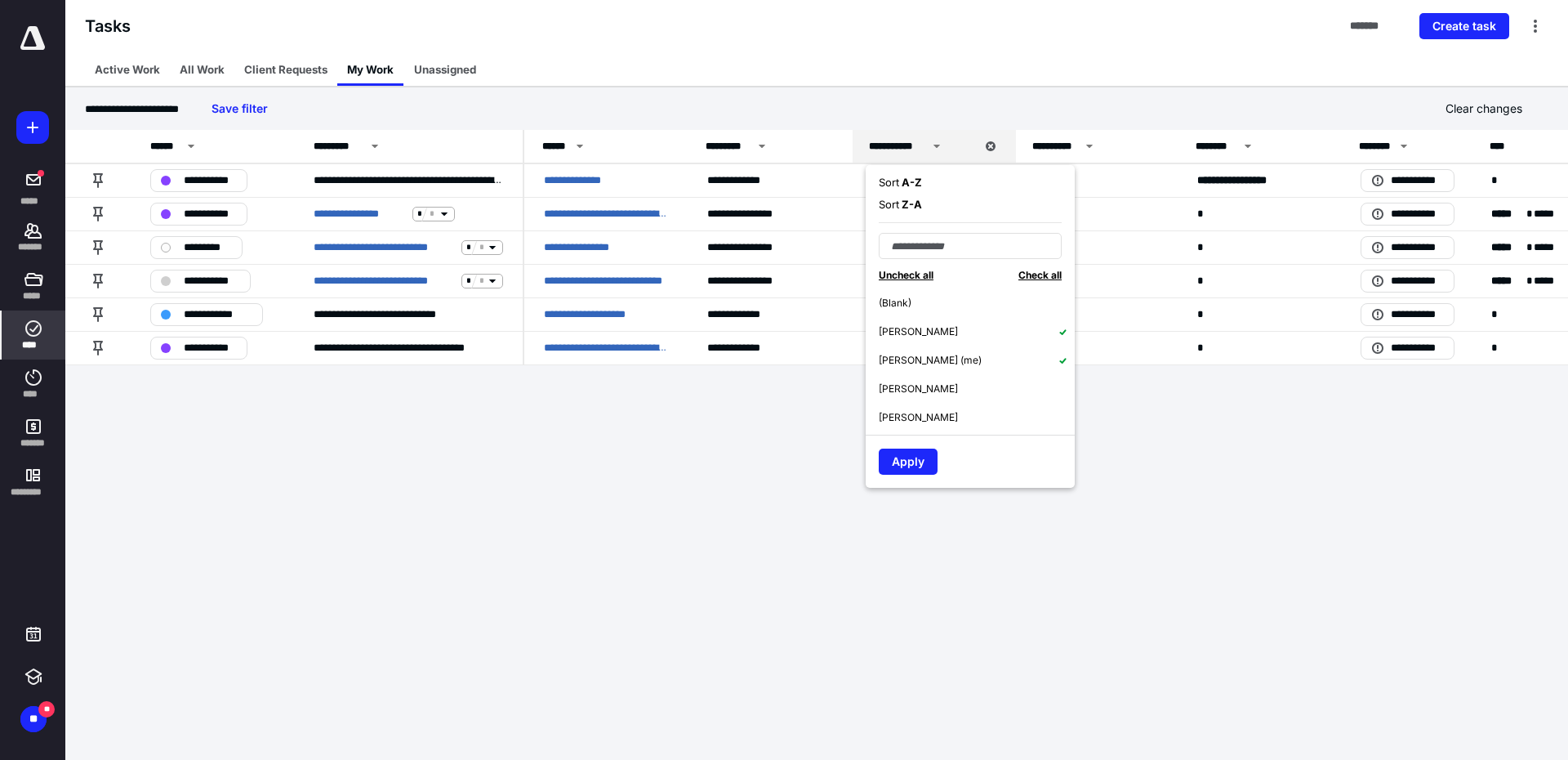 click on "[PERSON_NAME]" at bounding box center (918, 332) 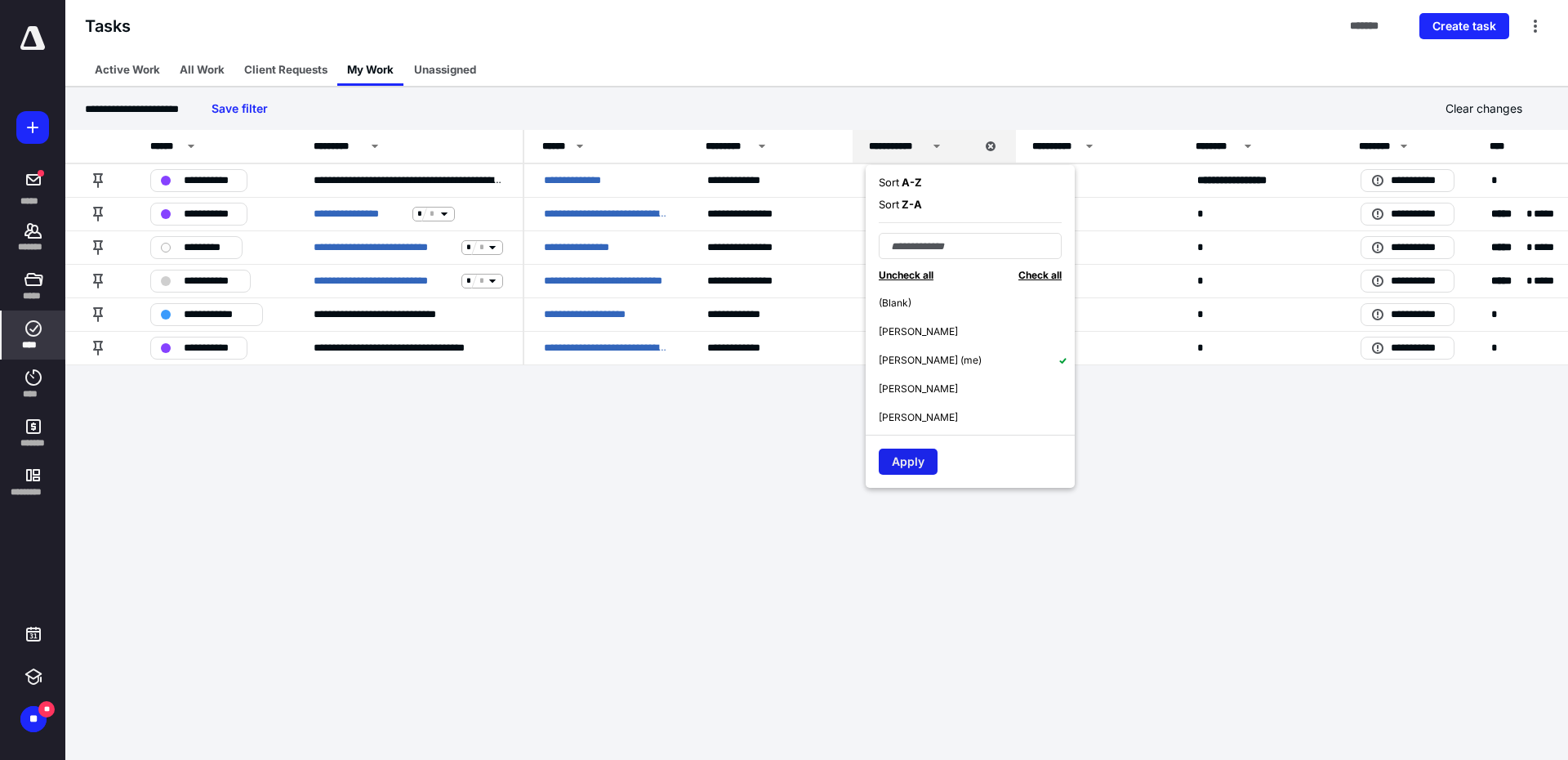 click on "Apply" at bounding box center [908, 462] 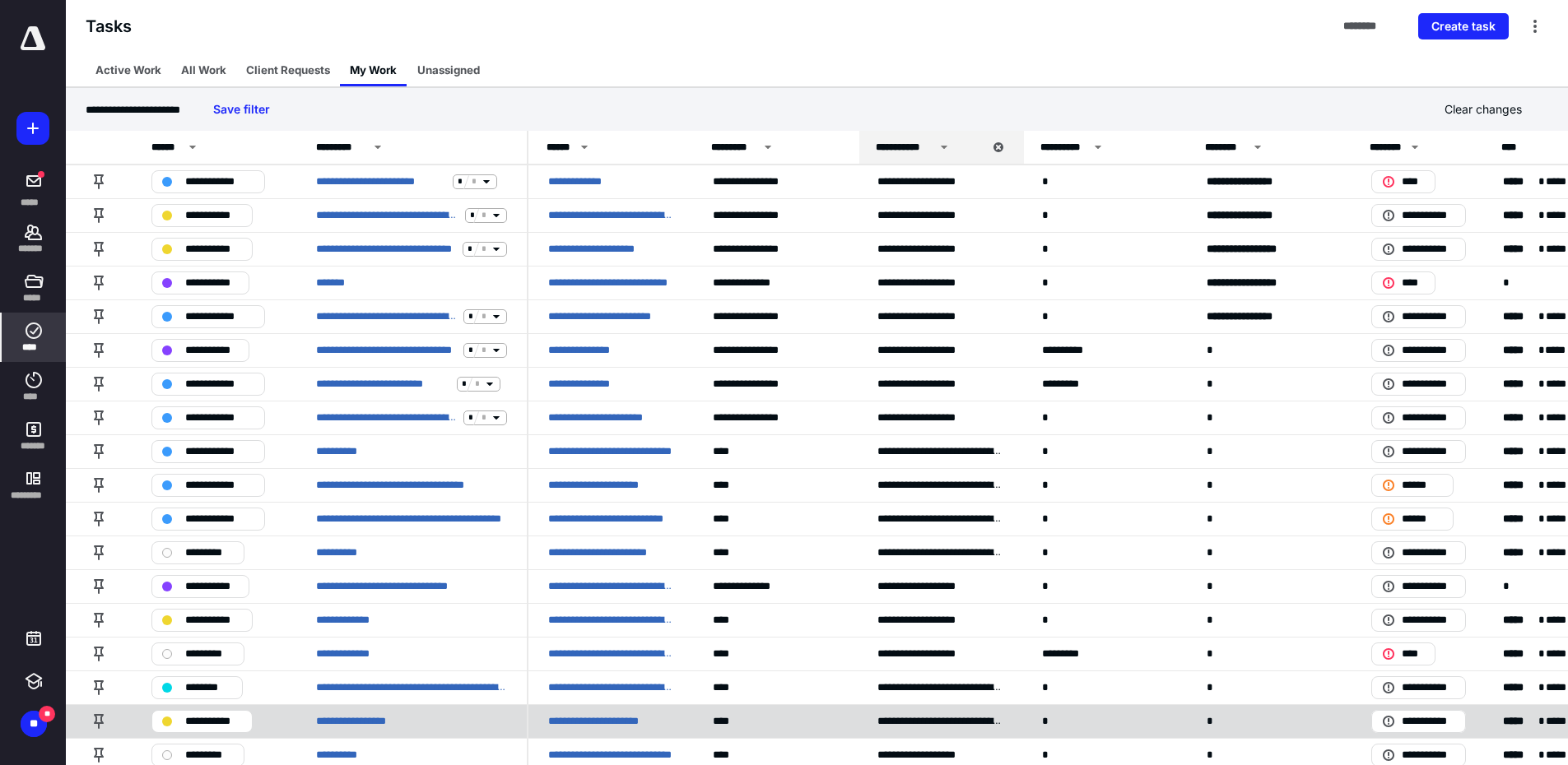 scroll, scrollTop: 82, scrollLeft: 0, axis: vertical 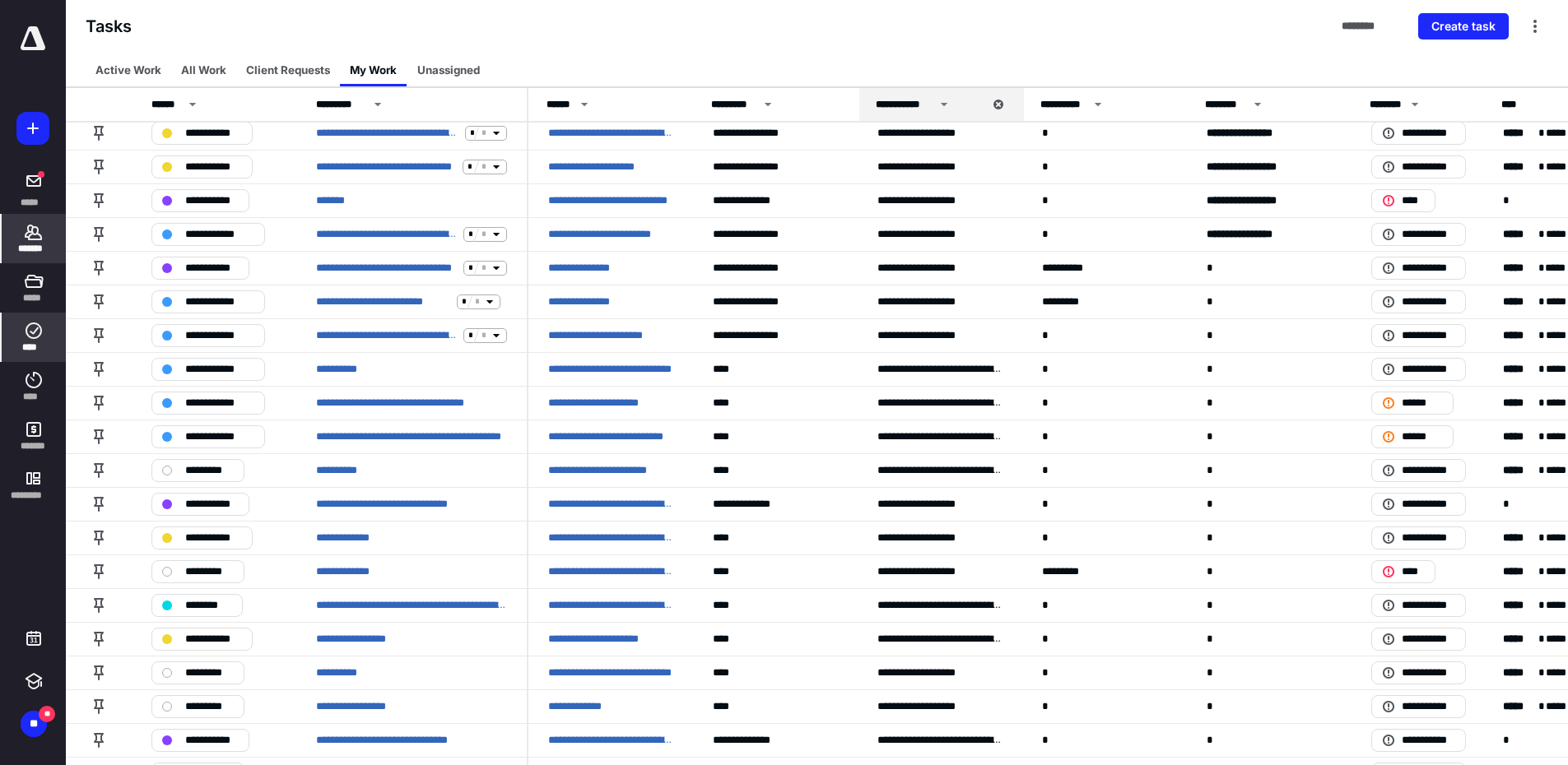 click 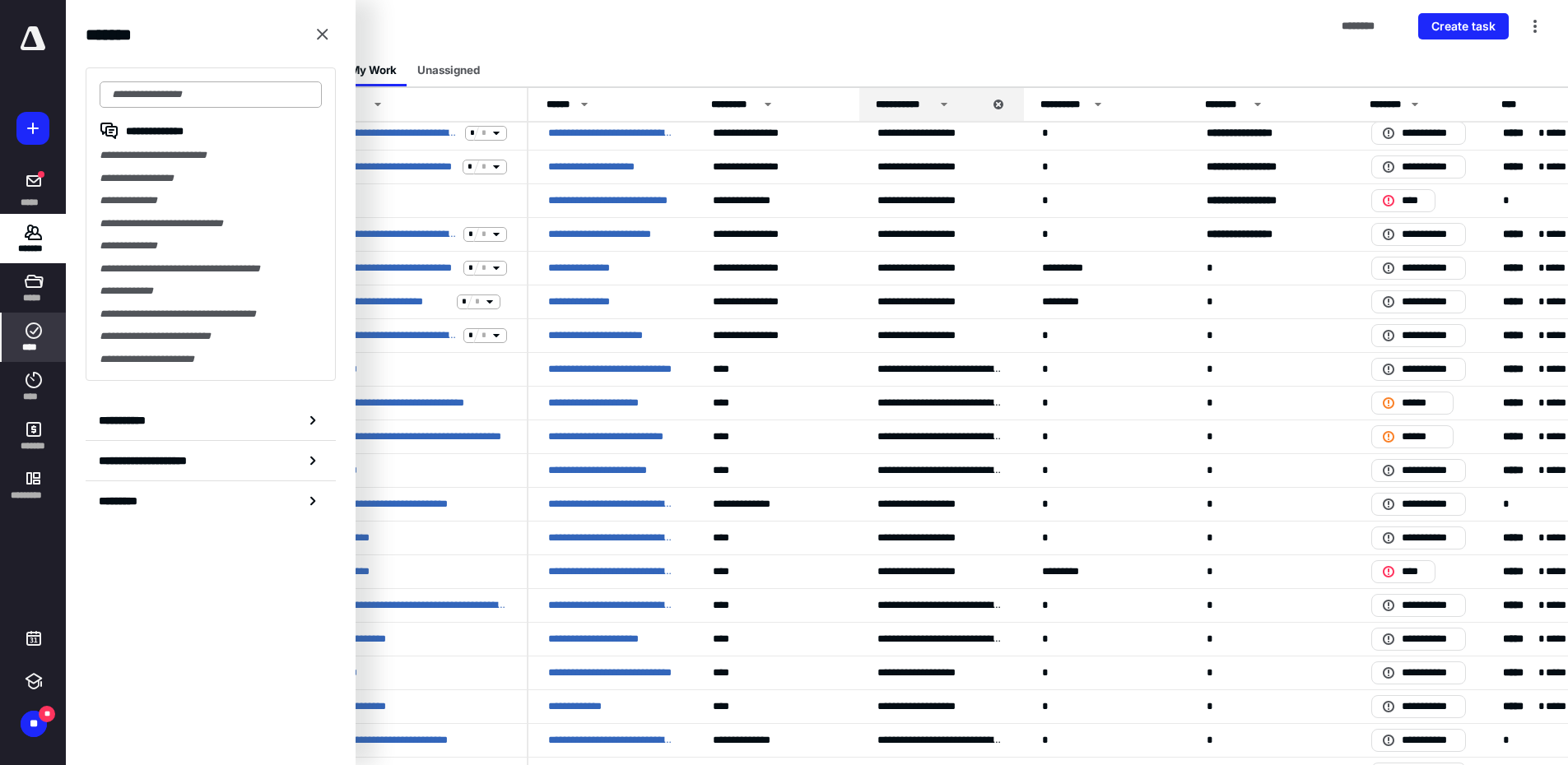 click at bounding box center [211, 95] 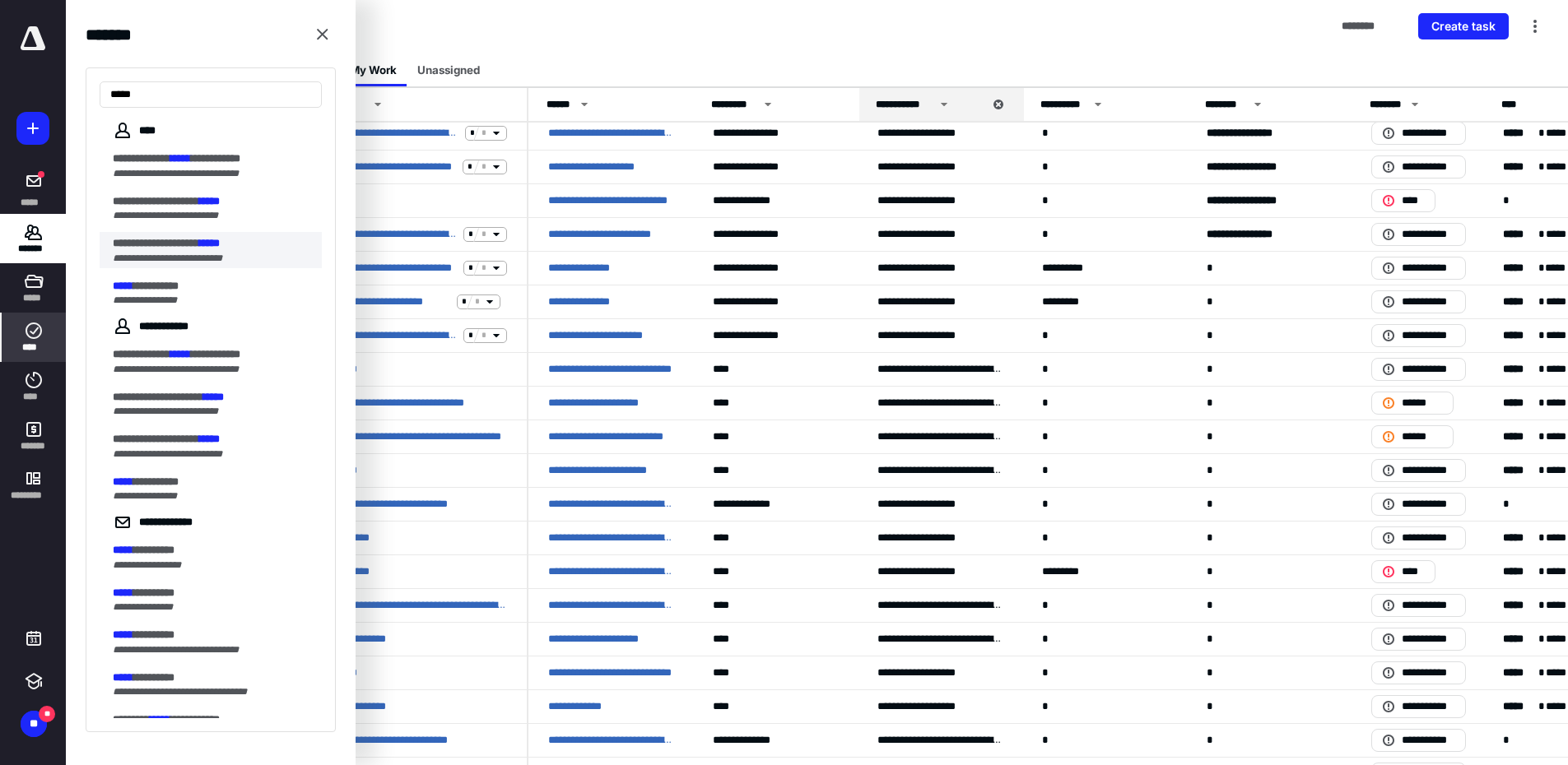 type on "*****" 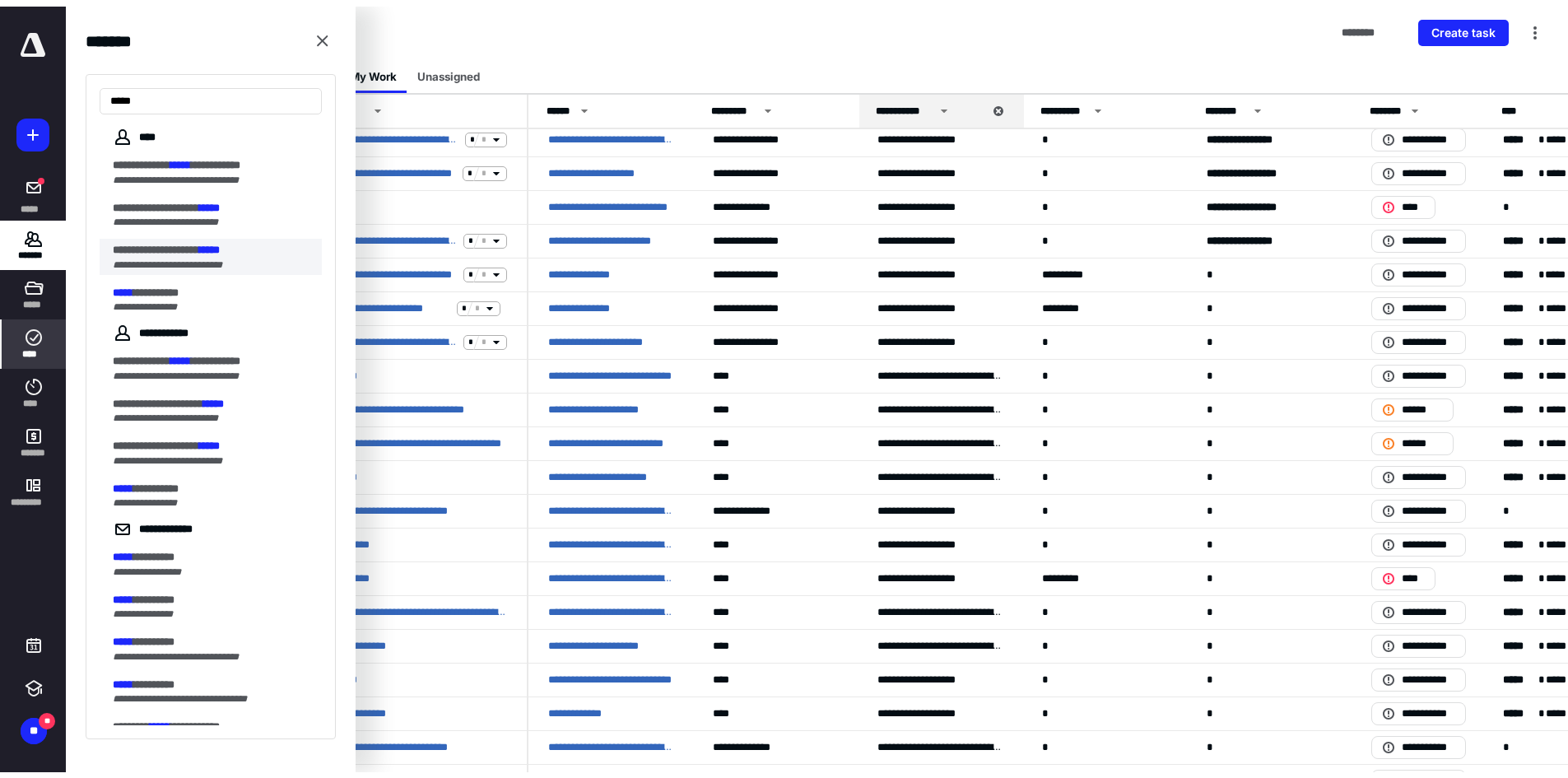 scroll, scrollTop: 0, scrollLeft: 0, axis: both 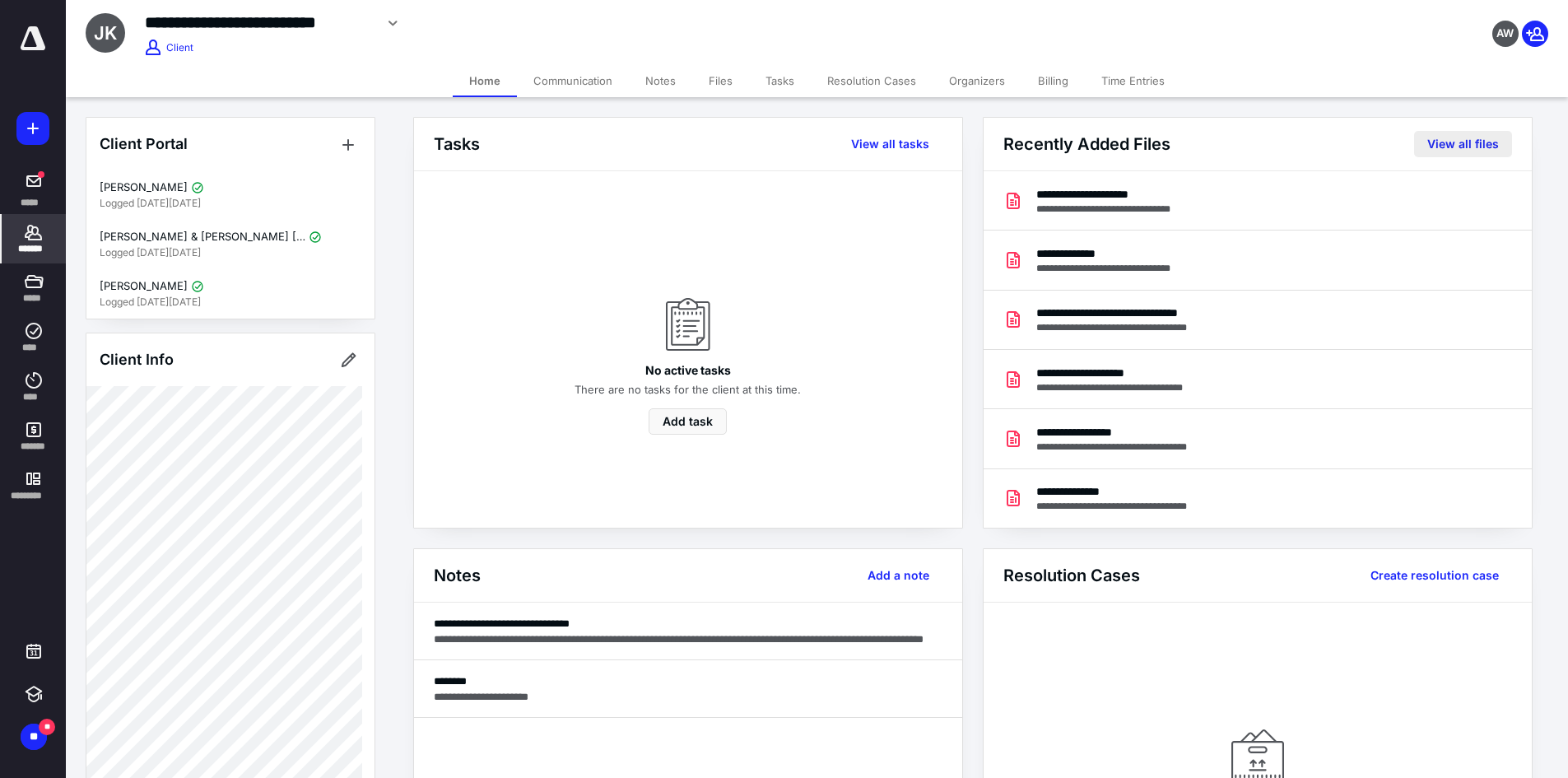 click on "View all files" at bounding box center [1463, 144] 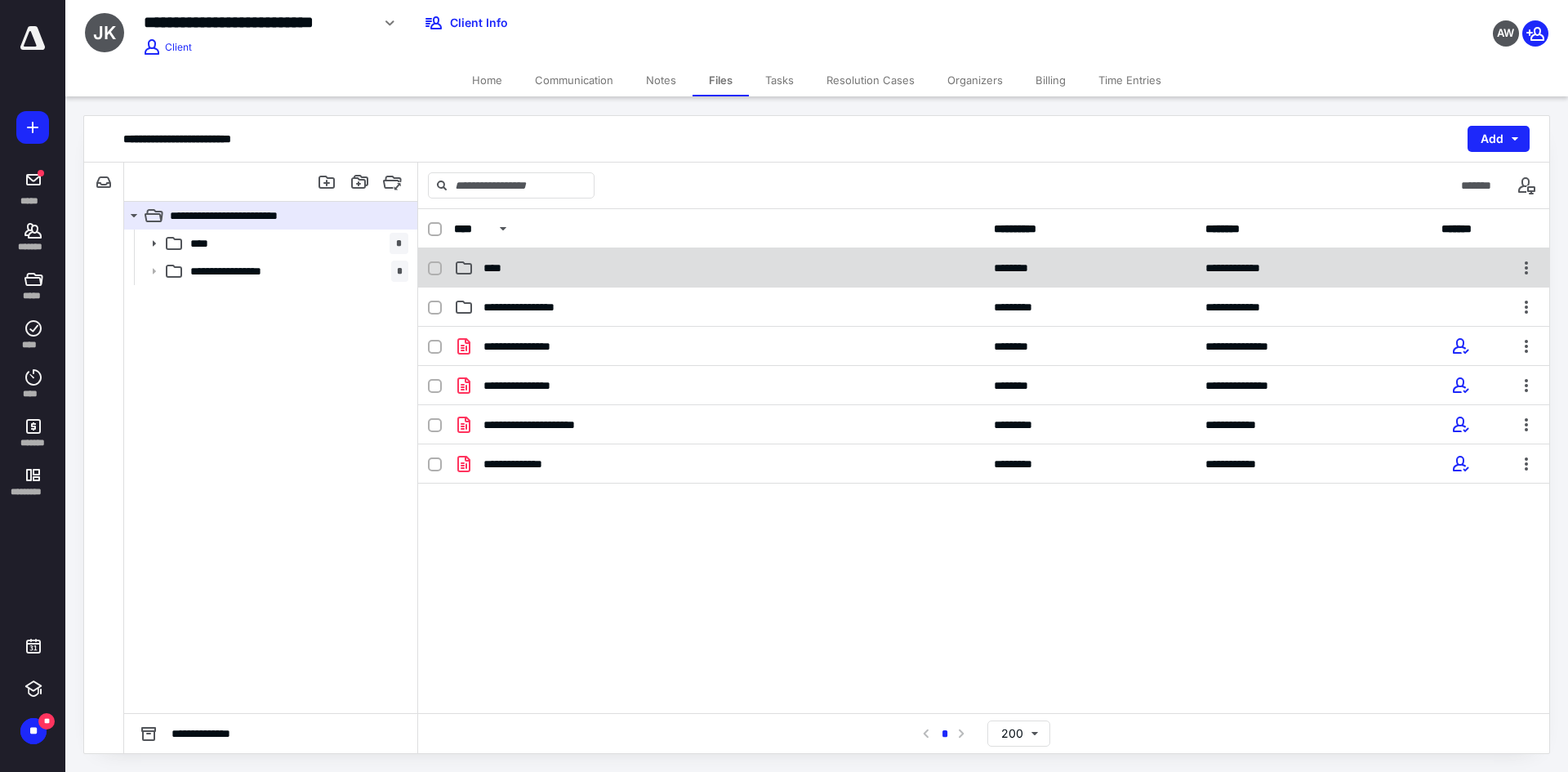 click on "****" at bounding box center [497, 268] 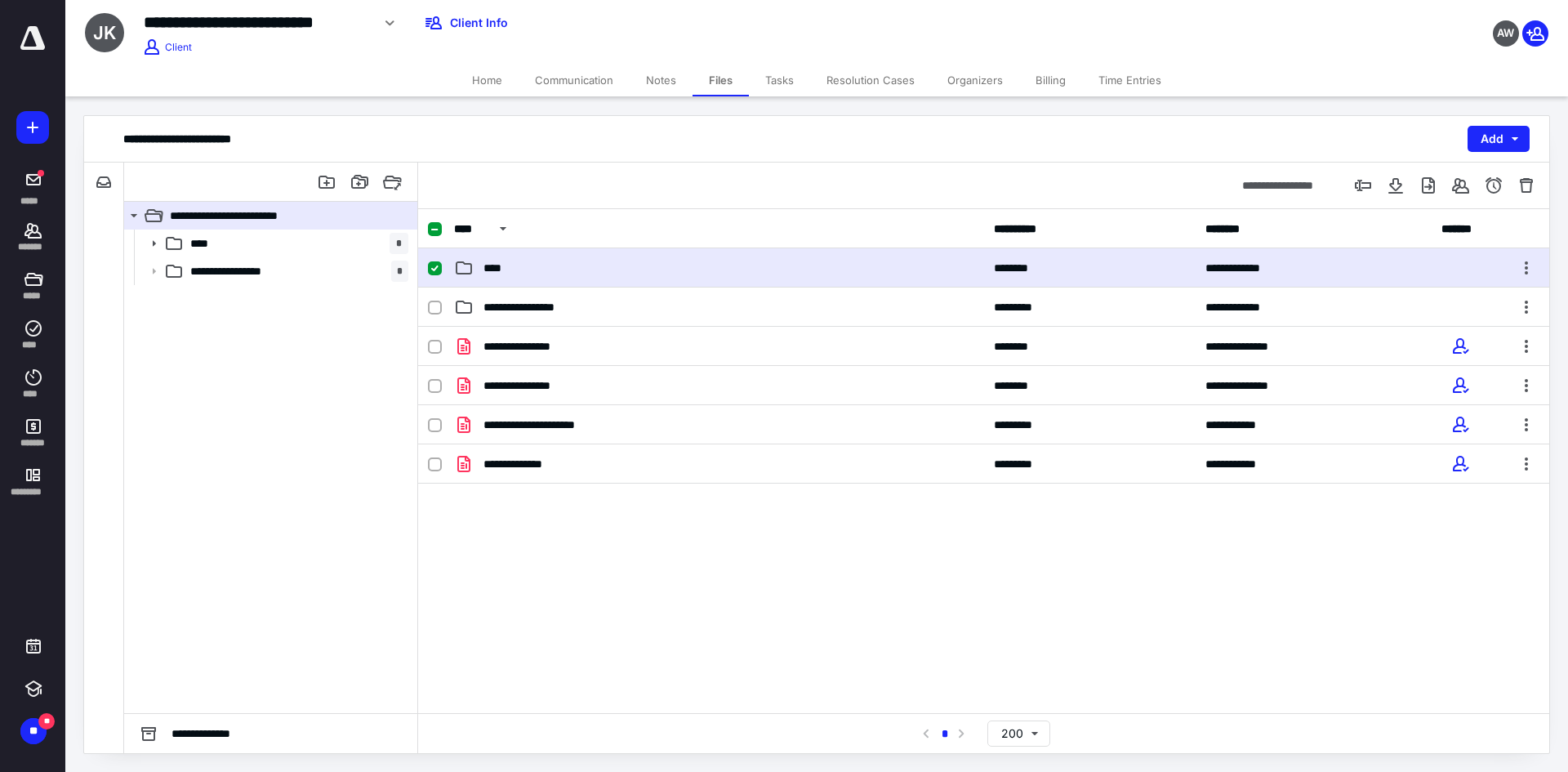 click on "****" at bounding box center (497, 268) 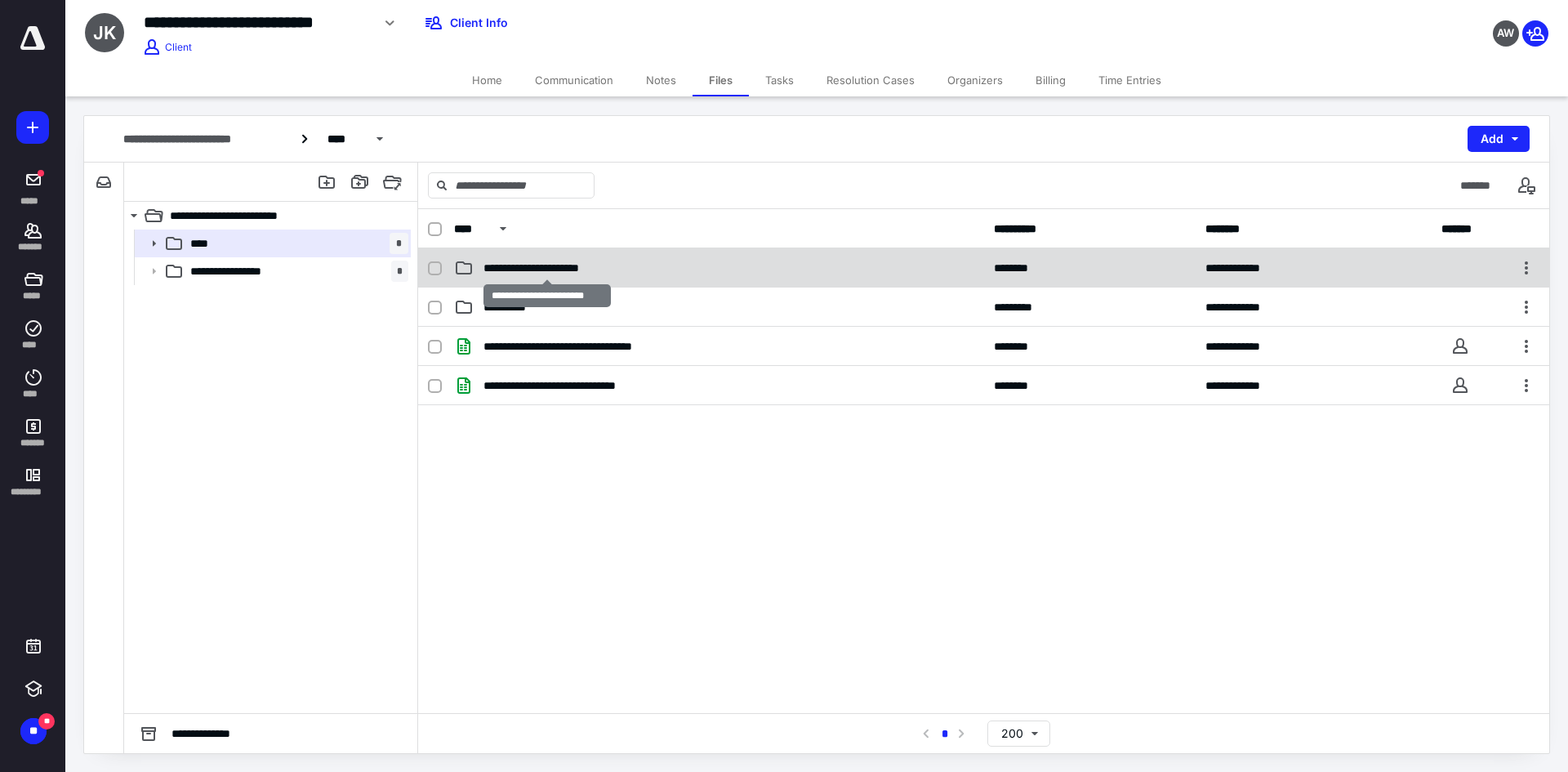click on "**********" at bounding box center (547, 268) 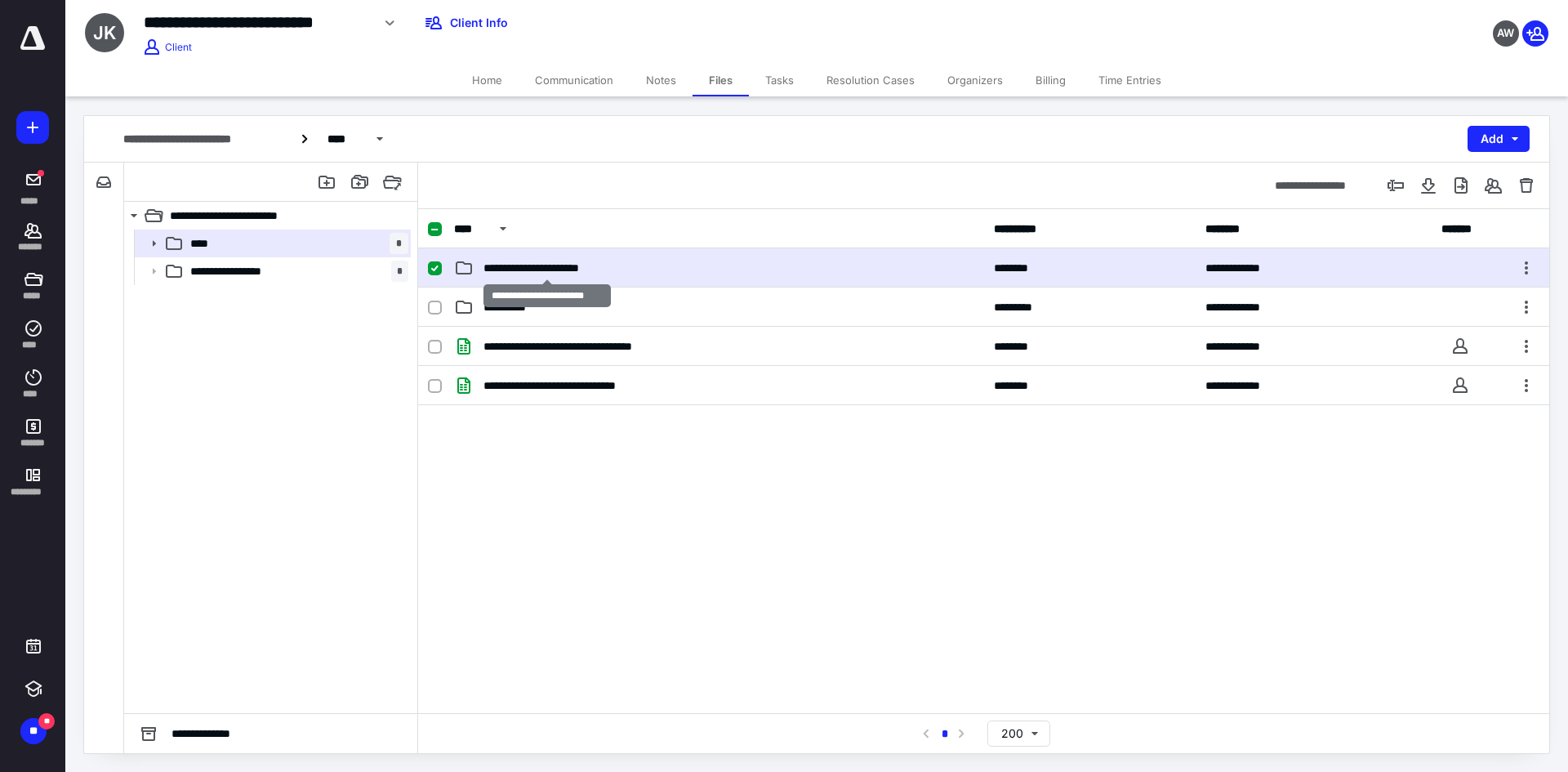 click on "**********" at bounding box center (547, 268) 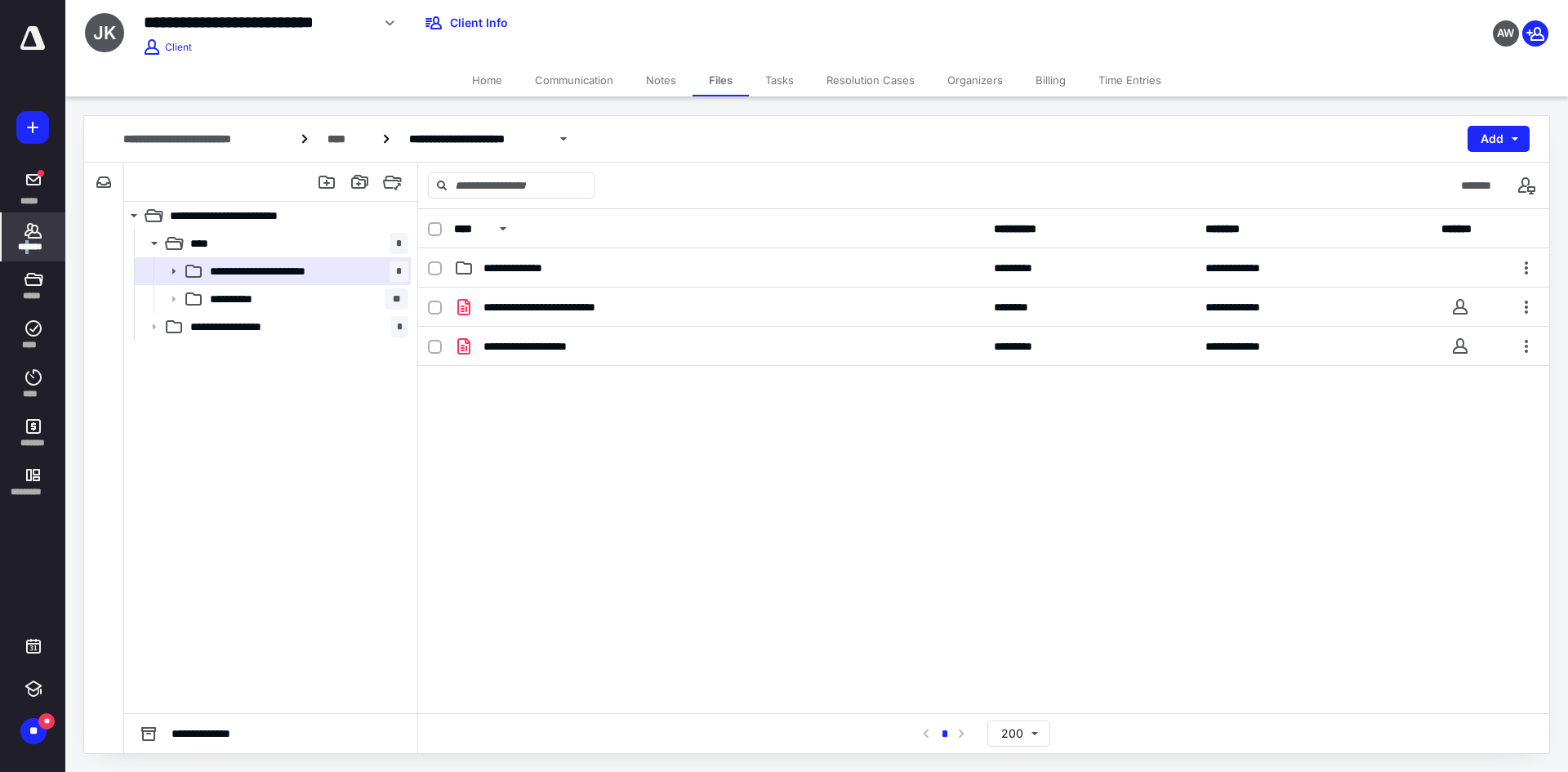 click on "*******" at bounding box center [33, 247] 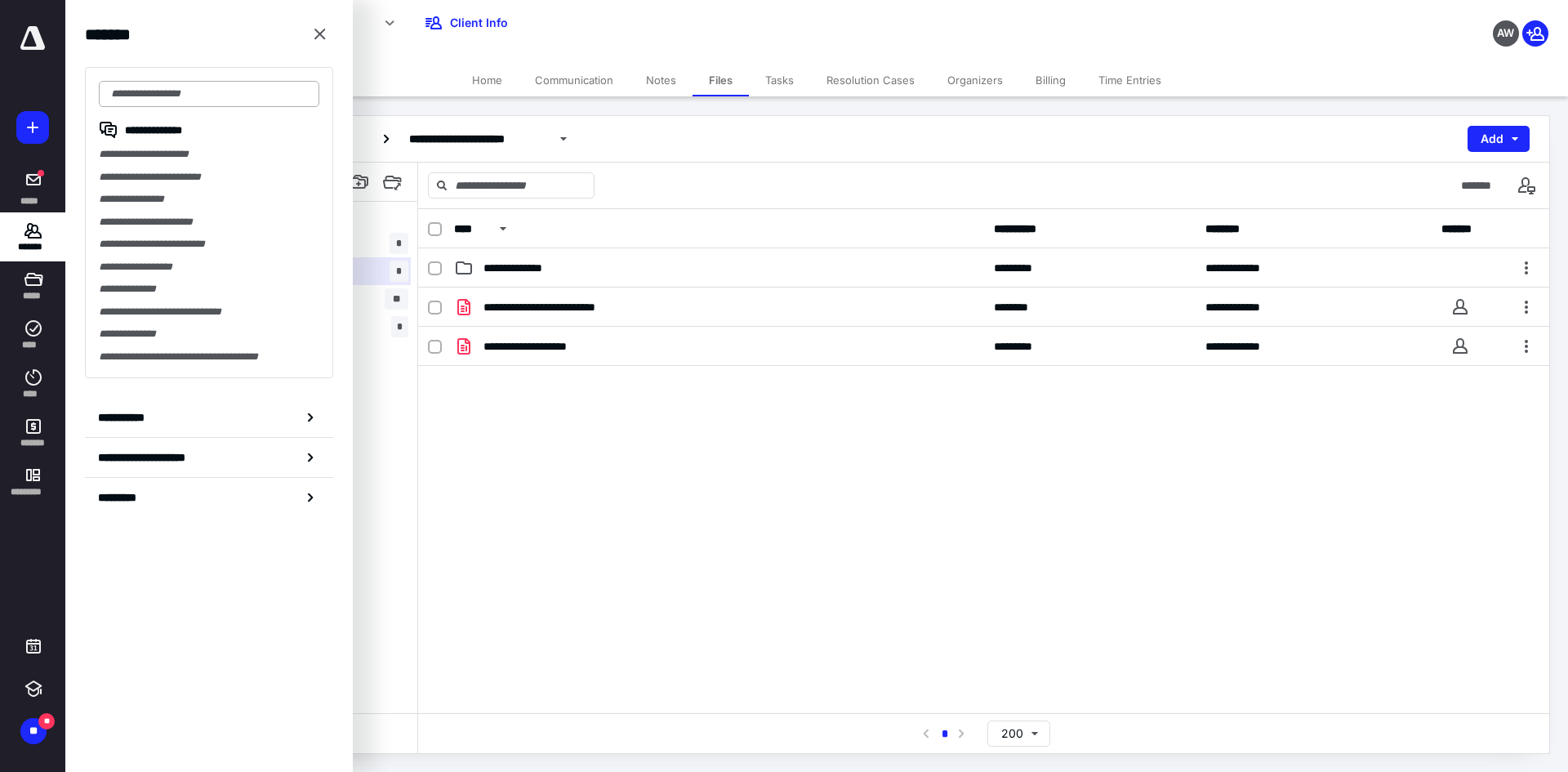 click at bounding box center [209, 94] 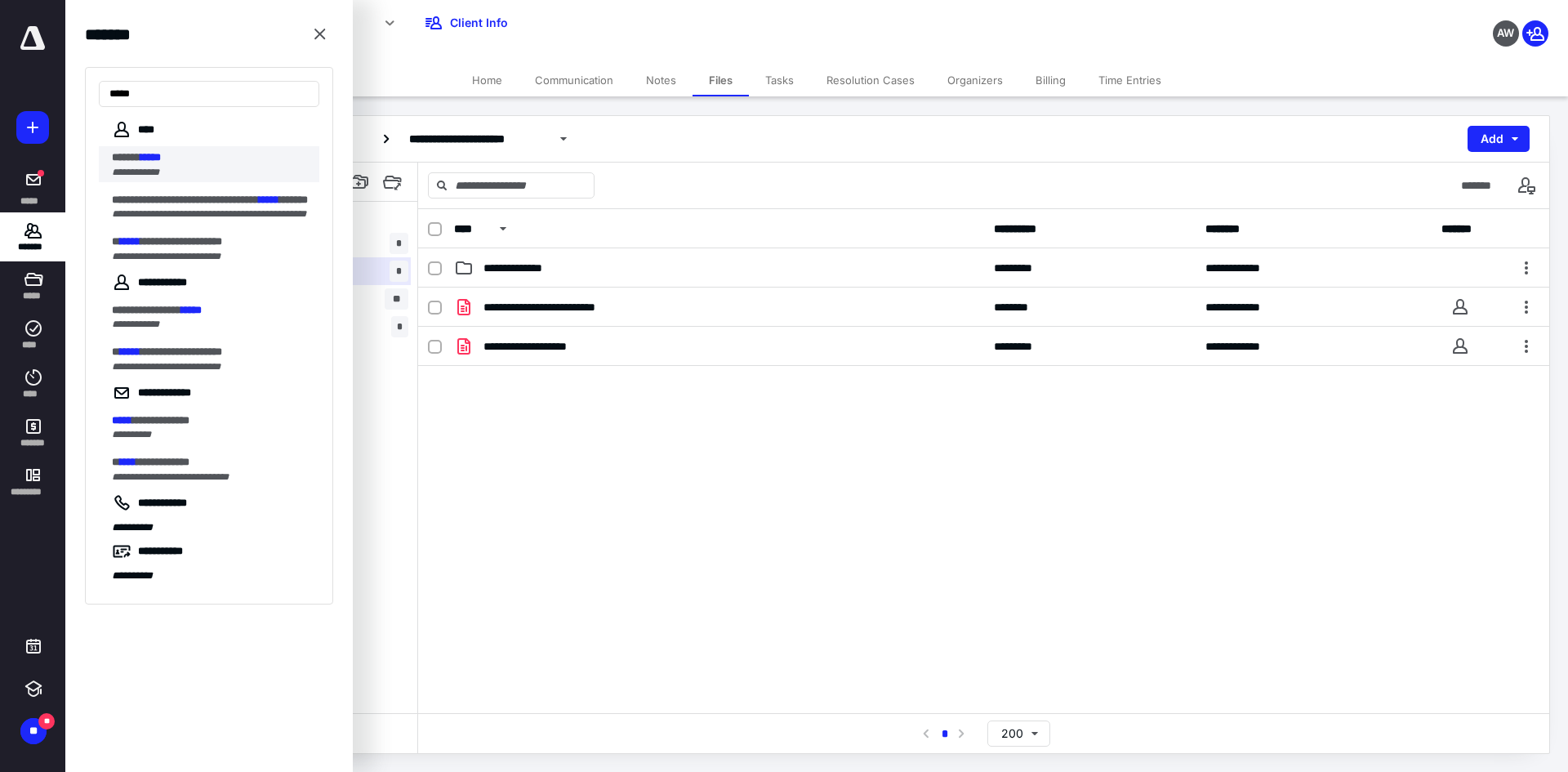 type on "*****" 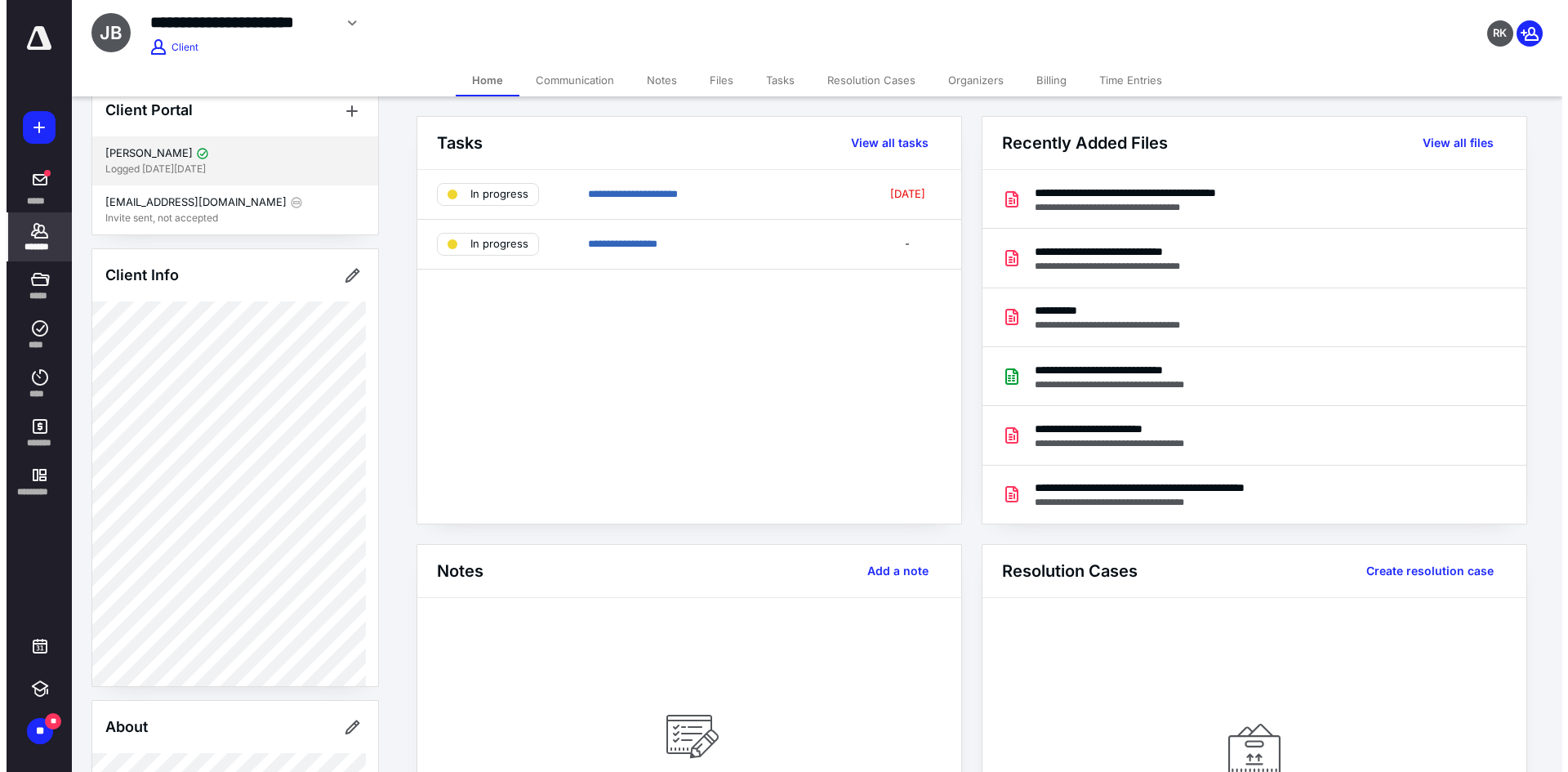 scroll, scrollTop: 0, scrollLeft: 0, axis: both 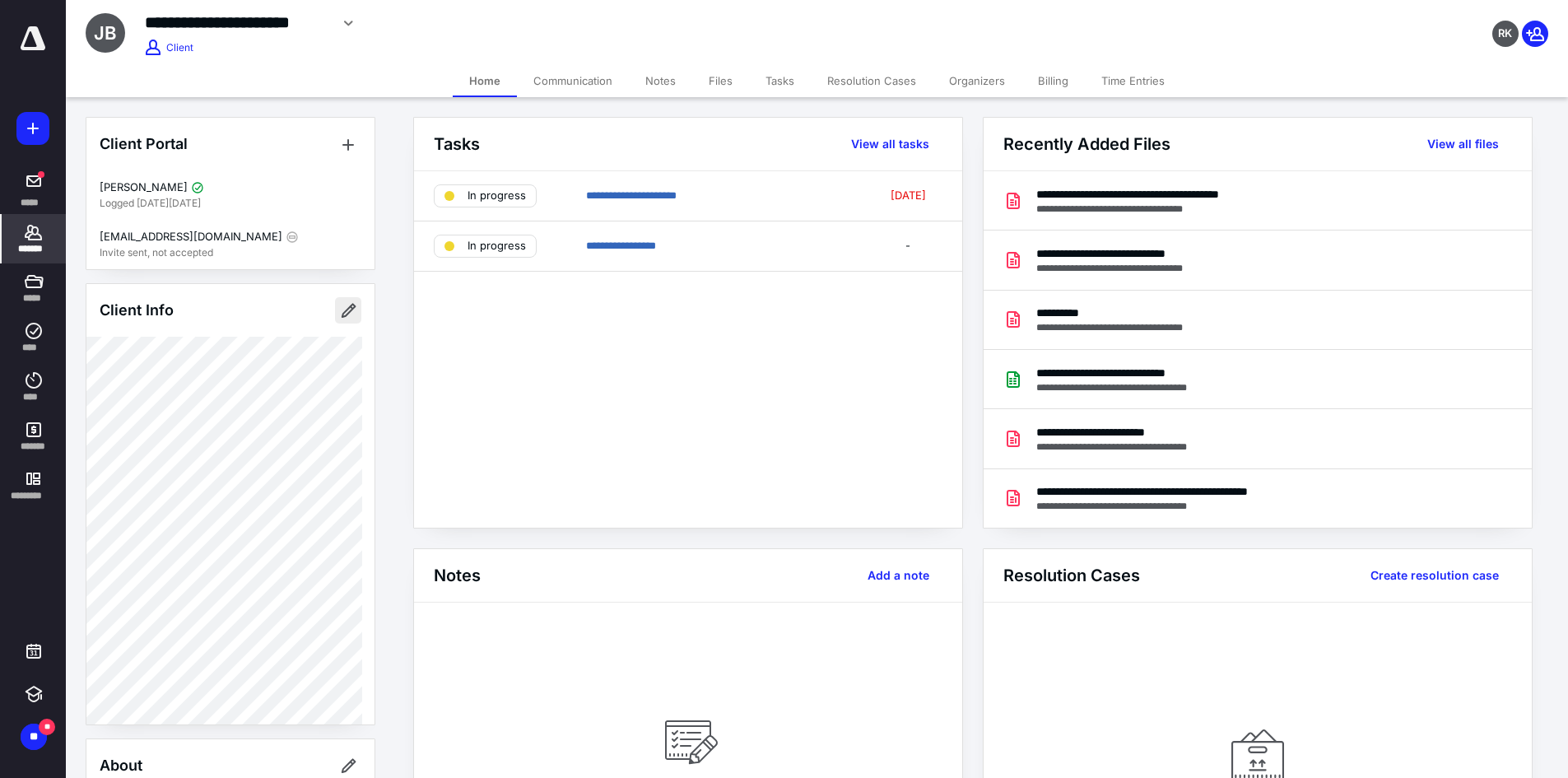 click at bounding box center (348, 310) 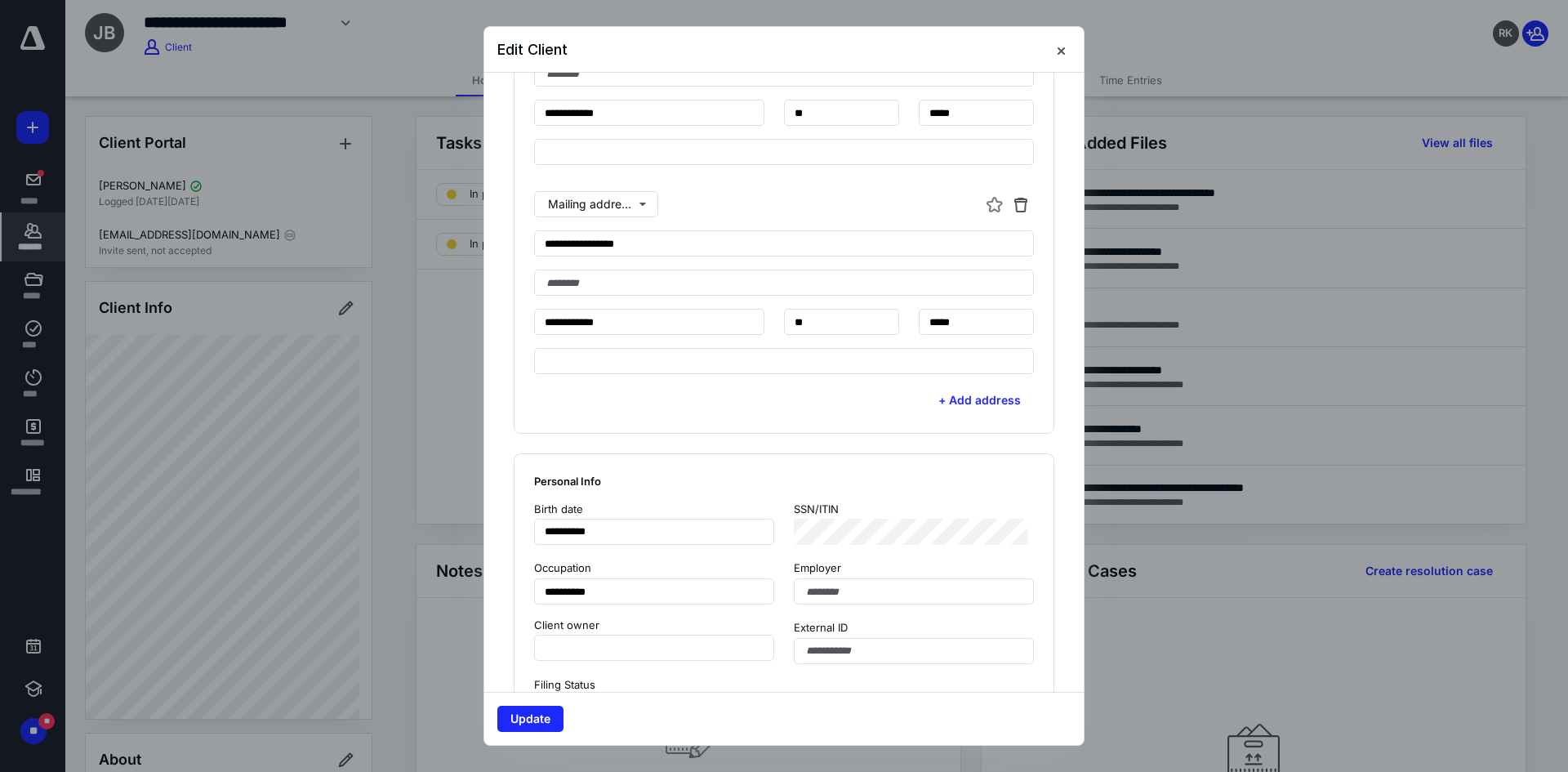 scroll, scrollTop: 572, scrollLeft: 0, axis: vertical 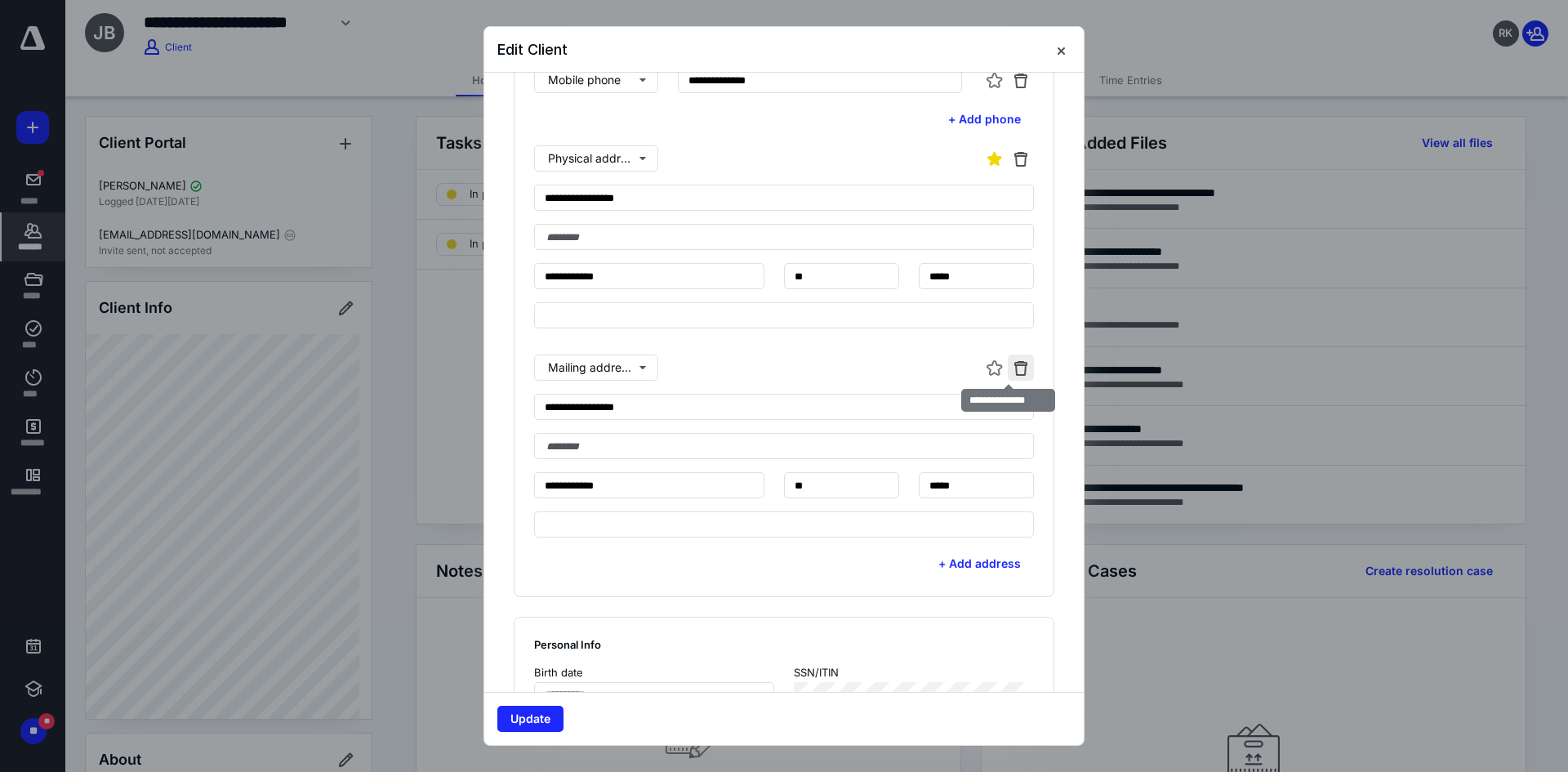 click at bounding box center [1021, 368] 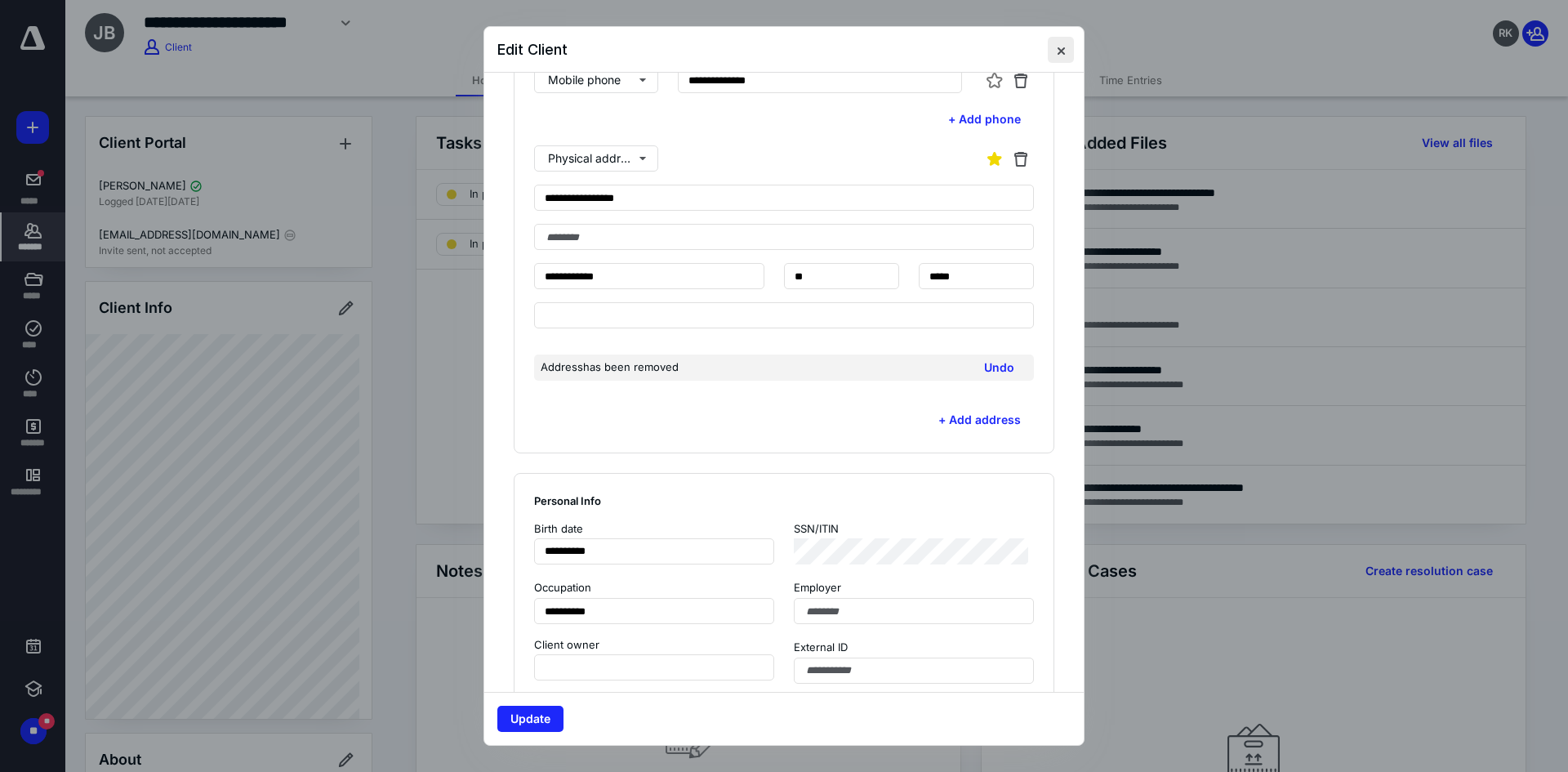 click at bounding box center [1061, 50] 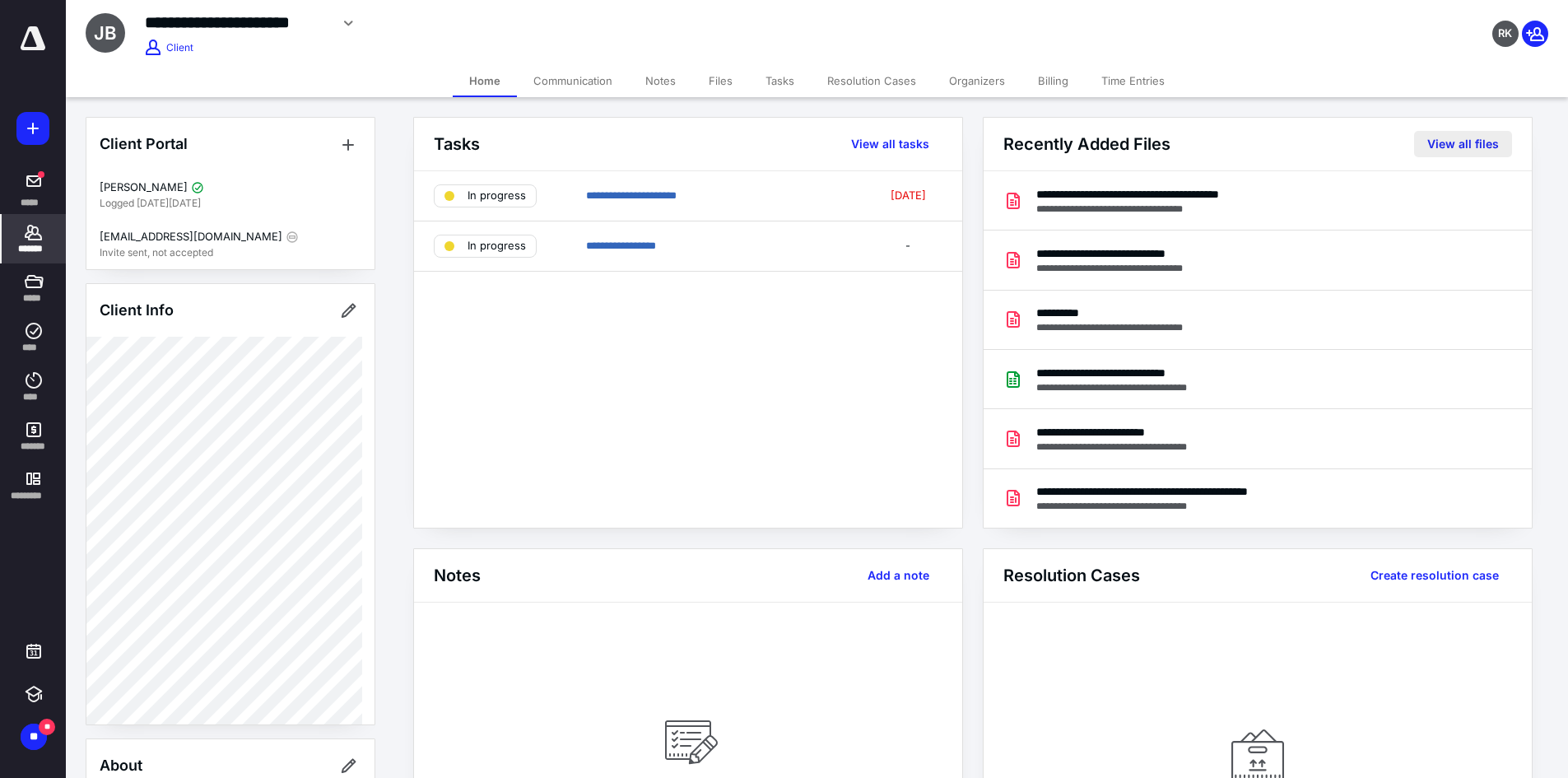 click on "View all files" at bounding box center (1463, 144) 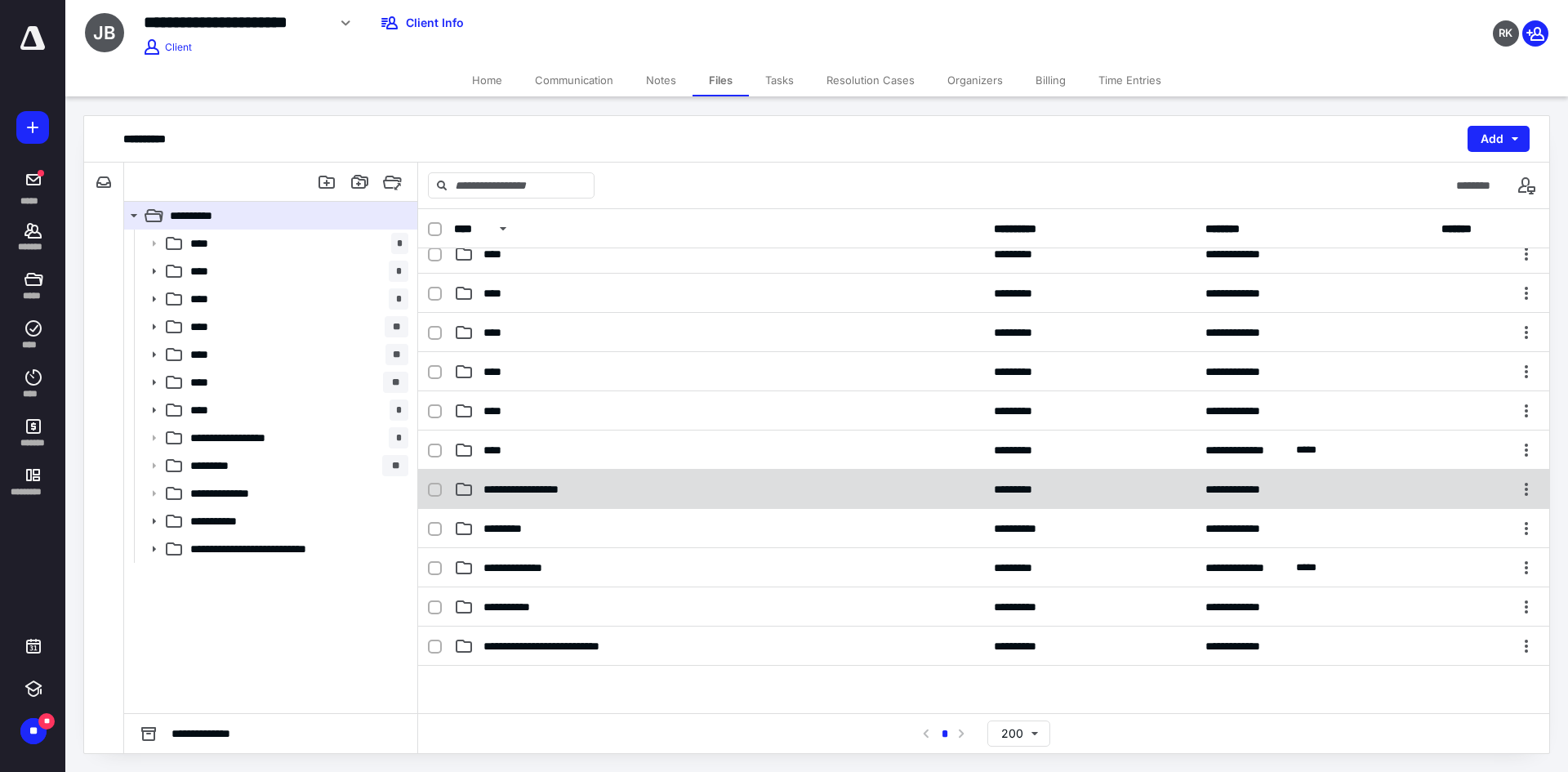 scroll, scrollTop: 82, scrollLeft: 0, axis: vertical 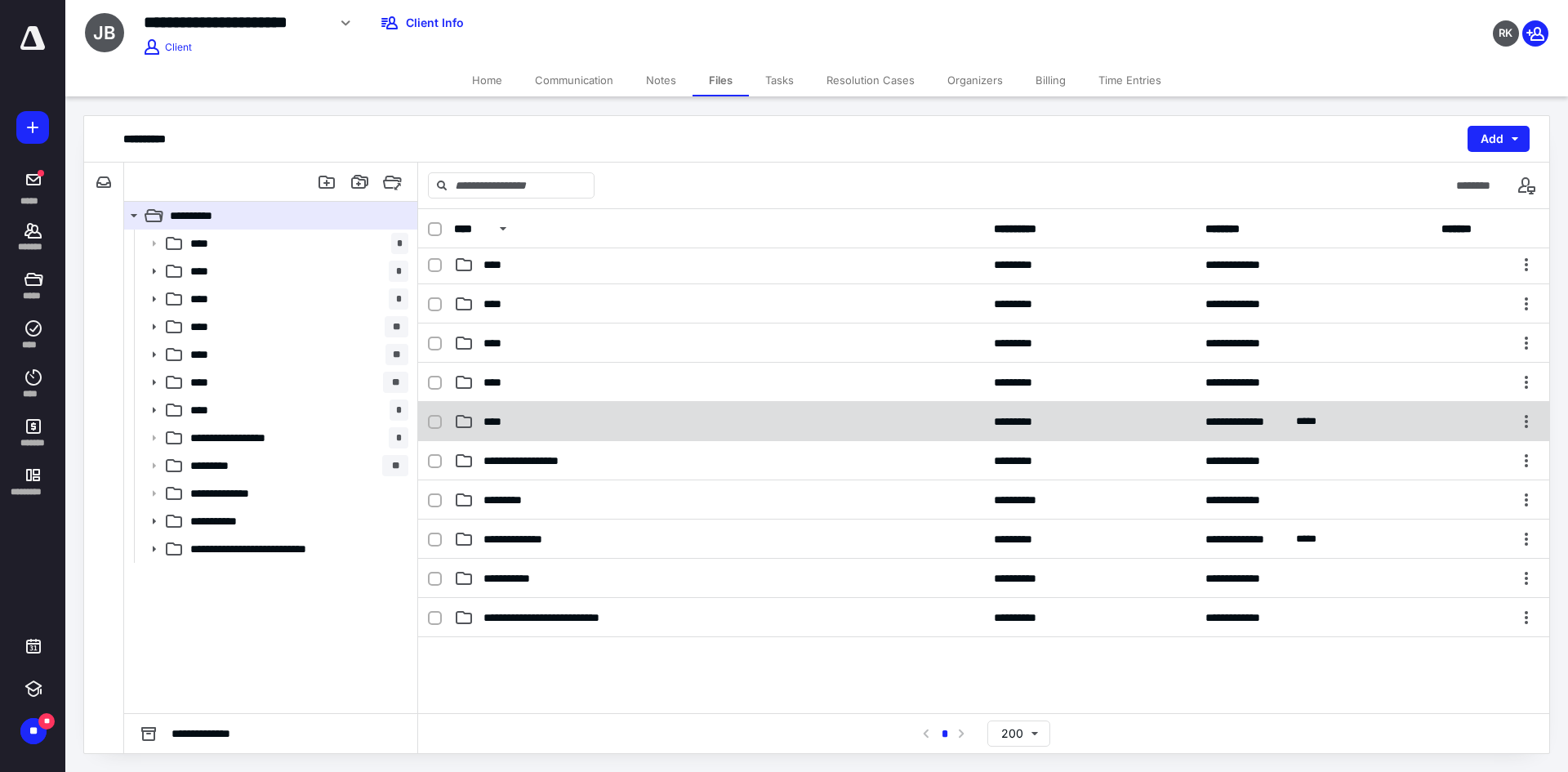 click on "**********" at bounding box center [983, 422] 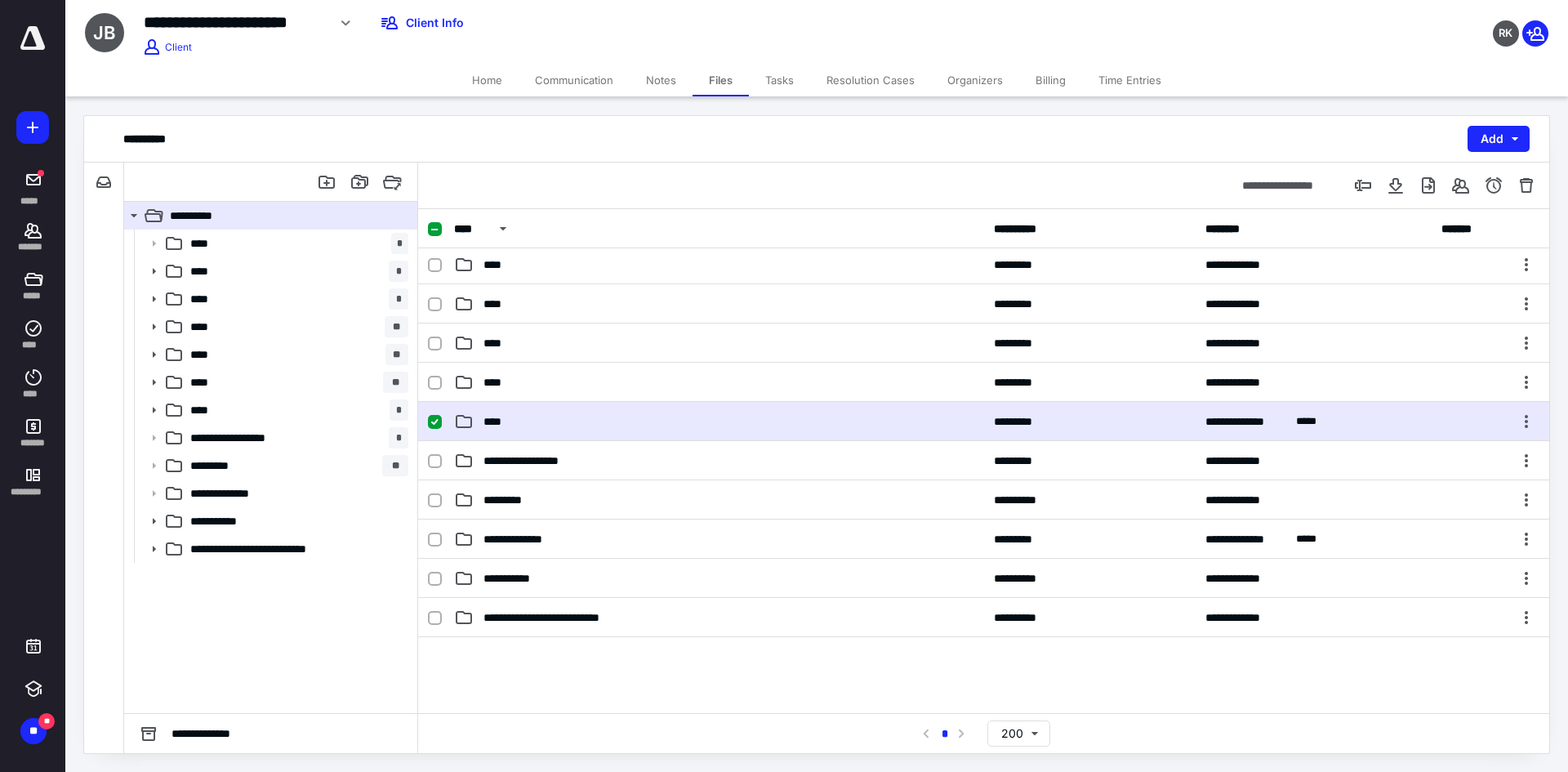 click on "**********" at bounding box center (983, 422) 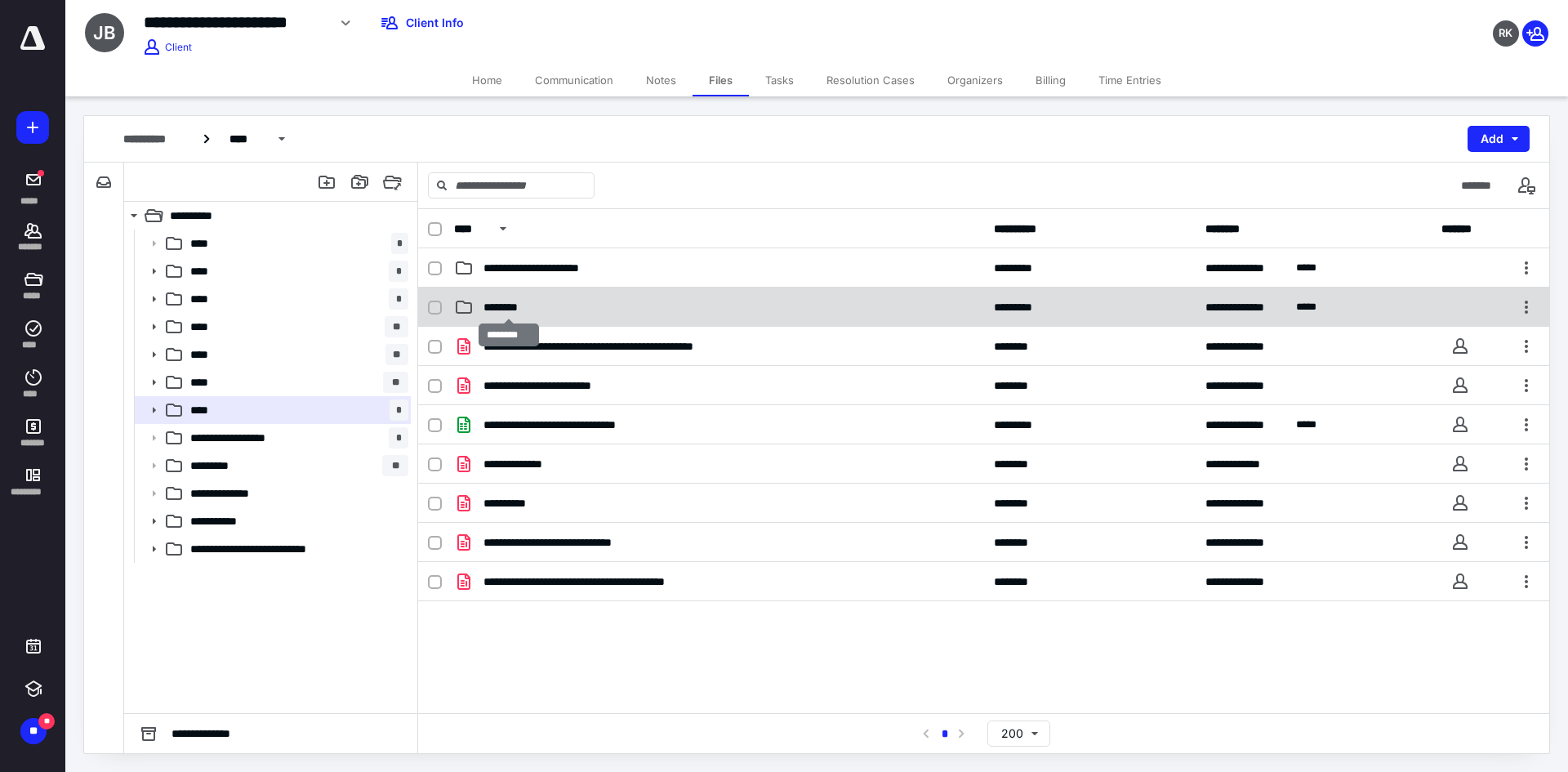 click on "********" at bounding box center [509, 307] 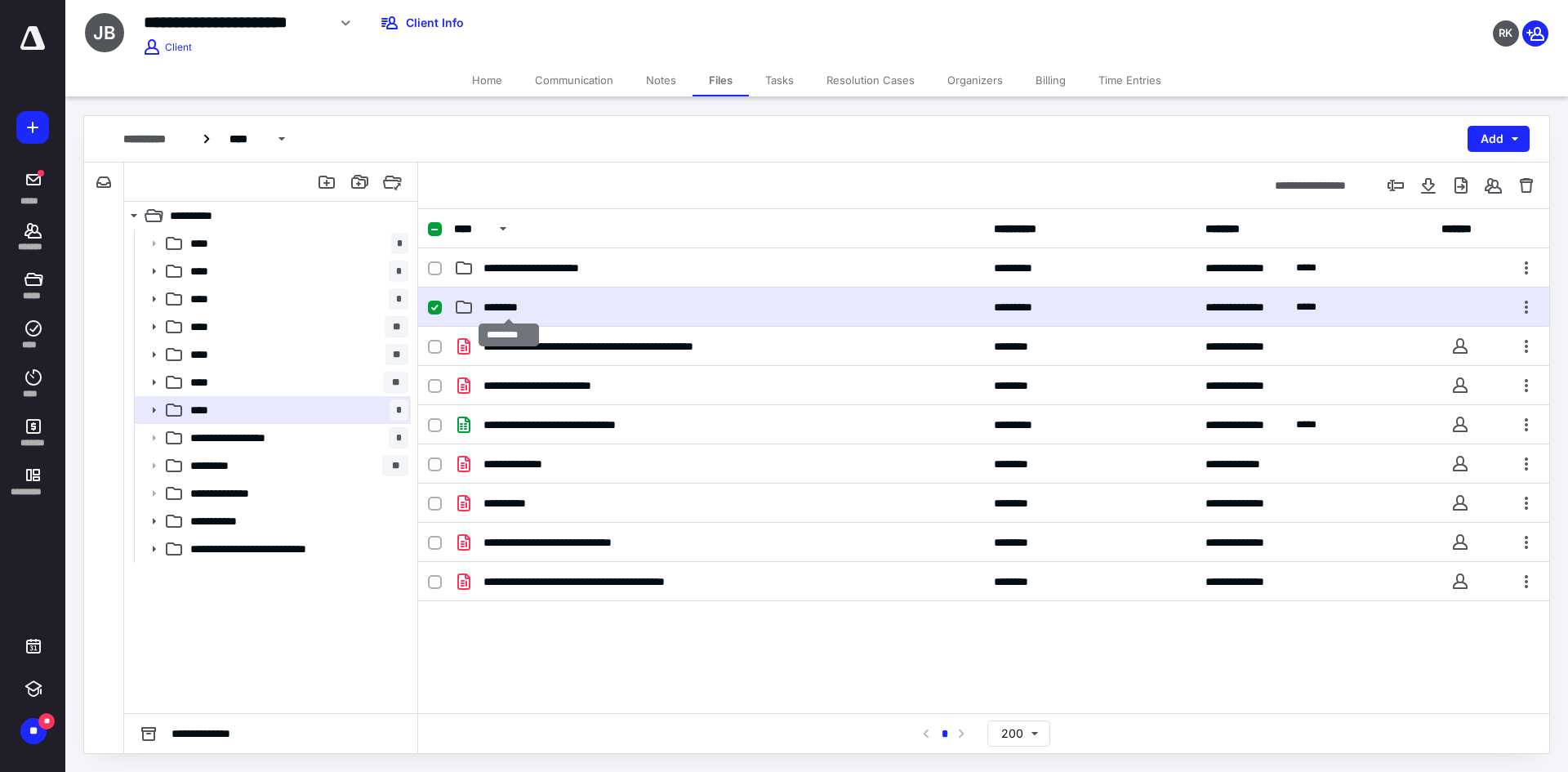 click on "********" at bounding box center [509, 307] 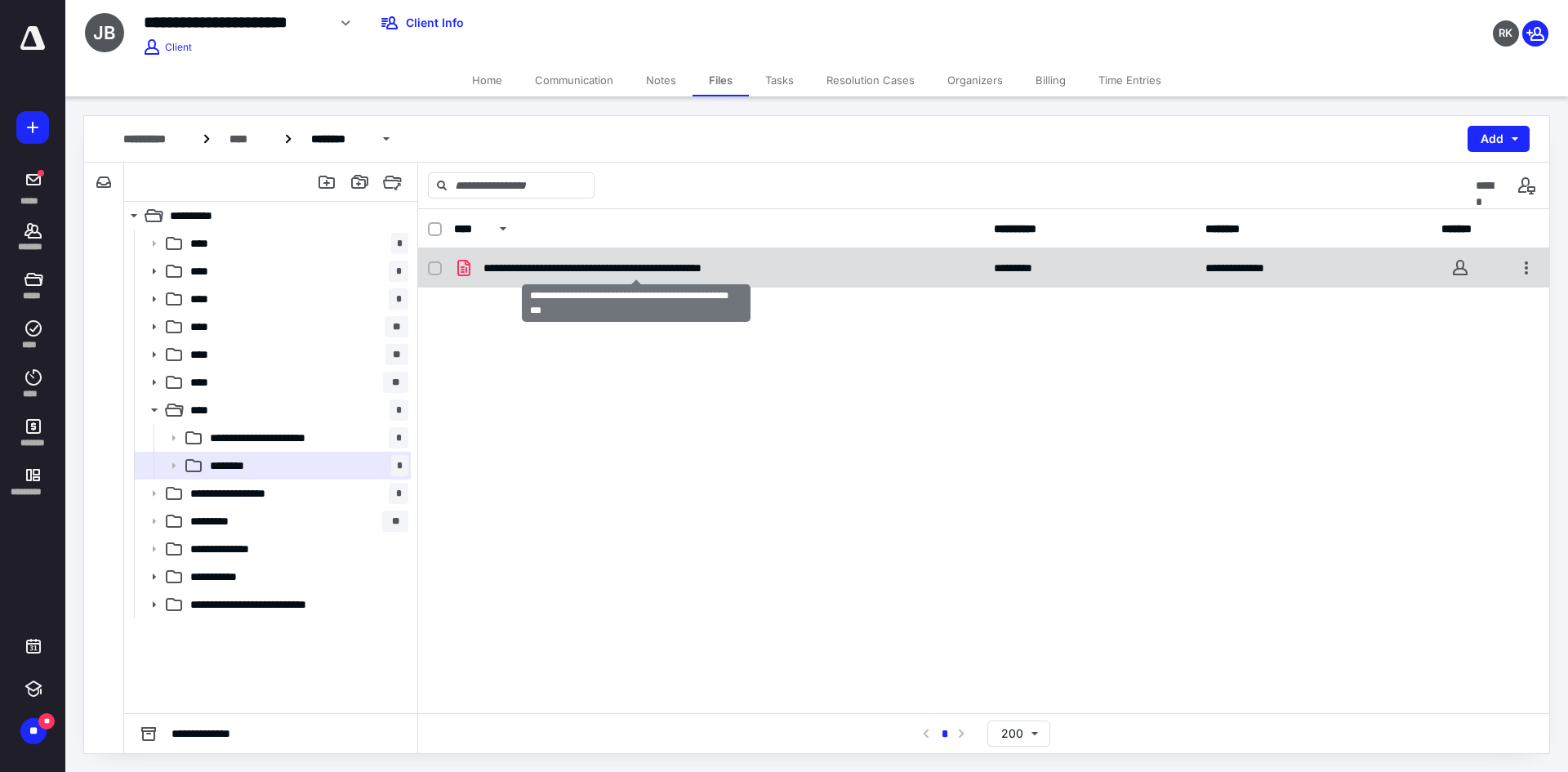 click on "**********" at bounding box center [636, 268] 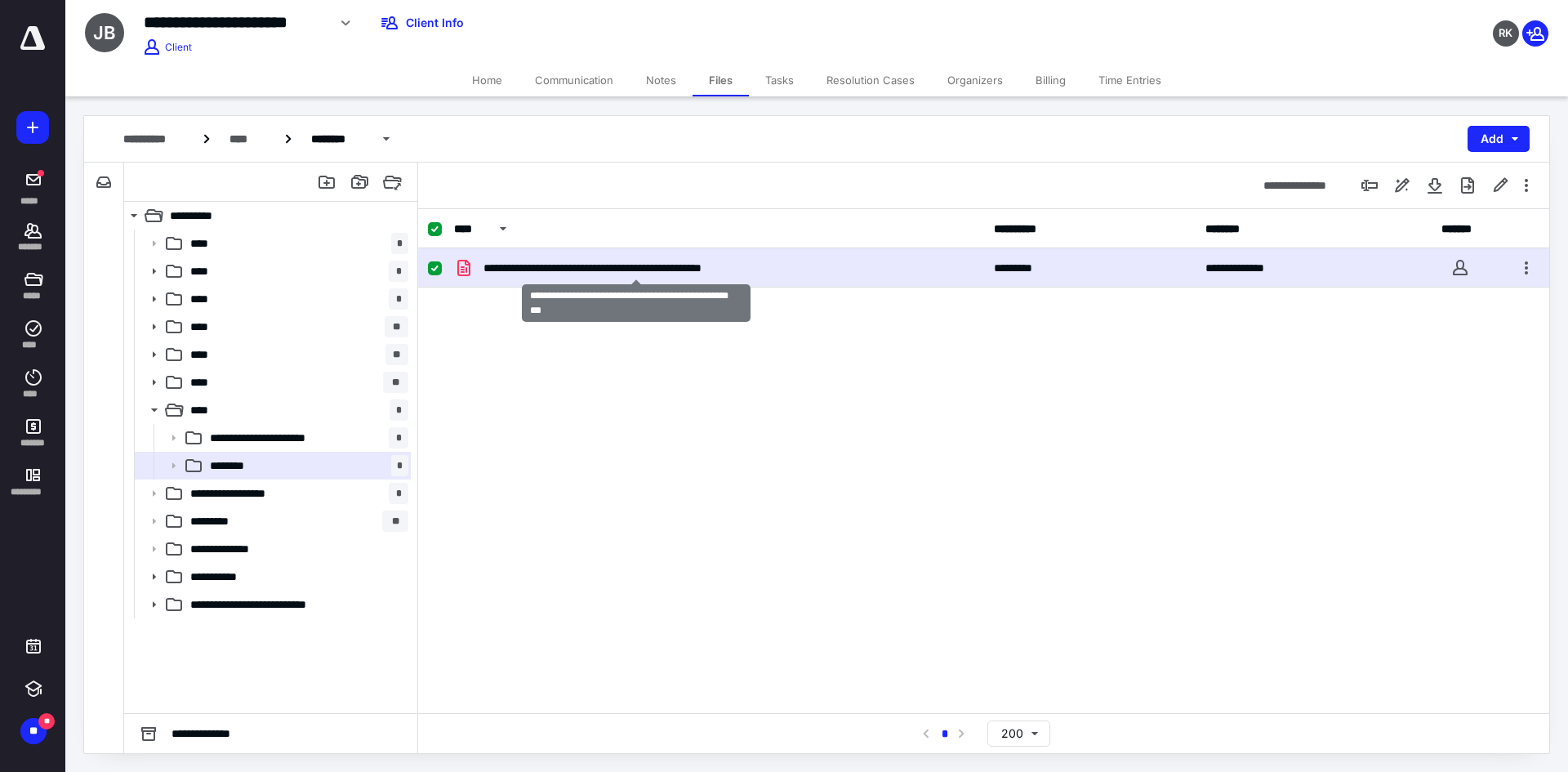 click on "**********" at bounding box center (636, 268) 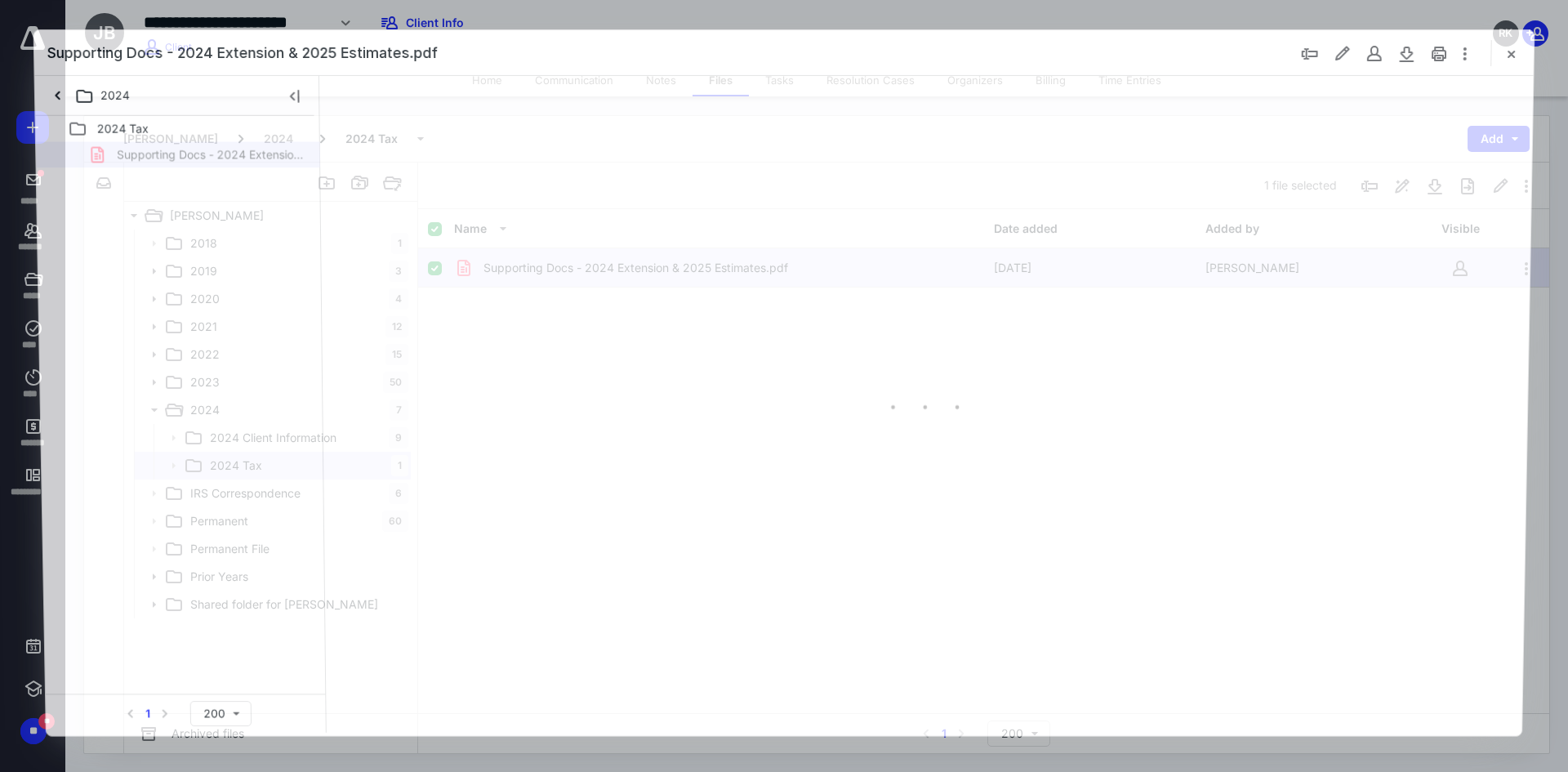 scroll, scrollTop: 0, scrollLeft: 0, axis: both 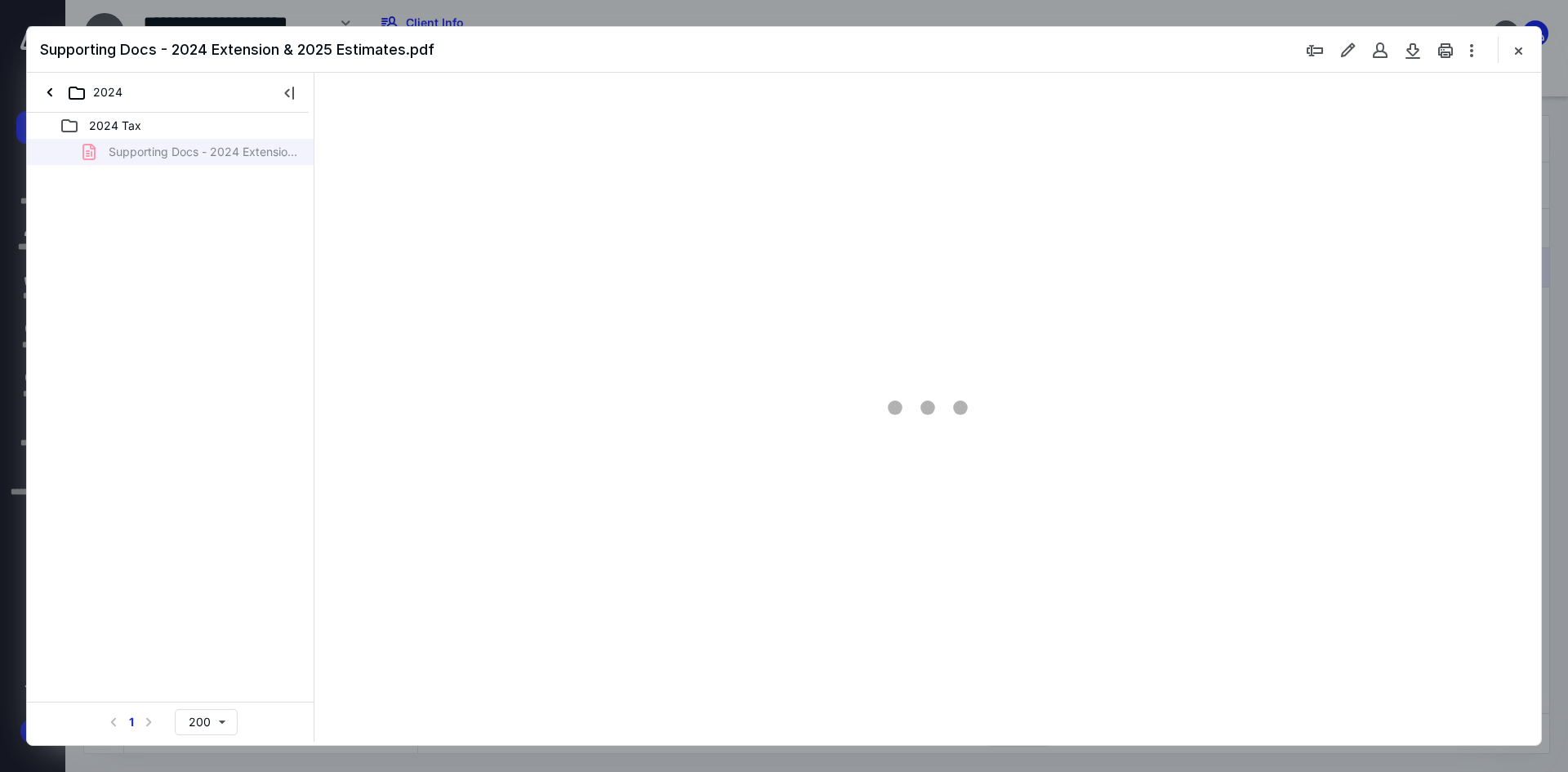 type on "93" 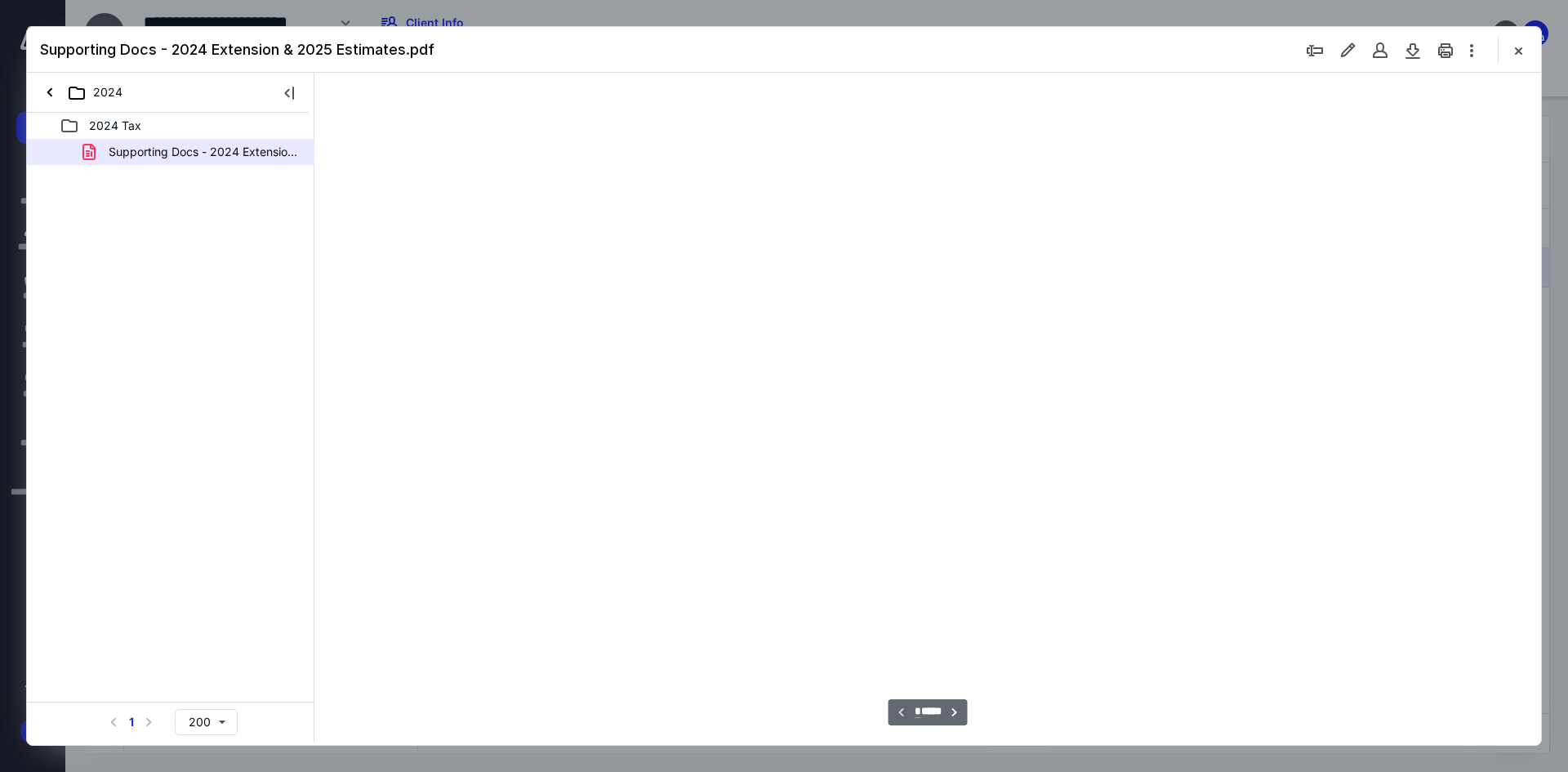scroll, scrollTop: 65, scrollLeft: 0, axis: vertical 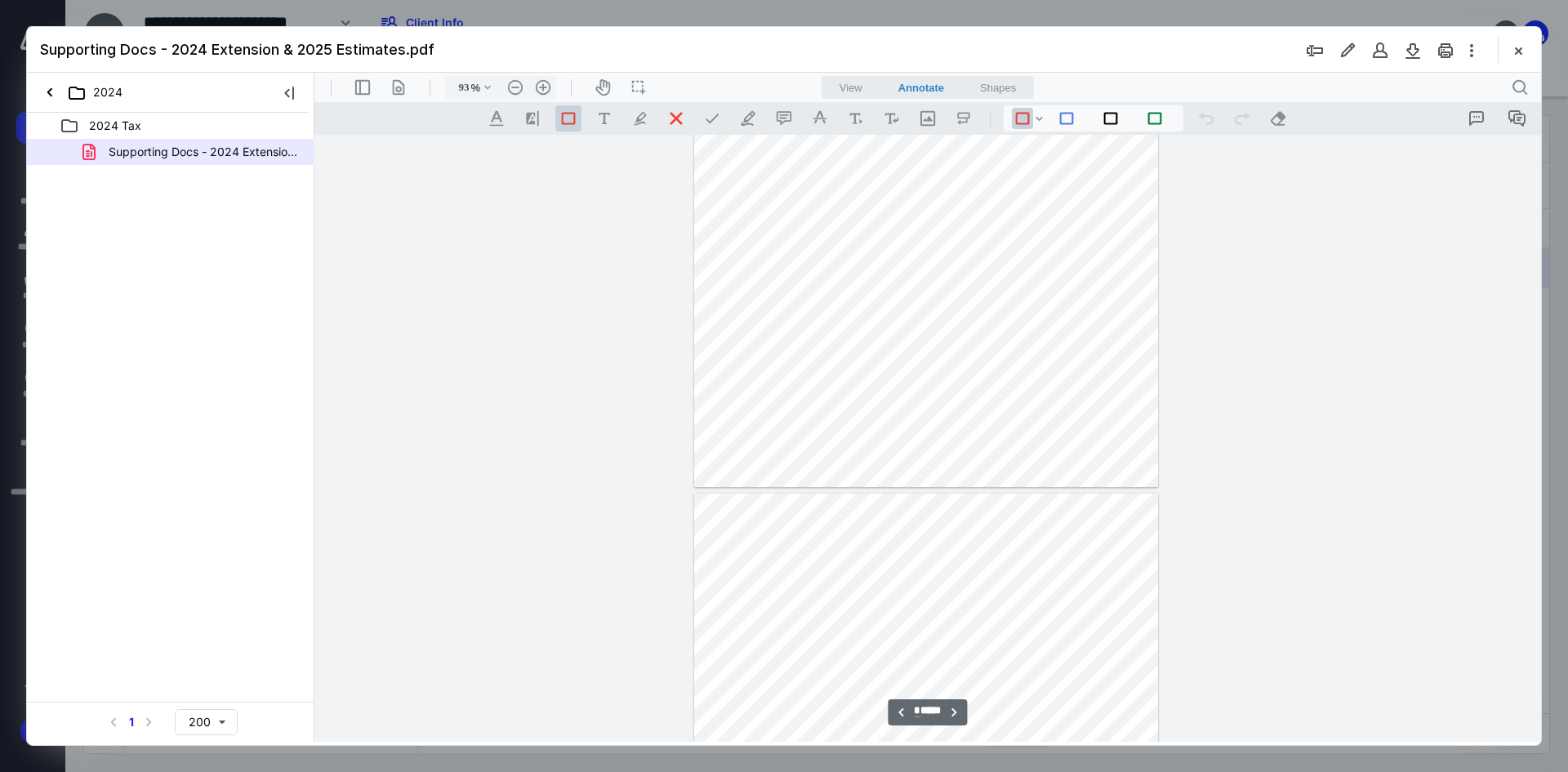 type on "*" 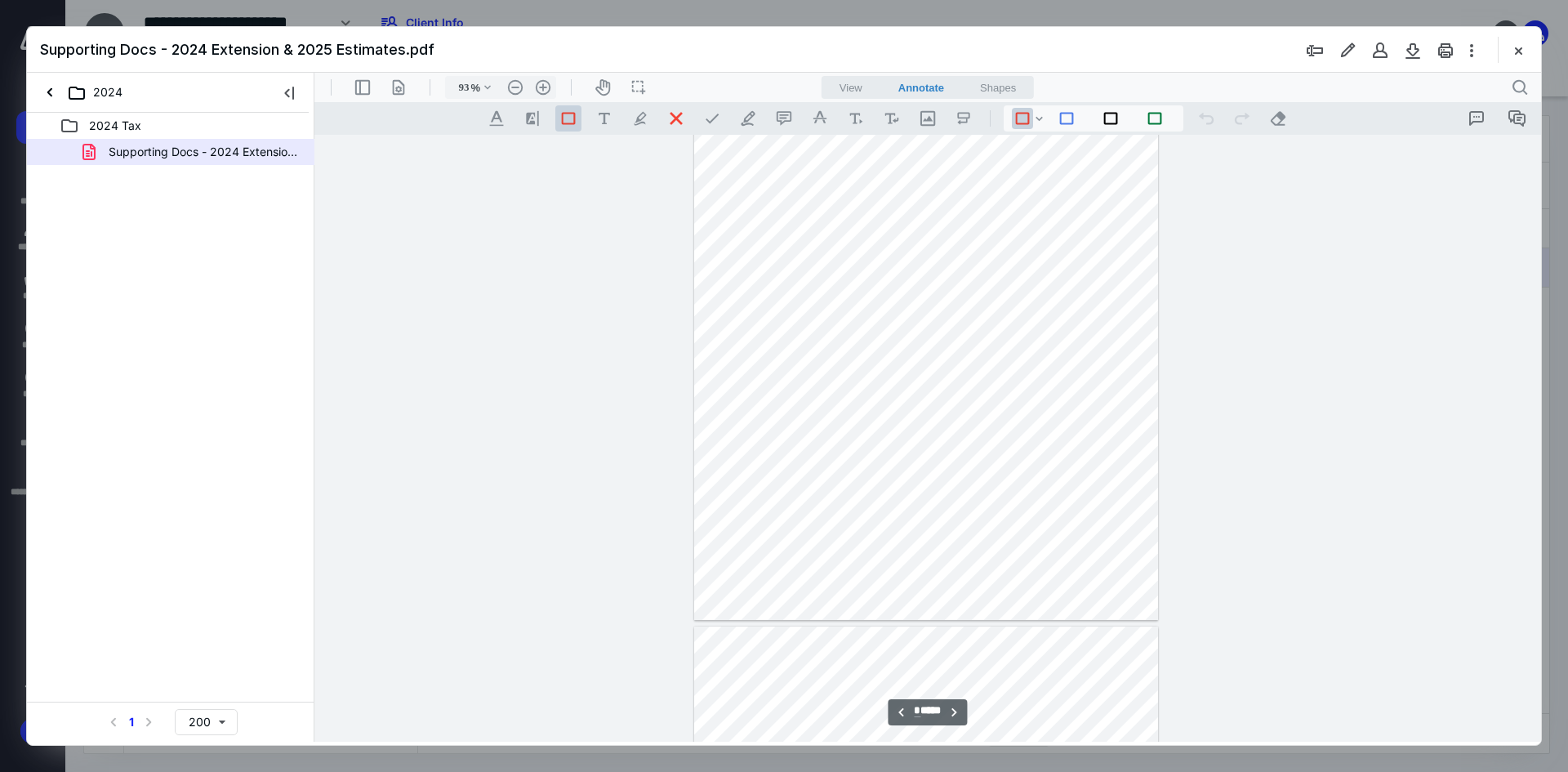 scroll, scrollTop: 3170, scrollLeft: 0, axis: vertical 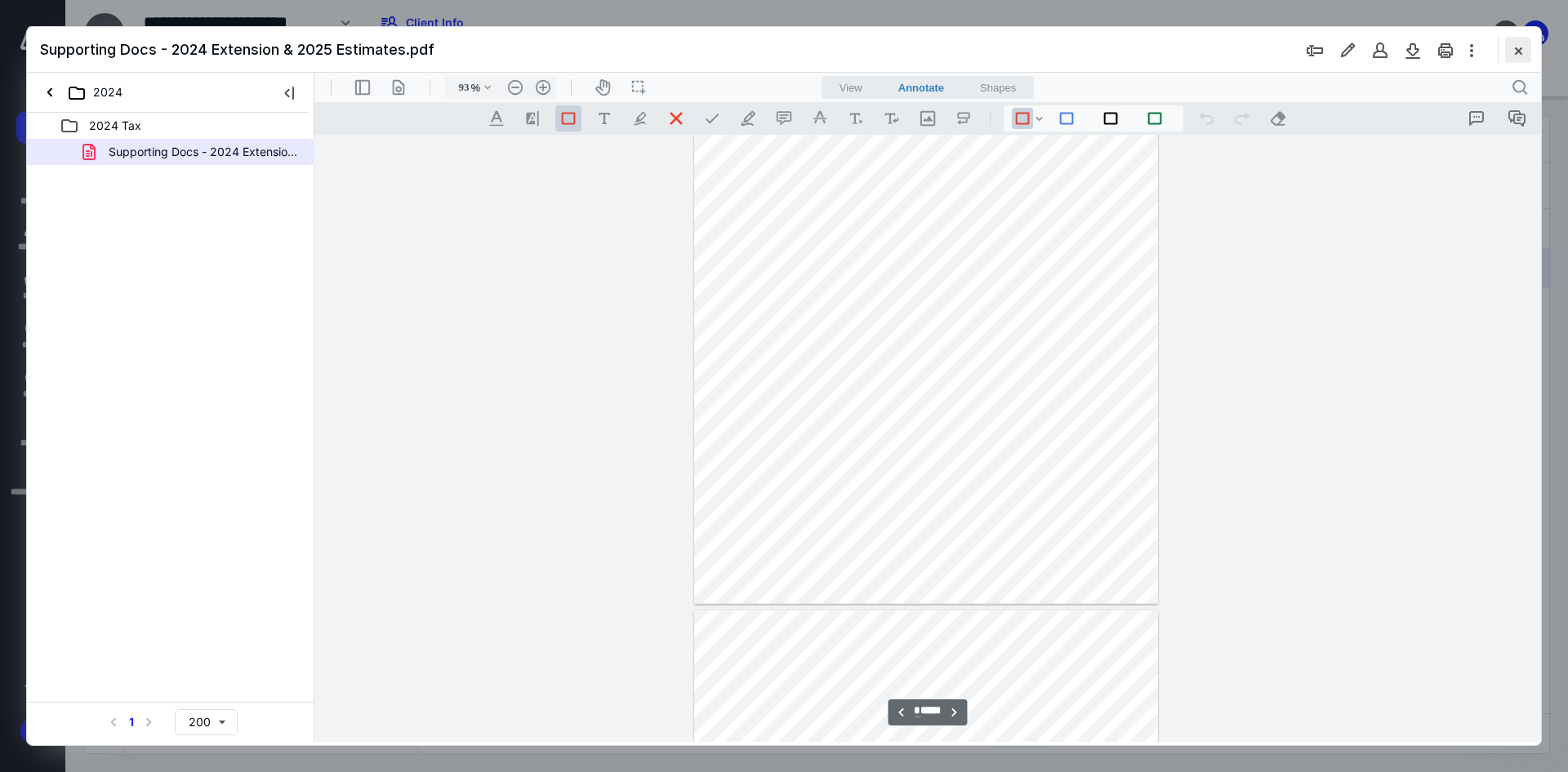 click at bounding box center (1518, 50) 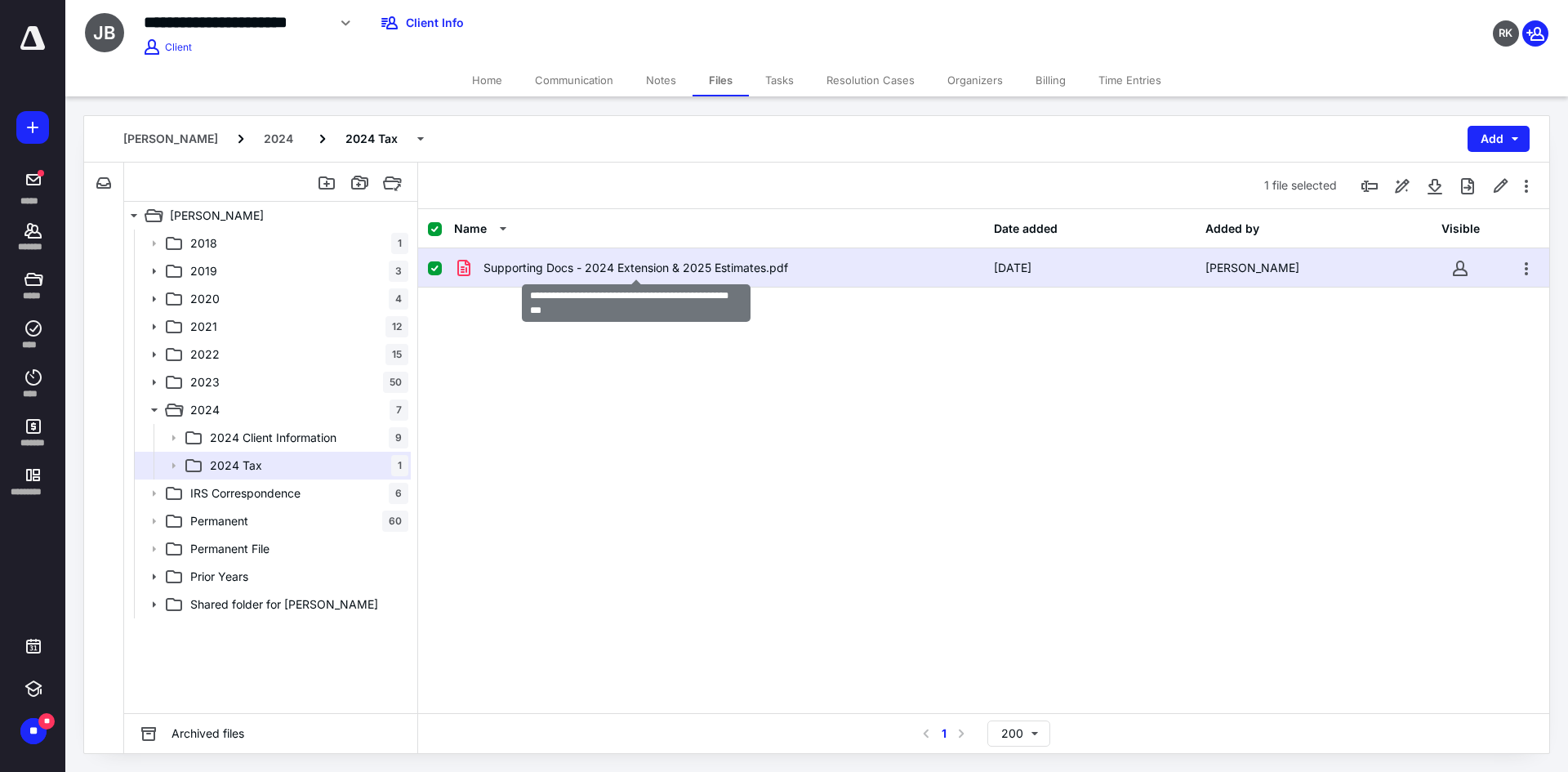 click on "Supporting Docs - 2024 Extension & 2025 Estimates.pdf" at bounding box center [635, 268] 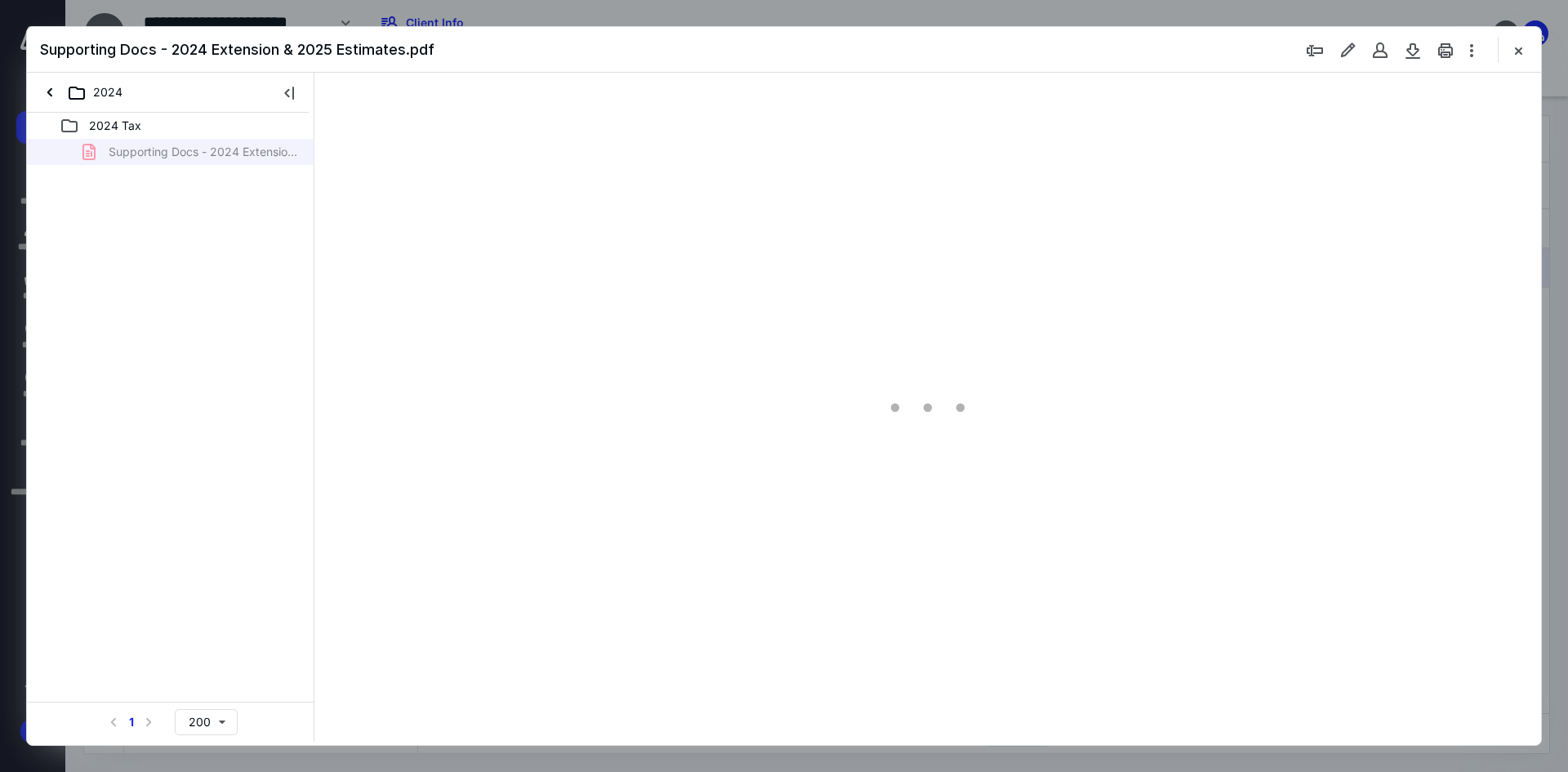 scroll, scrollTop: 0, scrollLeft: 0, axis: both 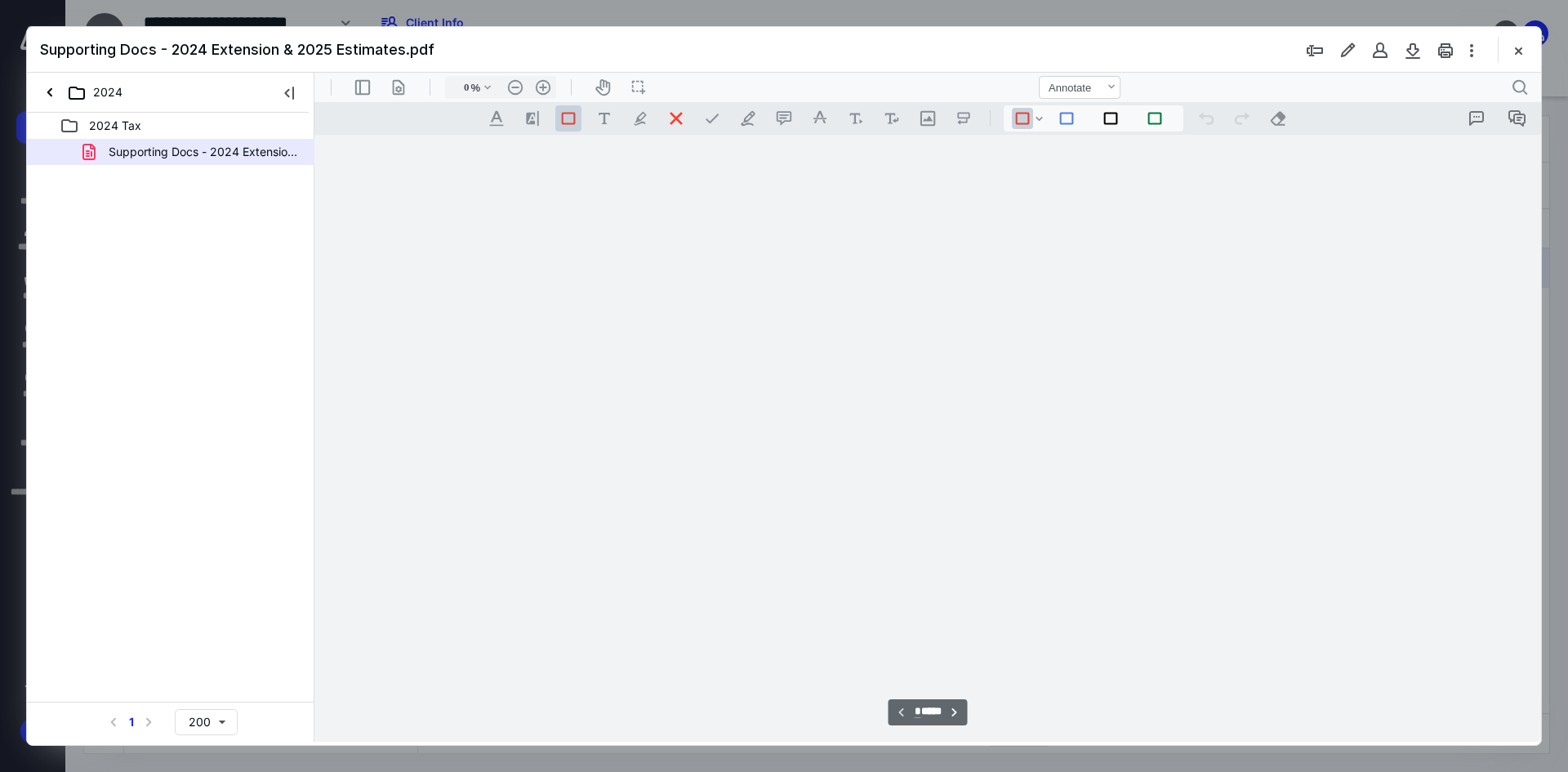 type on "93" 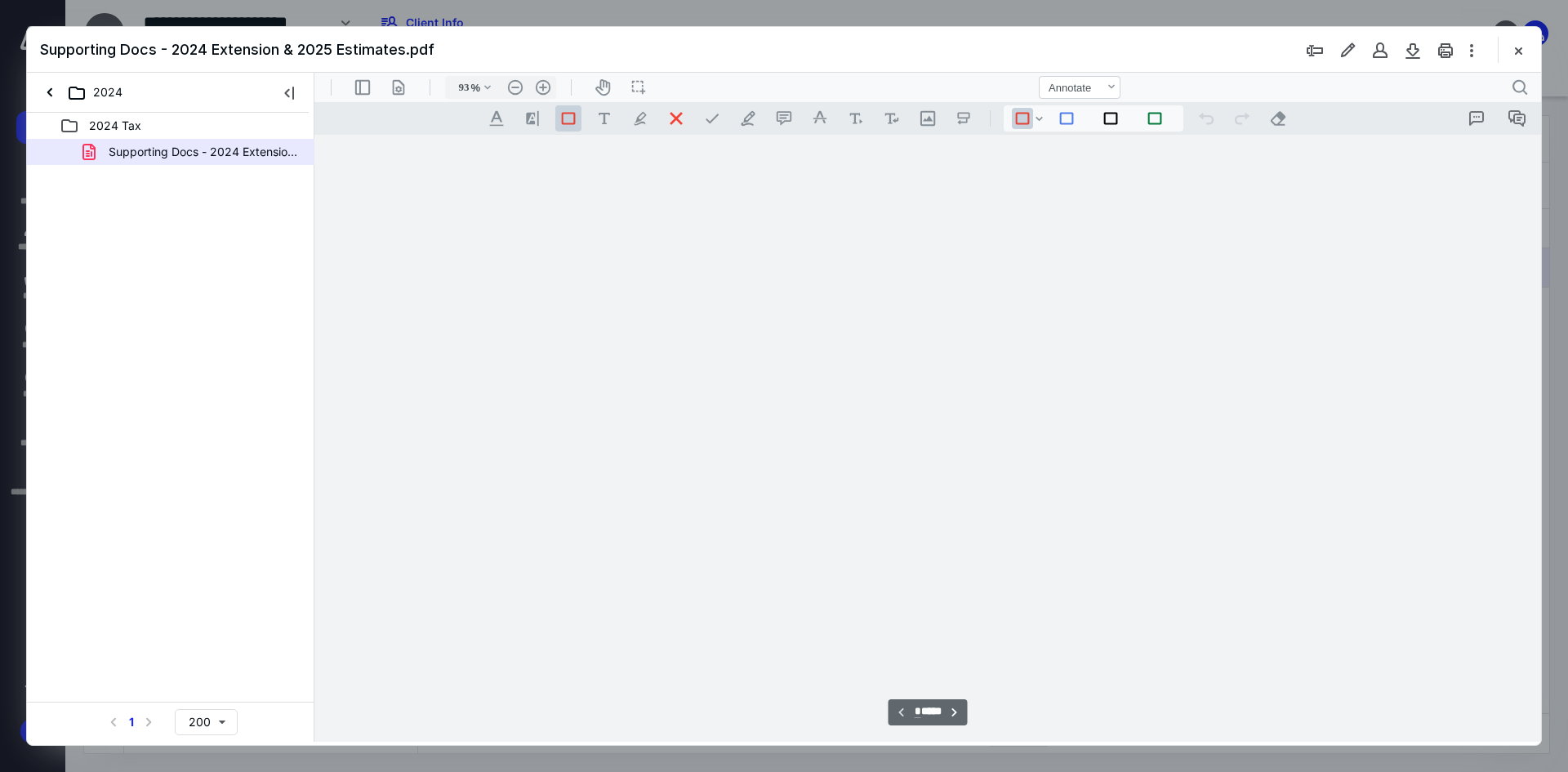 scroll, scrollTop: 65, scrollLeft: 0, axis: vertical 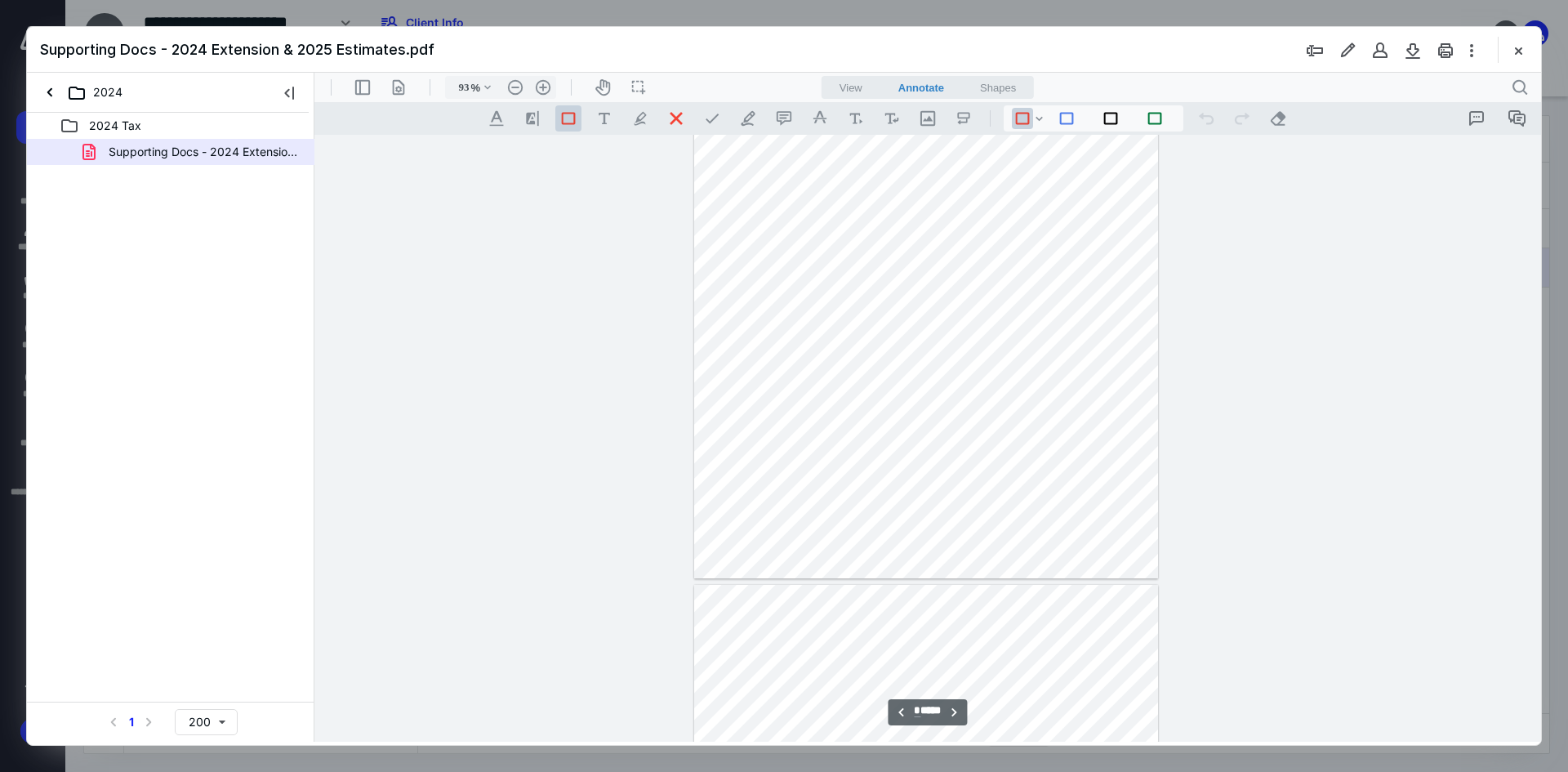 type on "**" 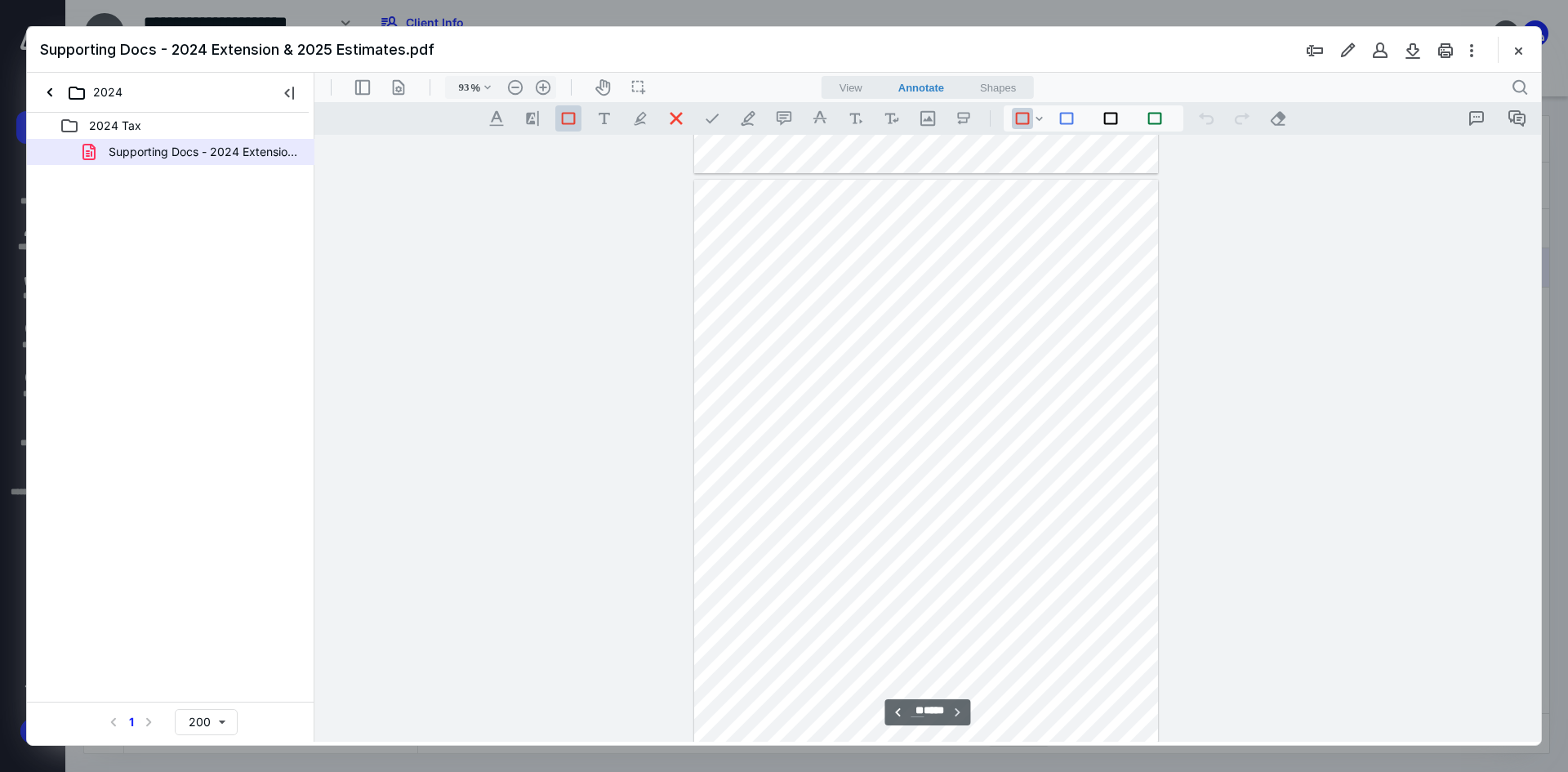 scroll, scrollTop: 5463, scrollLeft: 0, axis: vertical 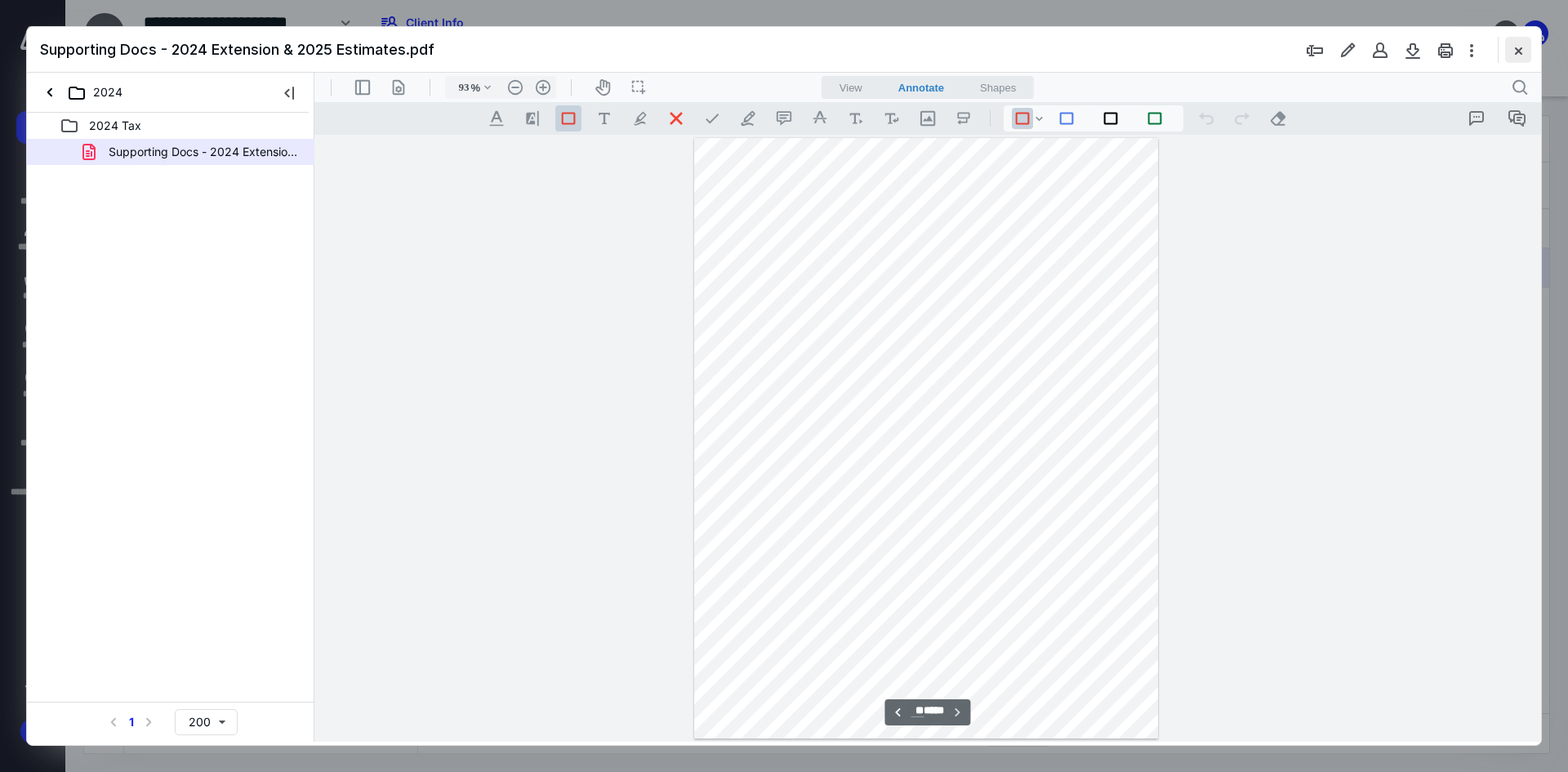 click at bounding box center (1518, 50) 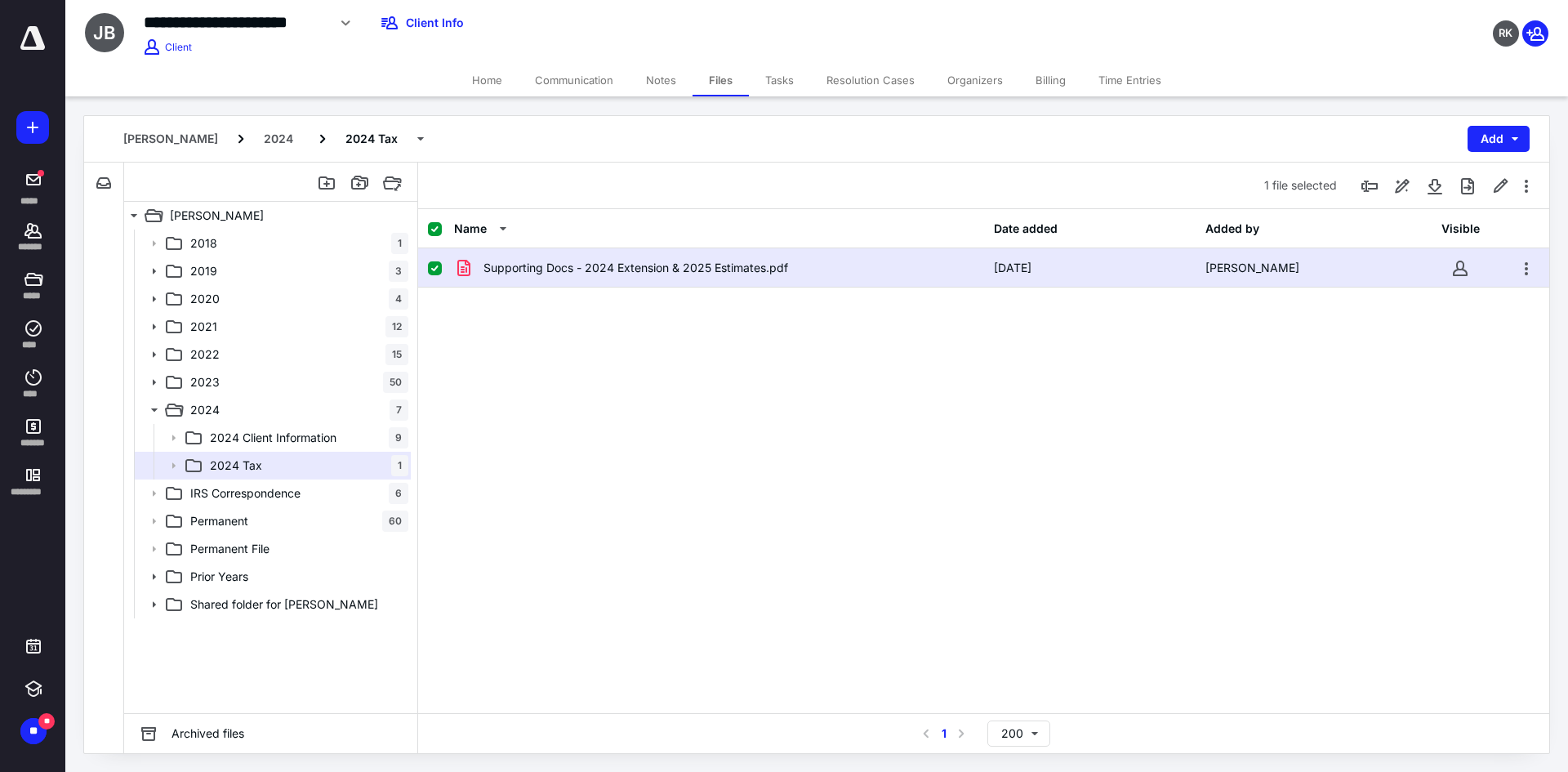 click on "Communication" at bounding box center (574, 80) 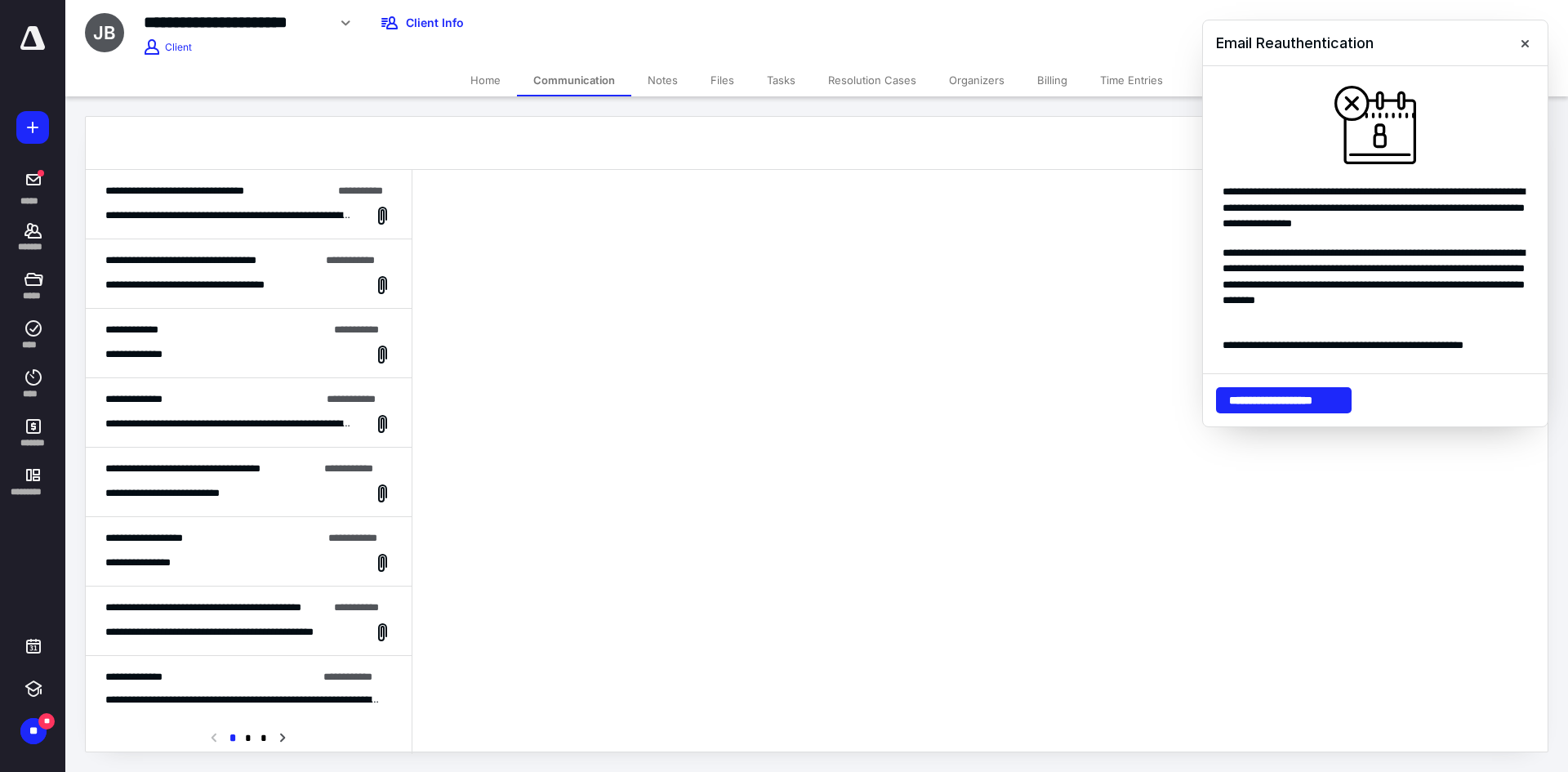 click on "**********" at bounding box center (229, 424) 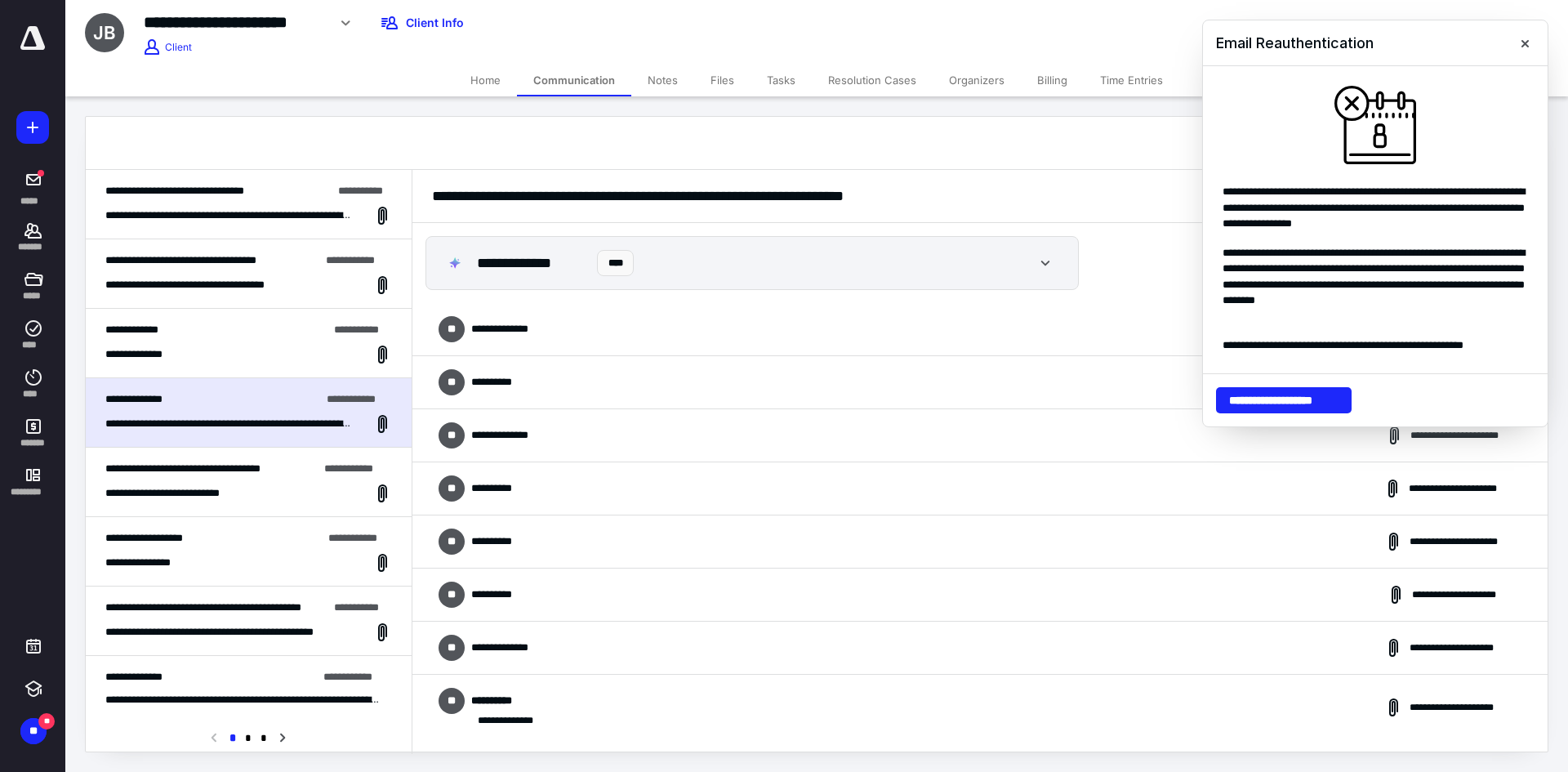 scroll, scrollTop: 88, scrollLeft: 0, axis: vertical 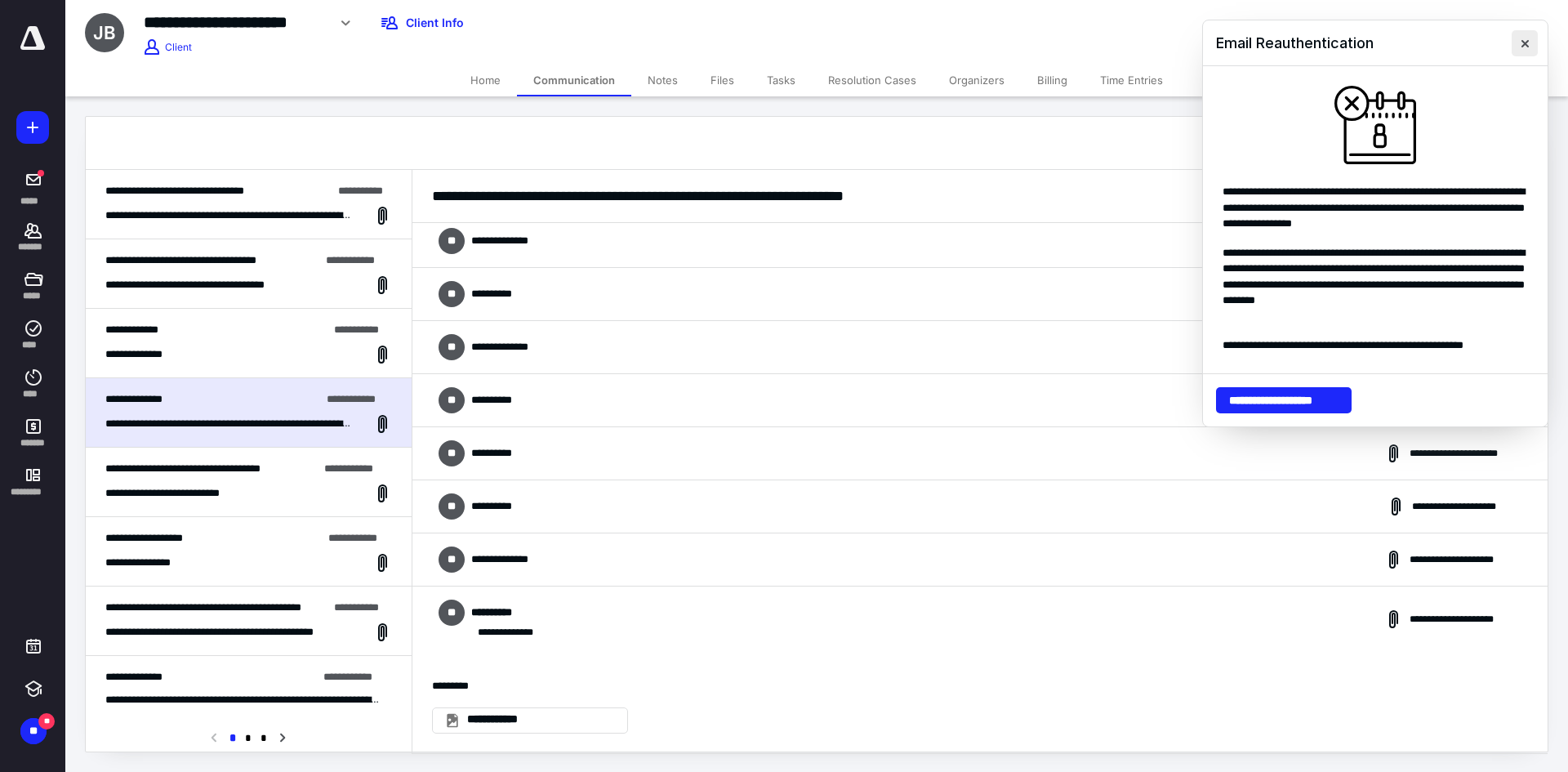 click at bounding box center [1525, 43] 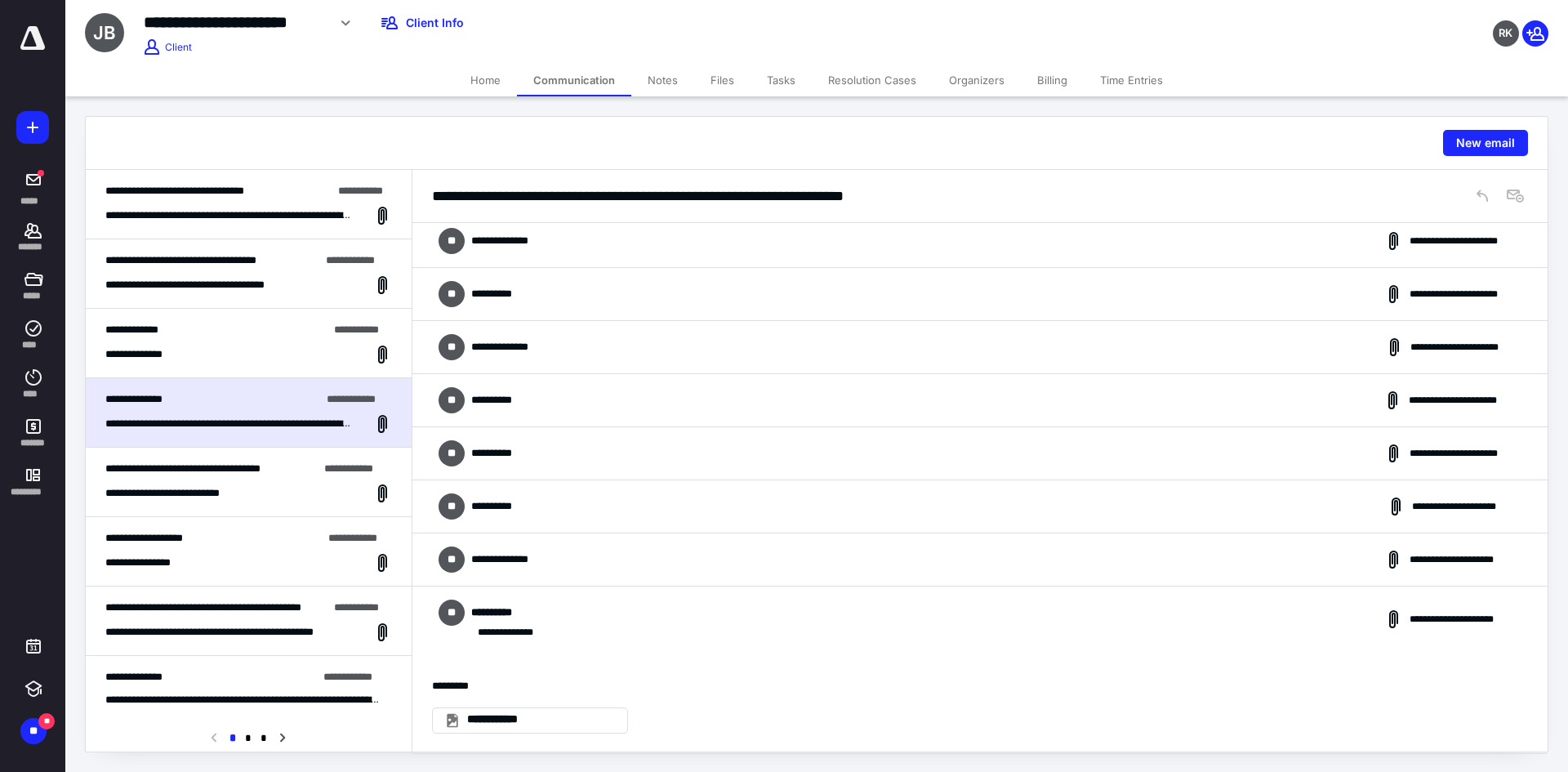 click on "**" at bounding box center (452, 613) 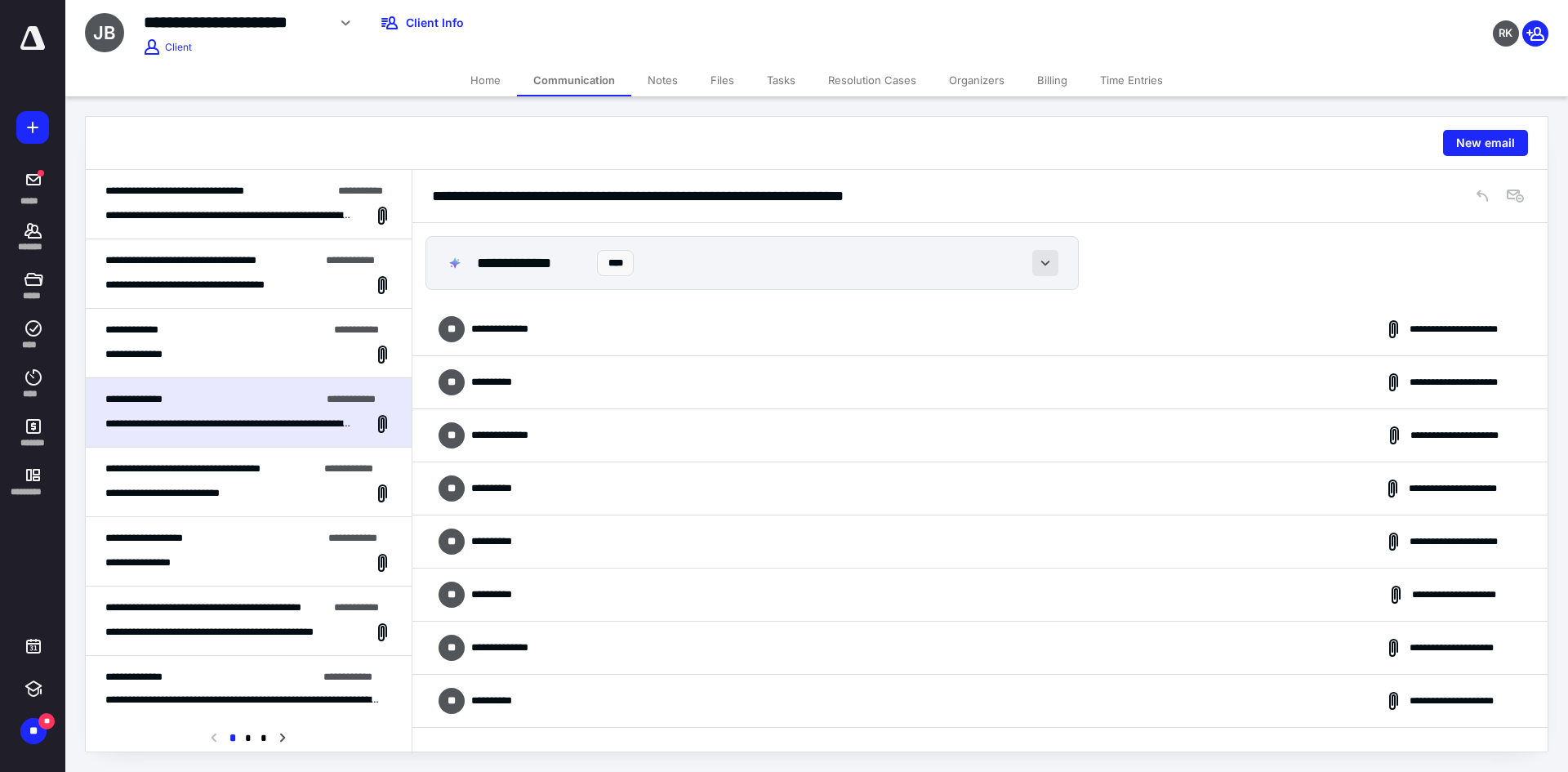 click at bounding box center [1045, 263] 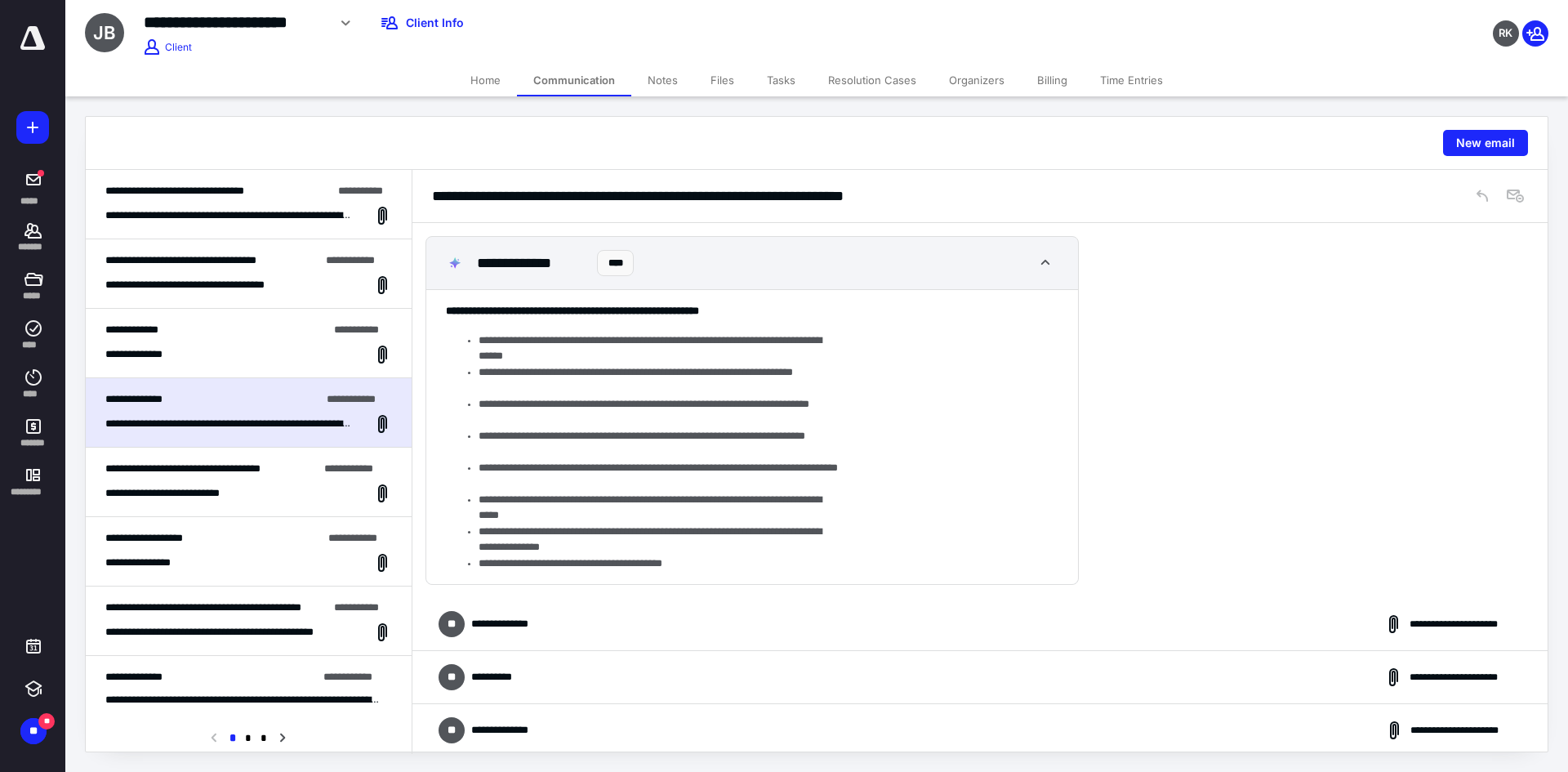 click on "**********" at bounding box center [497, 677] 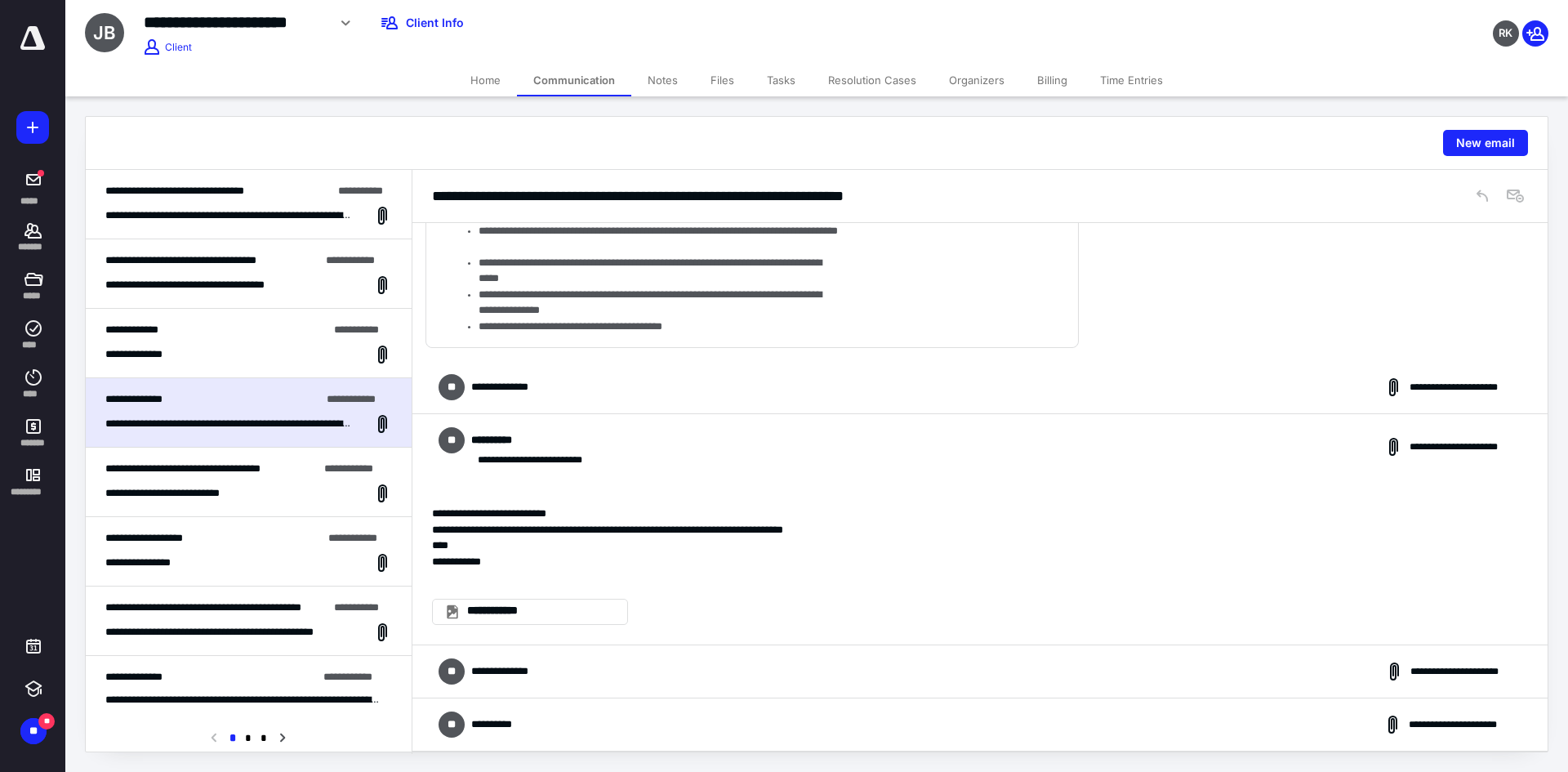 scroll, scrollTop: 245, scrollLeft: 0, axis: vertical 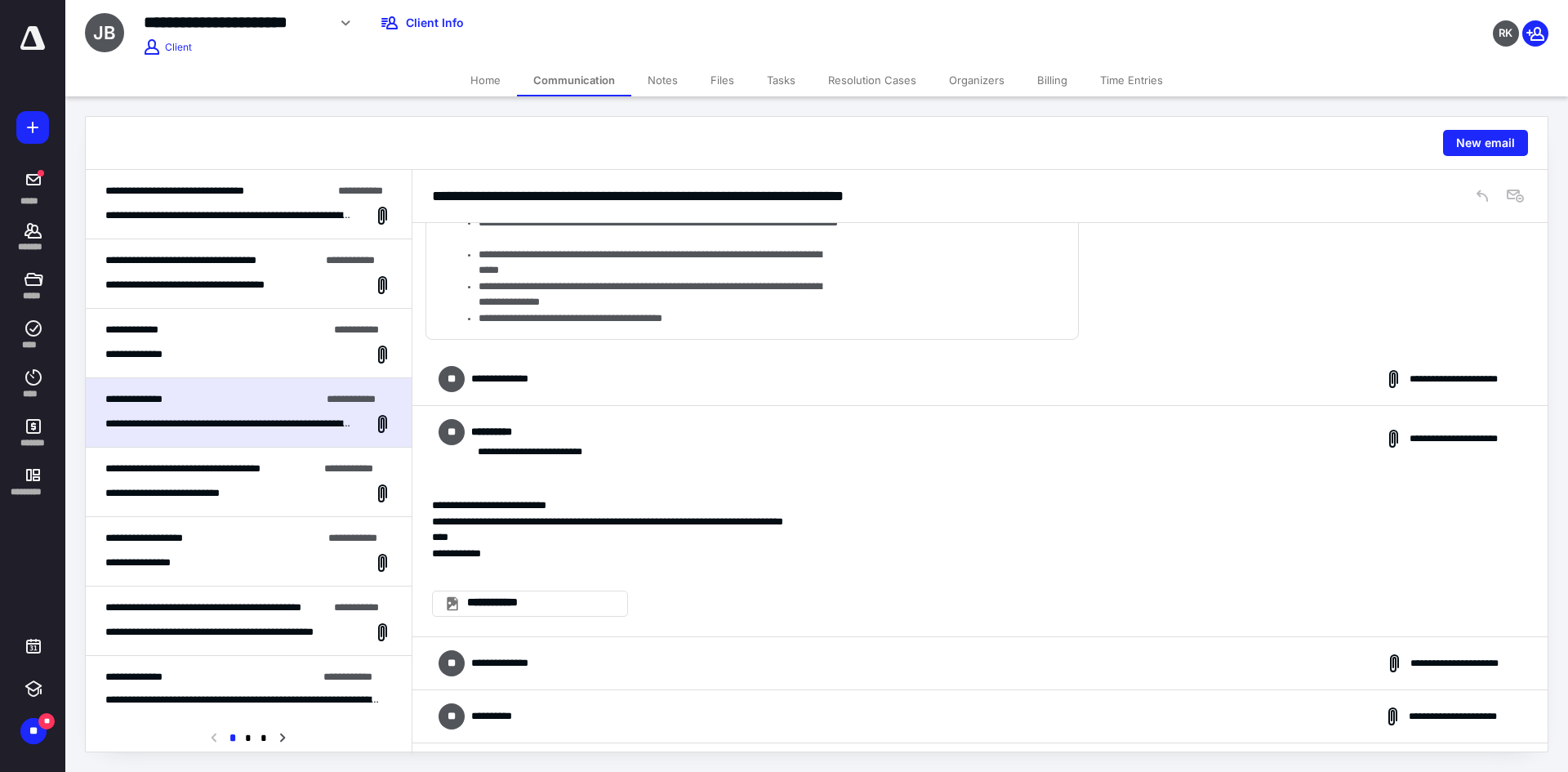 click on "**********" at bounding box center [508, 379] 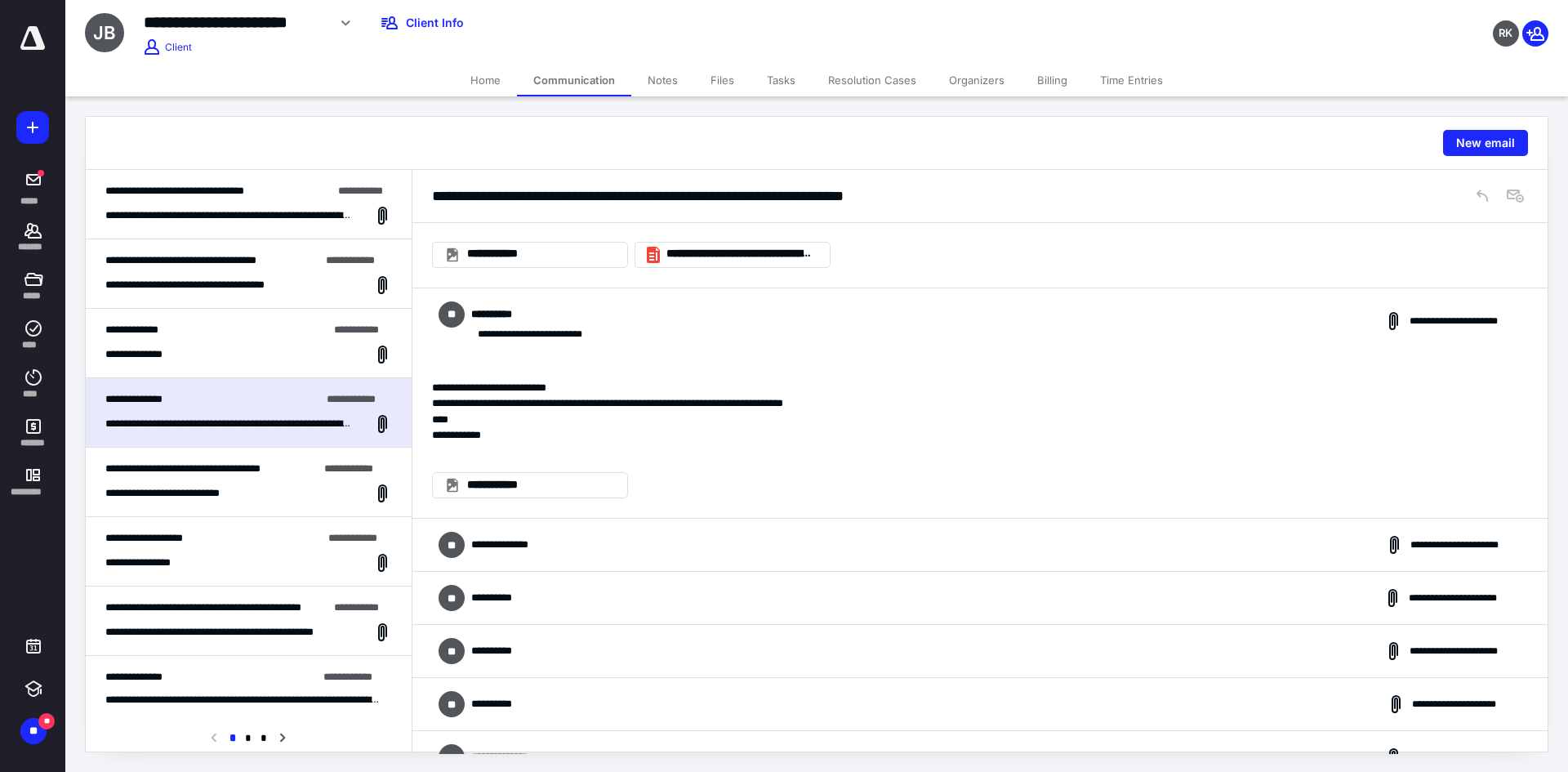 scroll, scrollTop: 1225, scrollLeft: 0, axis: vertical 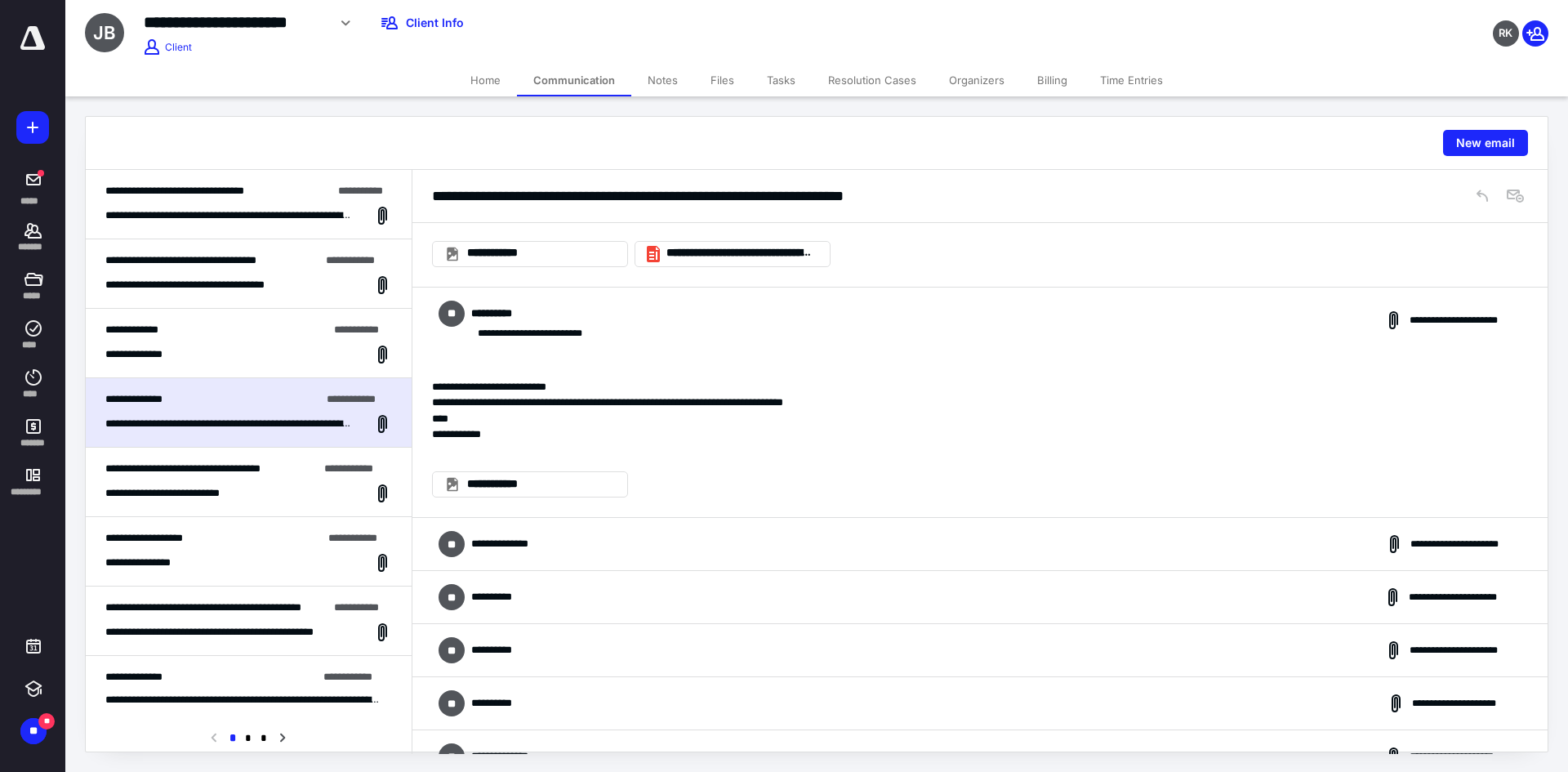 click on "**********" at bounding box center (508, 544) 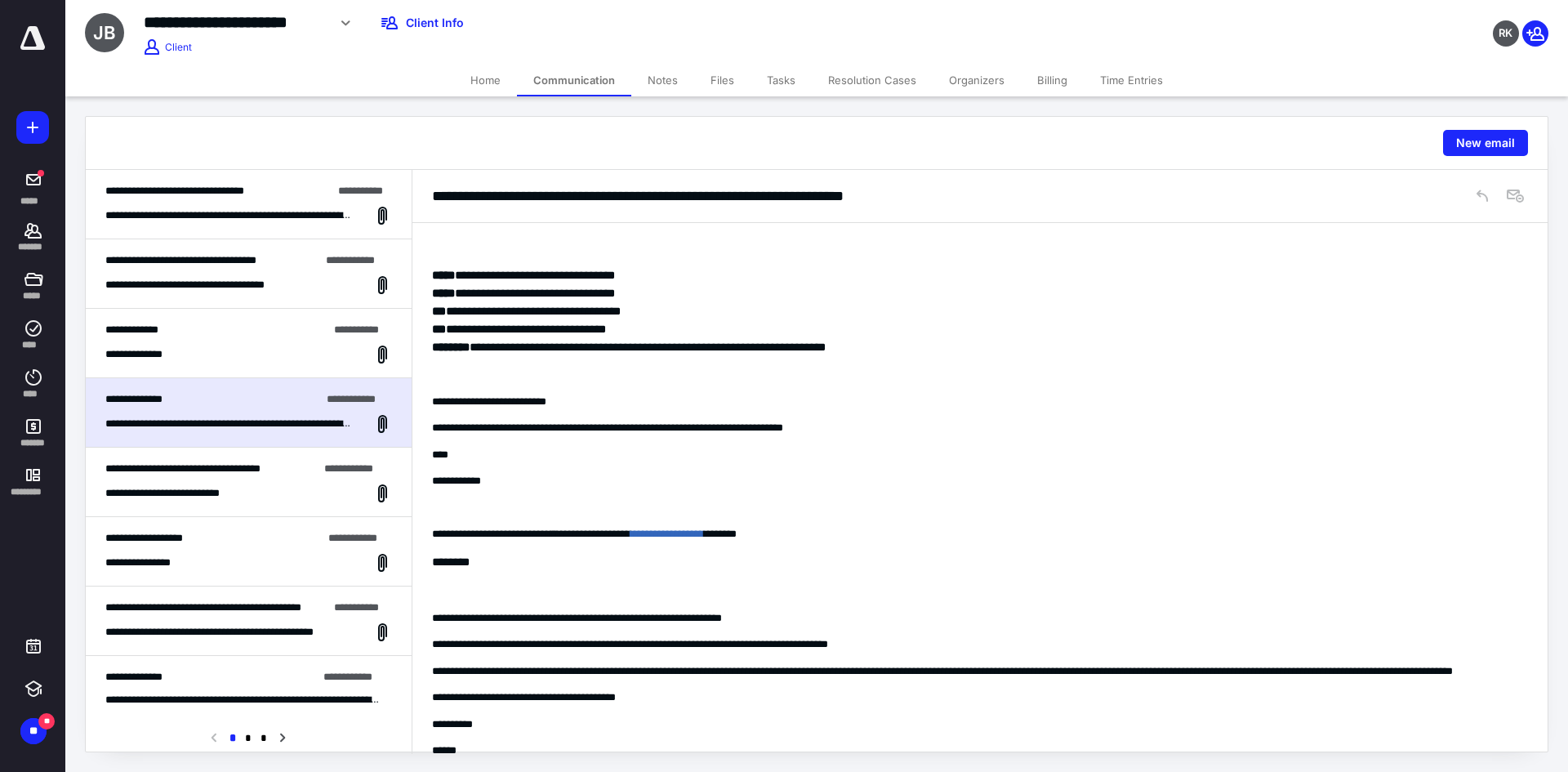scroll, scrollTop: 1323, scrollLeft: 0, axis: vertical 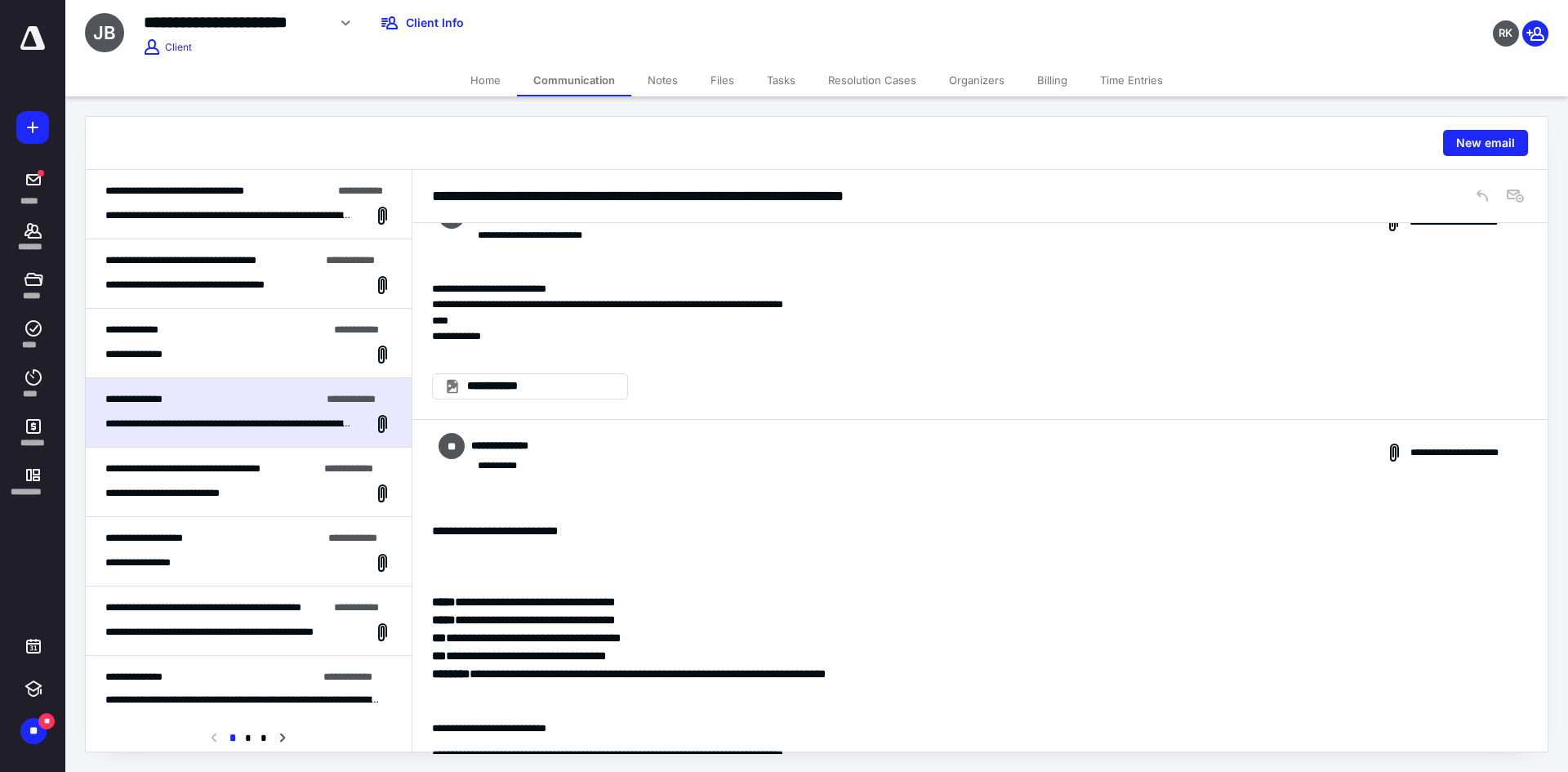 click on "**********" at bounding box center [509, 446] 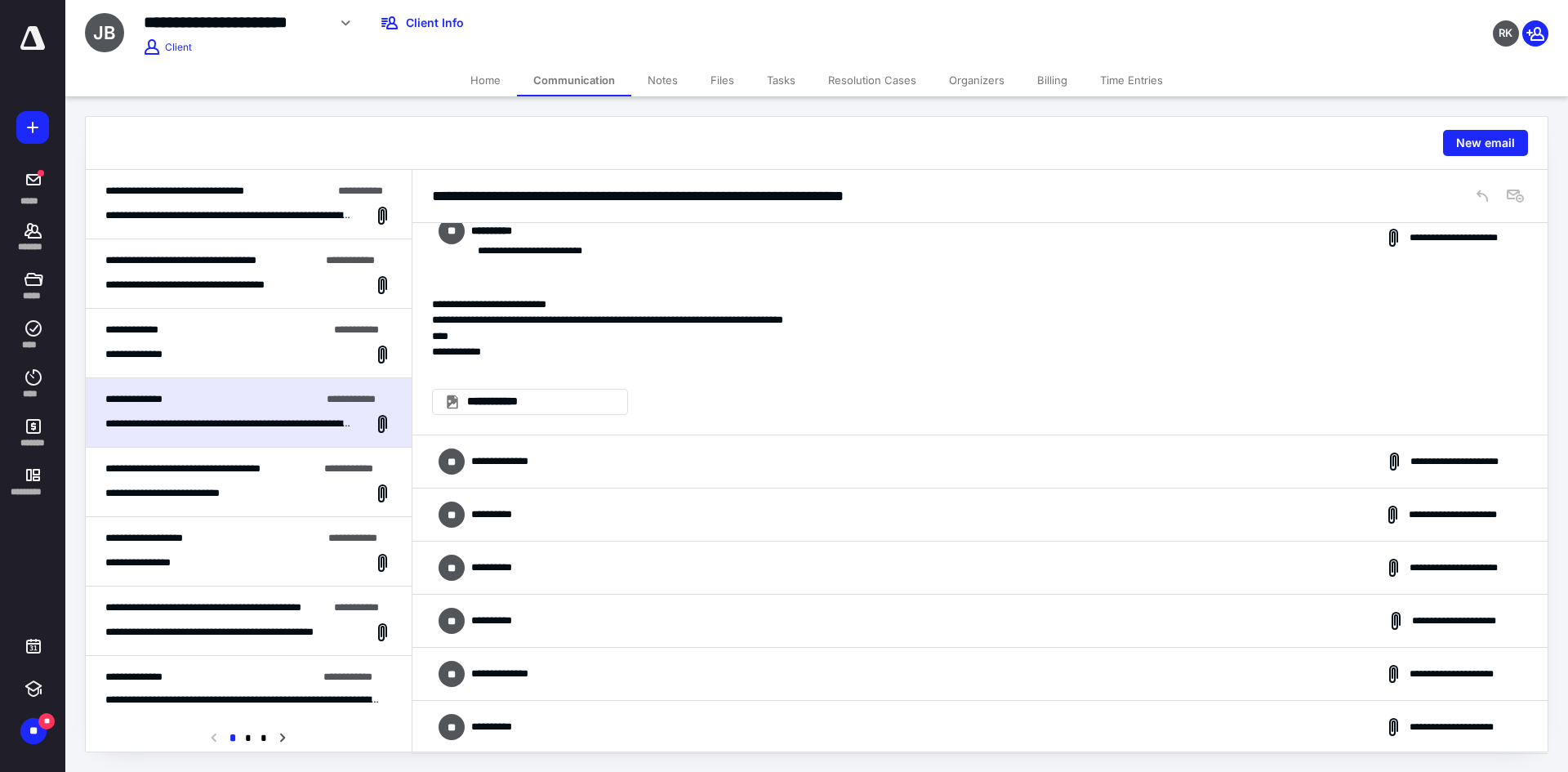 click on "**********" at bounding box center (497, 515) 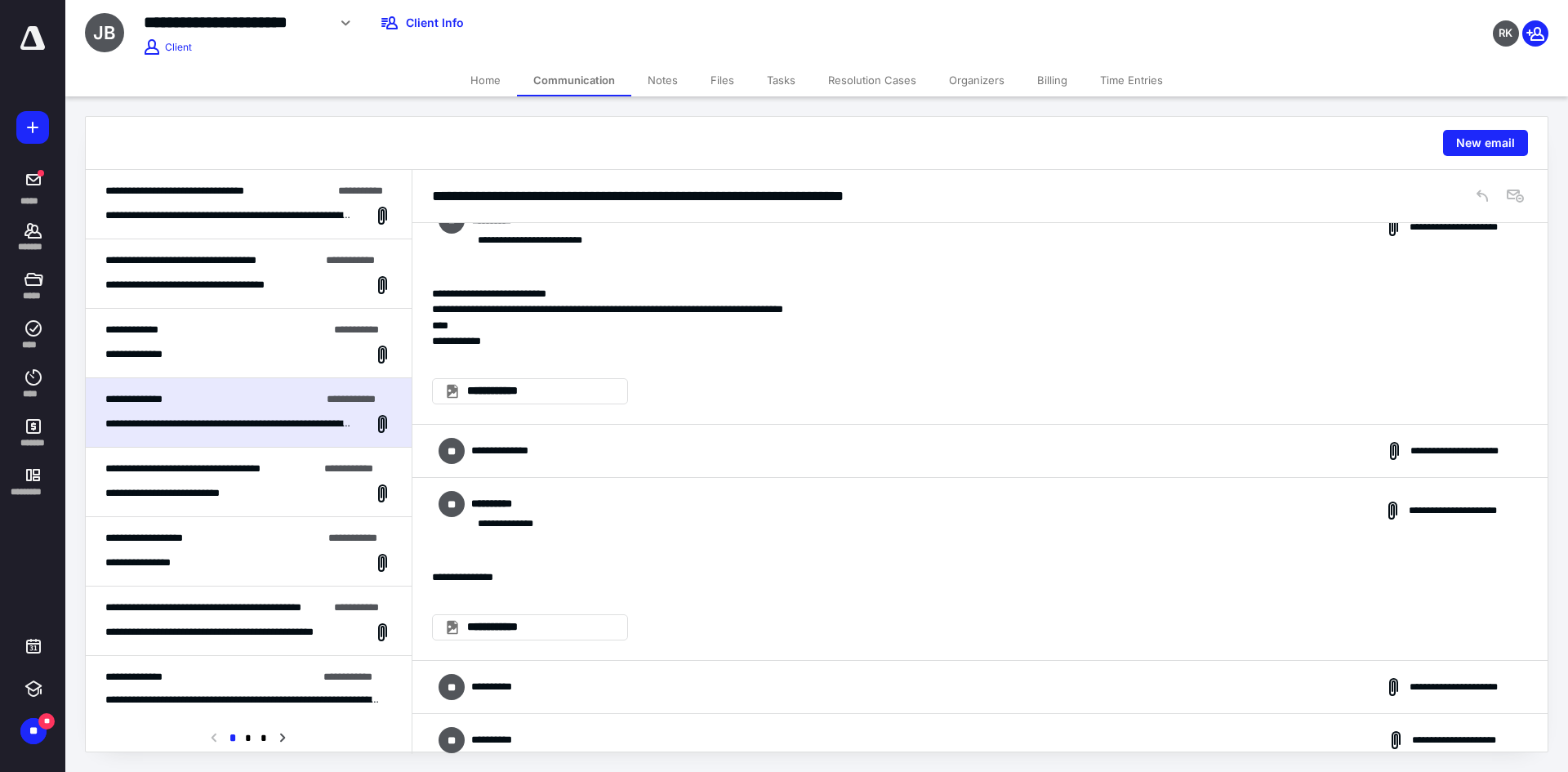 click on "**********" at bounding box center [497, 504] 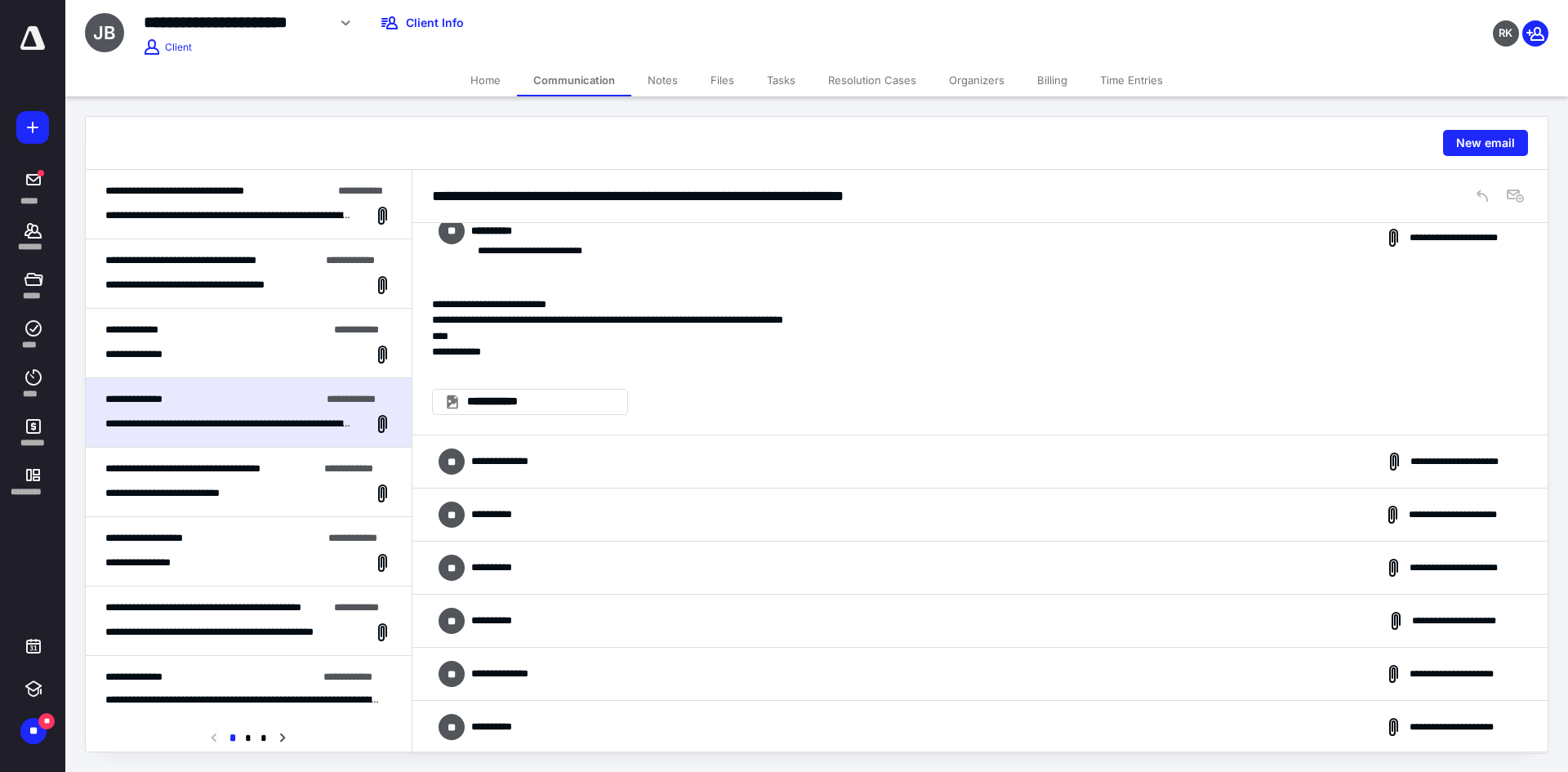 click on "**********" at bounding box center (497, 568) 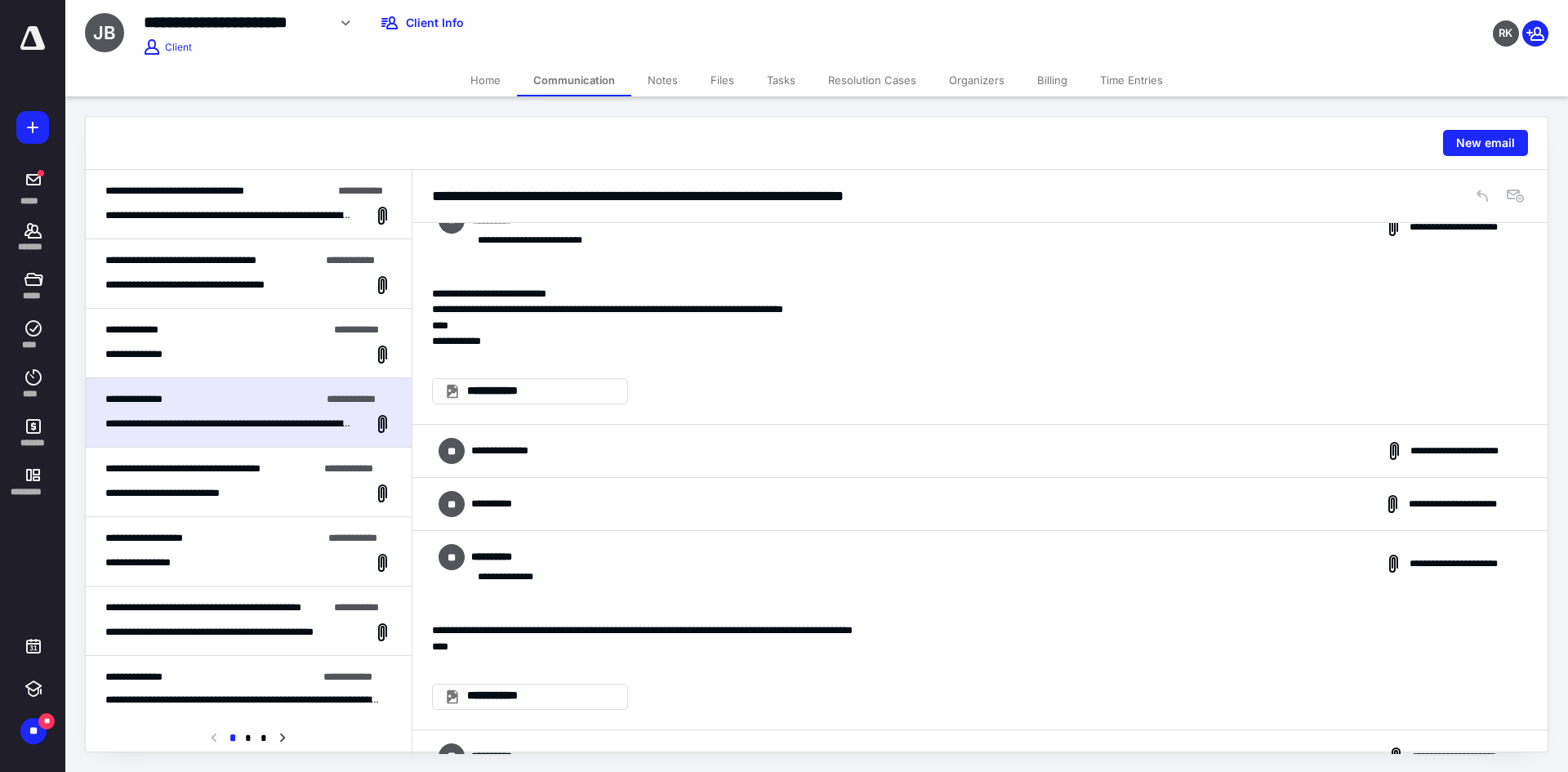 click on "**********" at bounding box center (497, 557) 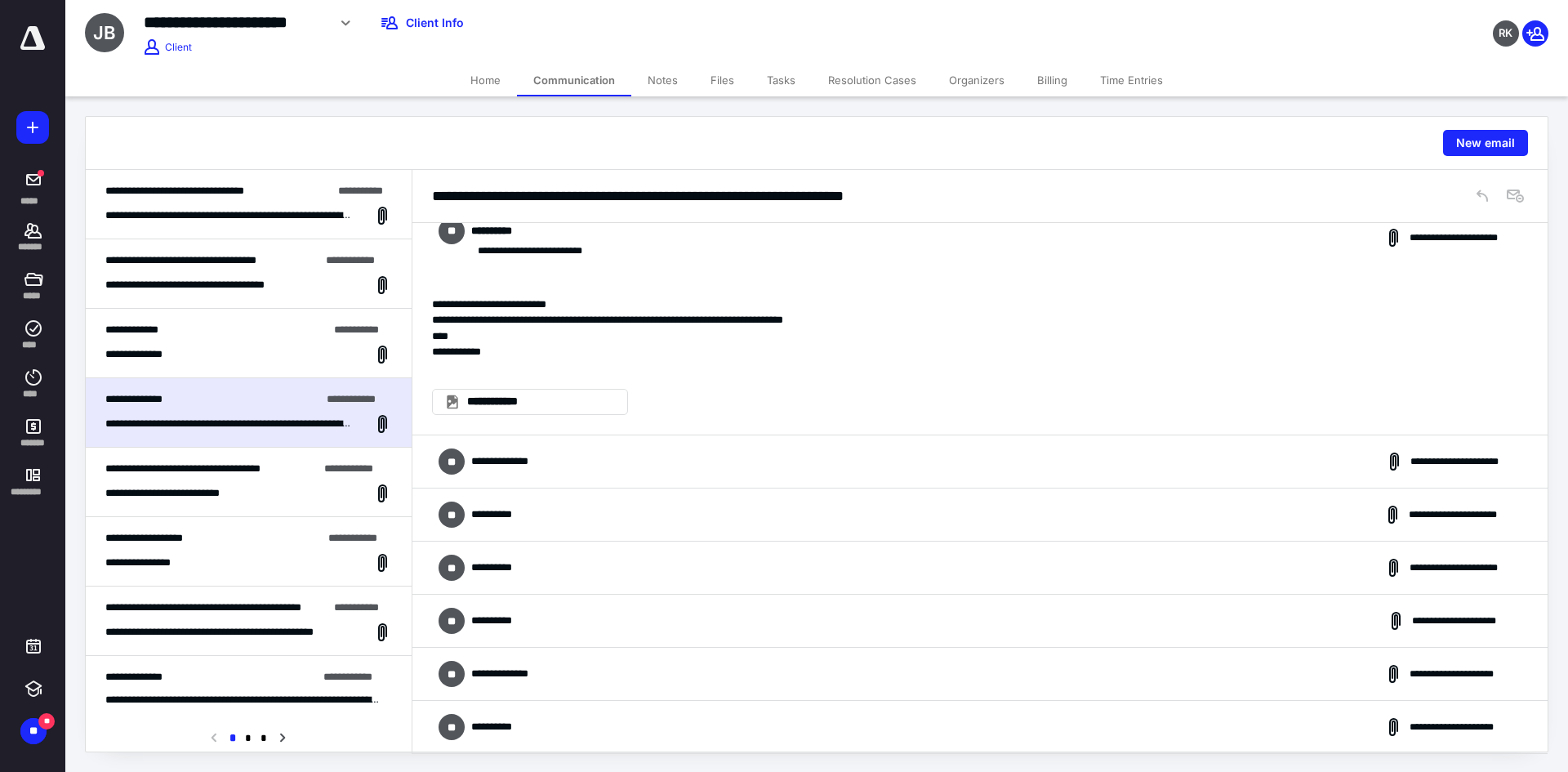 click on "**********" at bounding box center (497, 621) 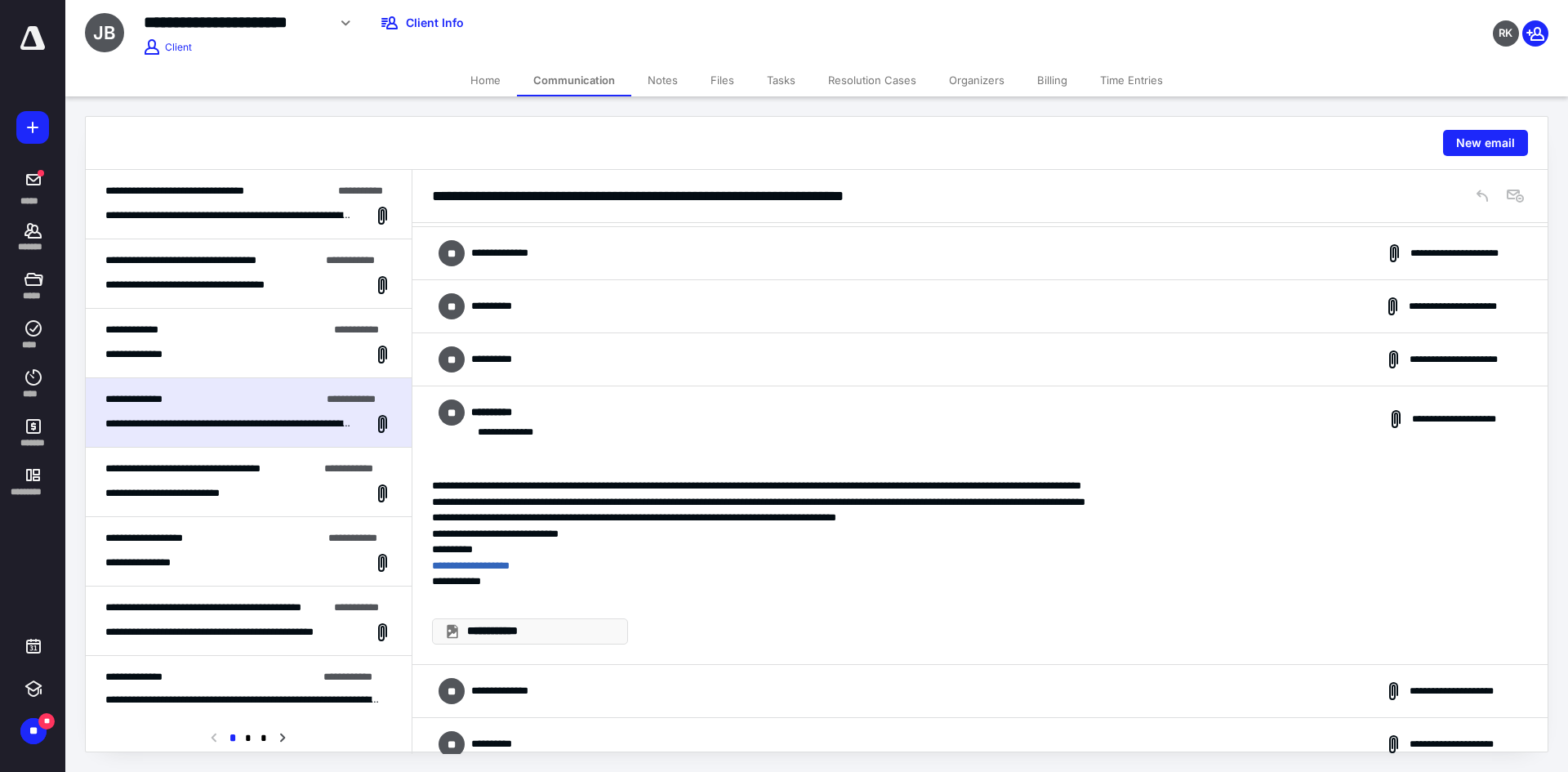 scroll, scrollTop: 1544, scrollLeft: 0, axis: vertical 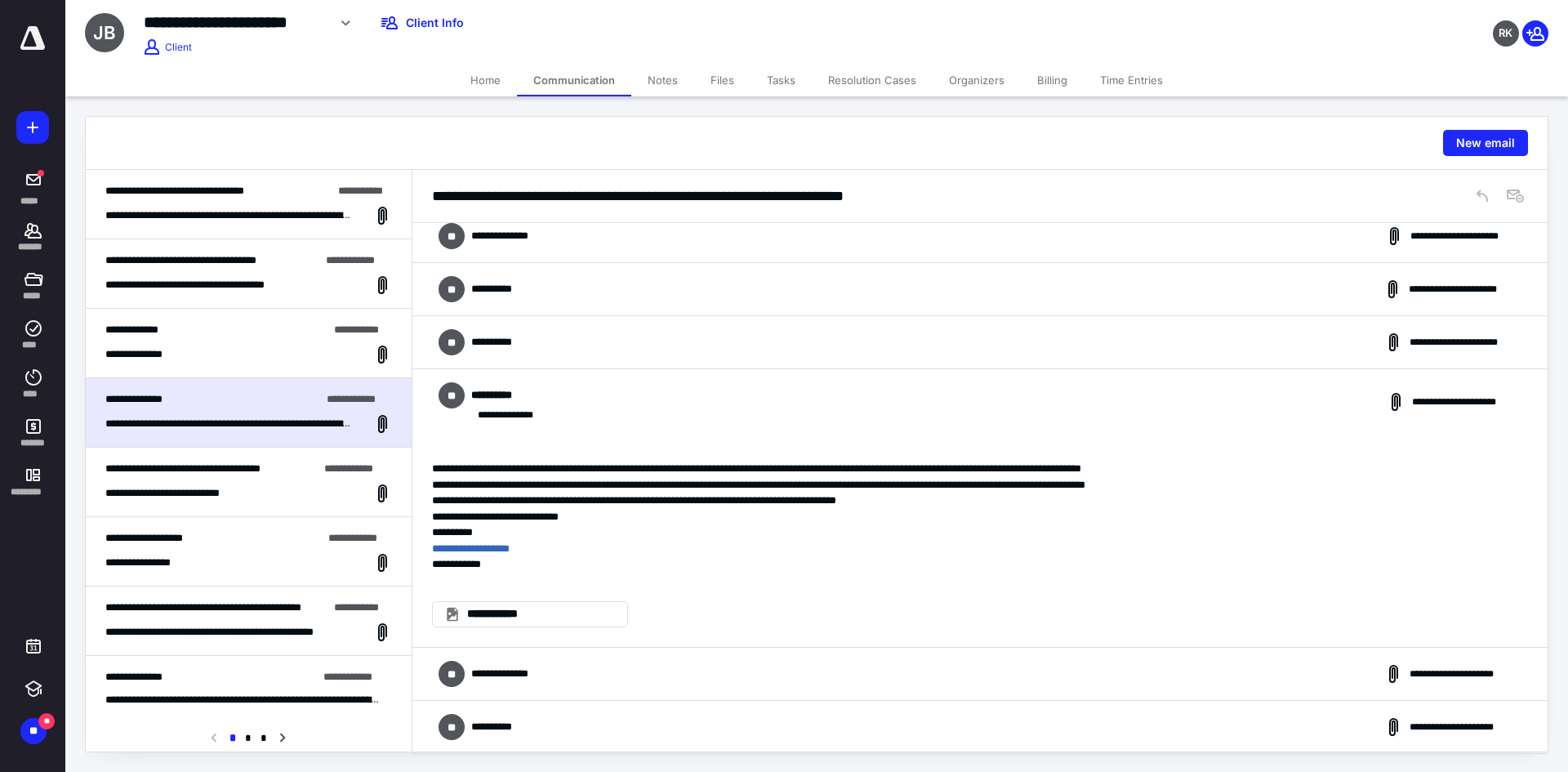 click on "**********" at bounding box center [508, 674] 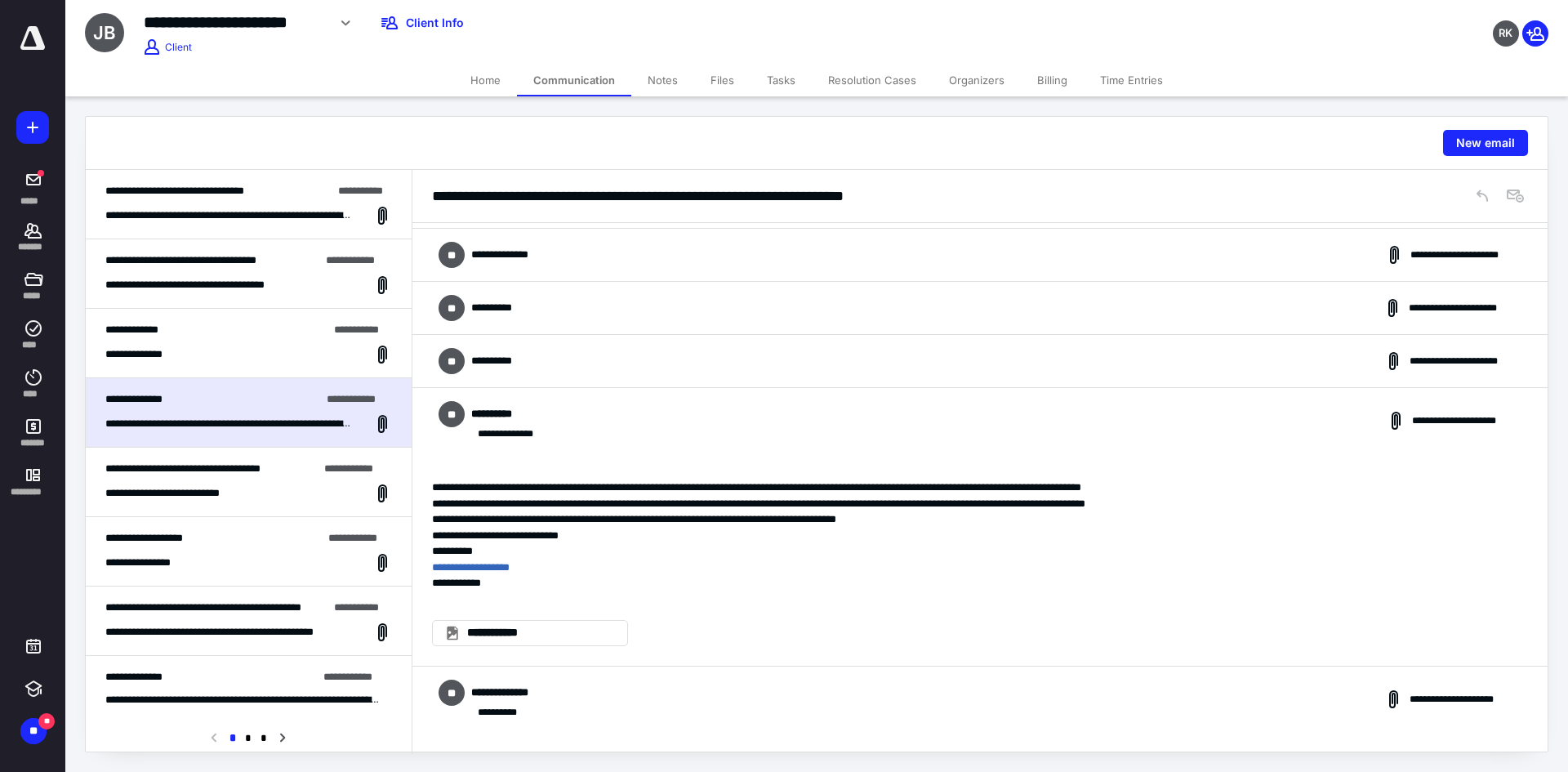 scroll, scrollTop: 1462, scrollLeft: 0, axis: vertical 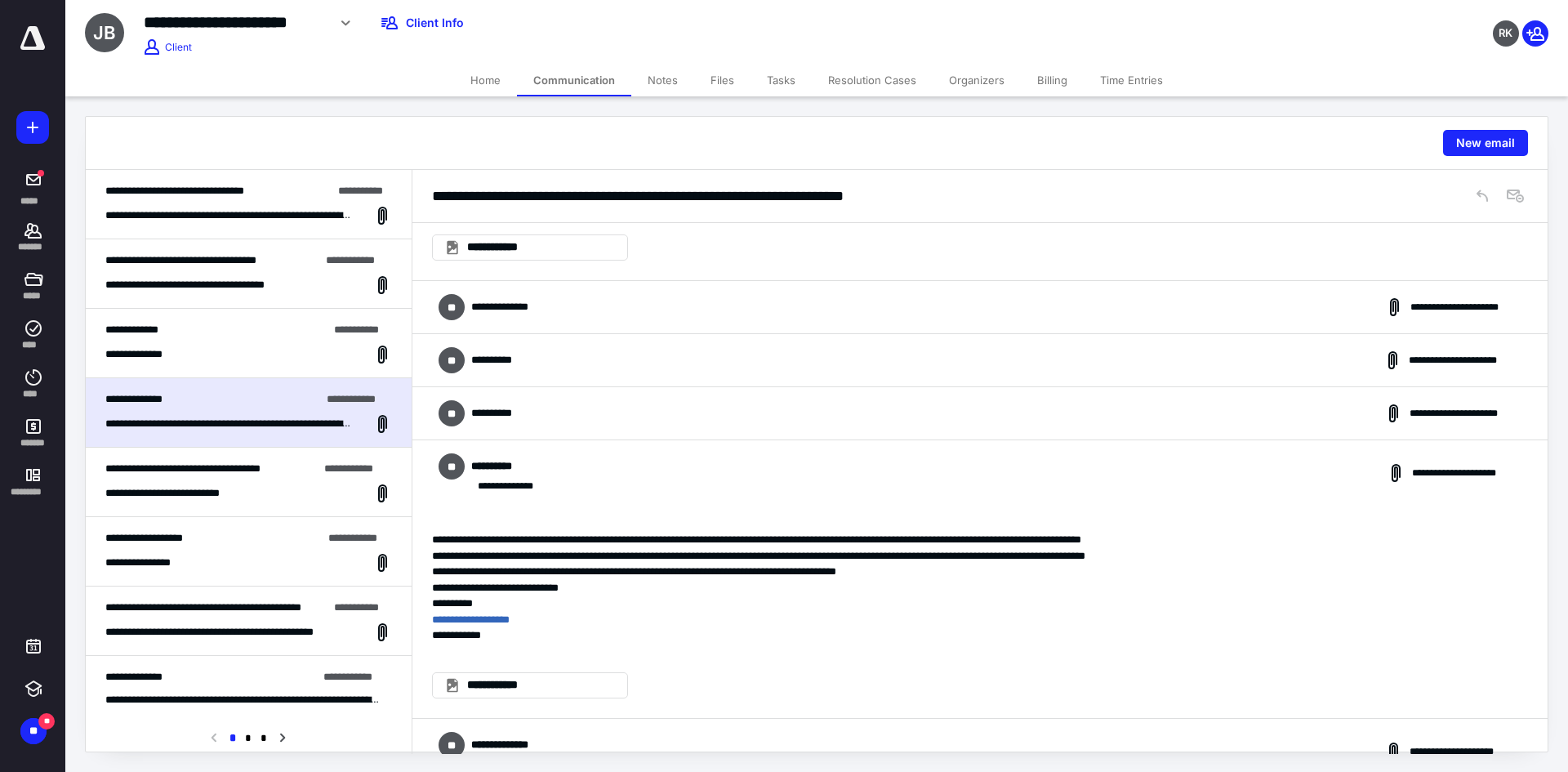 click on "**********" at bounding box center [483, 466] 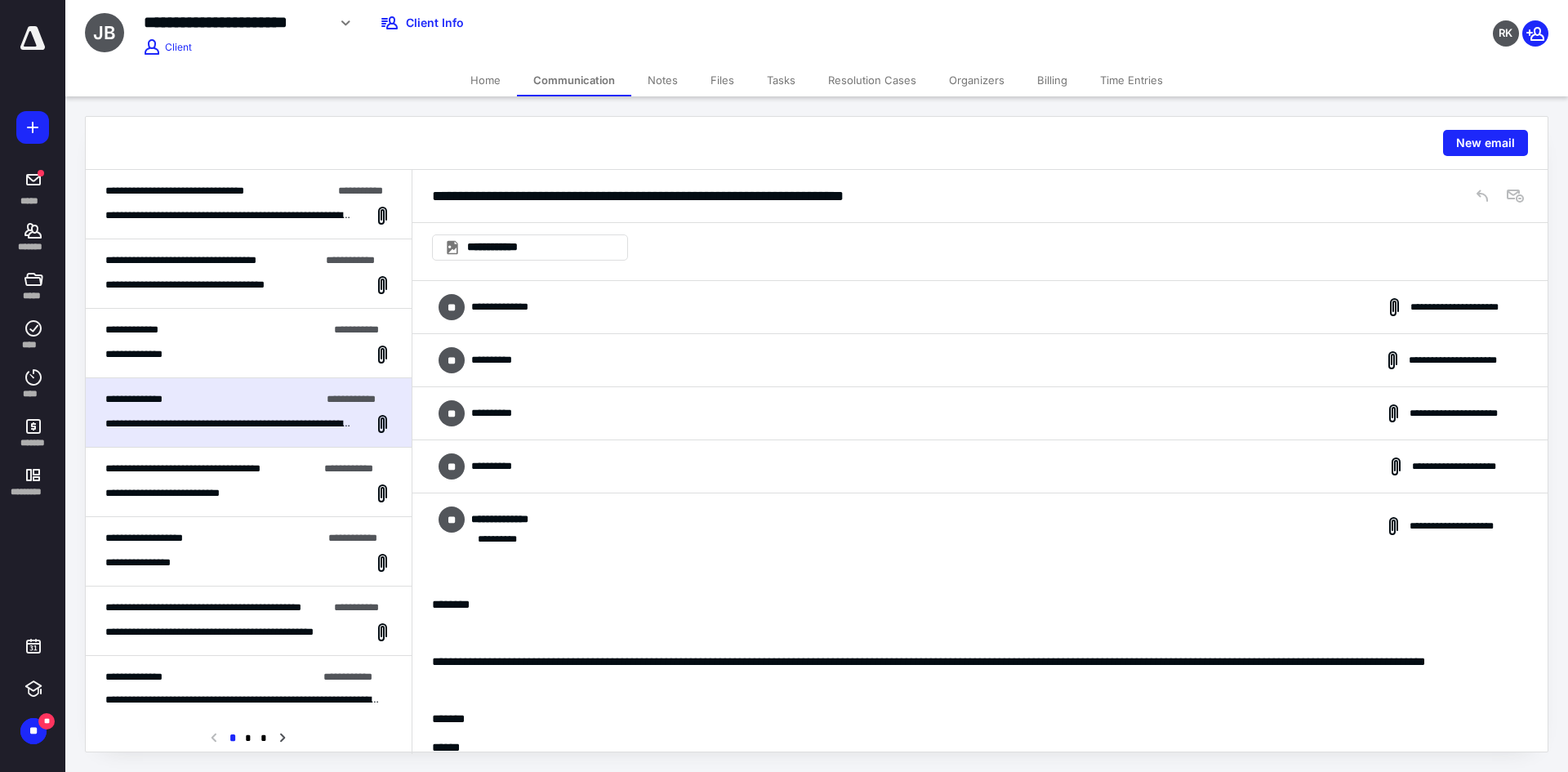 click on "**********" at bounding box center (509, 520) 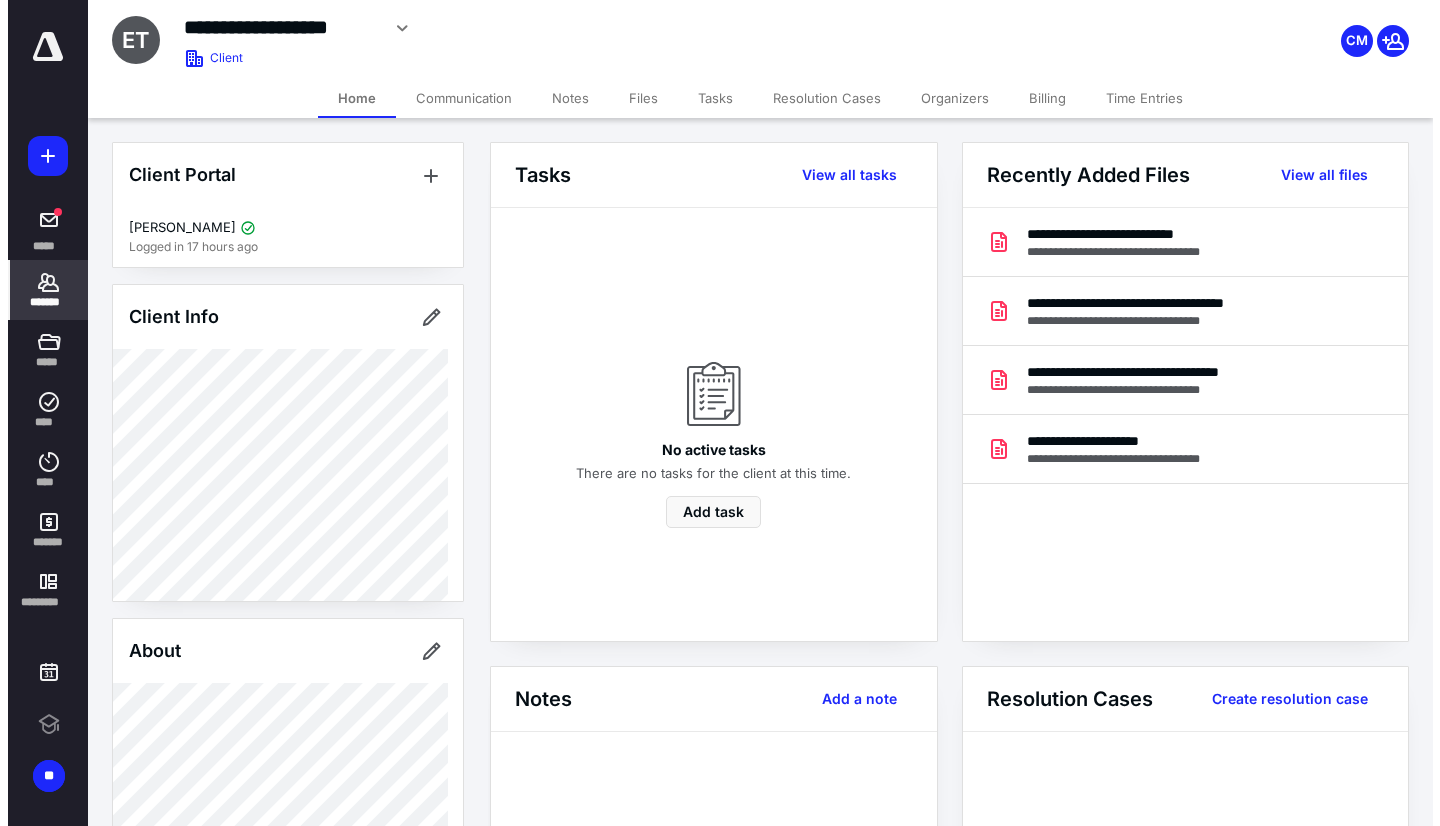 scroll, scrollTop: 0, scrollLeft: 0, axis: both 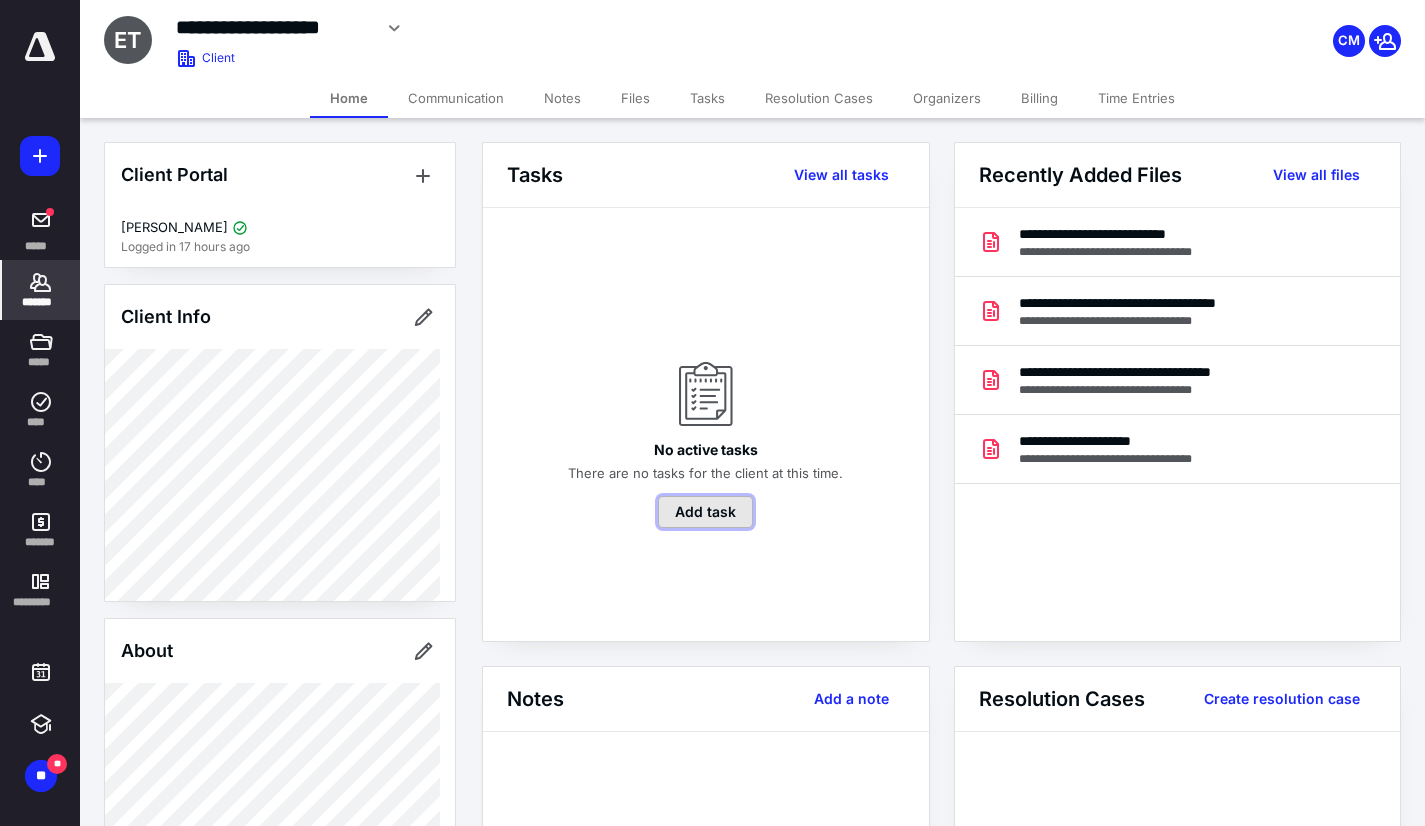 click on "Add task" at bounding box center (705, 512) 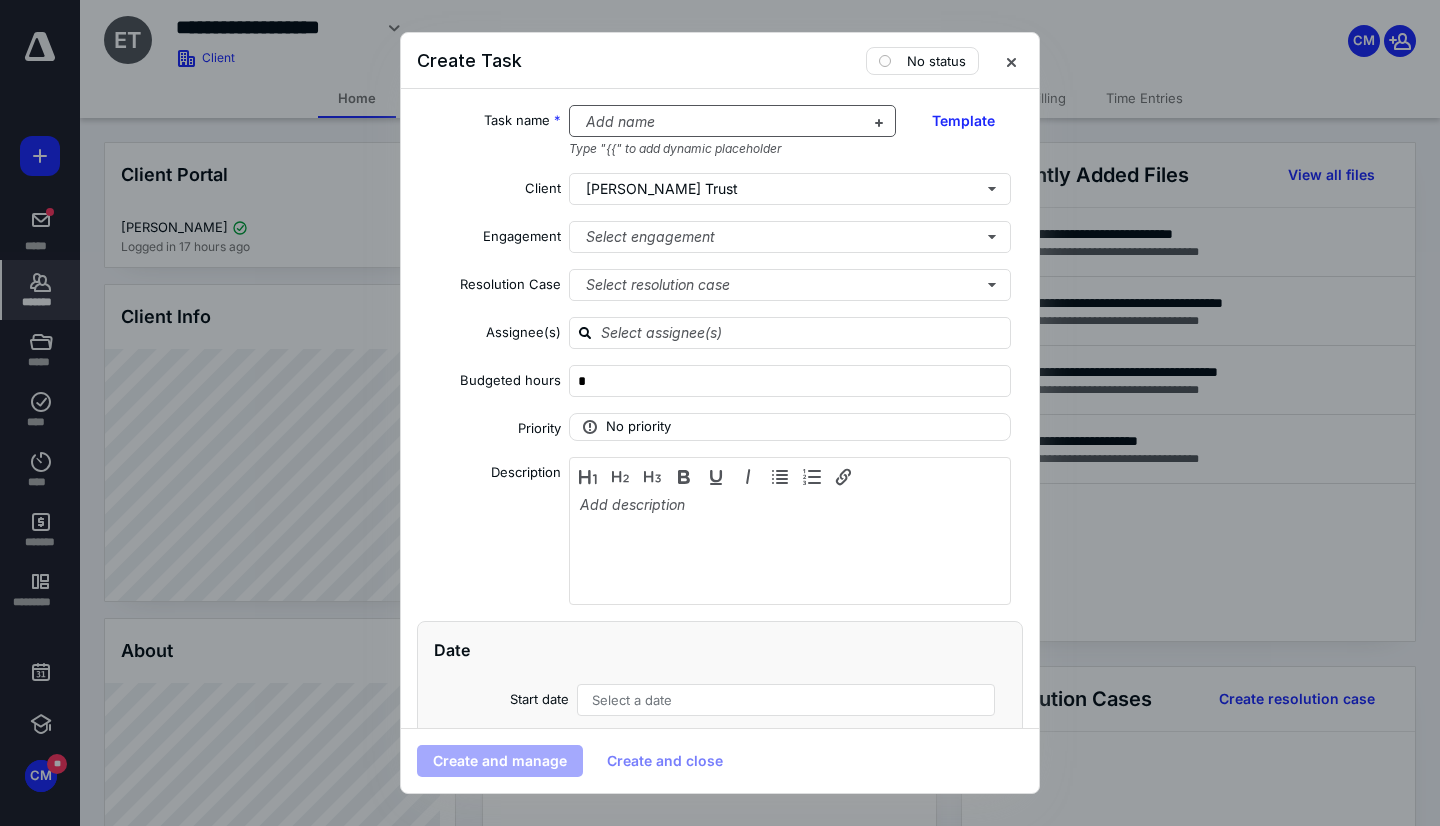 click at bounding box center [721, 122] 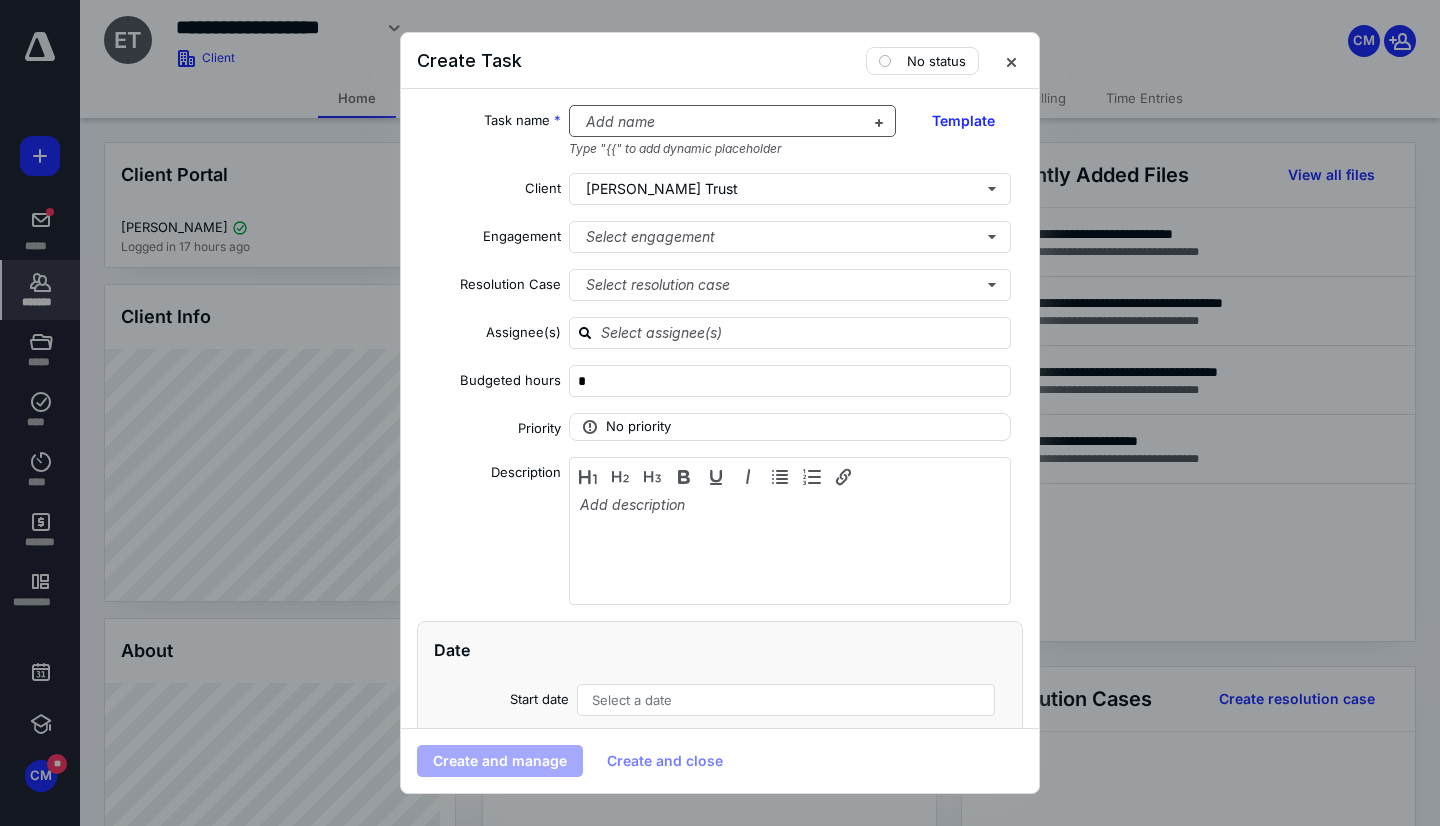 type 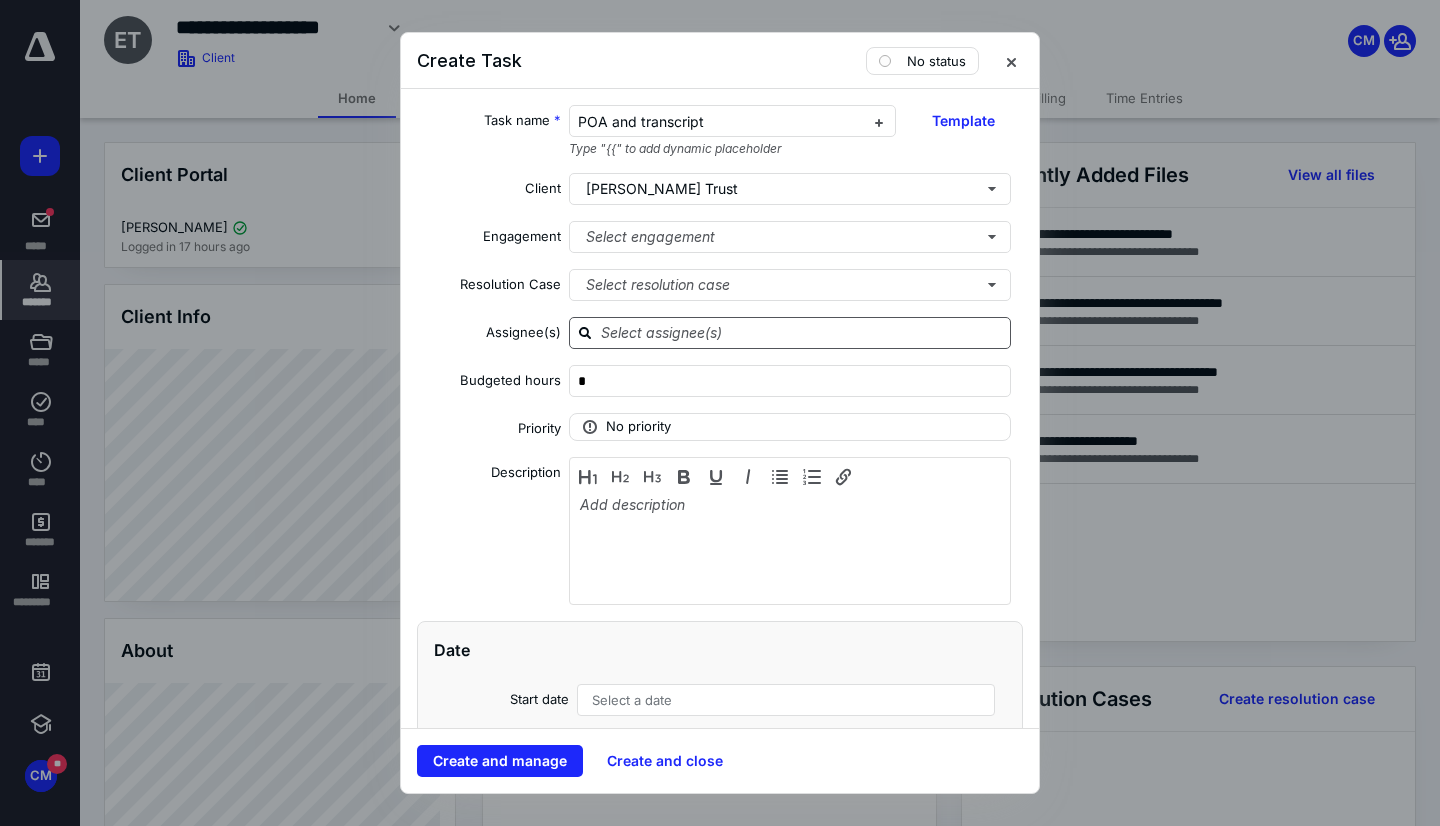 click at bounding box center [802, 332] 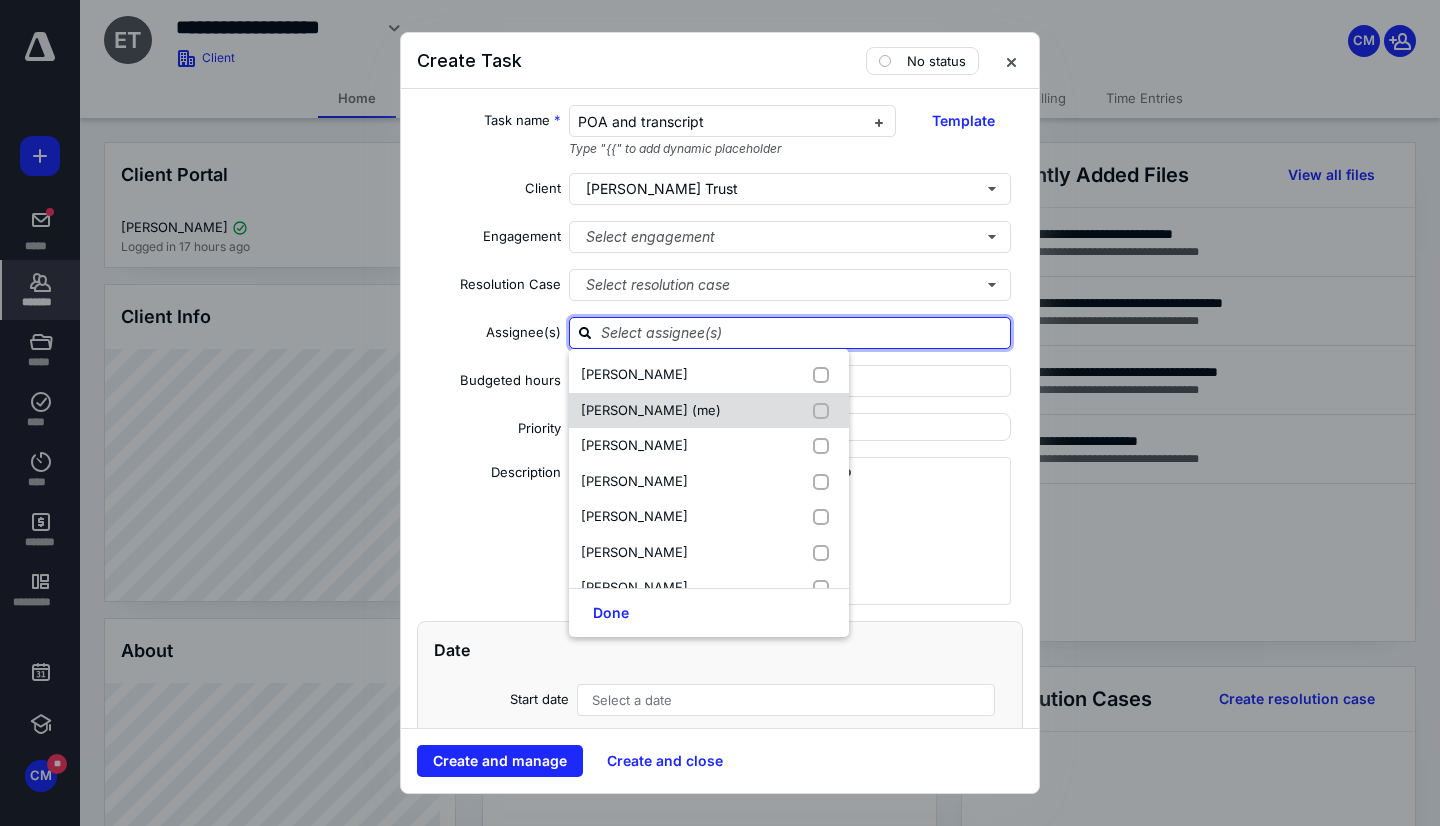 click on "[PERSON_NAME] (me)" at bounding box center [651, 410] 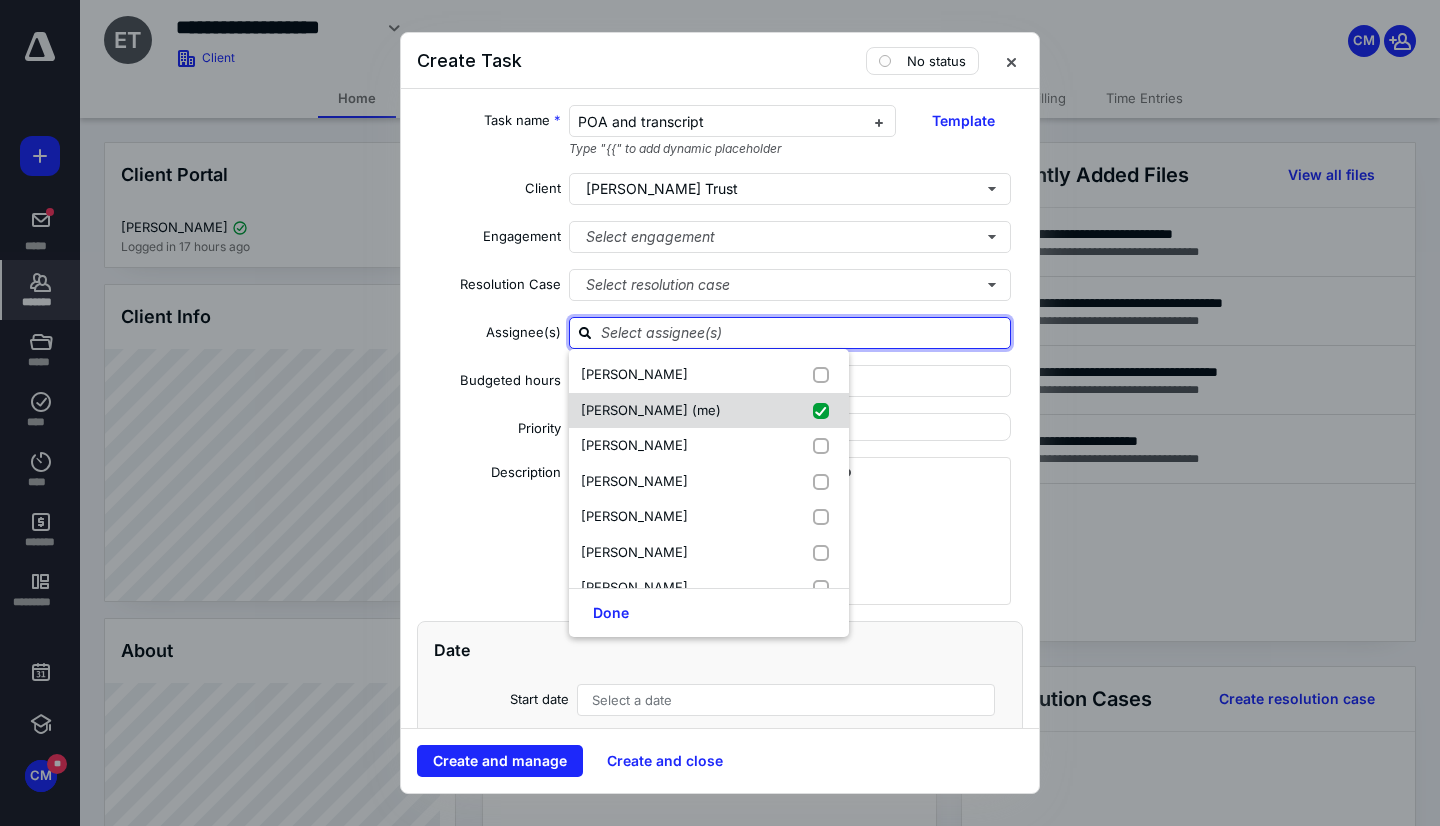 checkbox on "true" 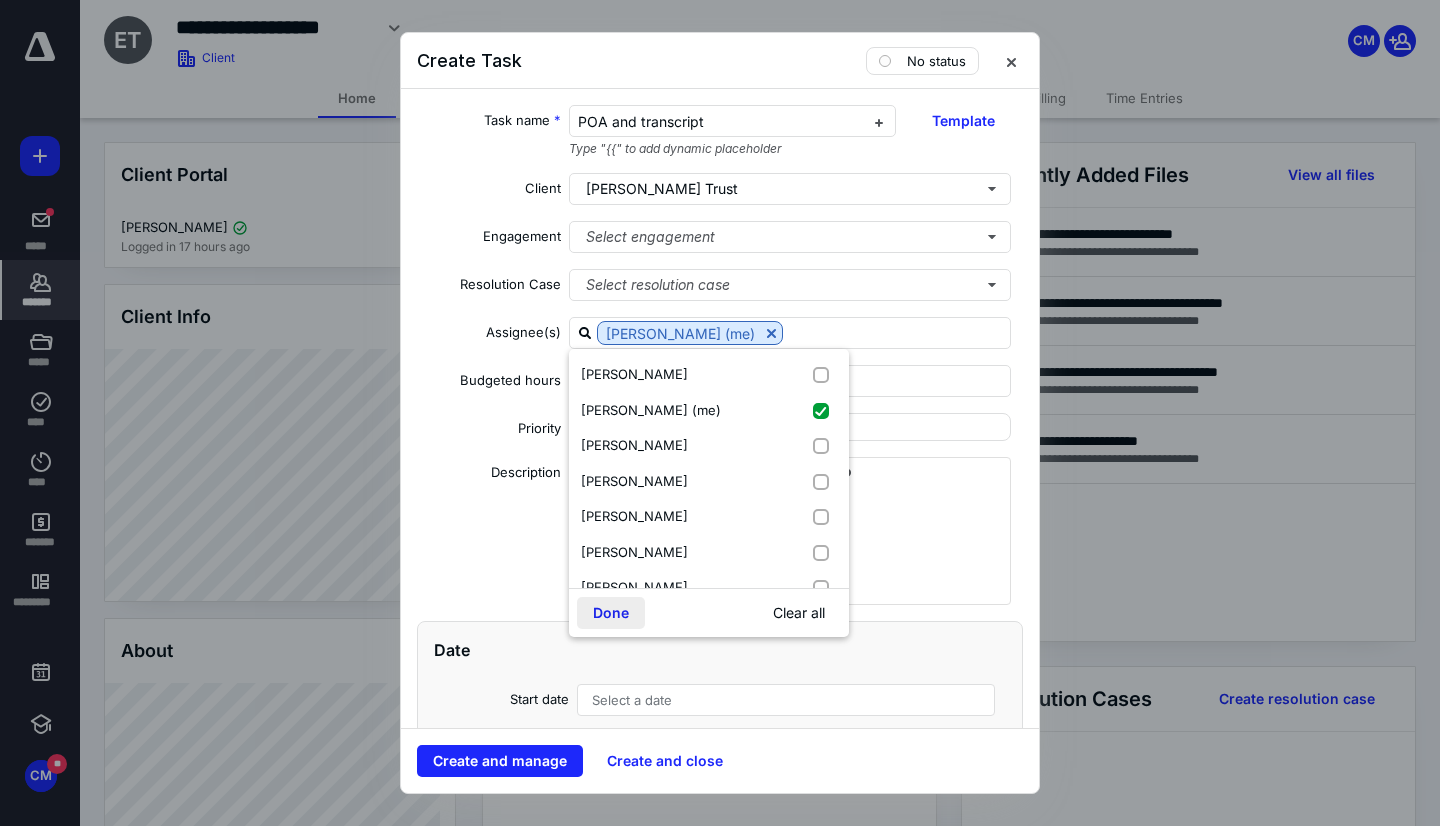click on "Done" at bounding box center [611, 613] 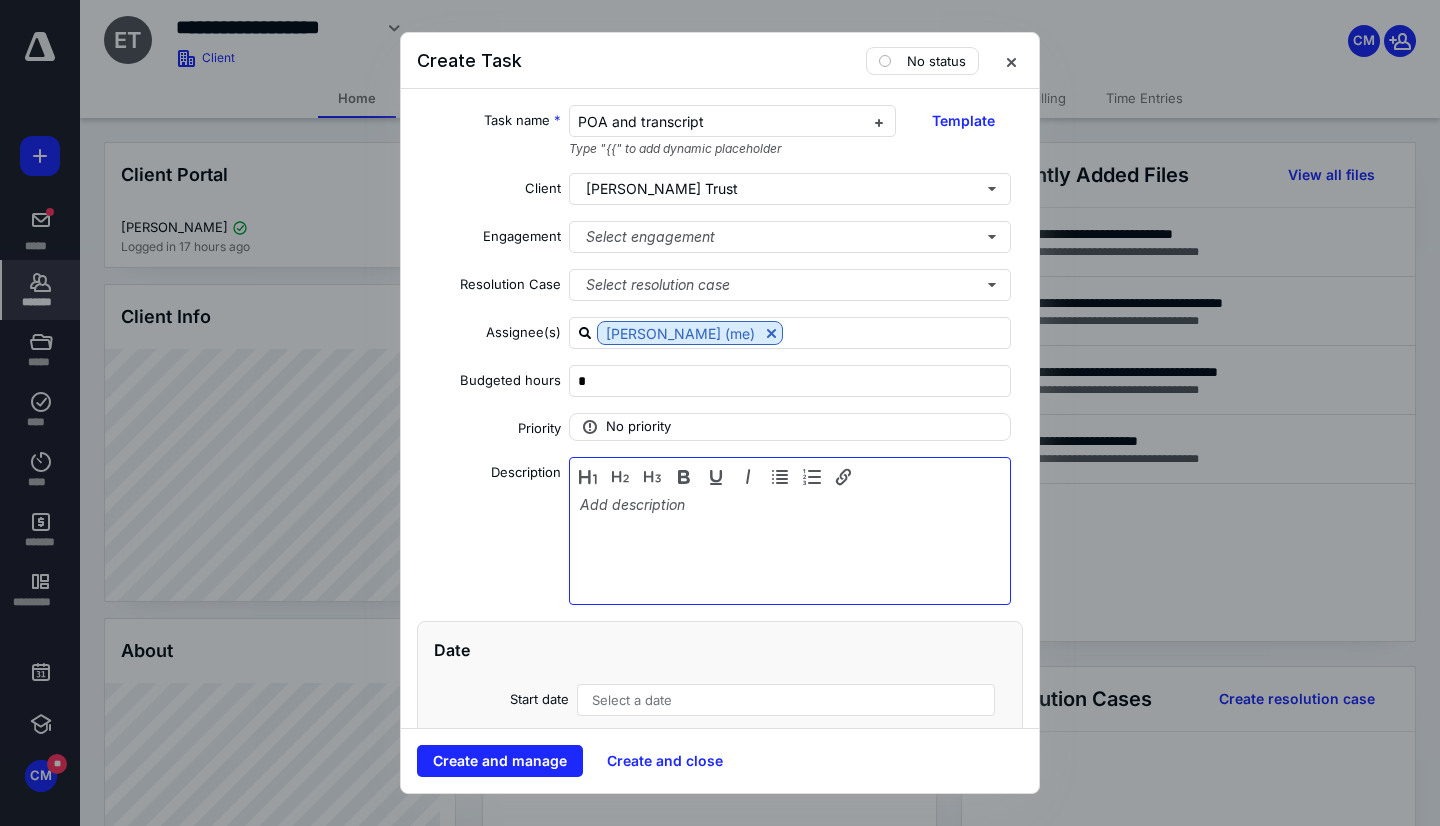 click at bounding box center [790, 546] 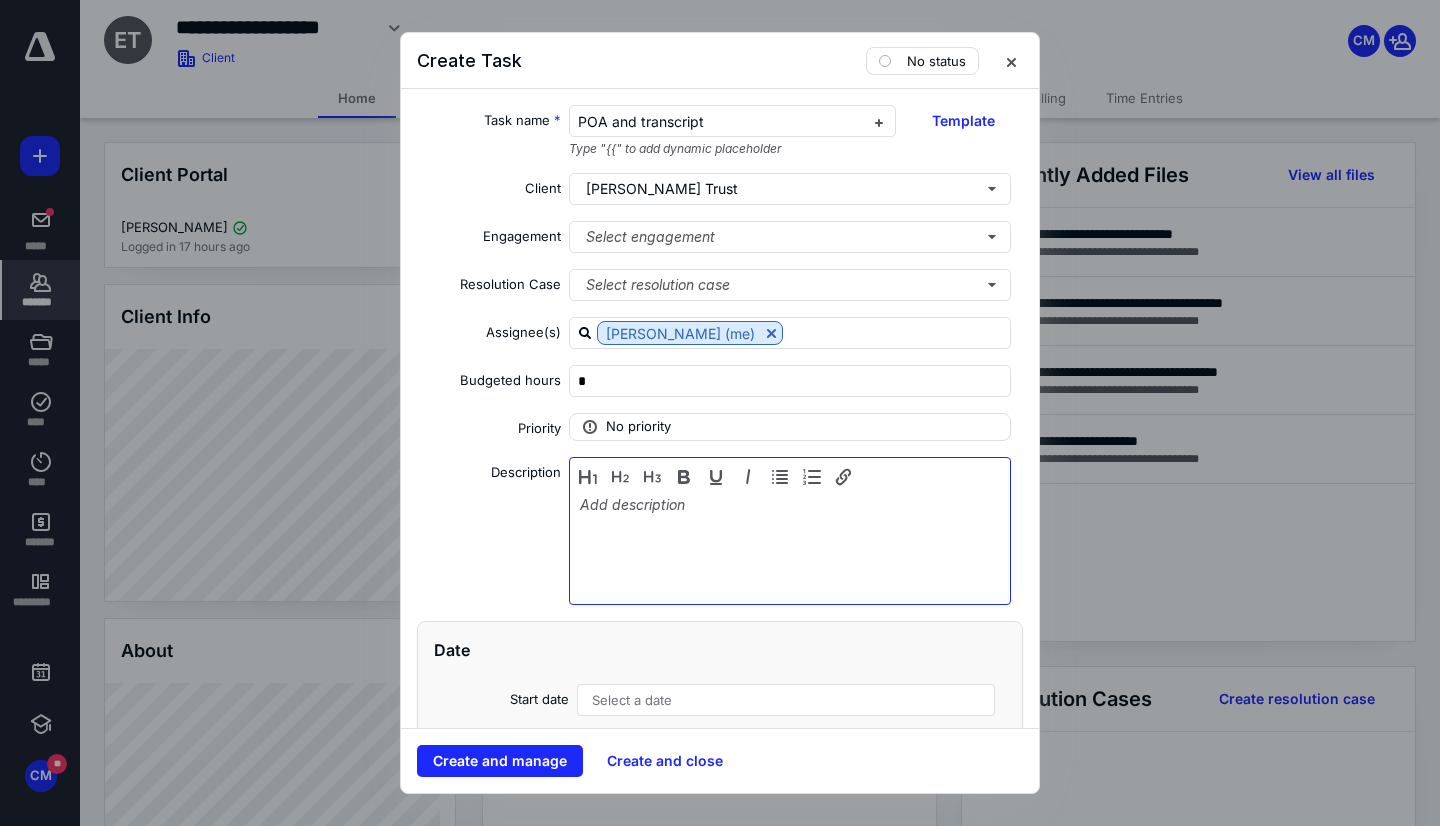 type 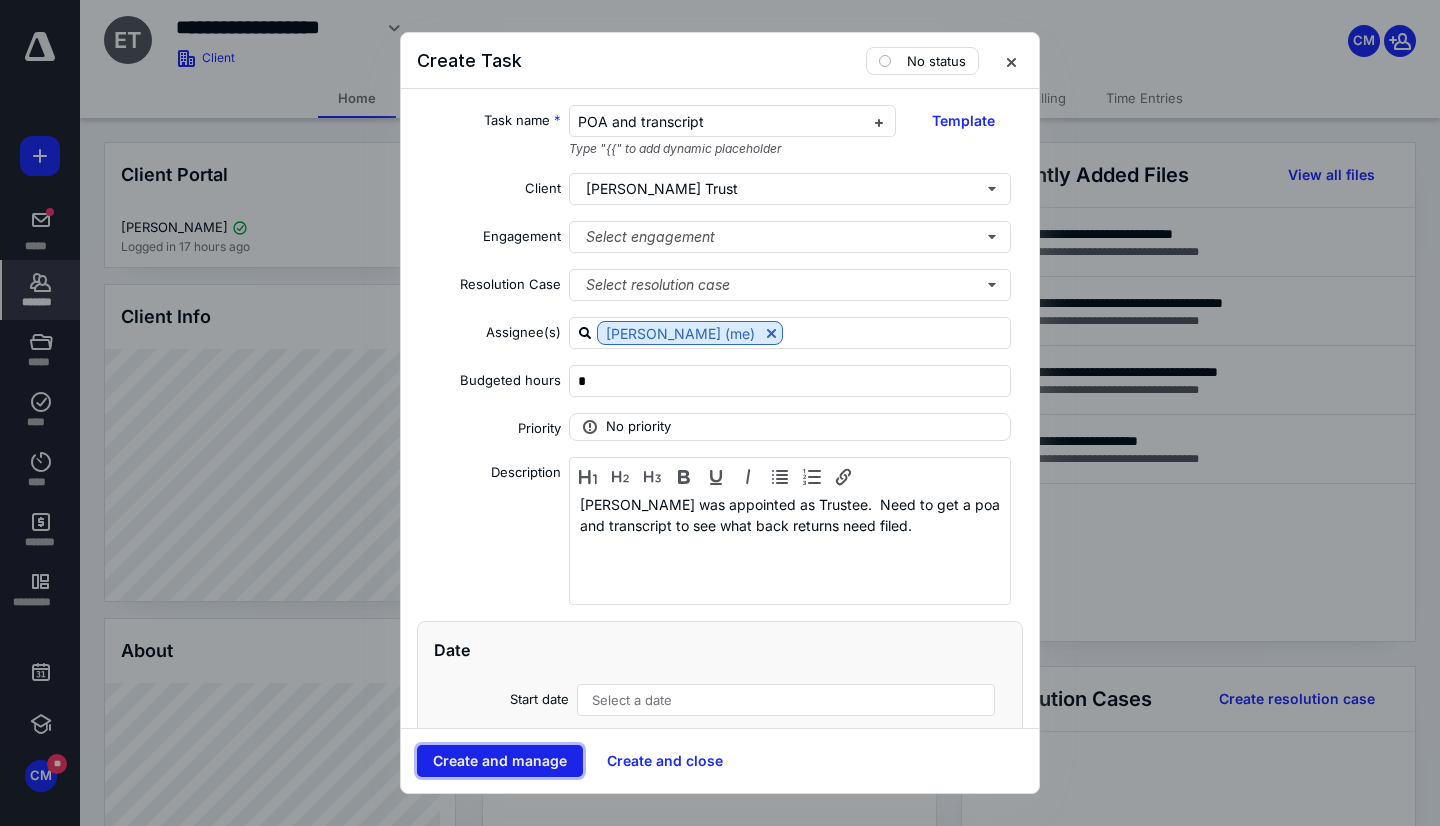 click on "Create and manage" at bounding box center (500, 761) 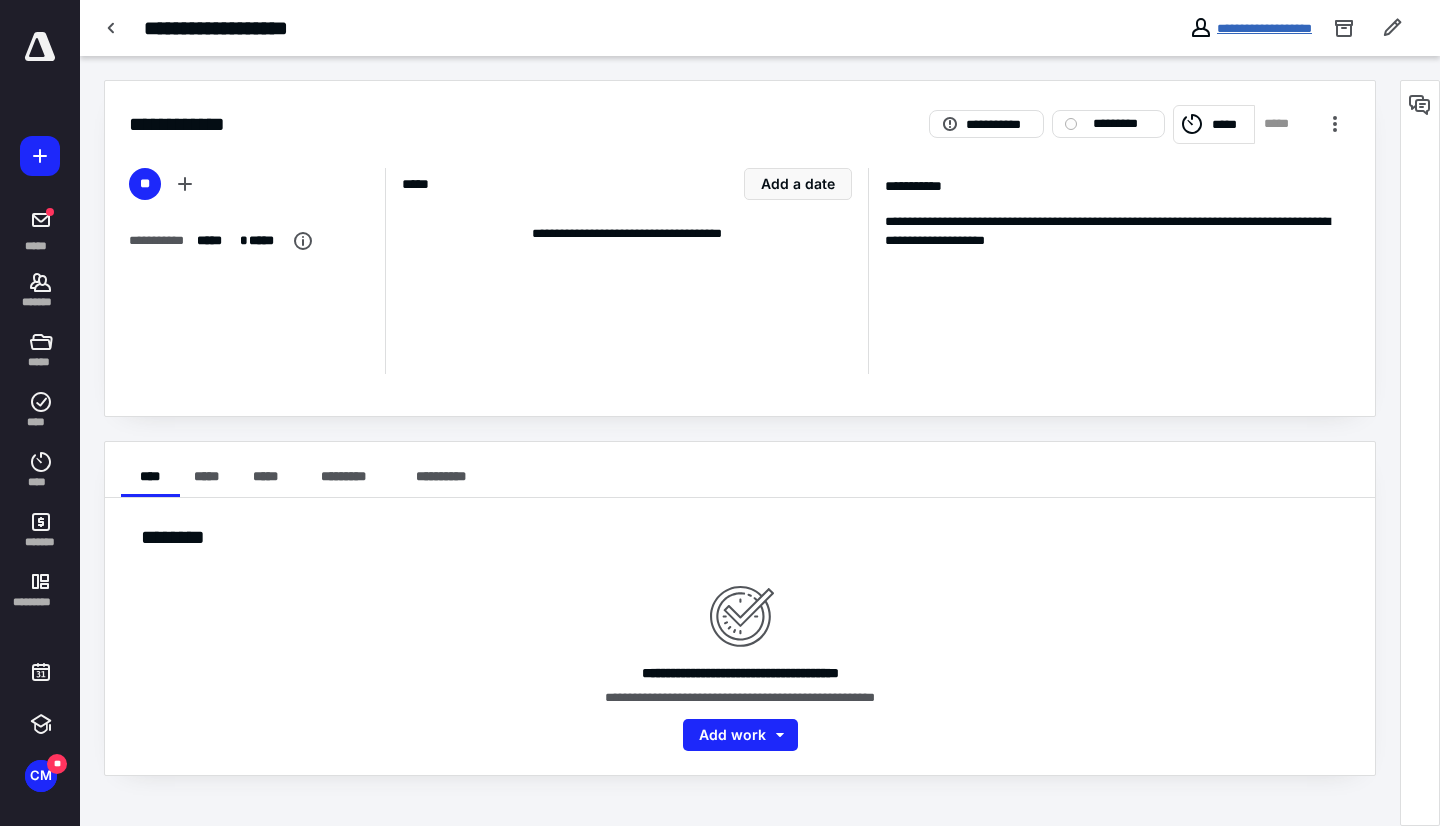 click on "**********" at bounding box center [1264, 28] 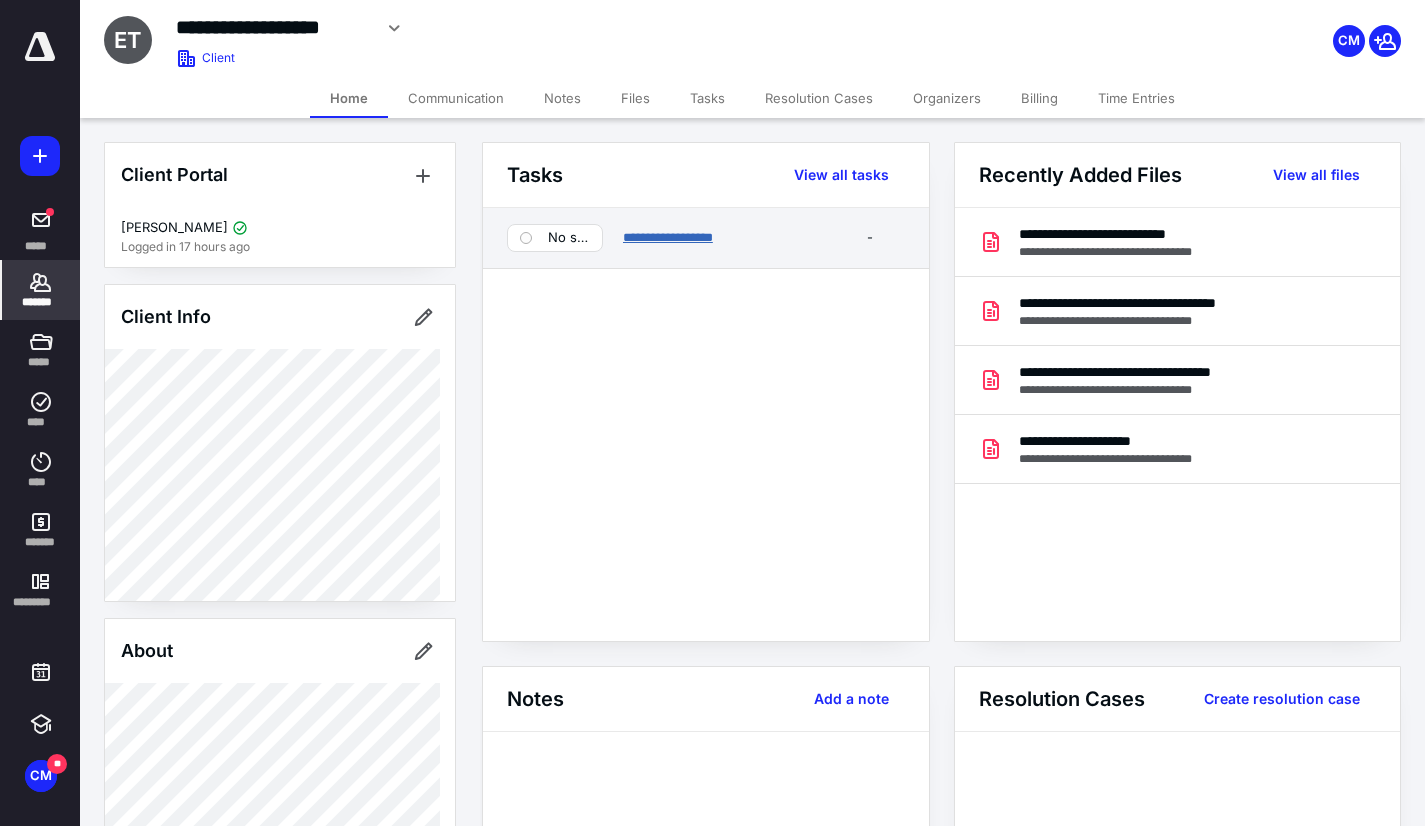 click on "**********" at bounding box center [668, 237] 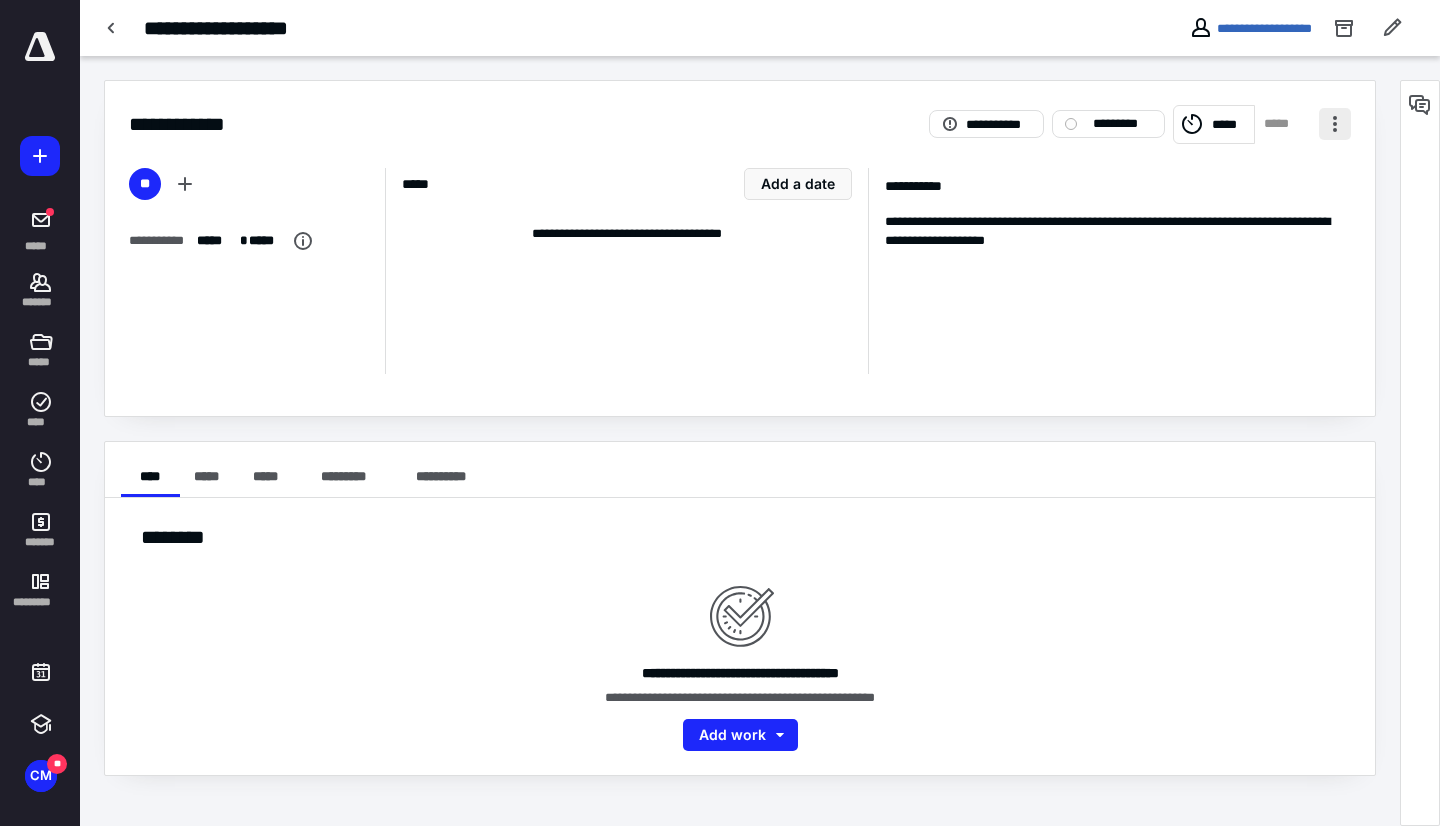 click at bounding box center (1335, 124) 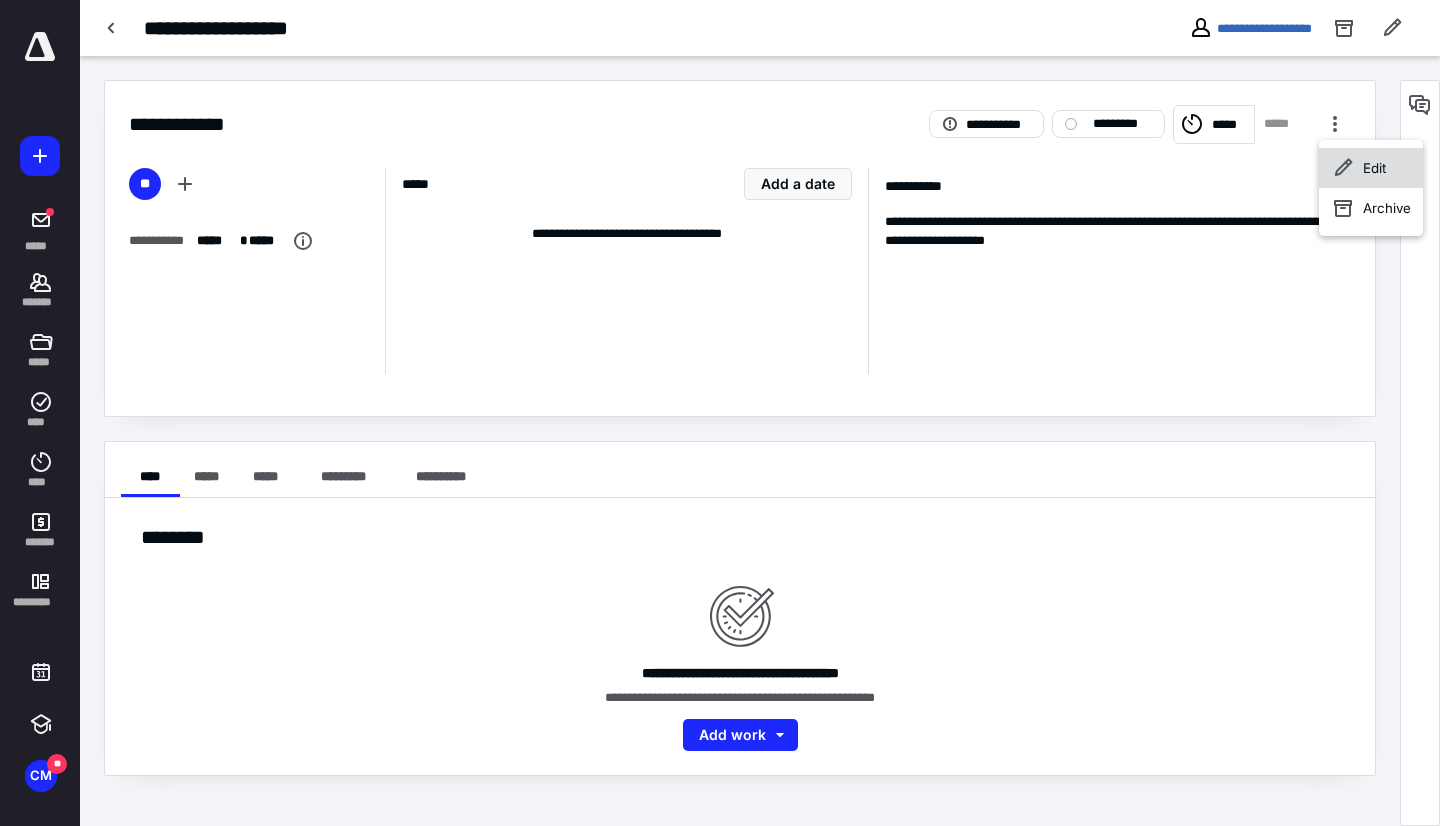 click on "Edit" at bounding box center (1374, 168) 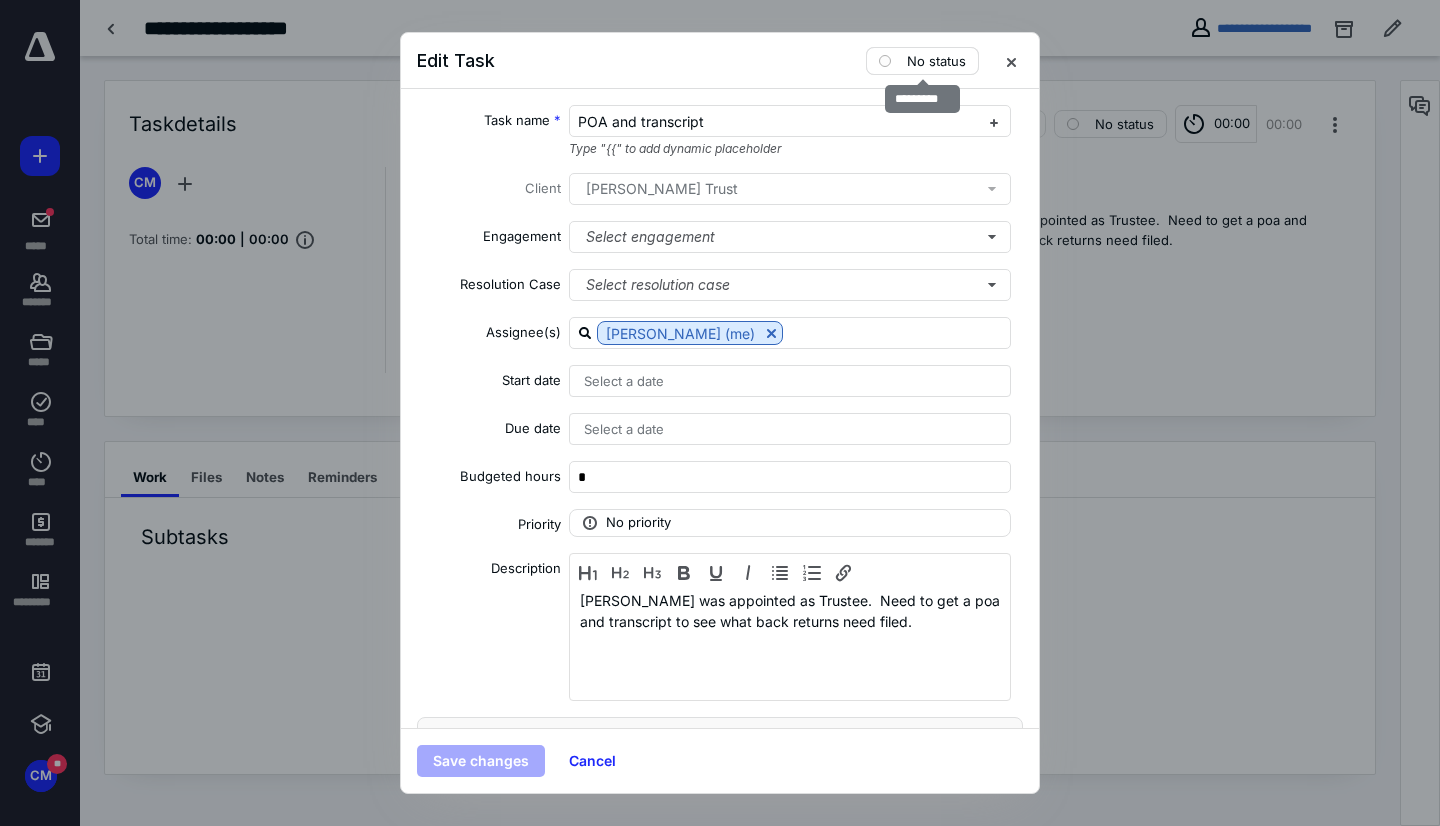 click on "No status" at bounding box center (936, 61) 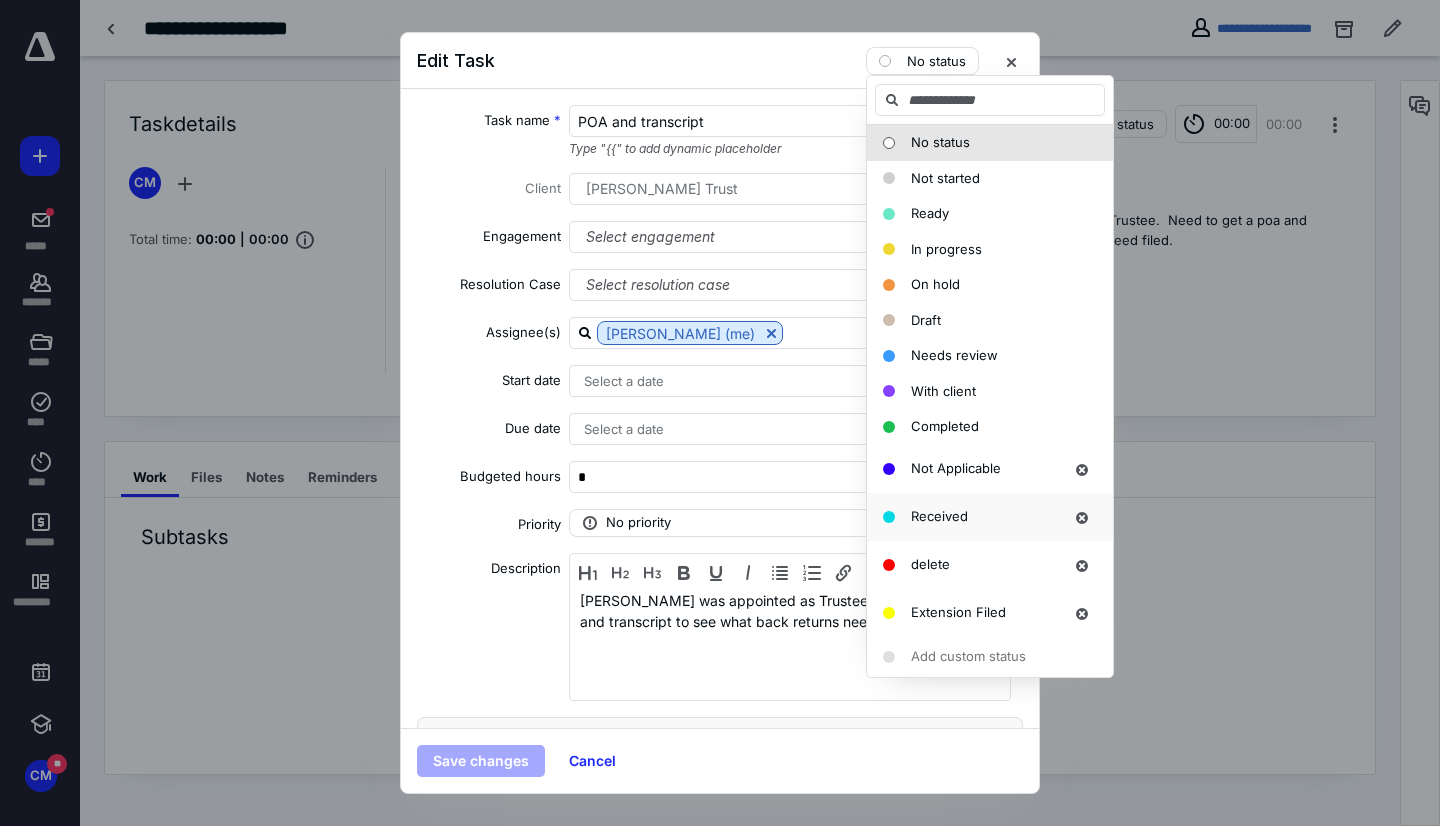 click on "Received" at bounding box center [939, 516] 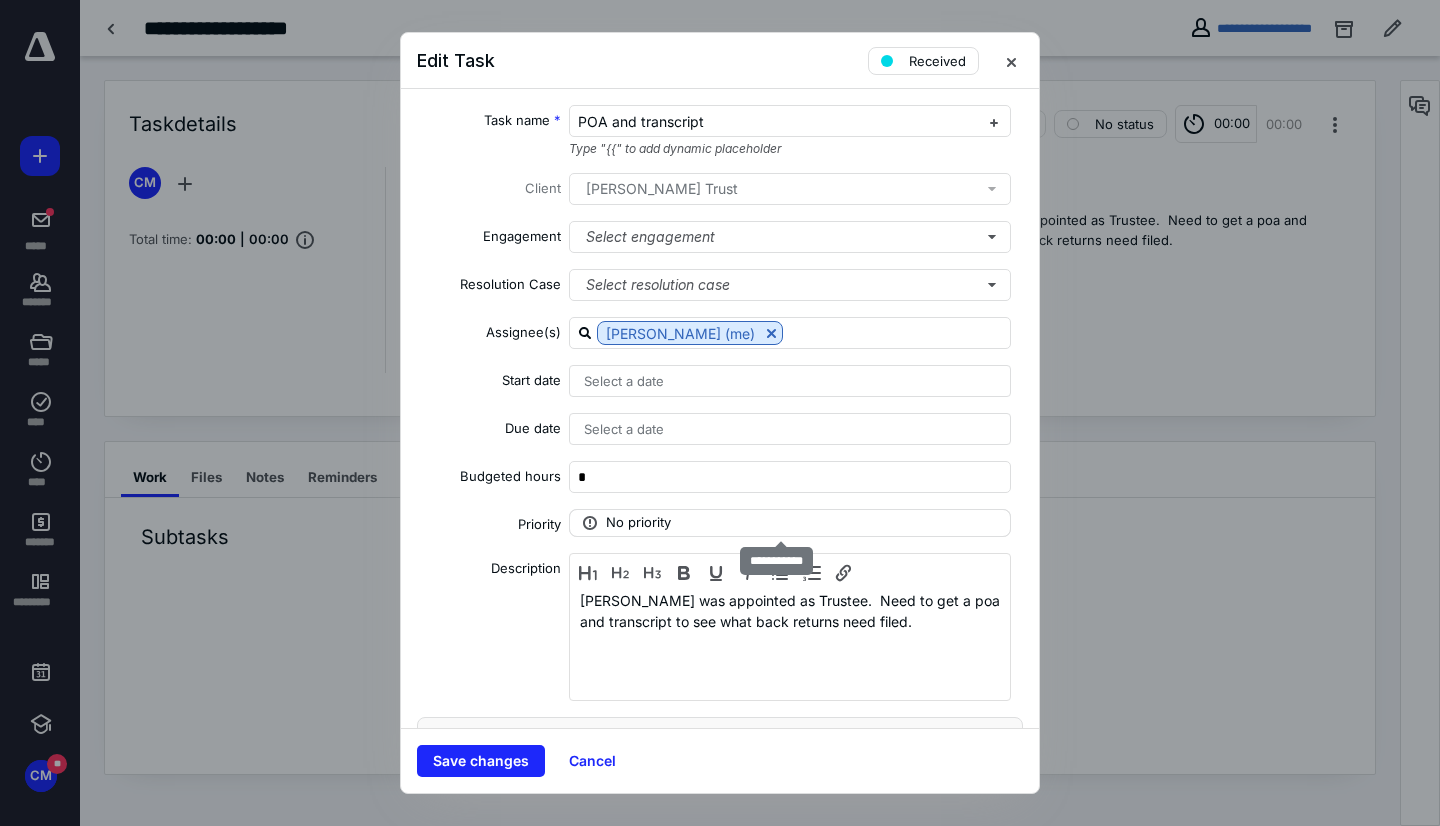 click on "No priority" at bounding box center [638, 523] 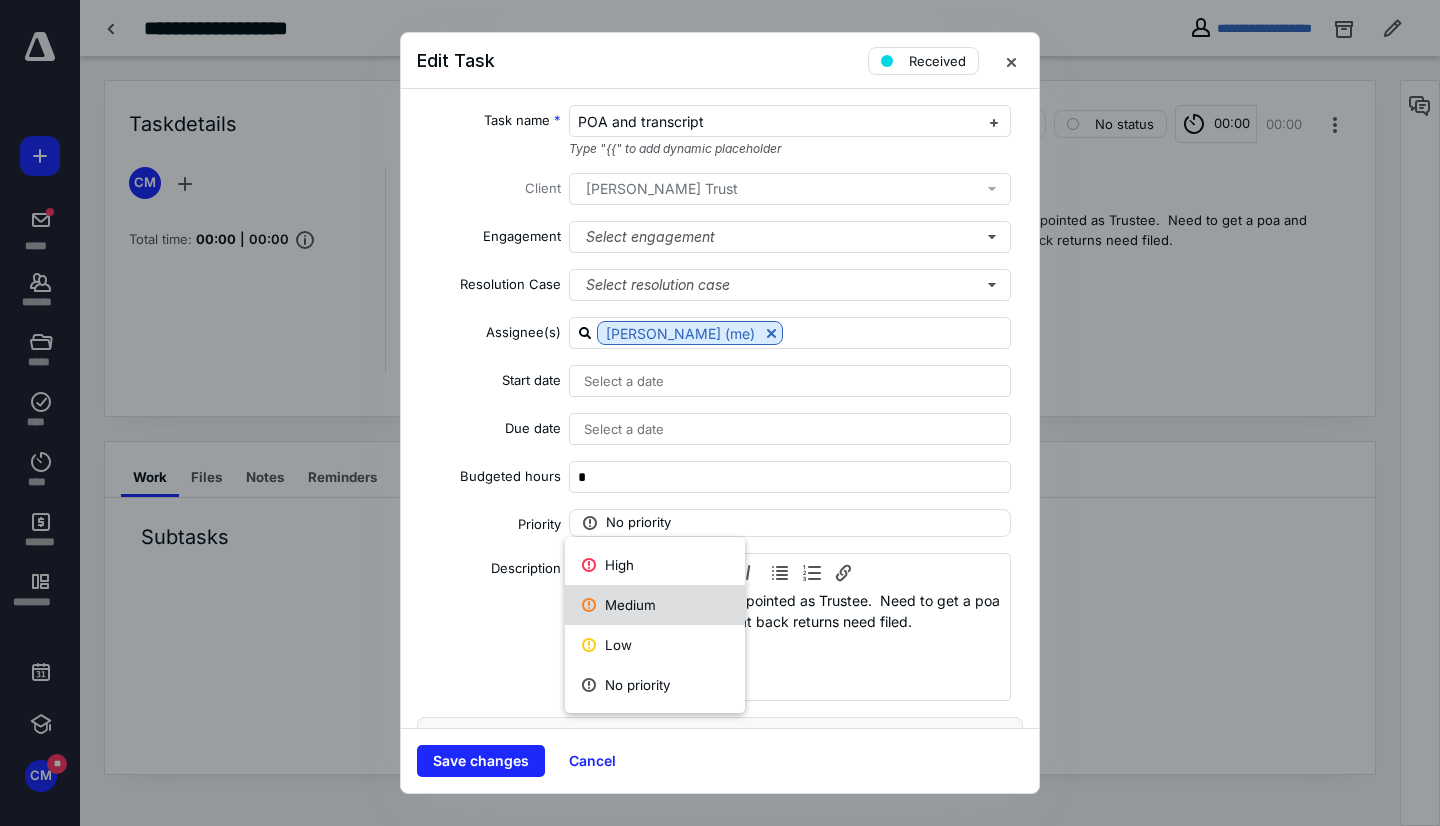 click on "Medium" at bounding box center [655, 605] 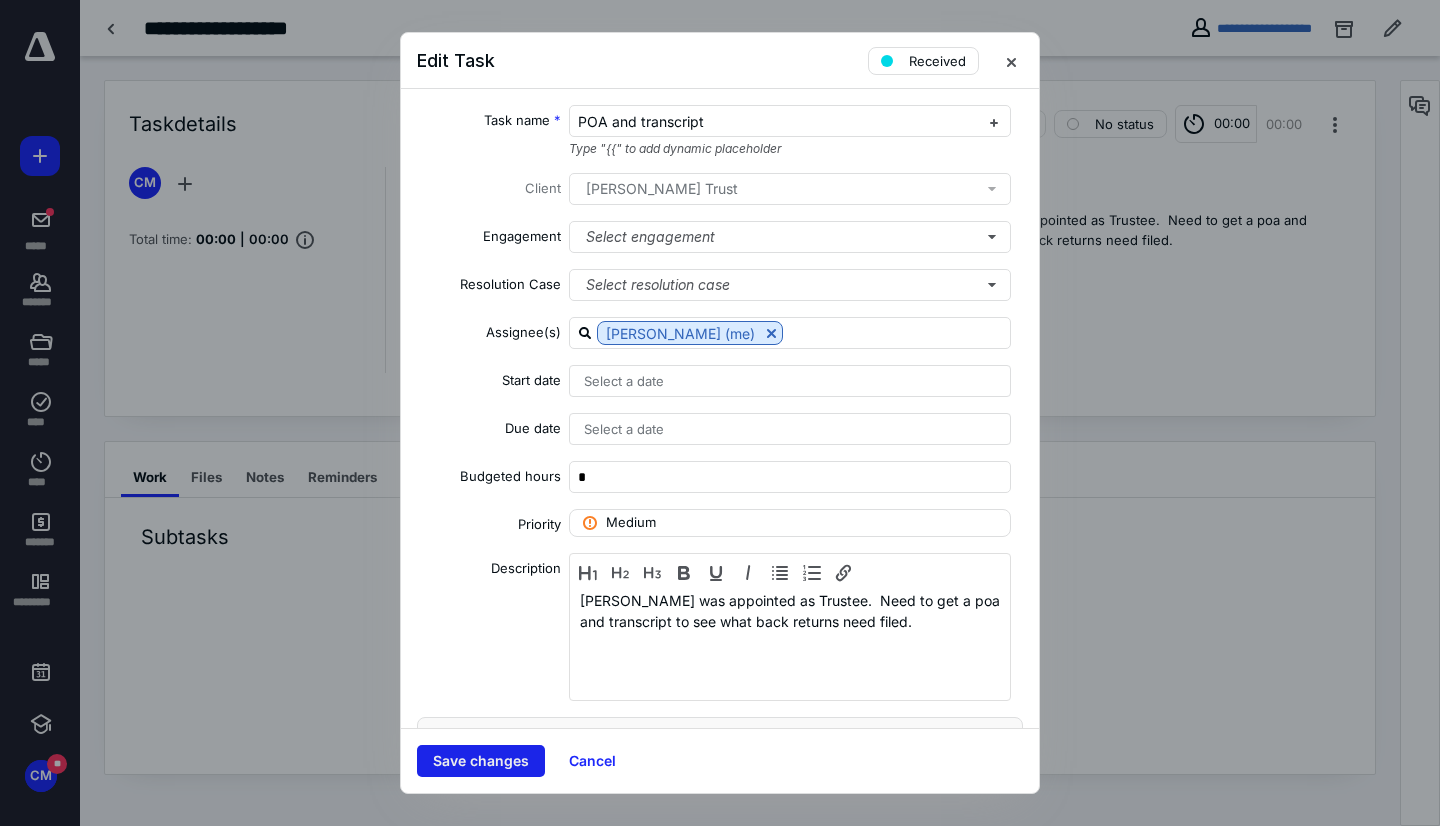 click on "Save changes" at bounding box center [481, 761] 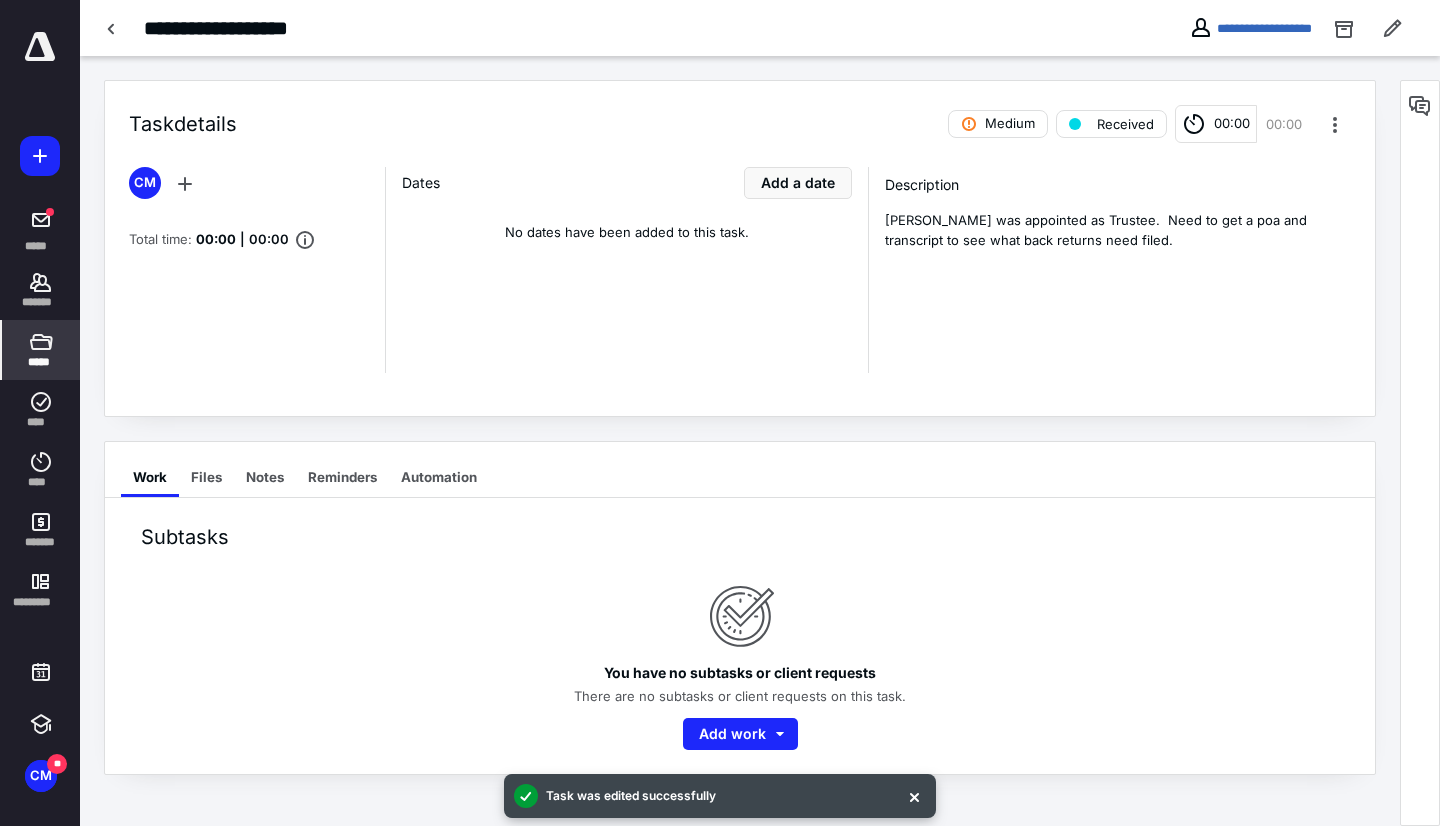 click 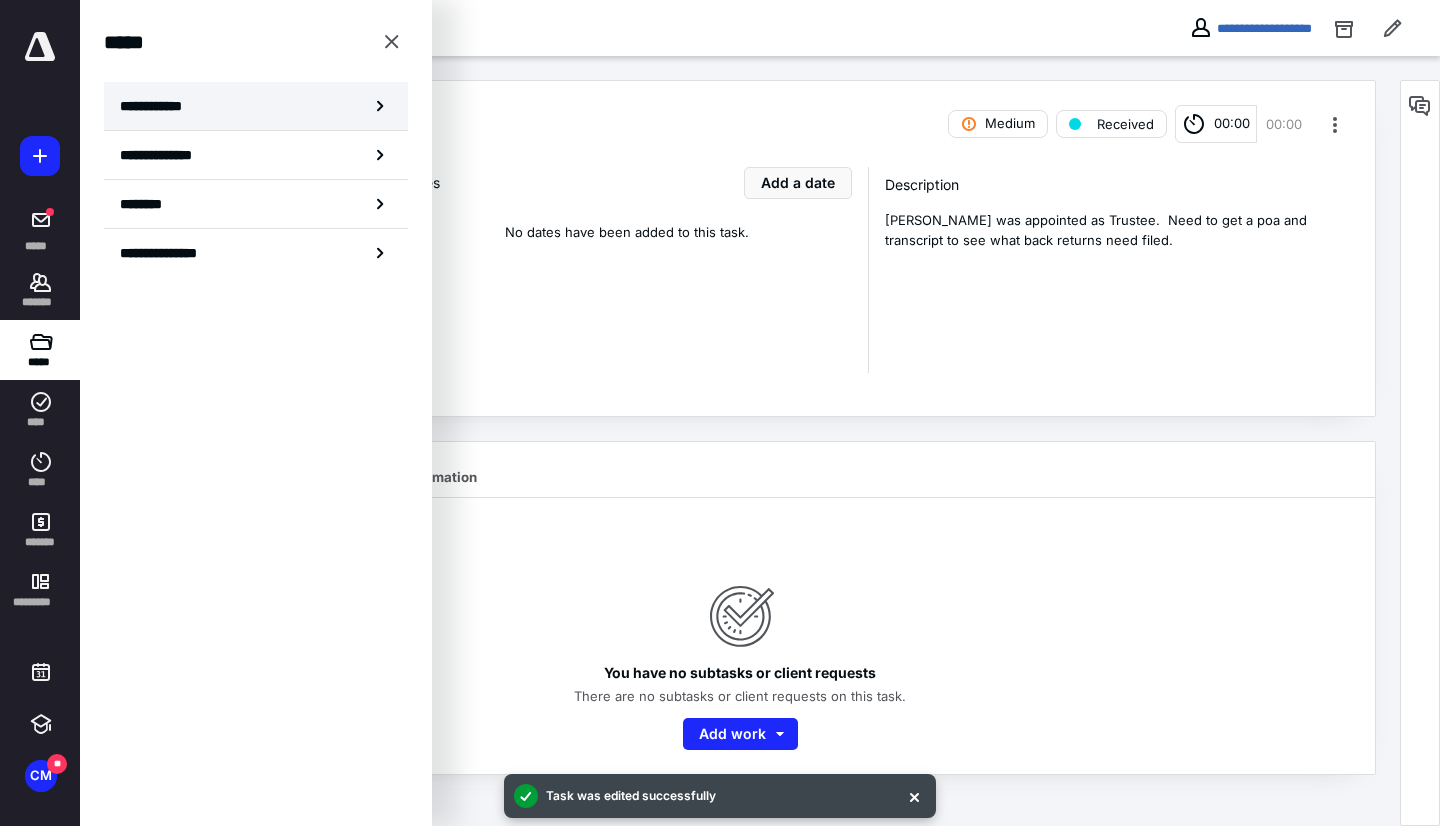 click on "**********" at bounding box center (256, 106) 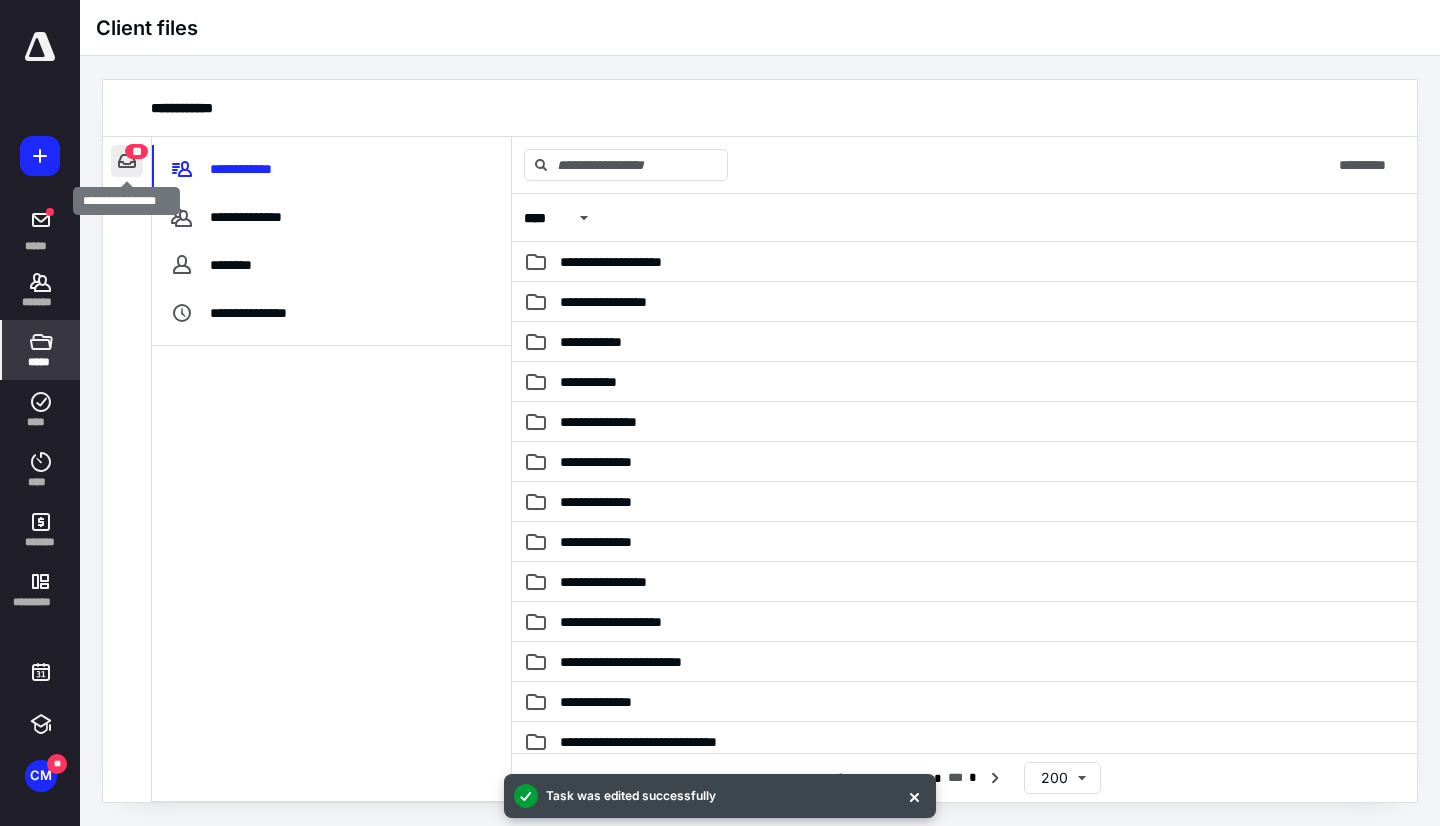 click at bounding box center (127, 161) 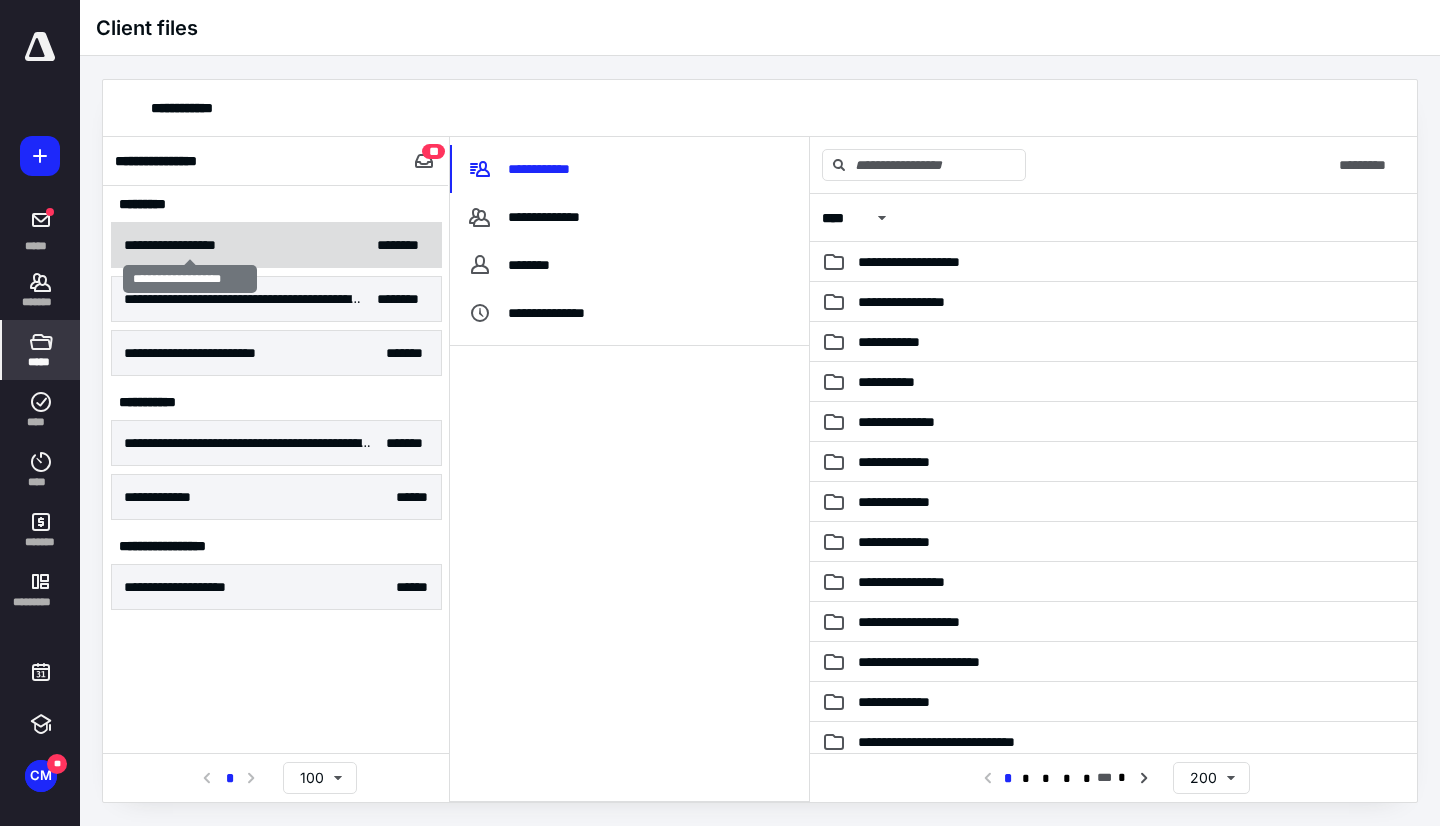 click on "**********" at bounding box center (189, 245) 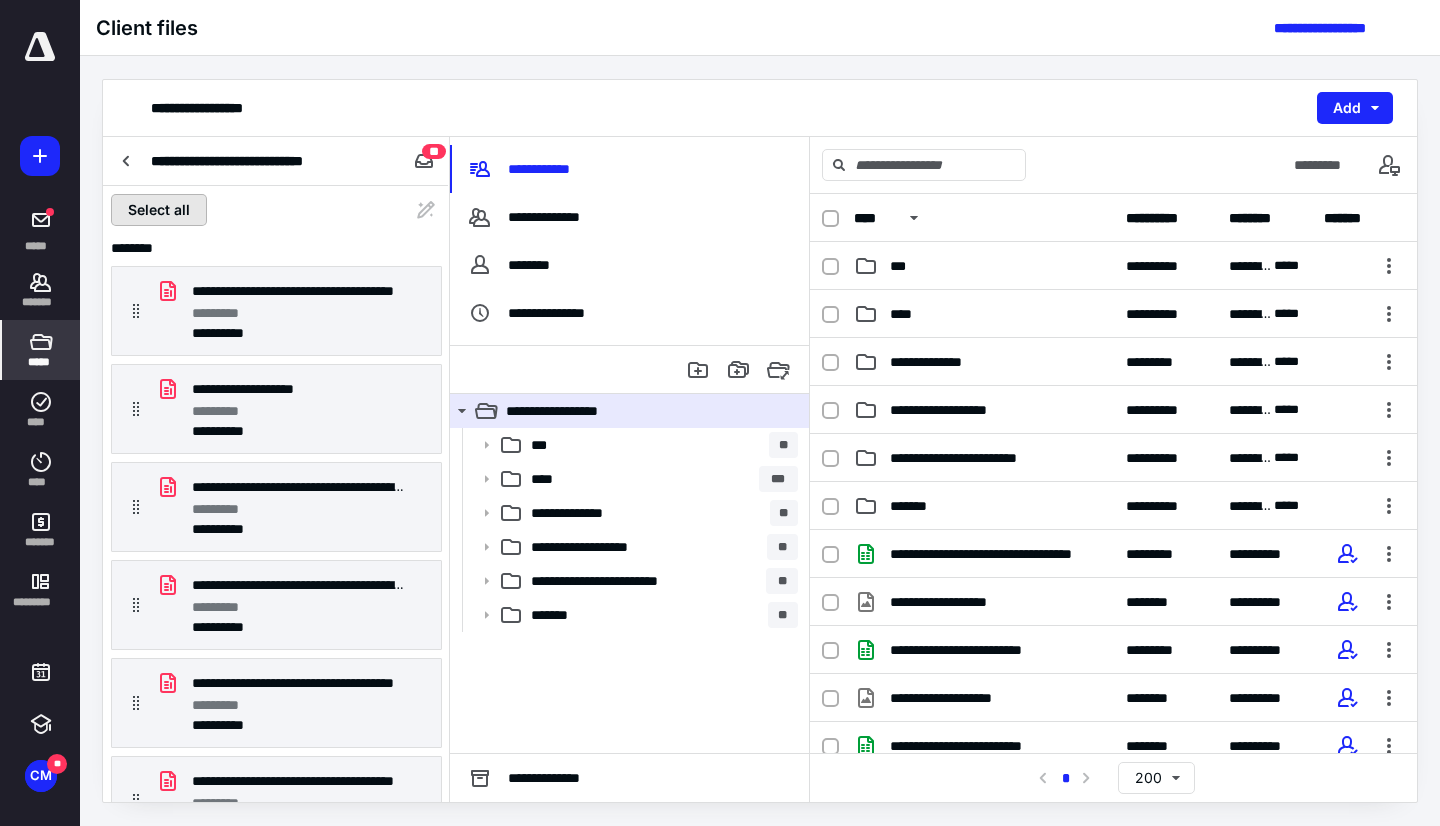 click on "Select all" at bounding box center [159, 210] 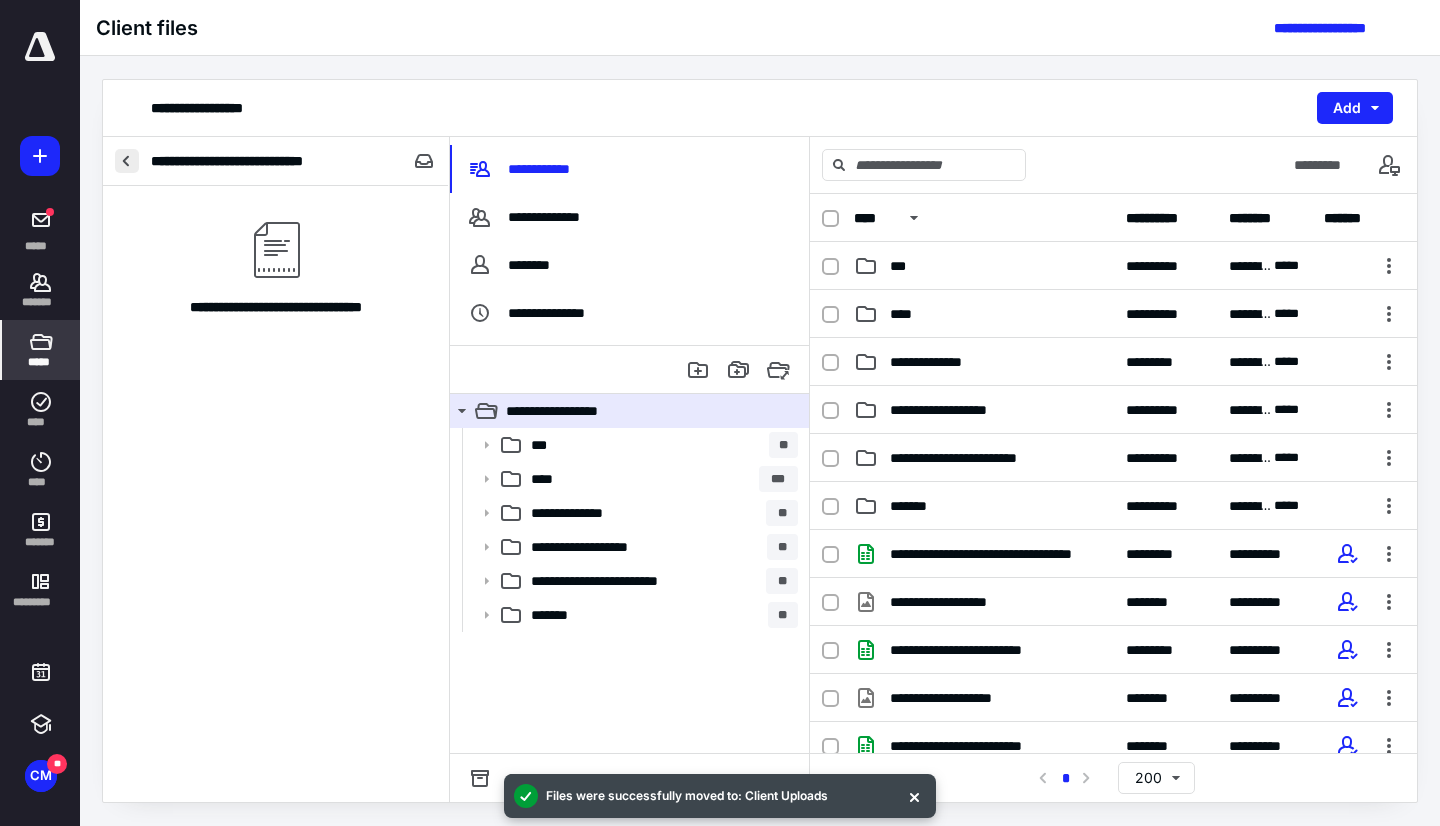click at bounding box center [127, 161] 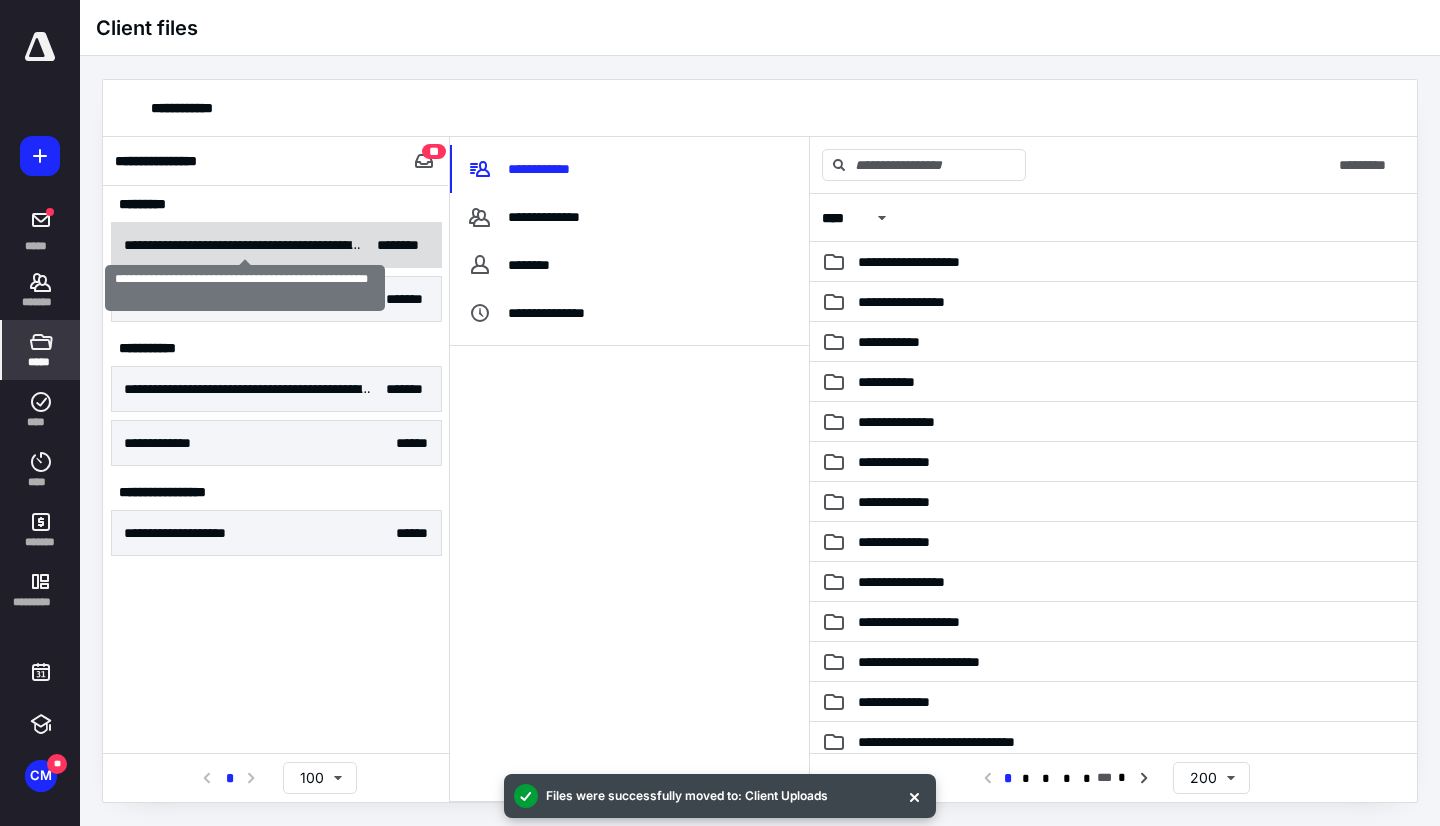 click on "**********" at bounding box center [244, 245] 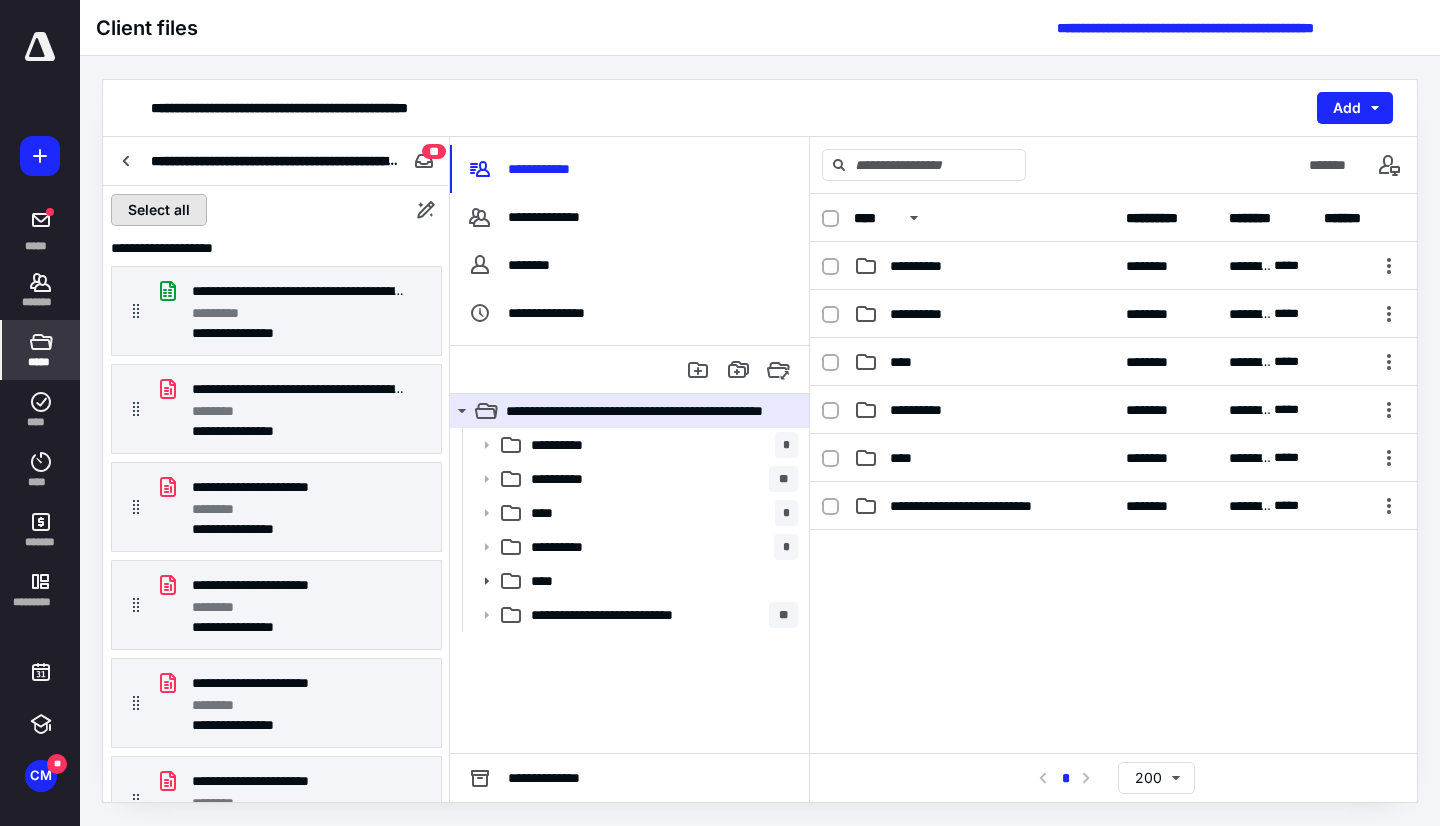 click on "Select all" at bounding box center [159, 210] 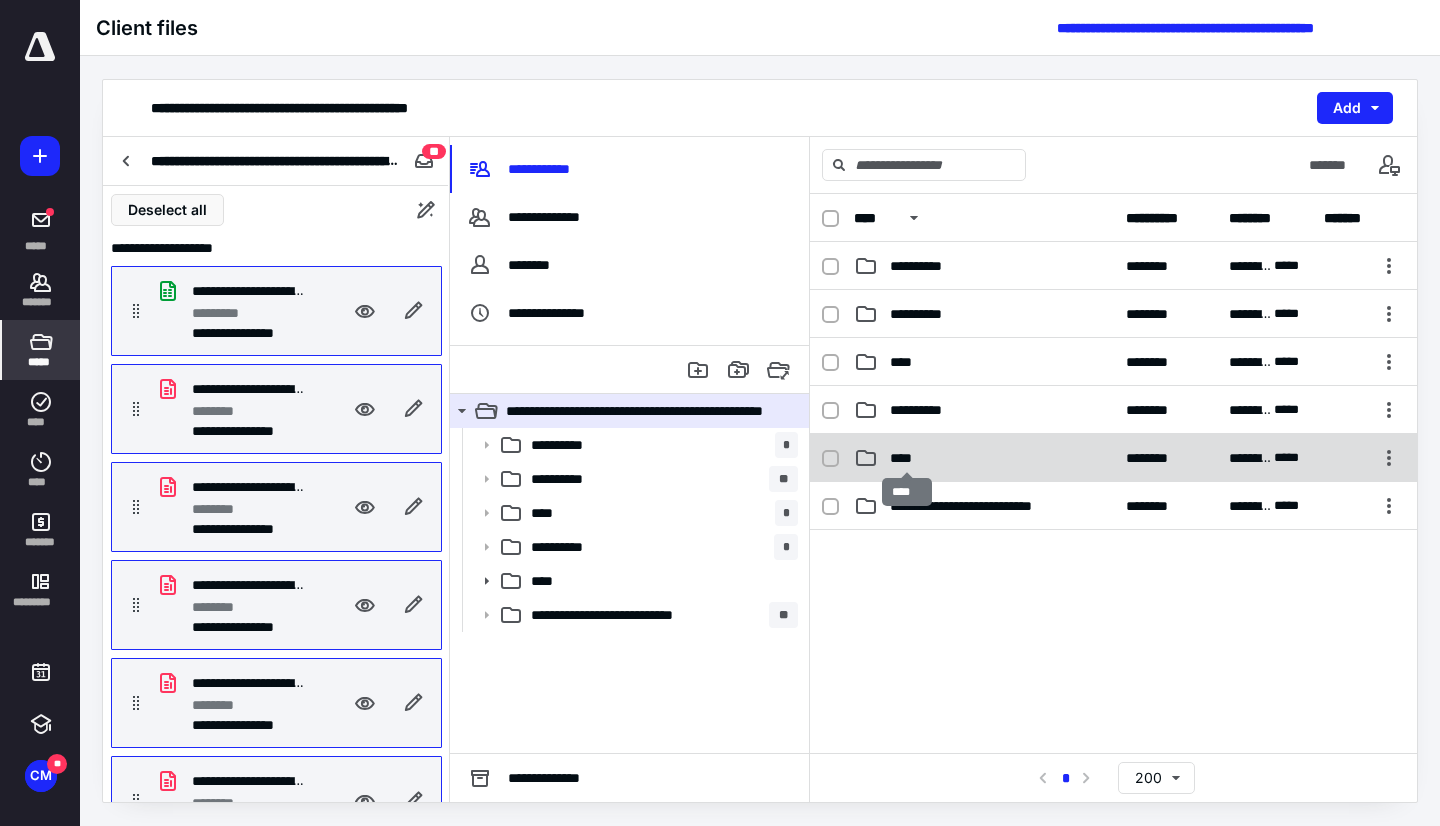 click on "****" at bounding box center [907, 458] 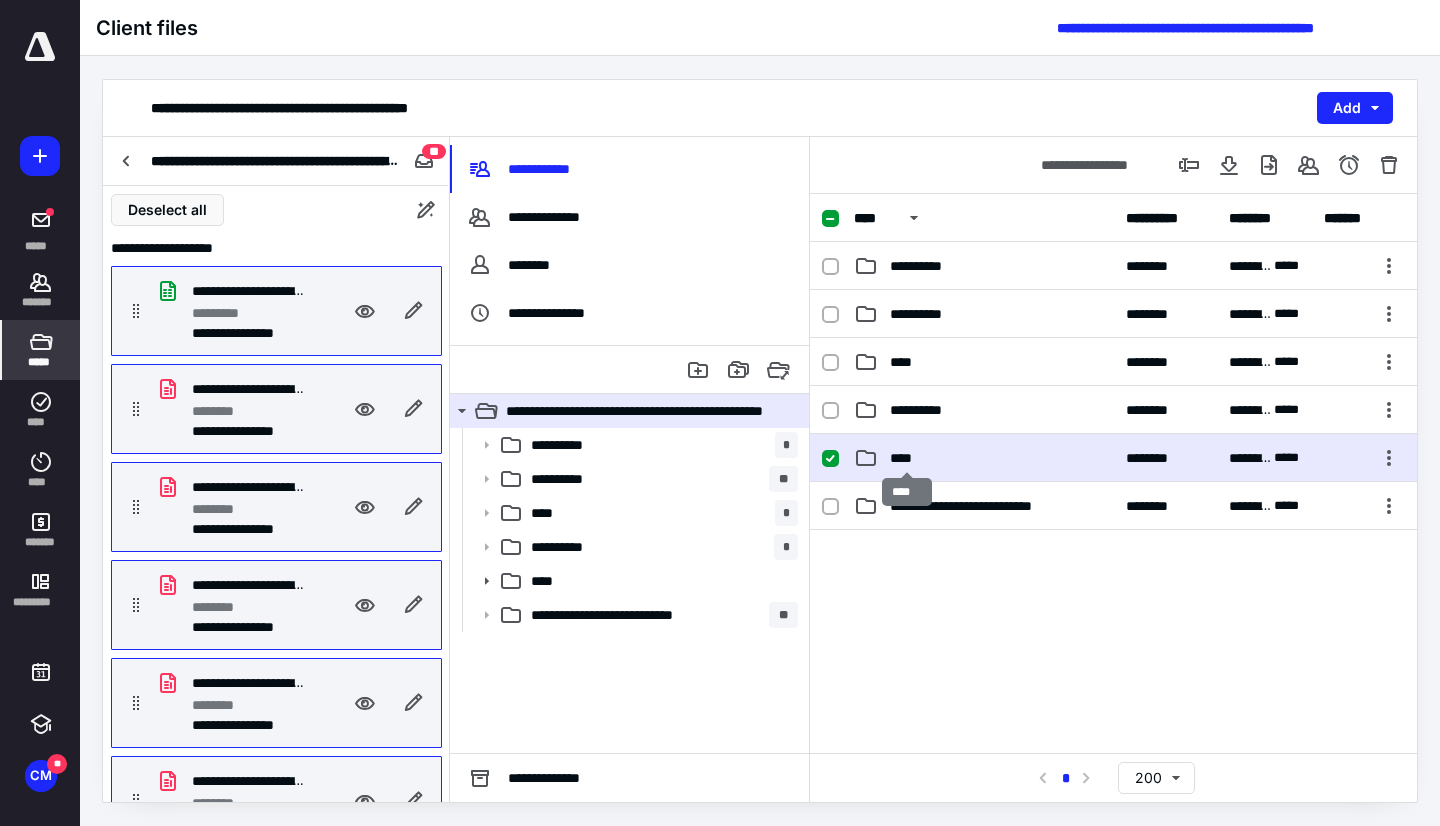 click on "****" at bounding box center (907, 458) 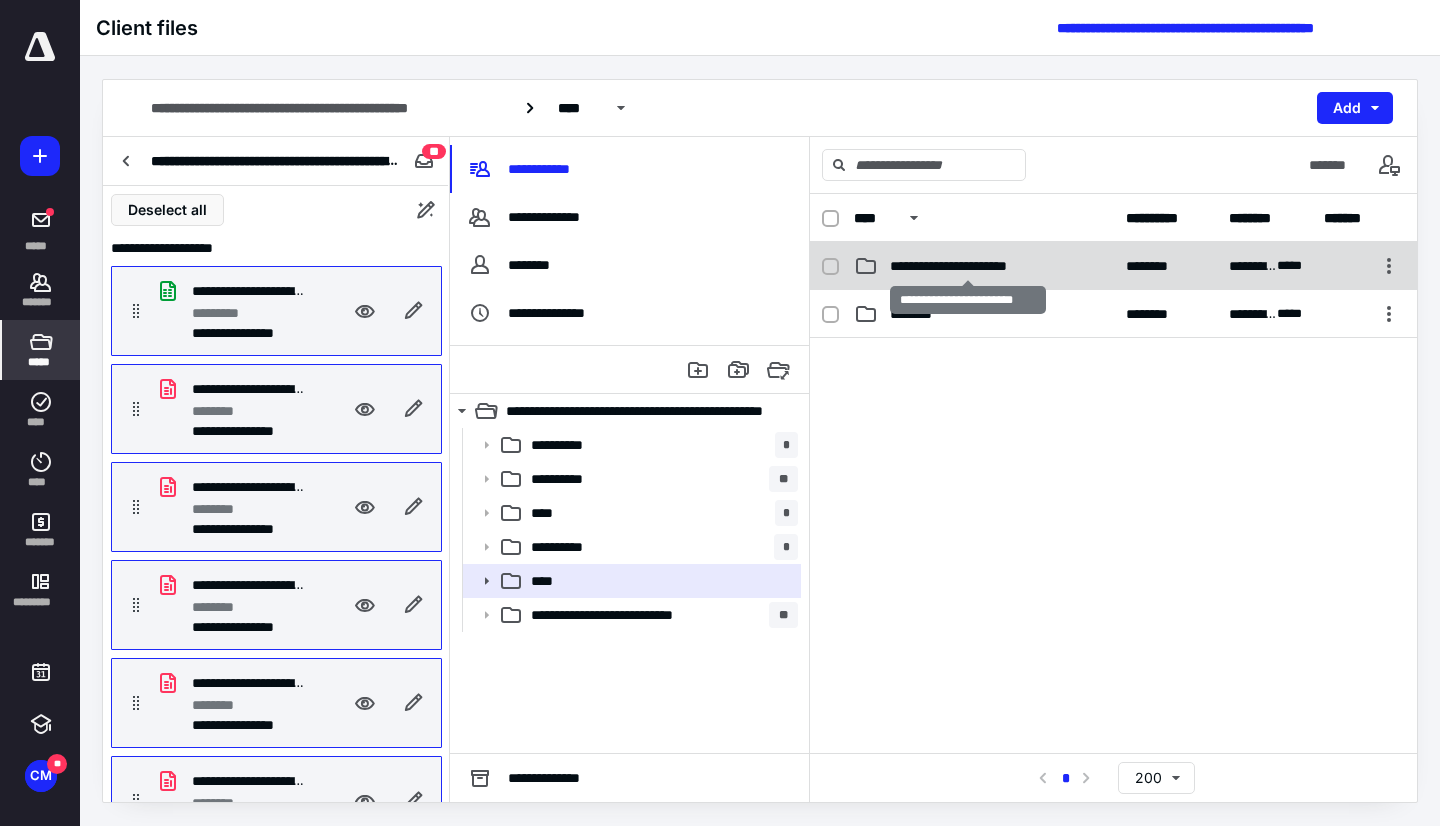 click on "**********" at bounding box center [968, 266] 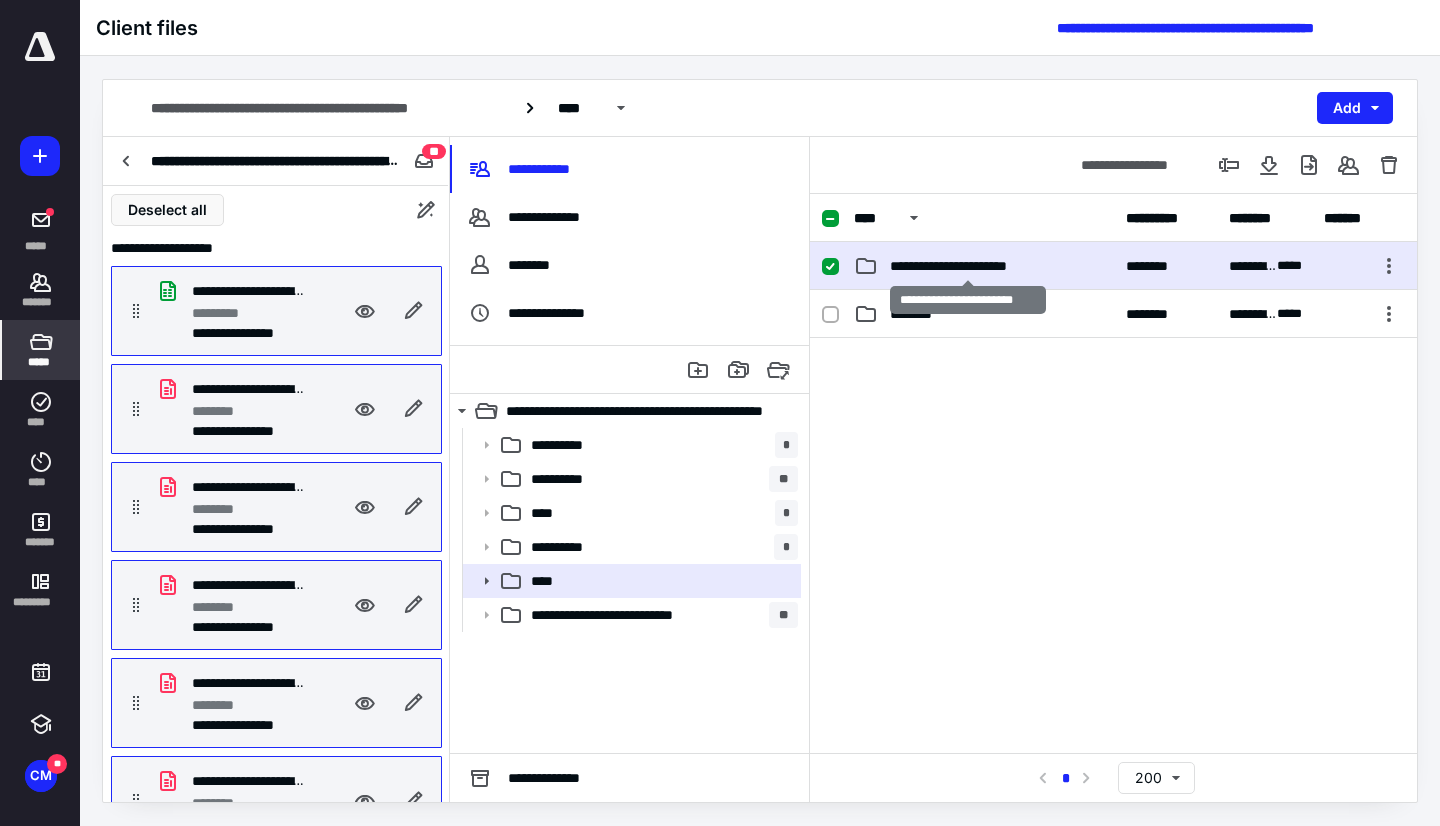 click on "**********" at bounding box center (968, 266) 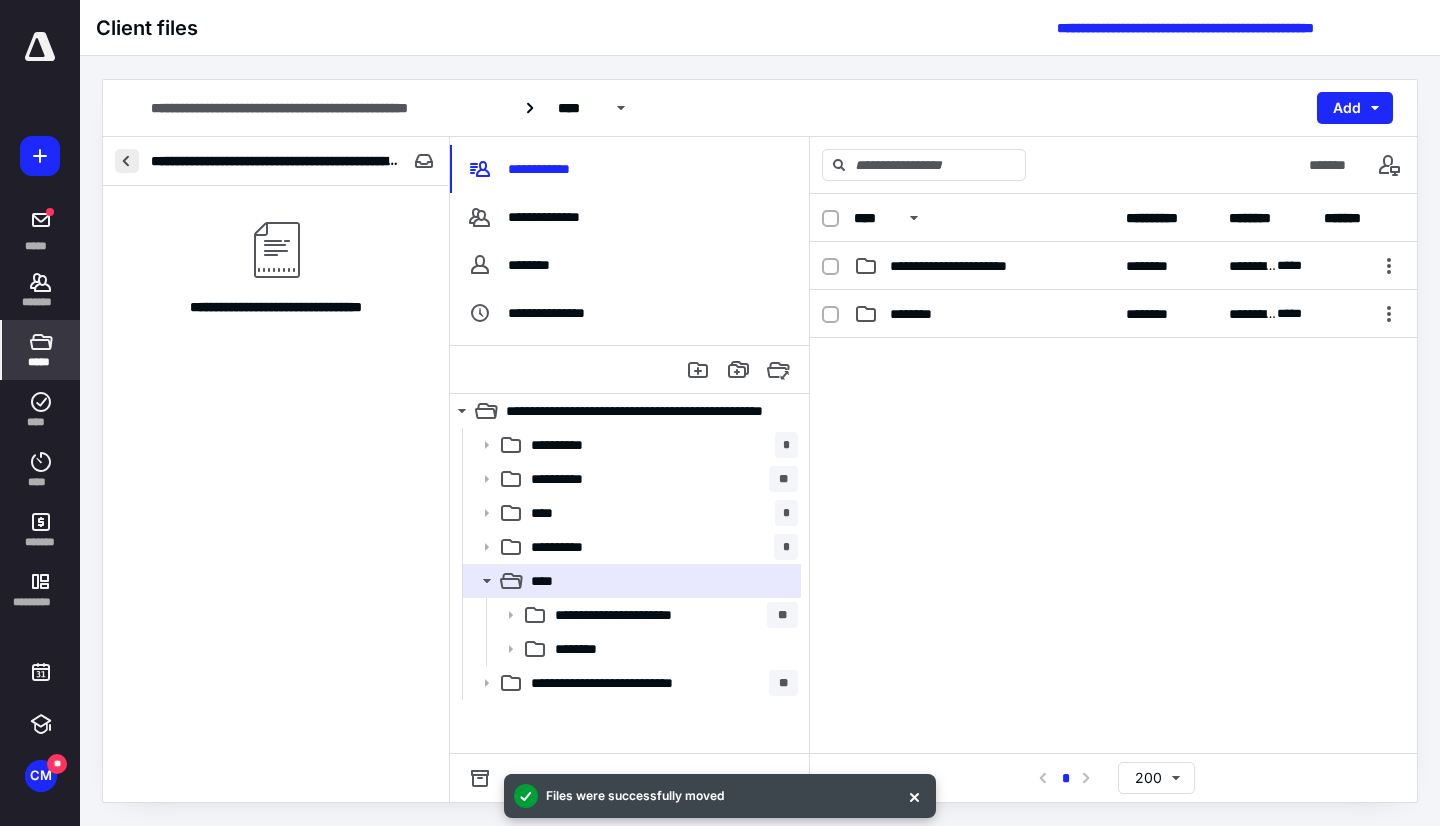 click at bounding box center [127, 161] 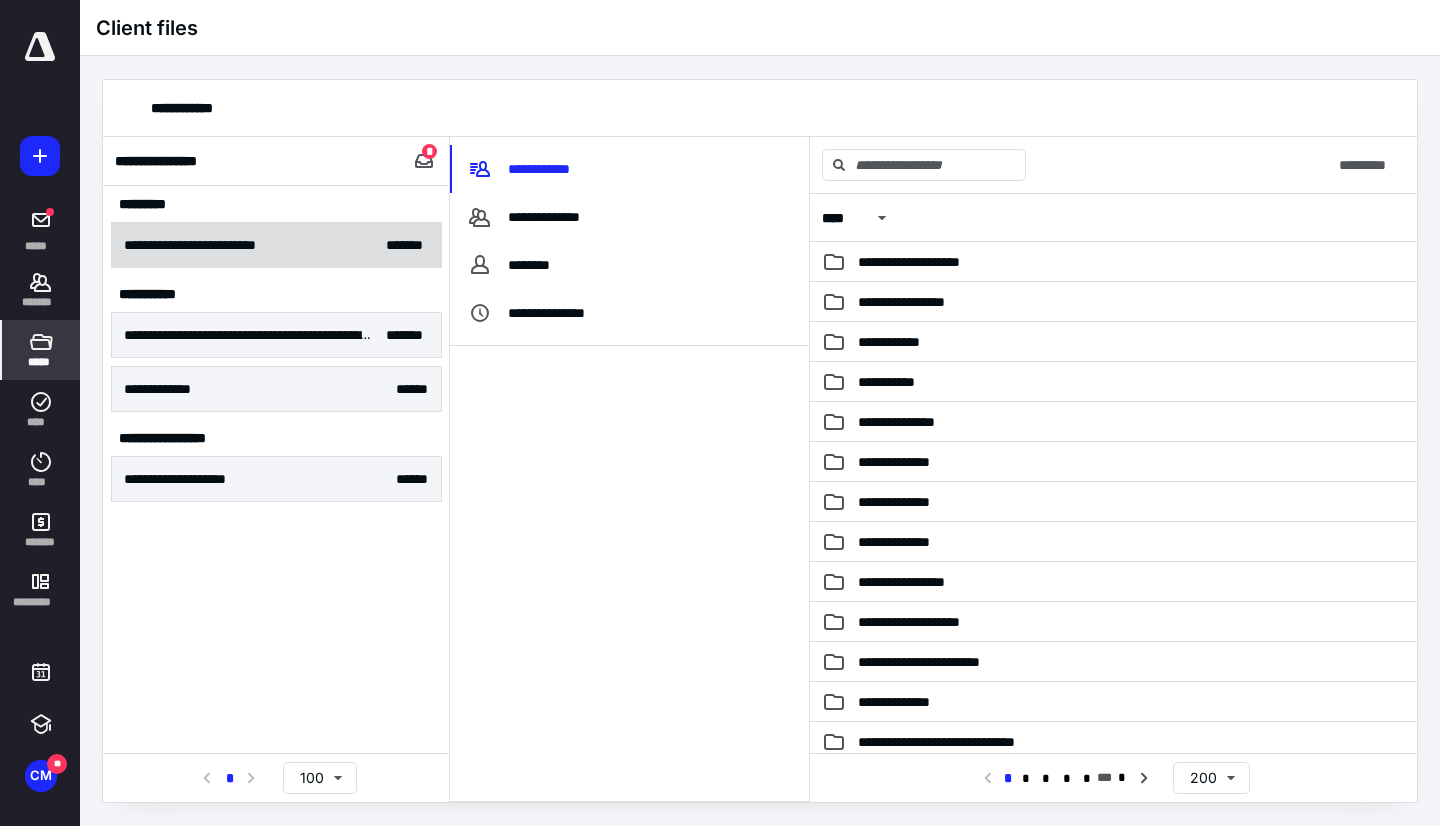 click on "**********" at bounding box center [276, 245] 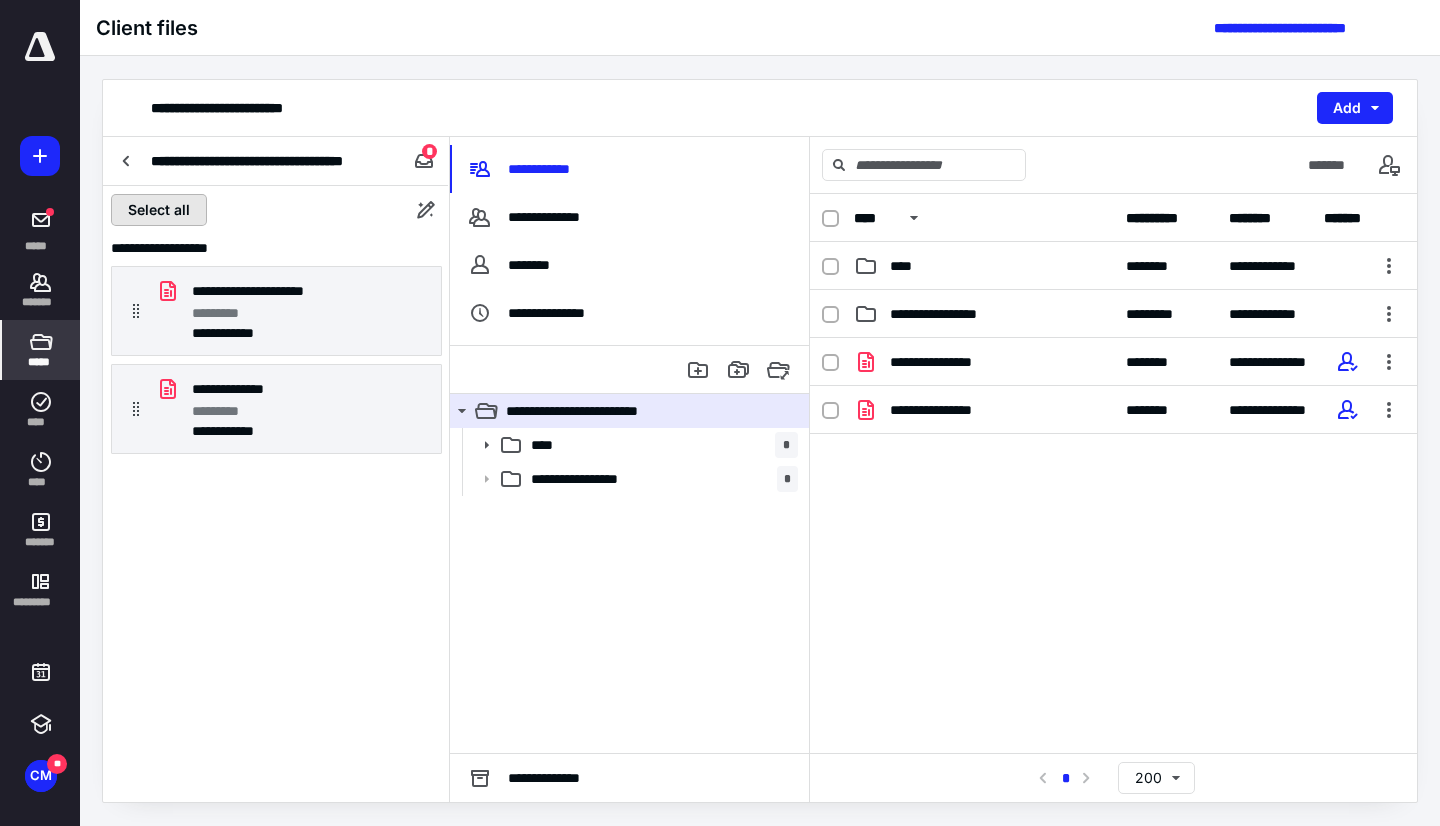 click on "Select all" at bounding box center (159, 210) 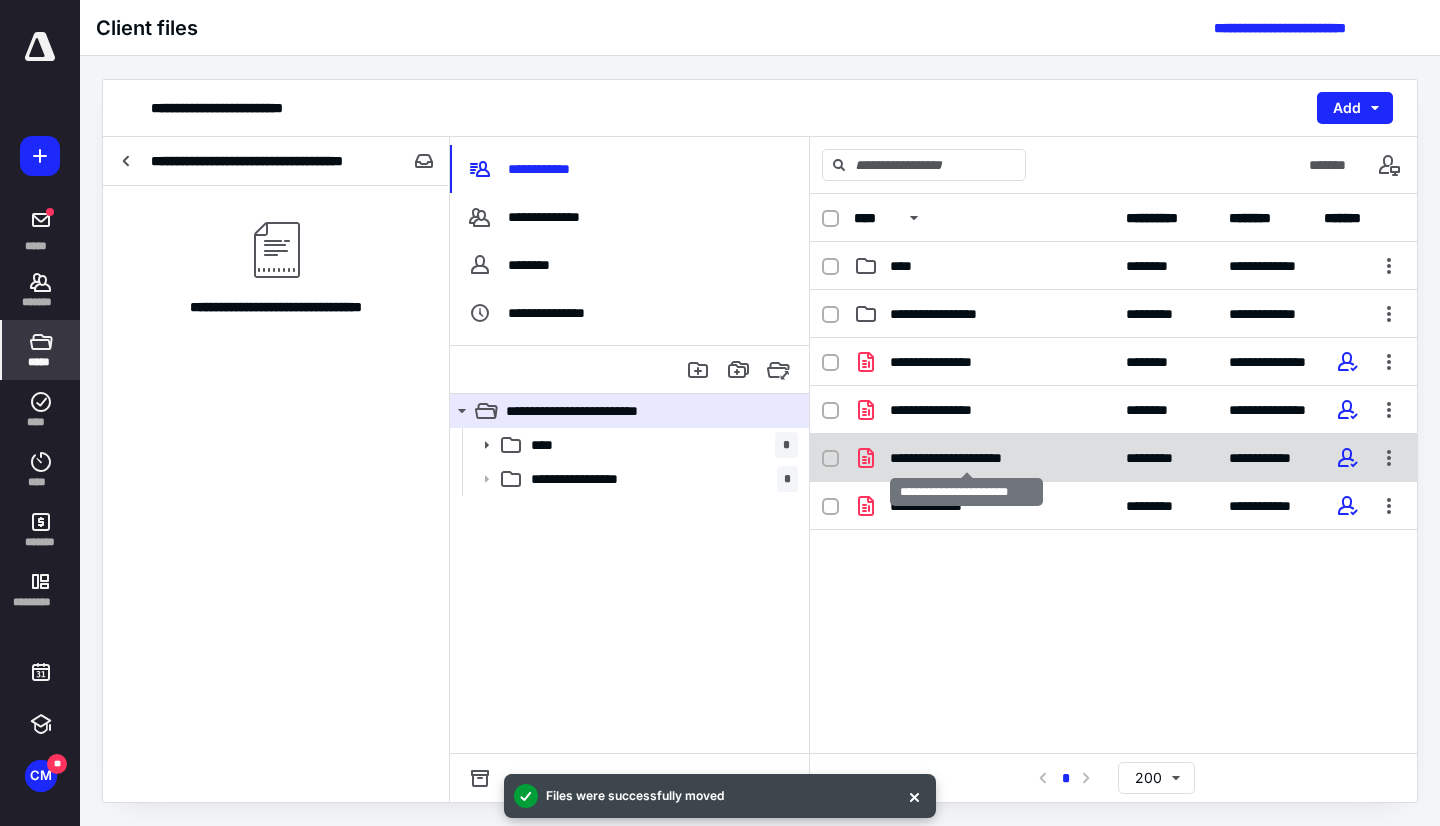 click on "**********" at bounding box center (966, 458) 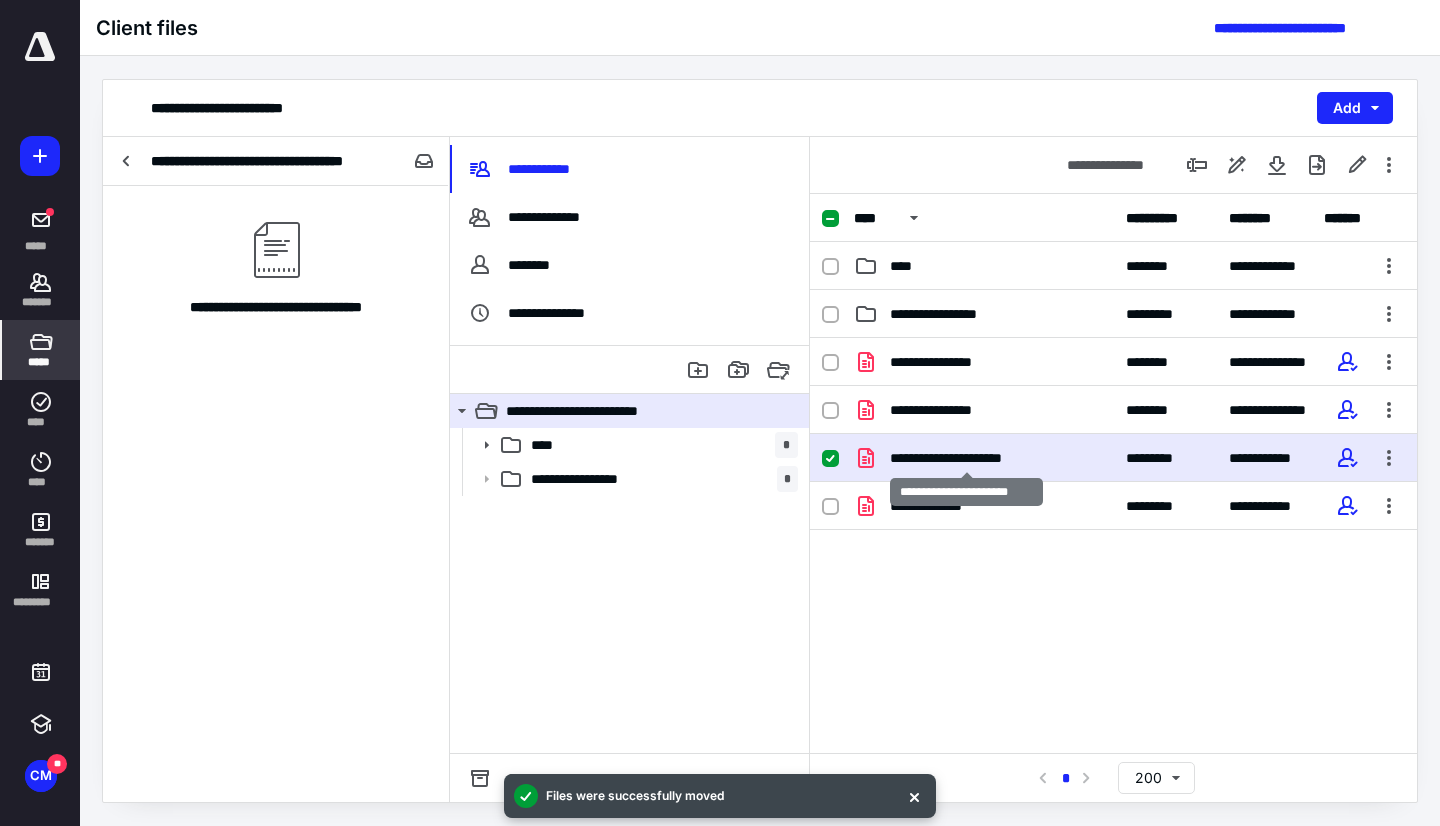 click on "**********" at bounding box center [966, 458] 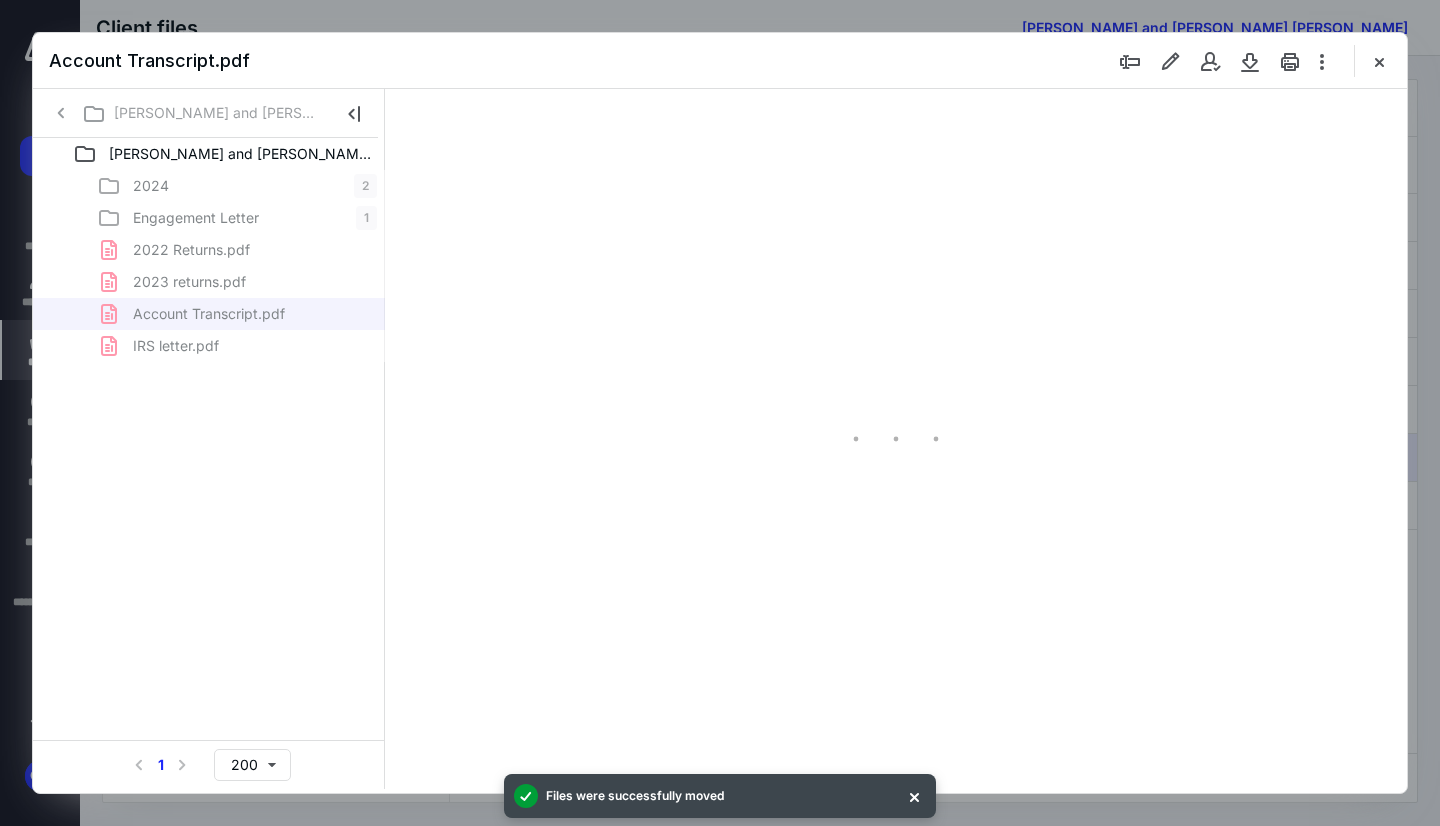 scroll, scrollTop: 0, scrollLeft: 0, axis: both 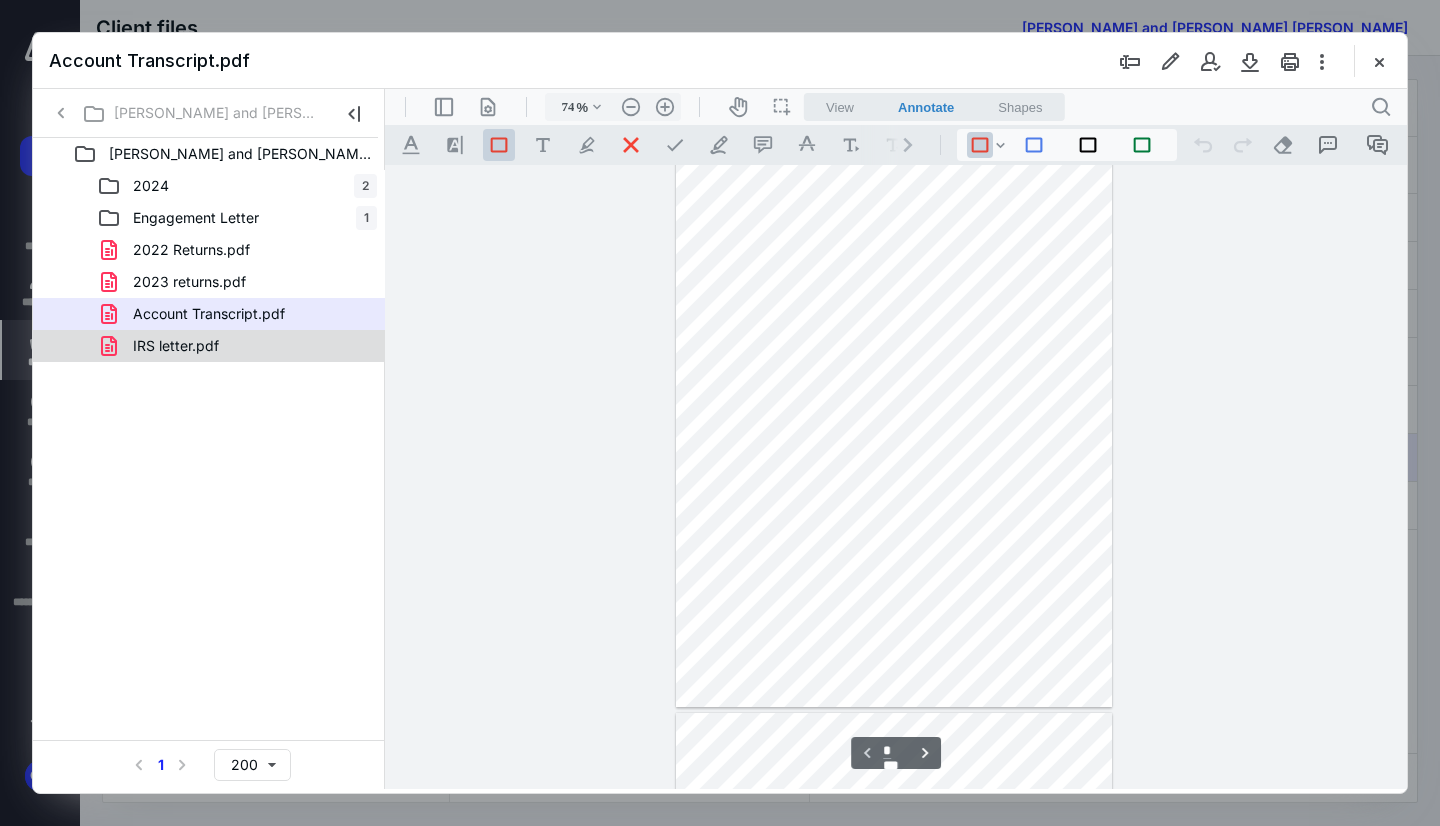 click on "IRS letter.pdf" at bounding box center [209, 346] 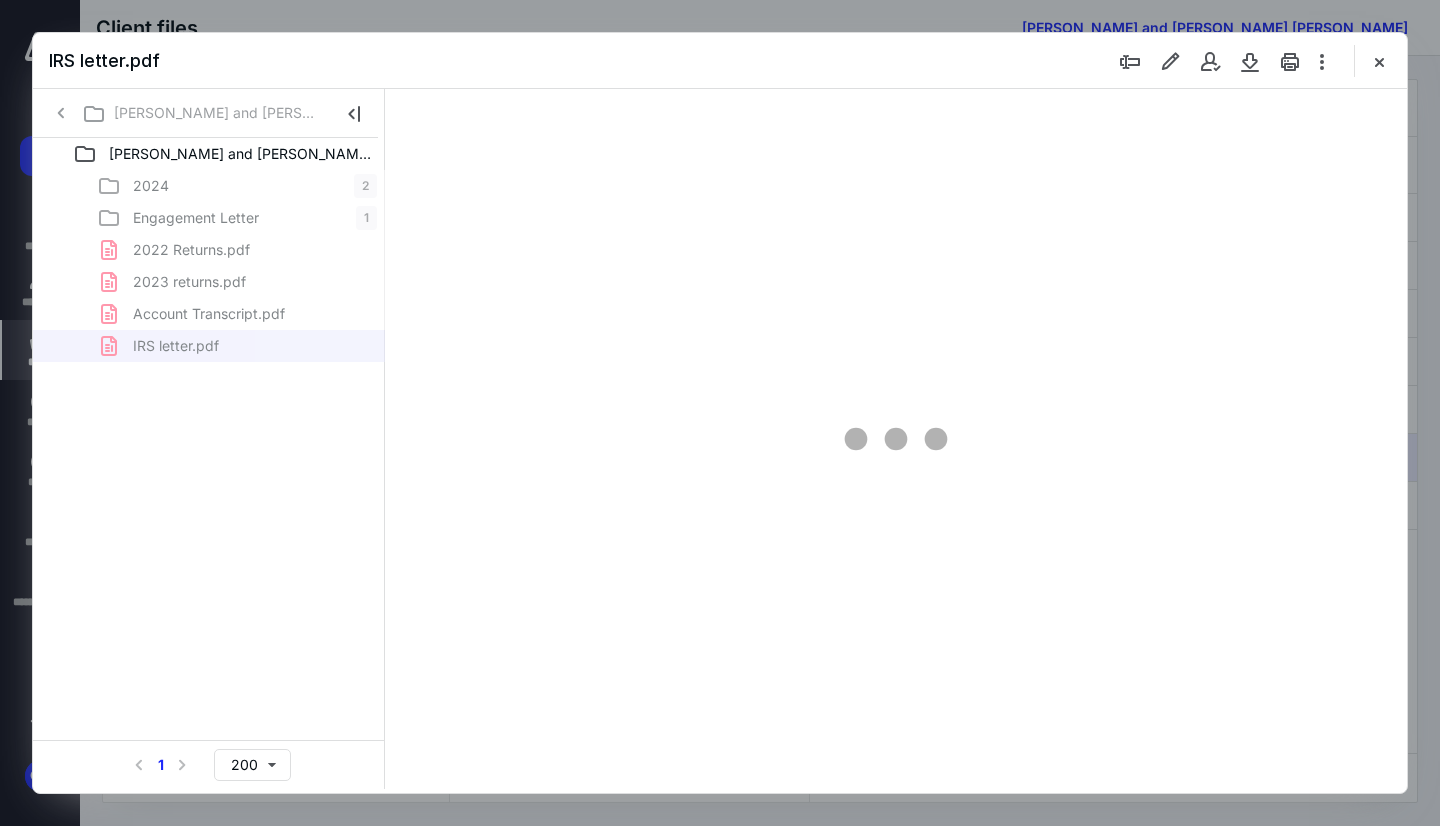 type on "78" 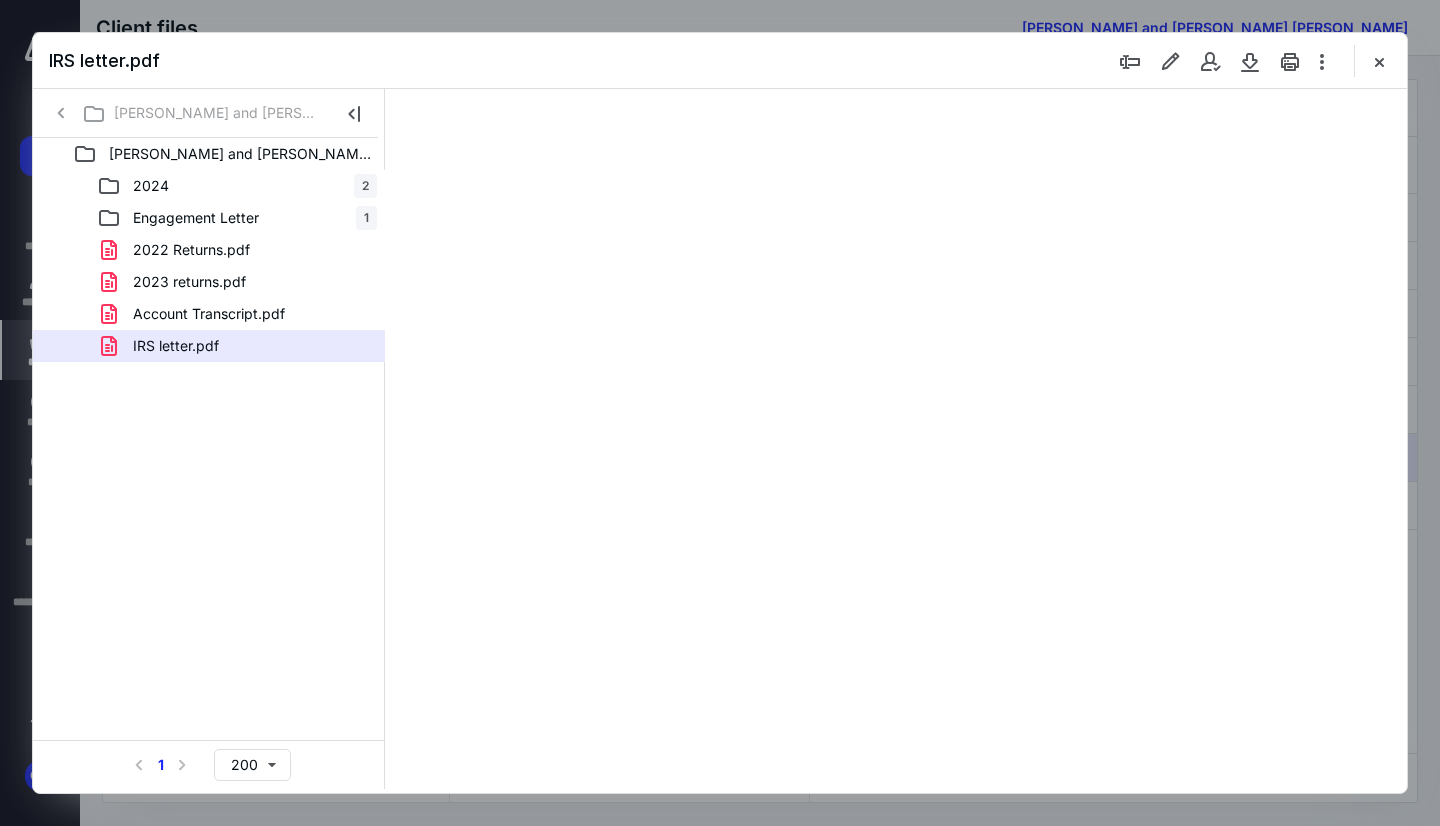 scroll, scrollTop: 0, scrollLeft: 0, axis: both 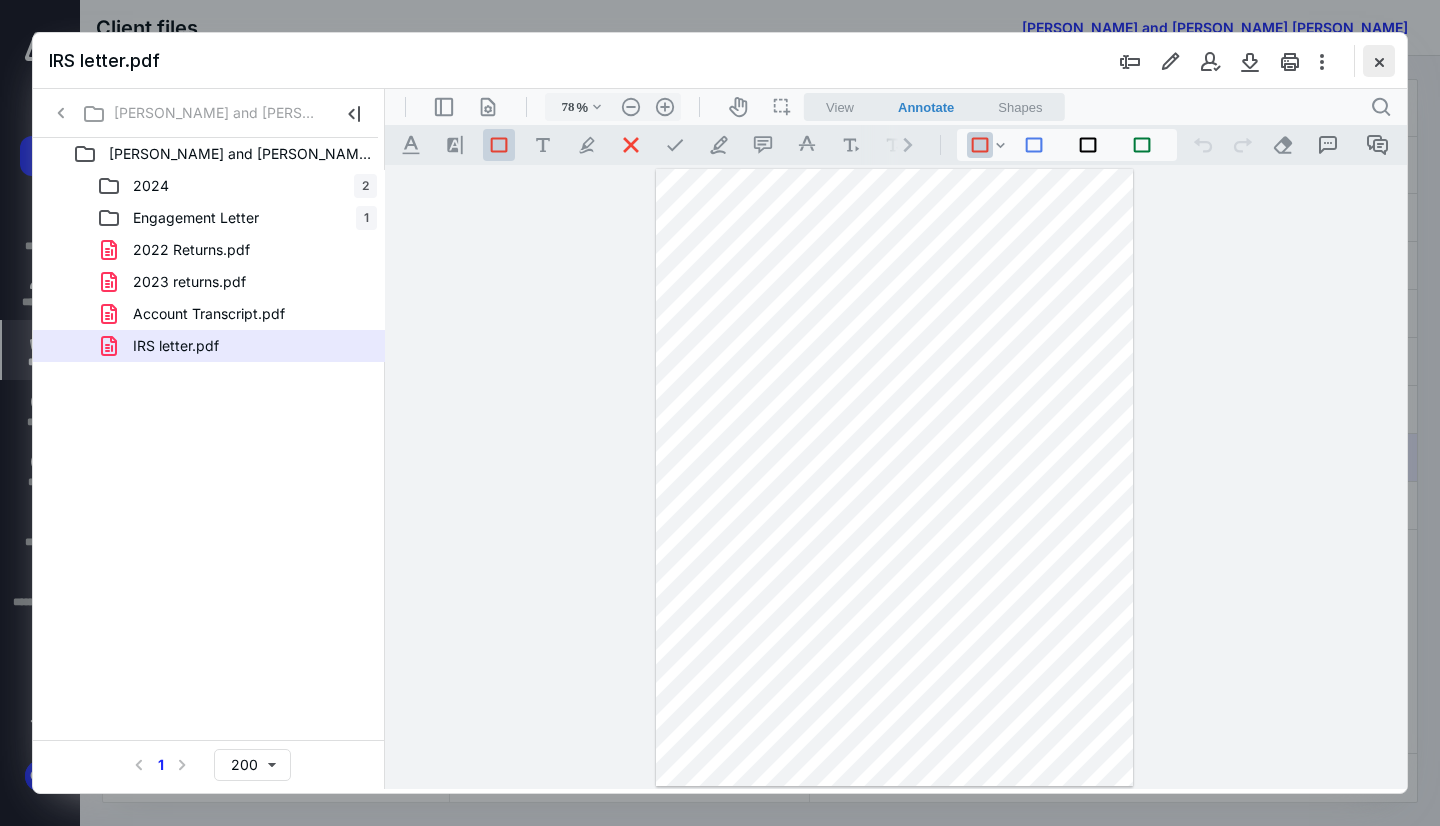 click at bounding box center (1379, 61) 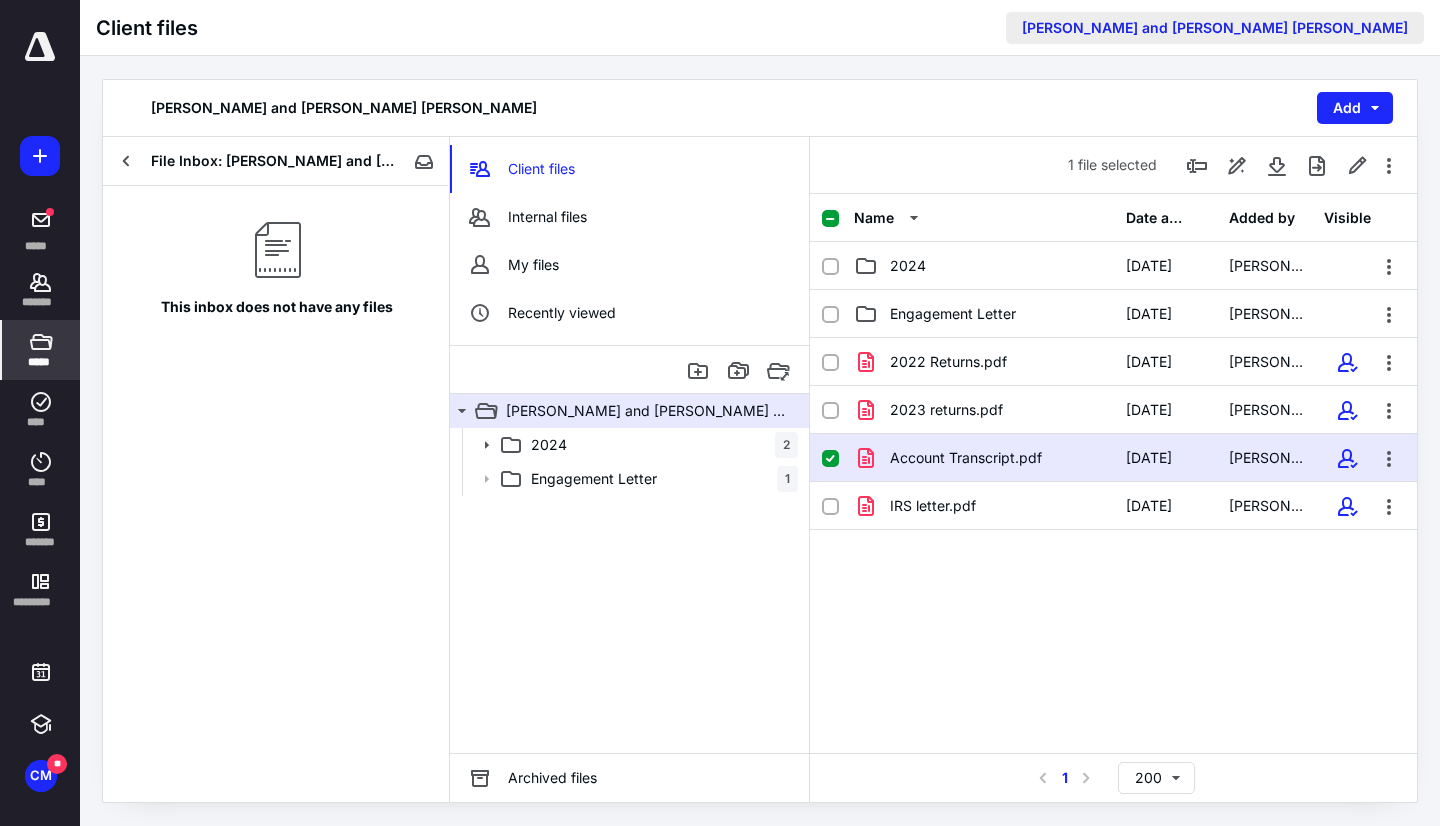 click on "James J and Amanda R Kelly" at bounding box center (1215, 28) 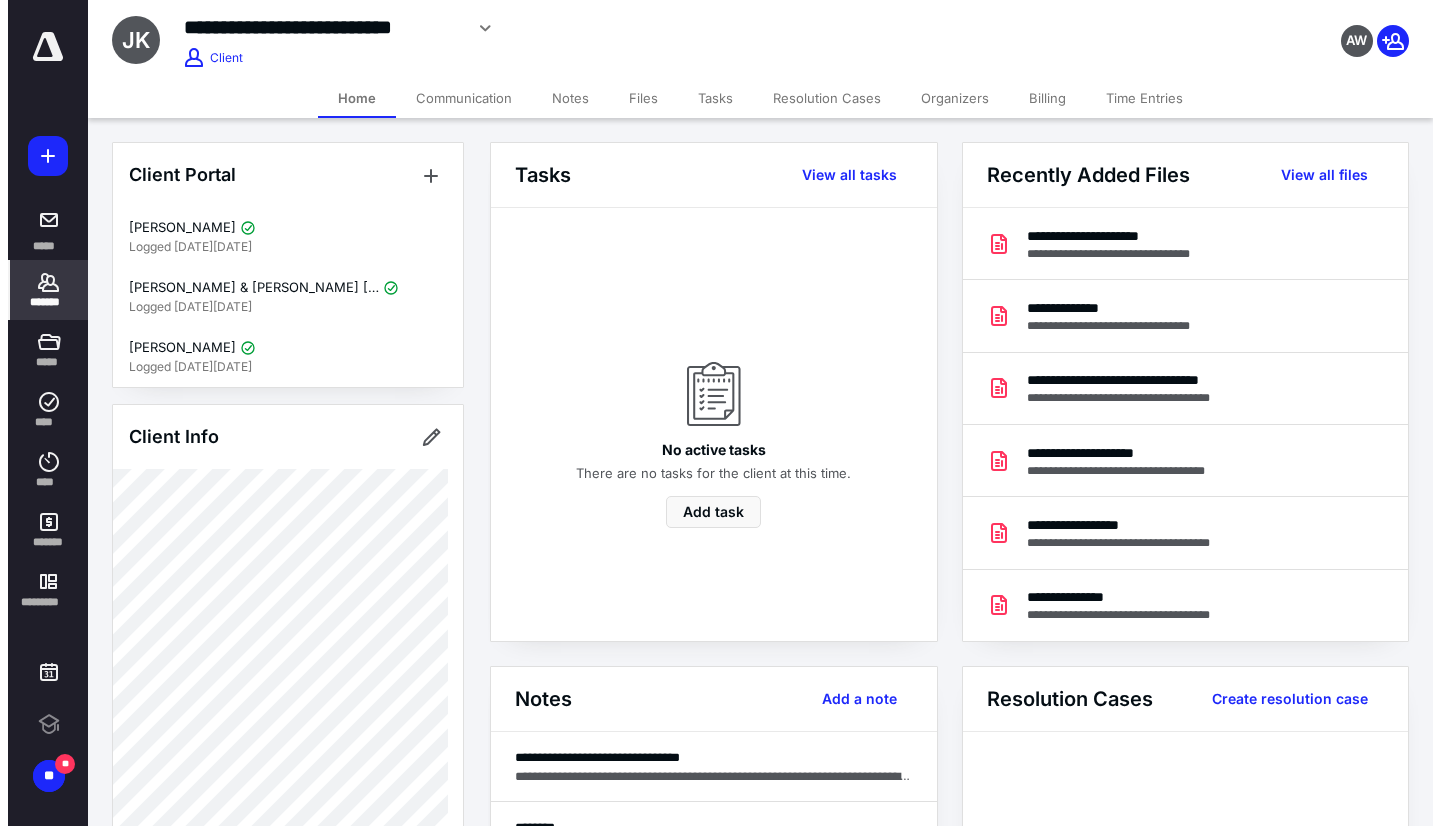 scroll, scrollTop: 0, scrollLeft: 0, axis: both 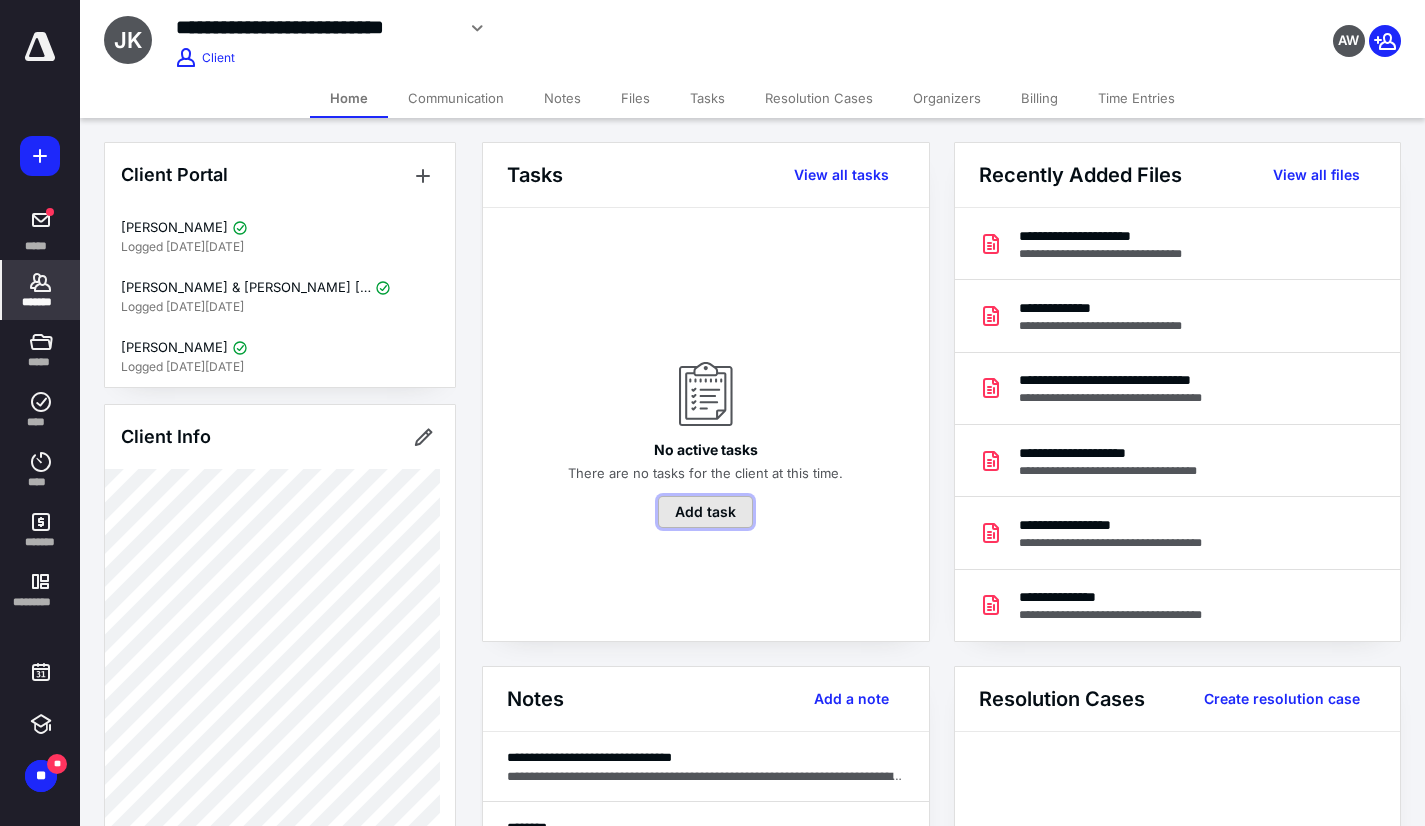 click on "Add task" at bounding box center (705, 512) 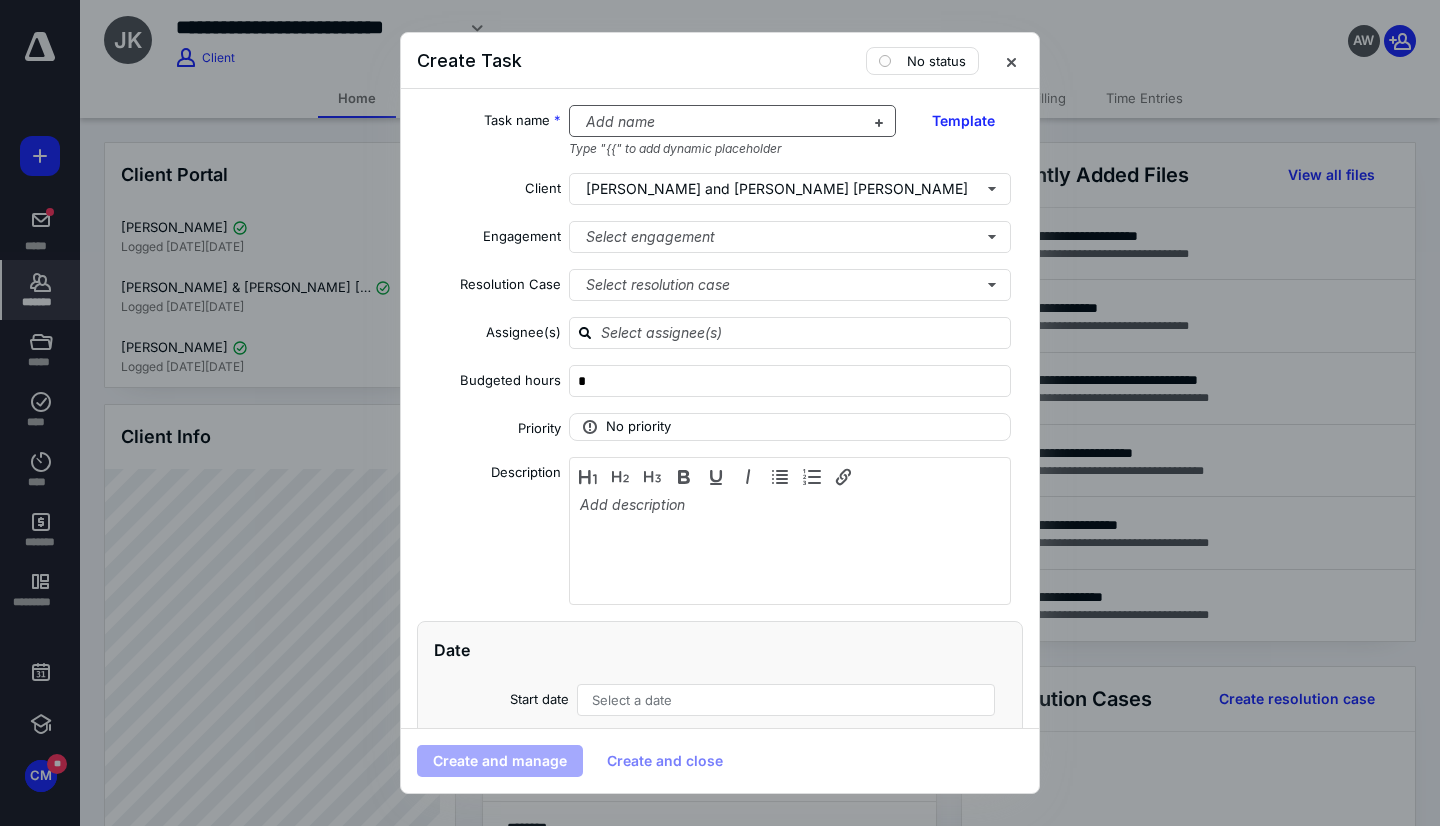 click at bounding box center (721, 122) 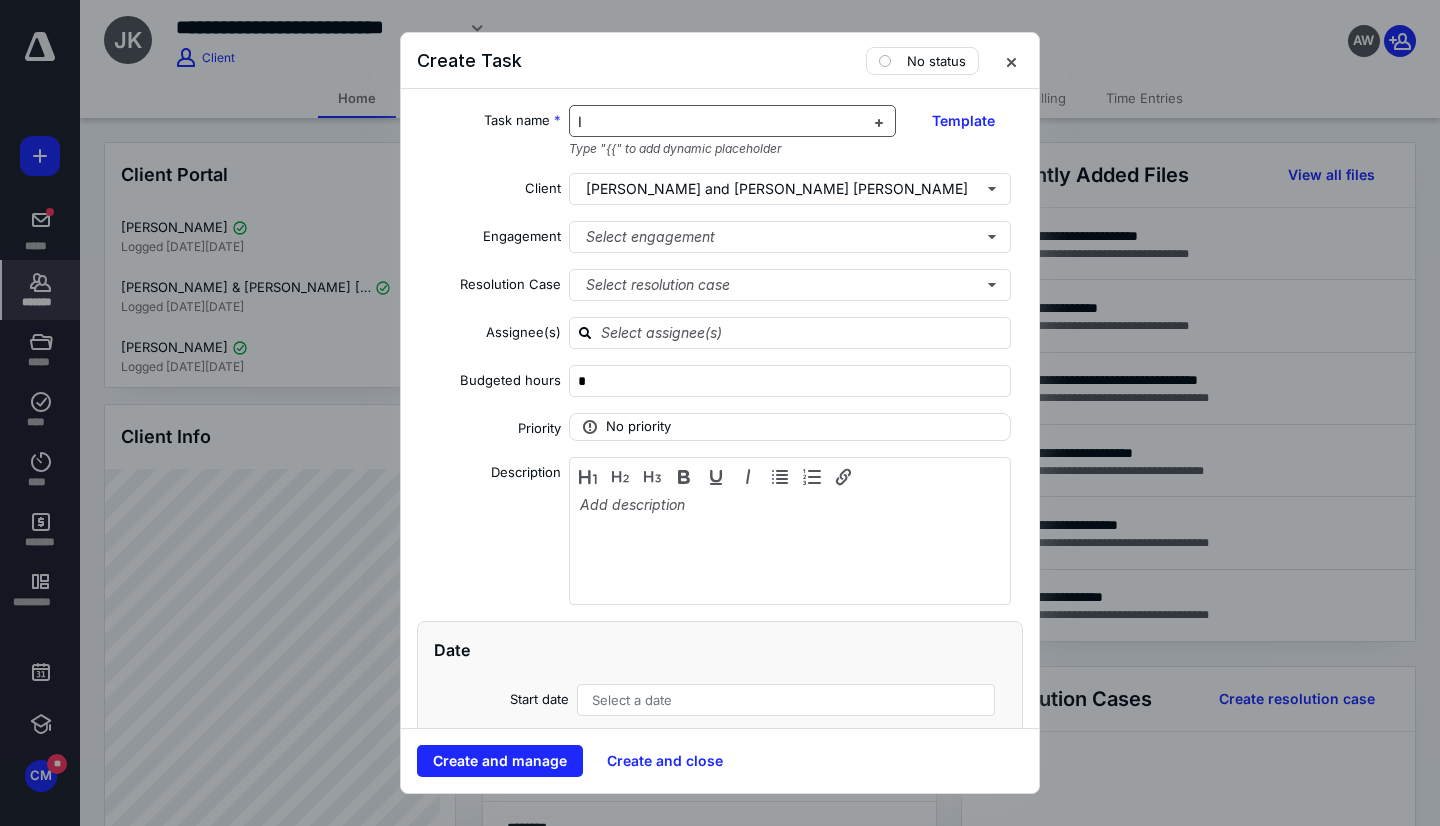 type 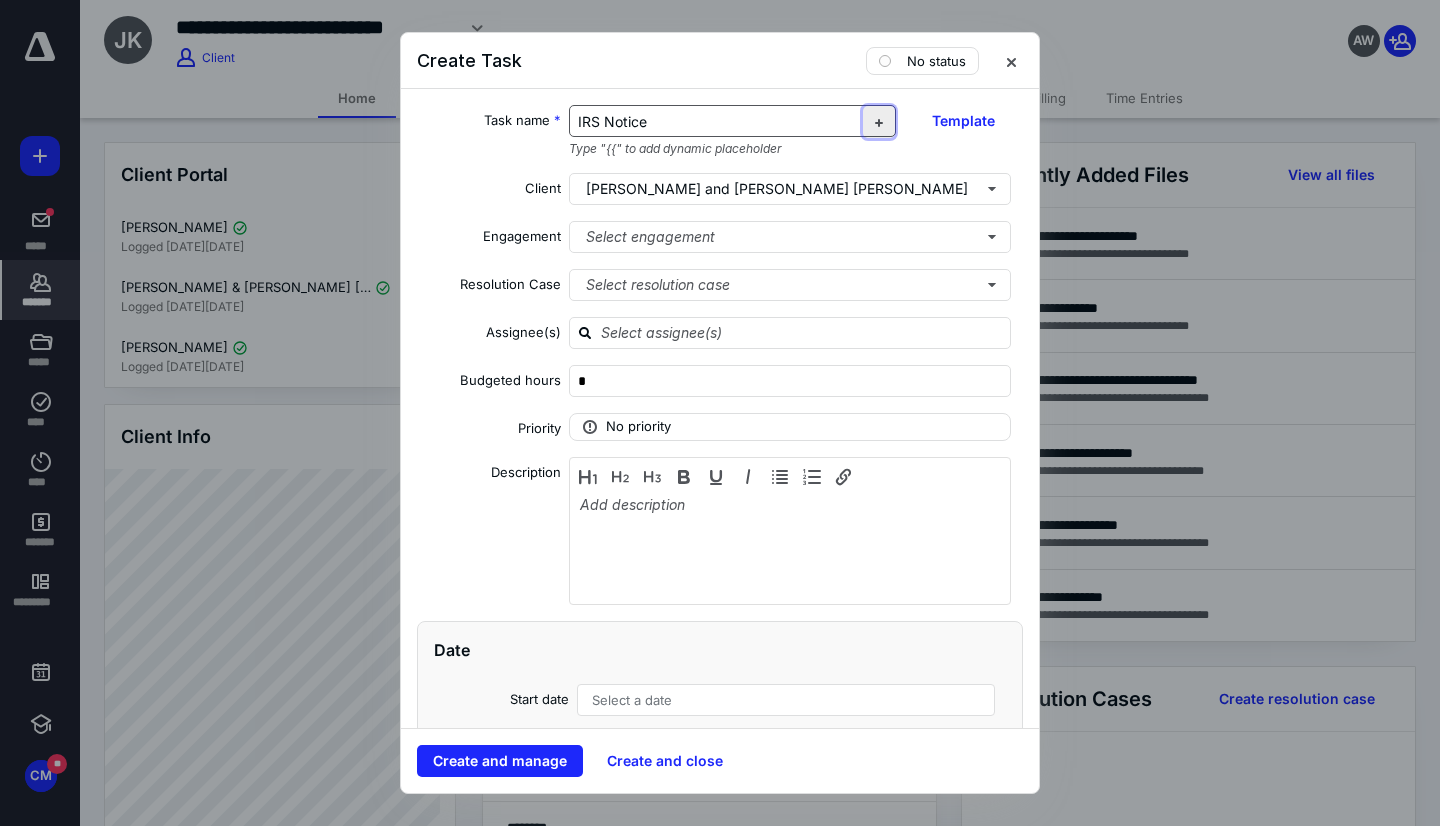 click at bounding box center (879, 122) 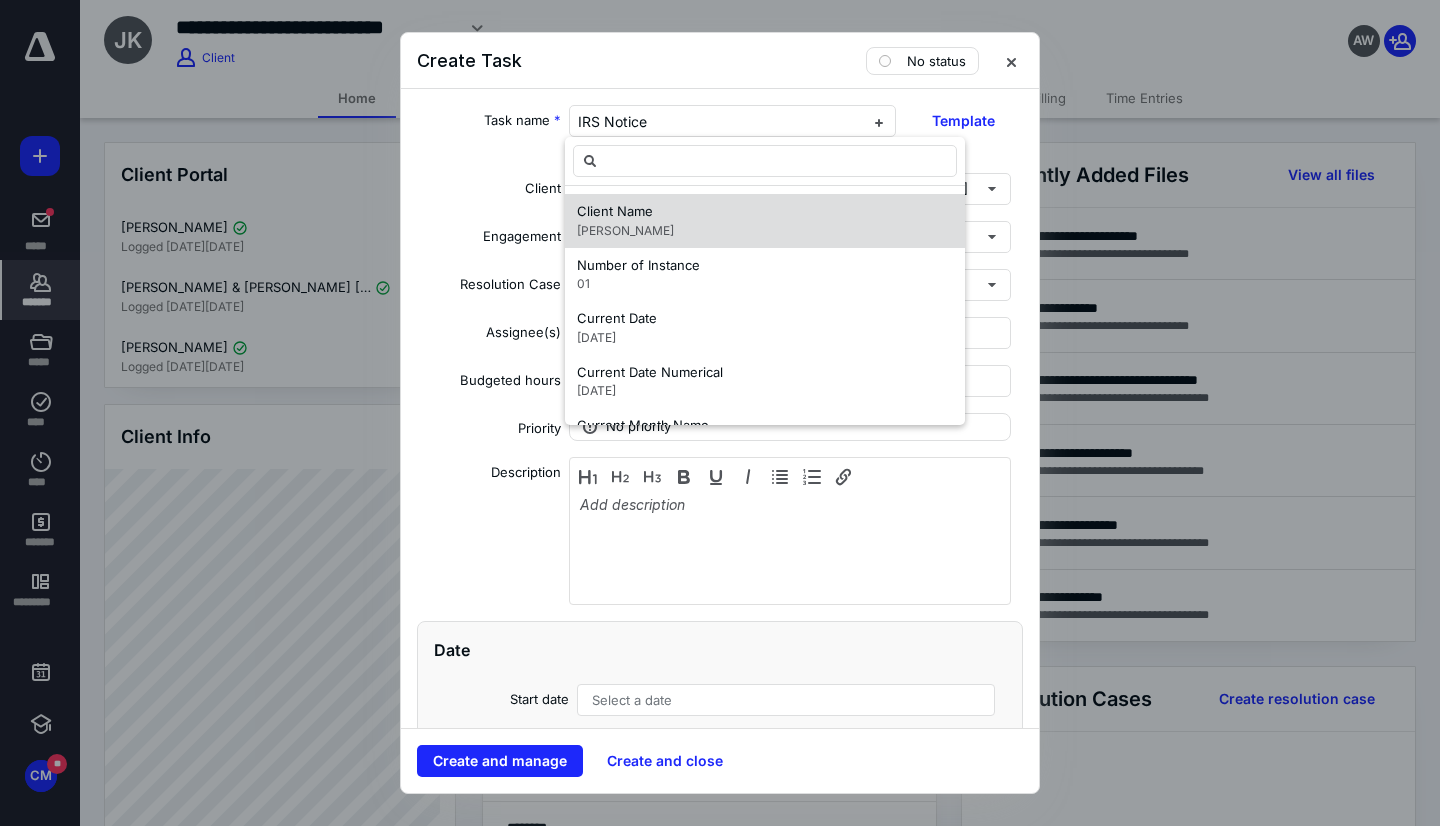 click on "[PERSON_NAME]" at bounding box center (625, 230) 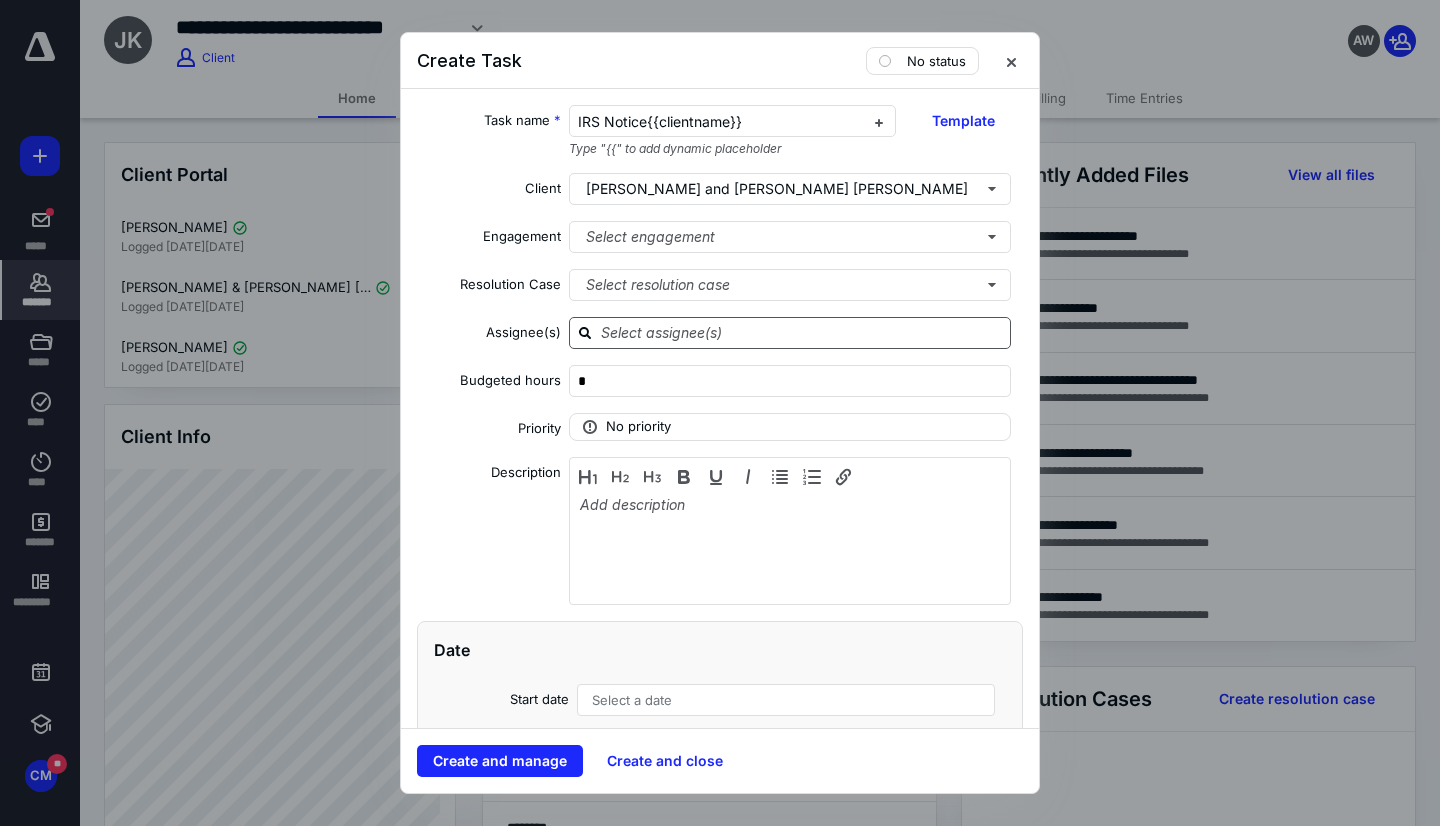 click at bounding box center [802, 332] 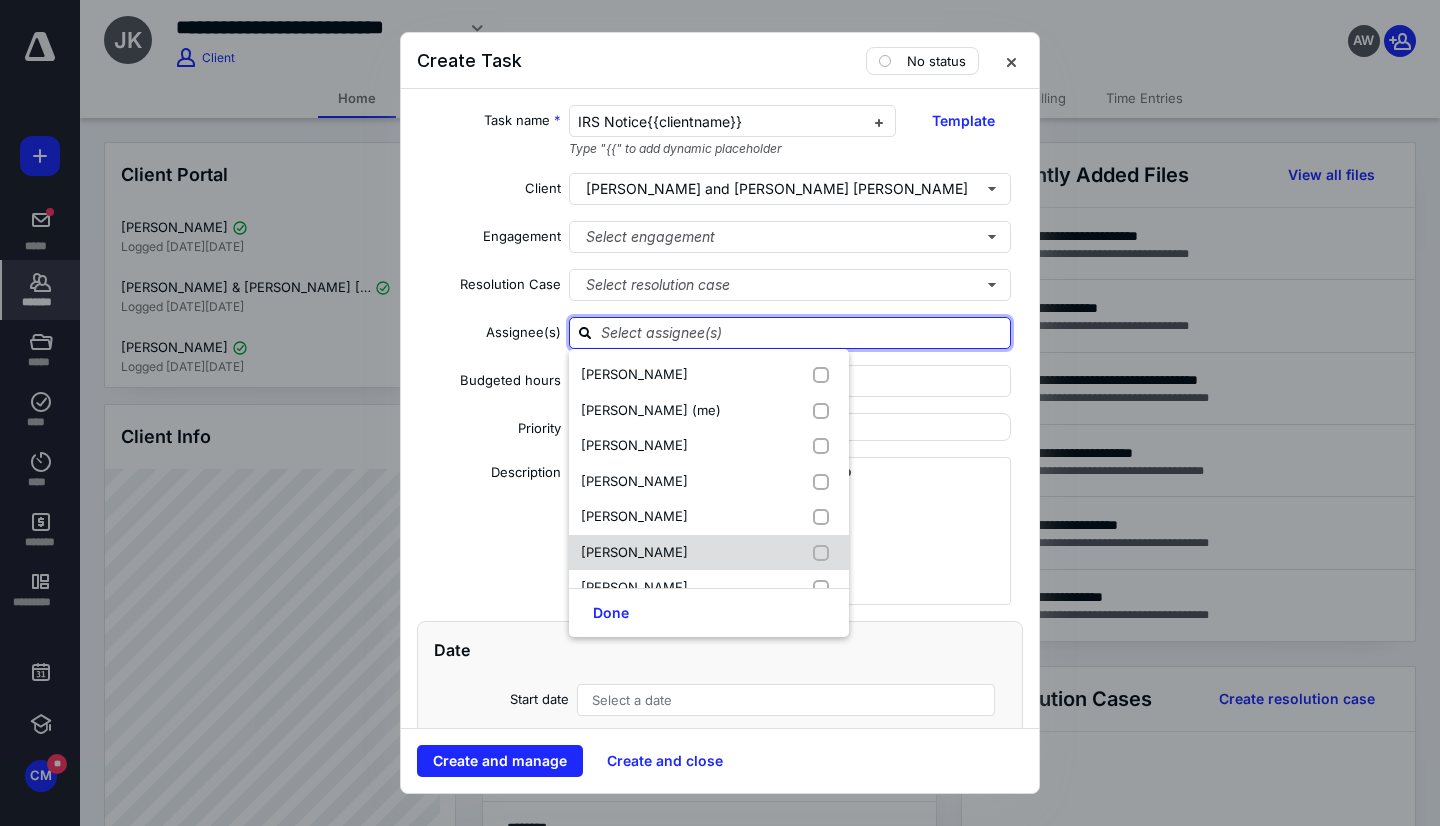 click on "[PERSON_NAME]" at bounding box center [638, 553] 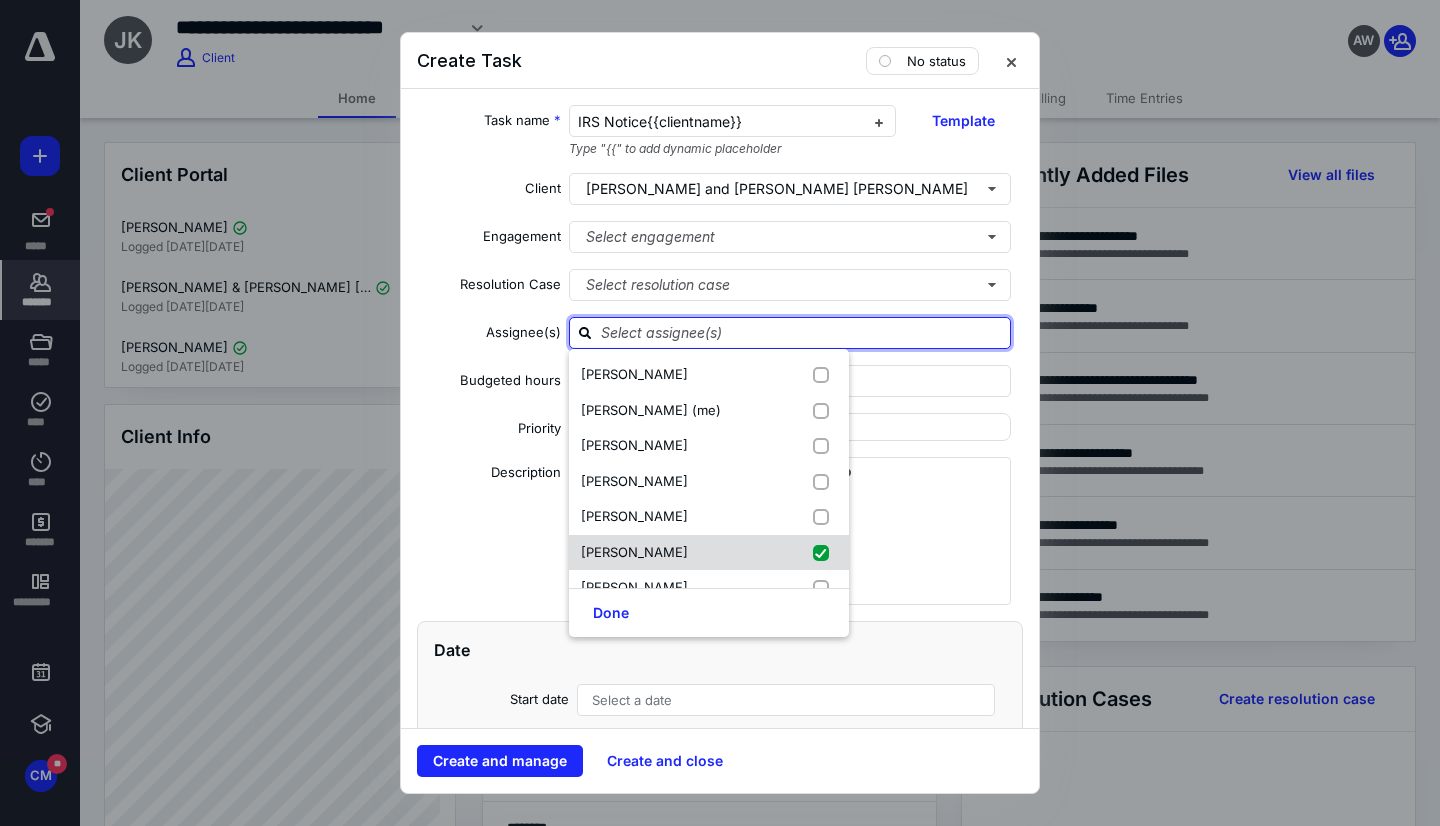 checkbox on "true" 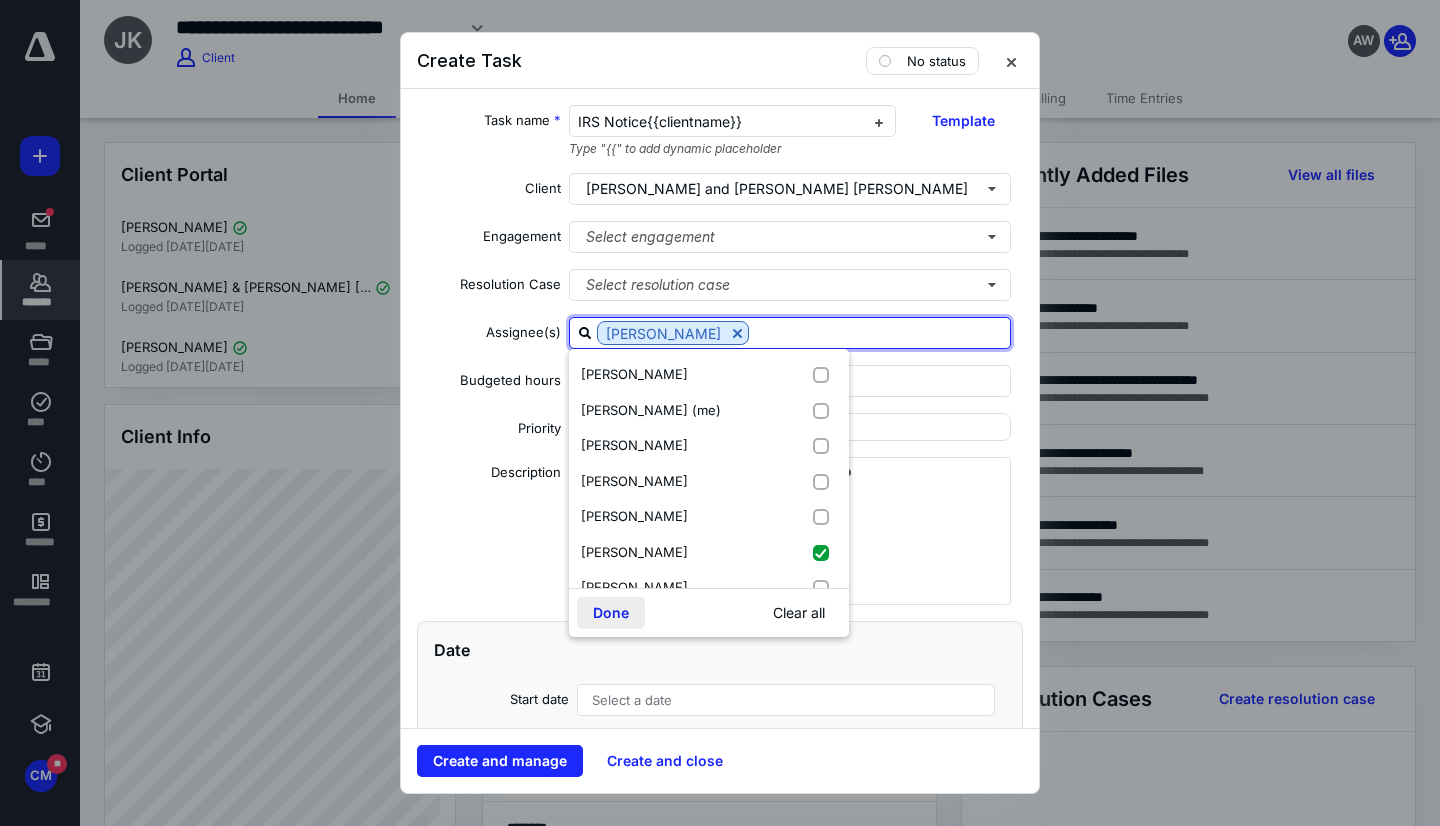 click on "Done" at bounding box center (611, 613) 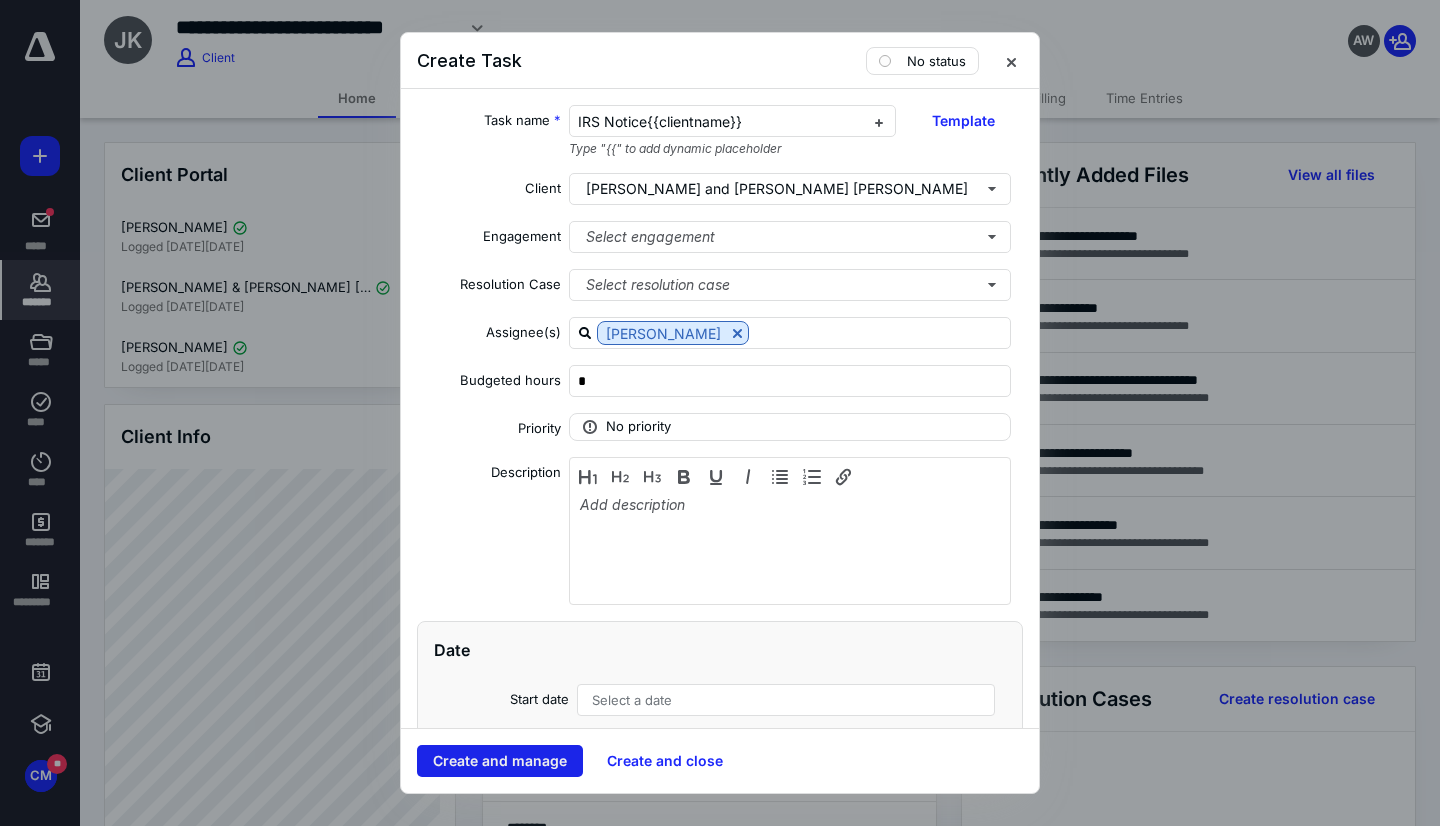click on "Create and manage" at bounding box center [500, 761] 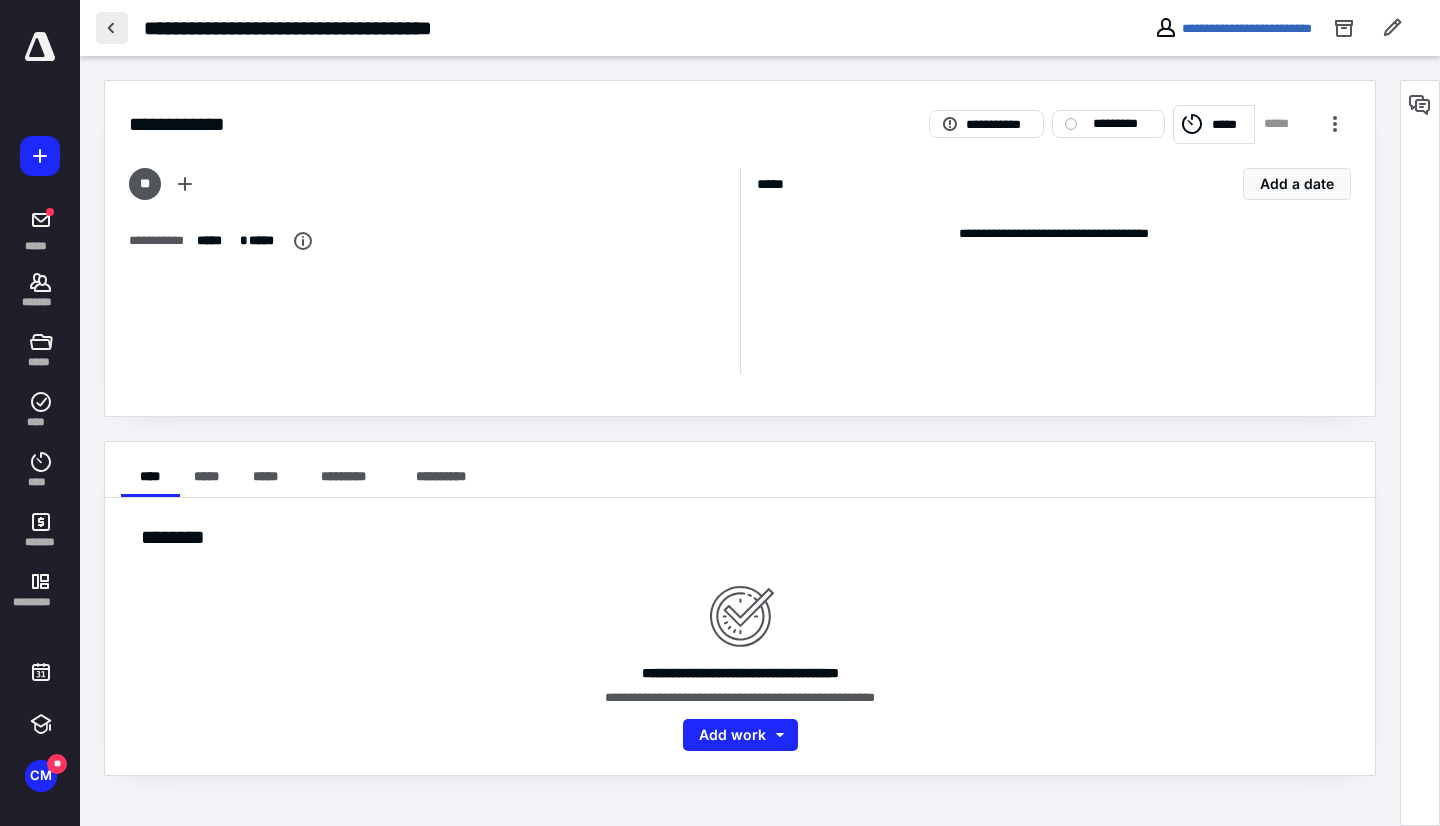 click at bounding box center (112, 28) 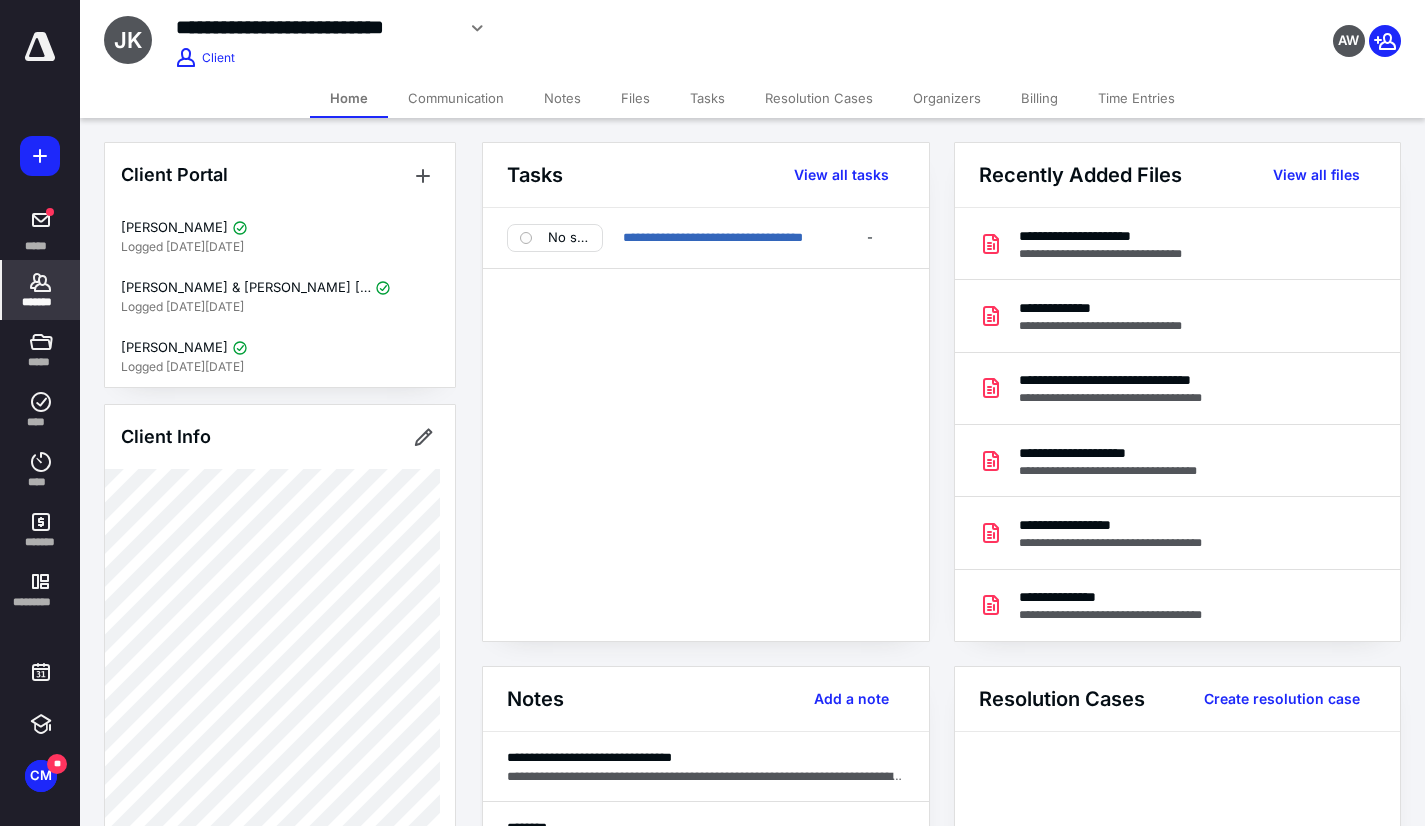 click on "JK" at bounding box center (128, 40) 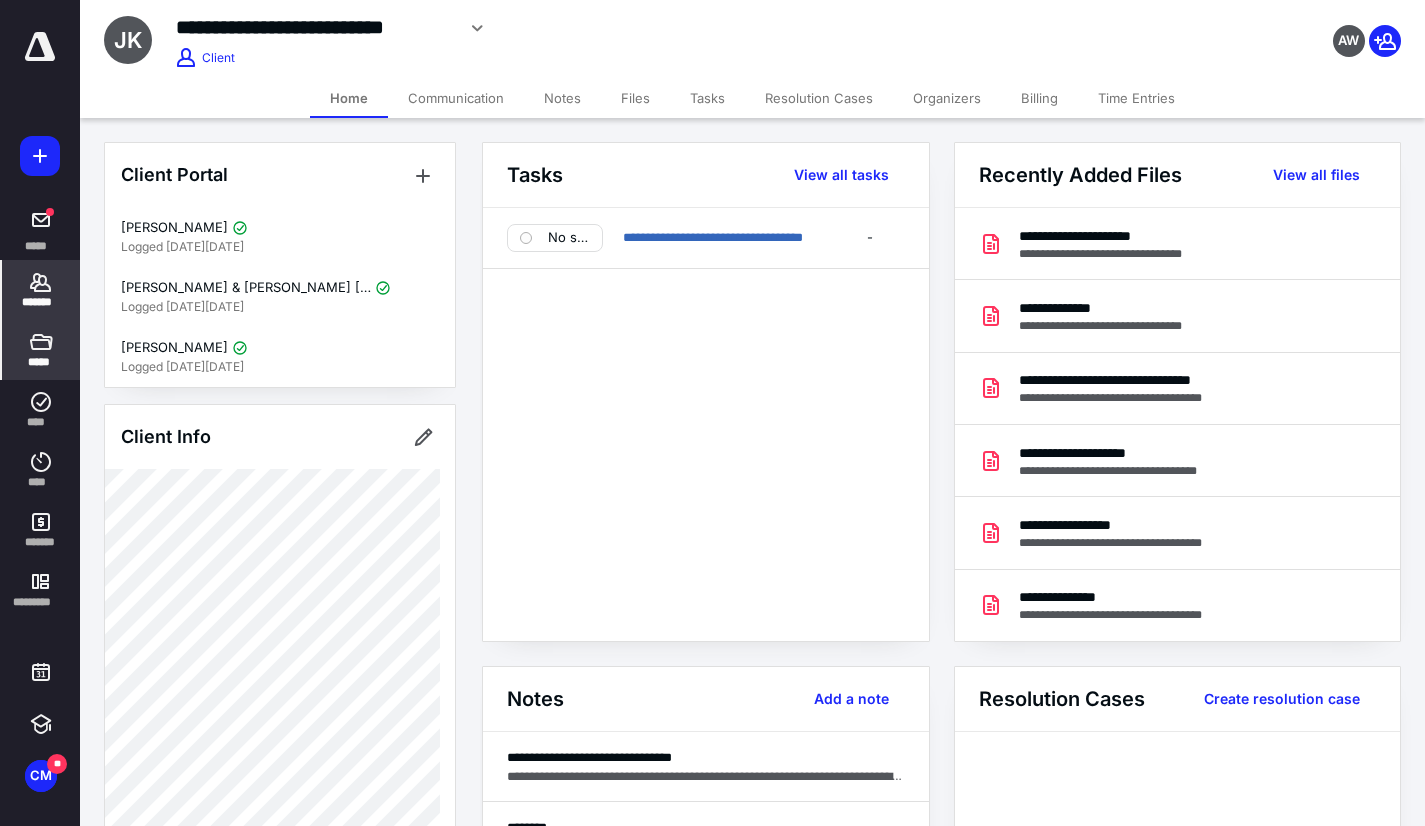 click 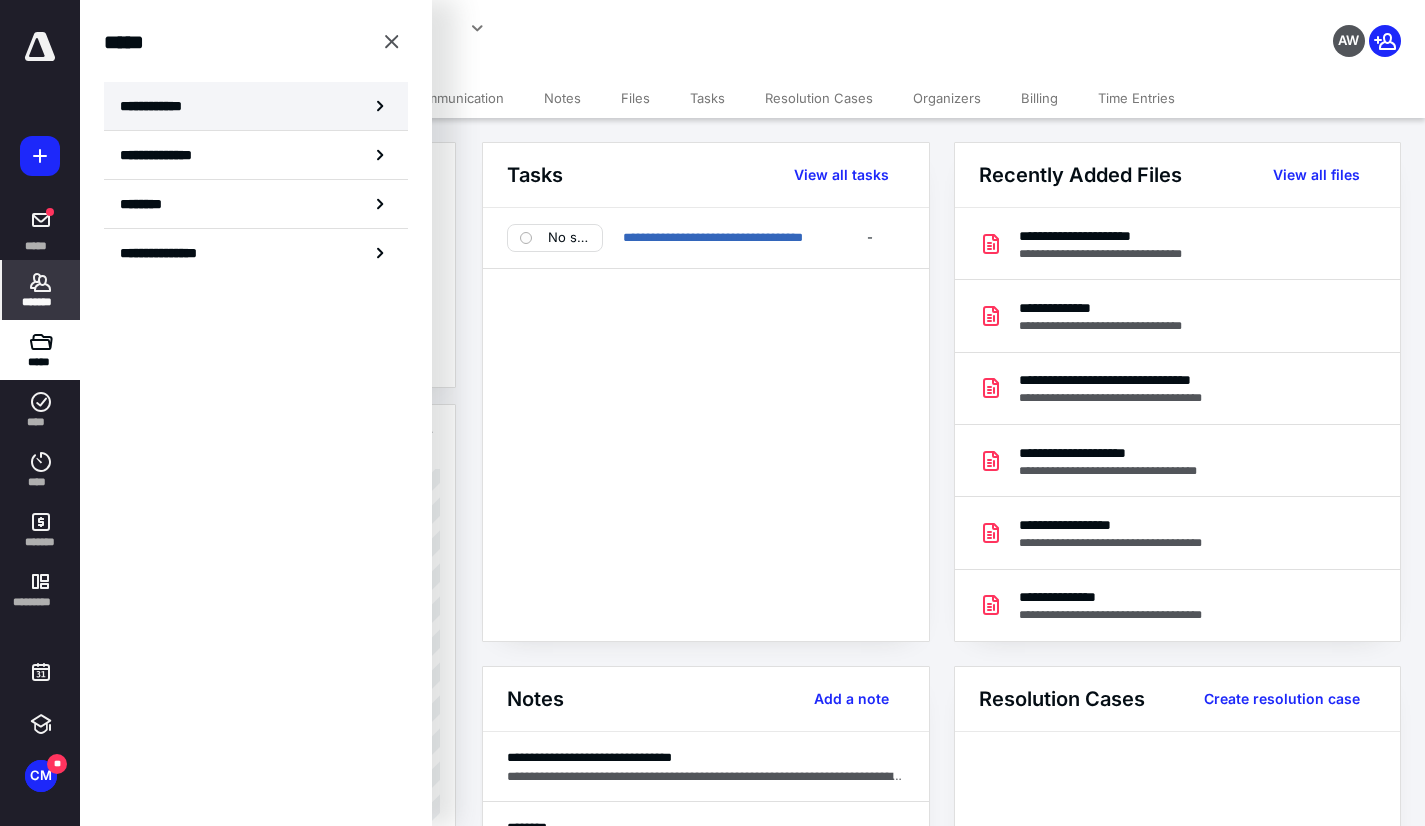 click on "**********" at bounding box center (157, 106) 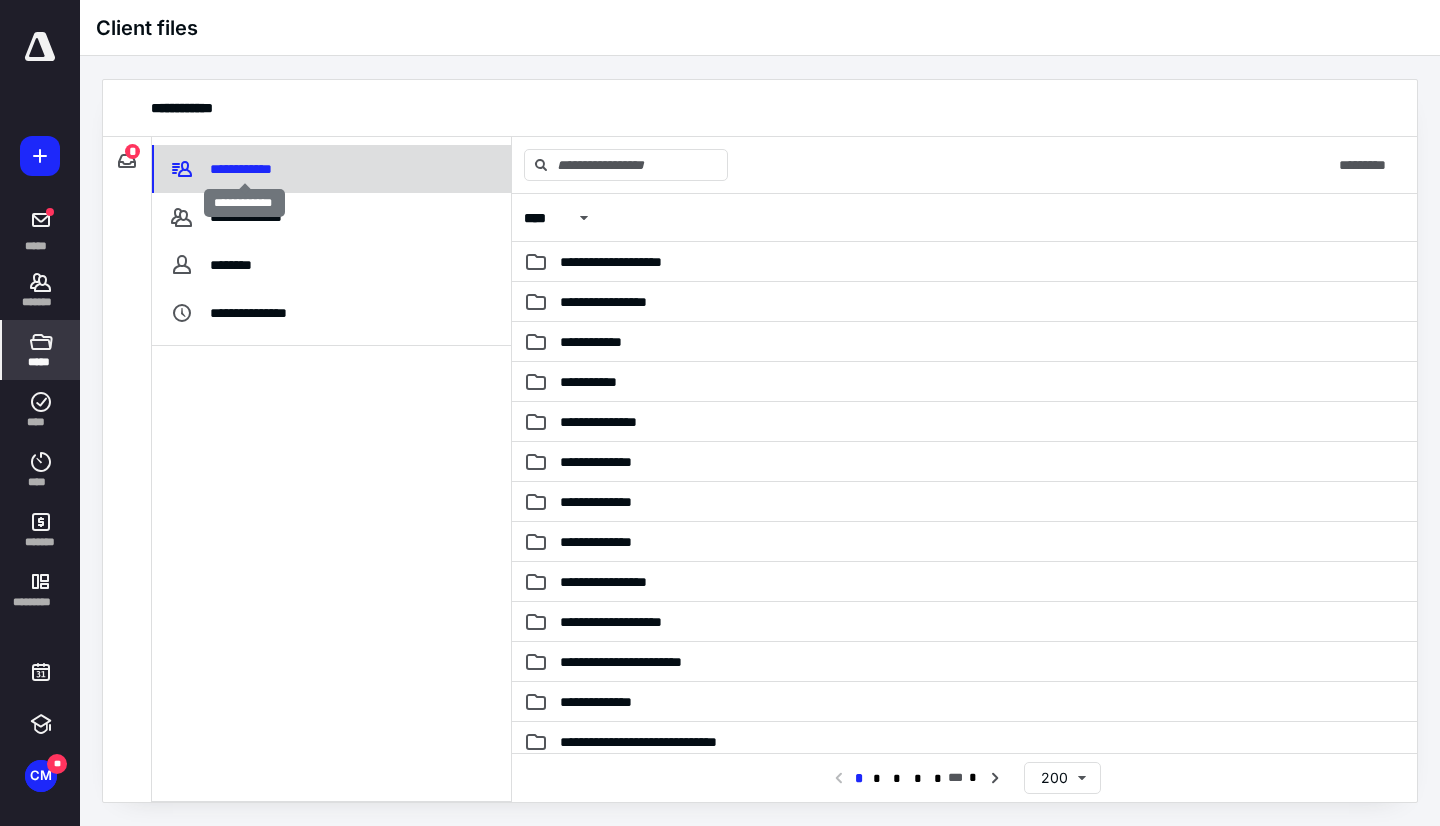 click on "**********" at bounding box center (244, 169) 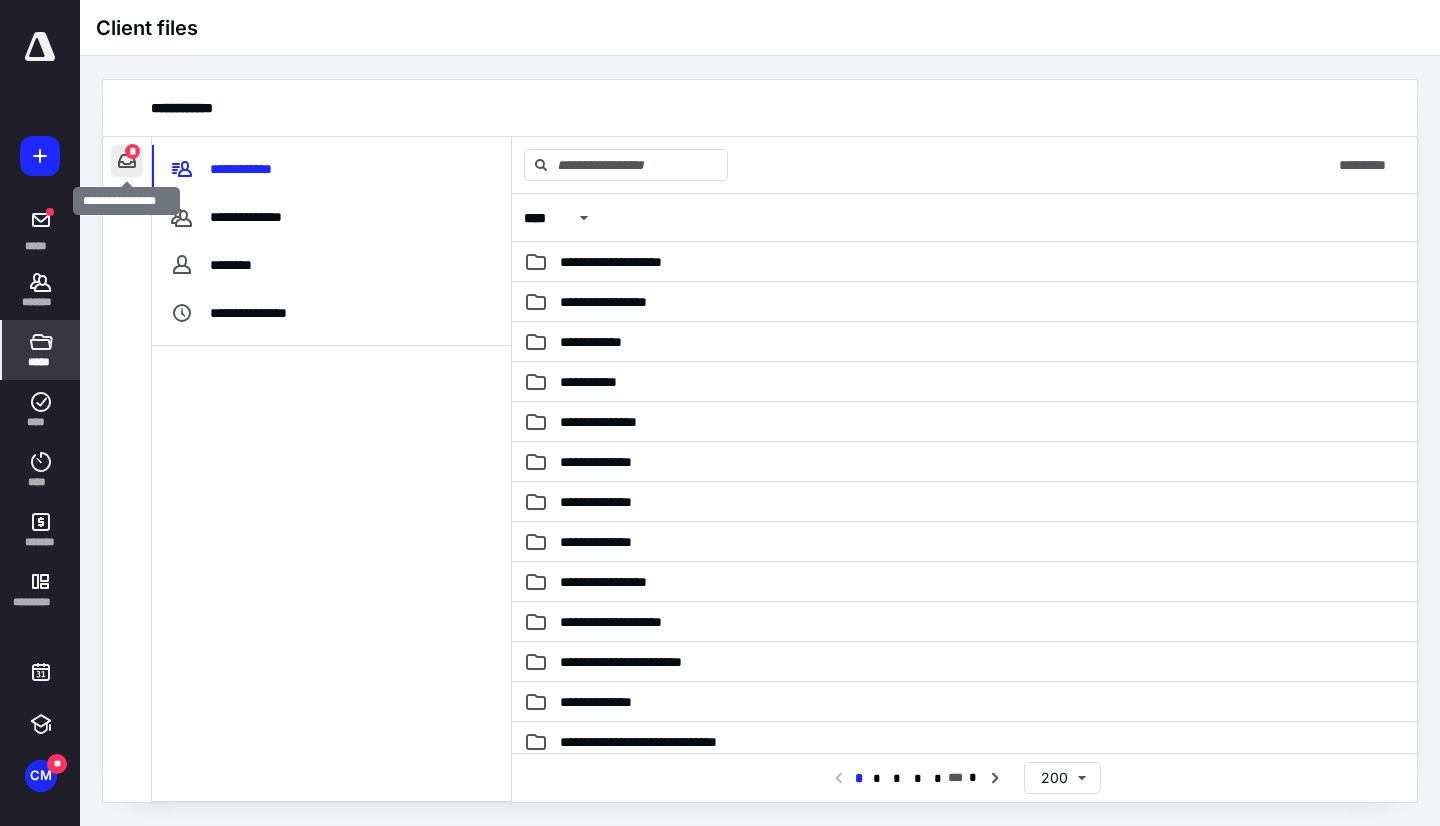 click at bounding box center [127, 161] 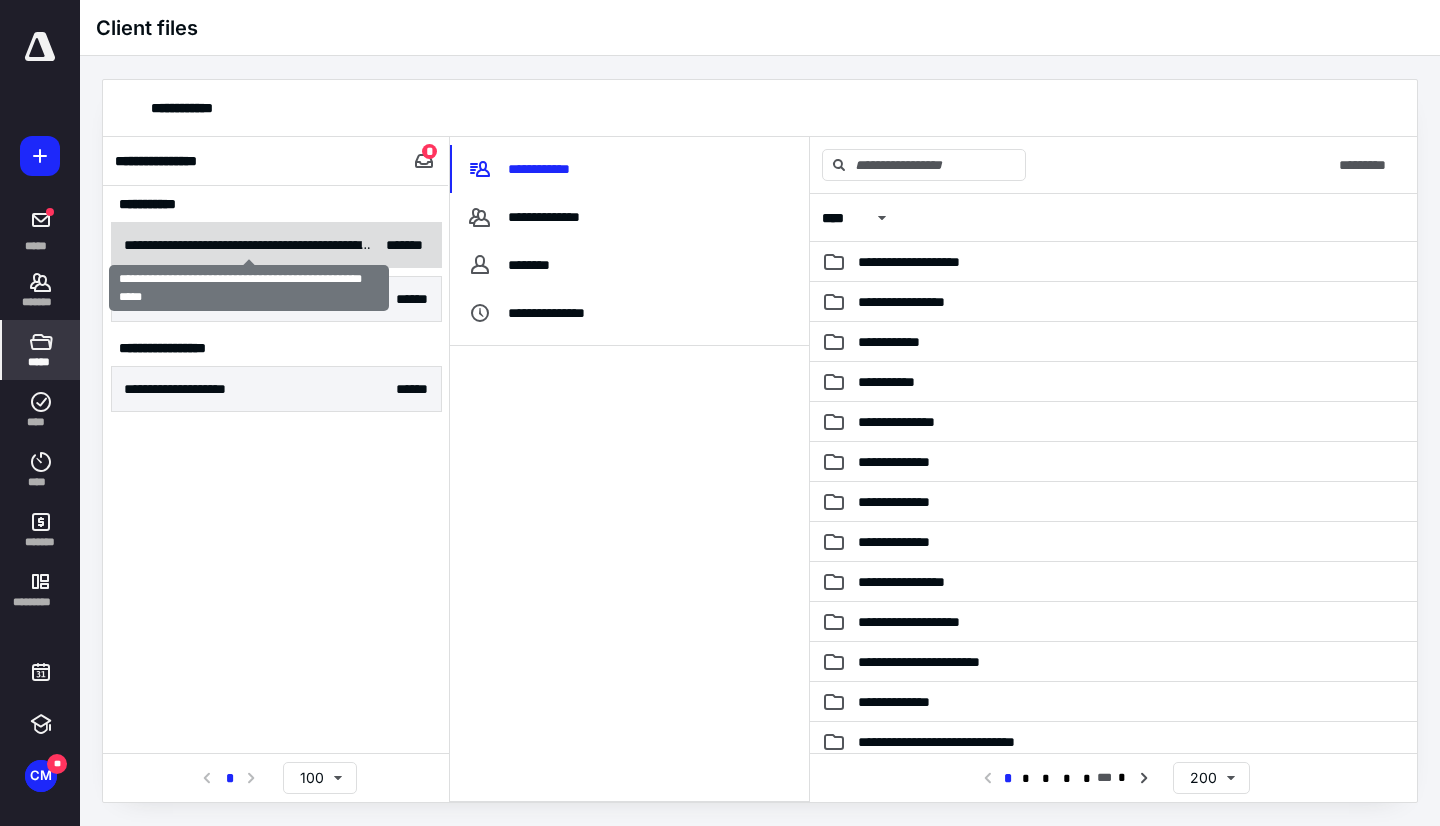 click on "**********" at bounding box center [249, 245] 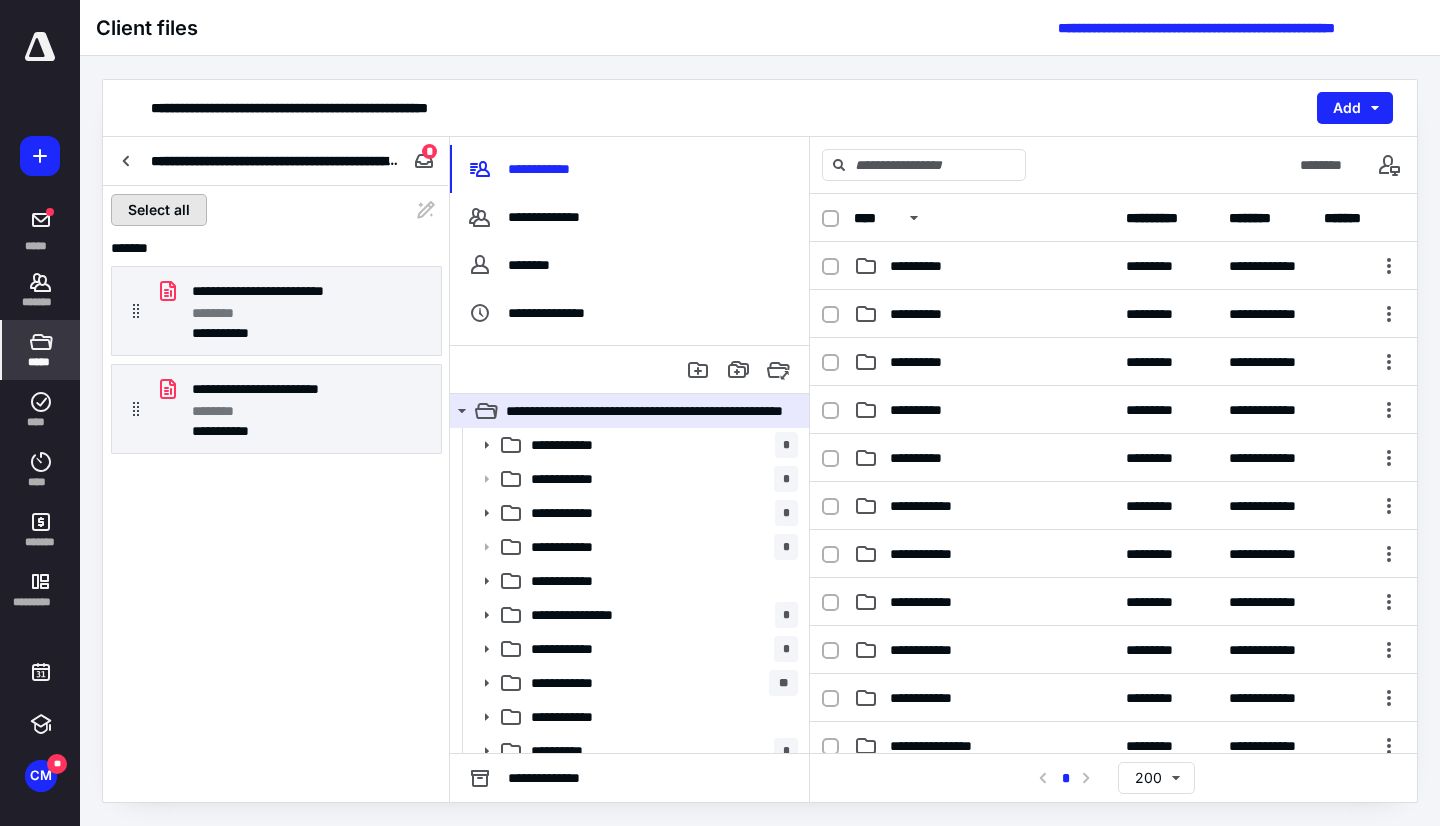 click on "Select all" at bounding box center [159, 210] 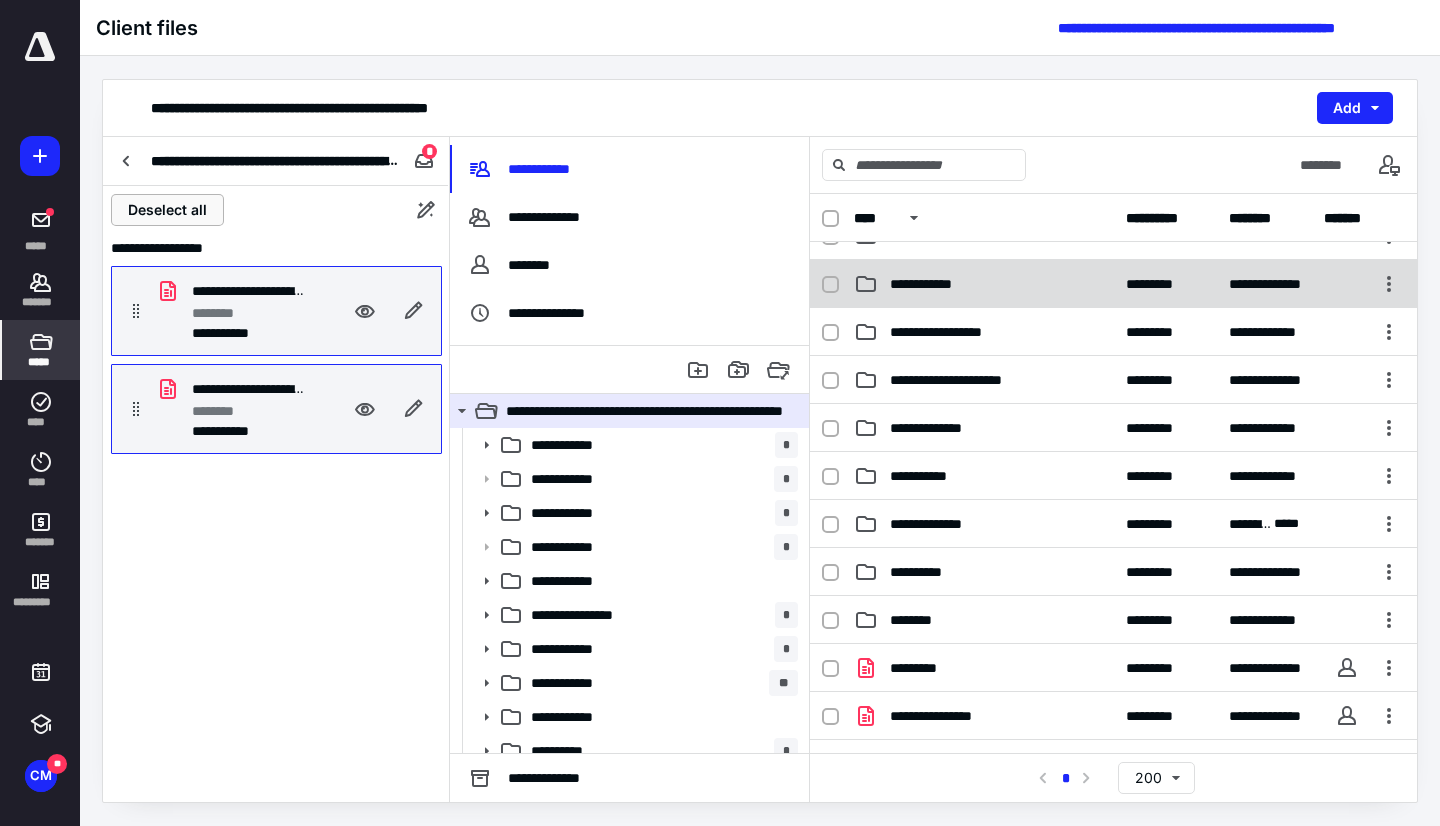 scroll, scrollTop: 700, scrollLeft: 0, axis: vertical 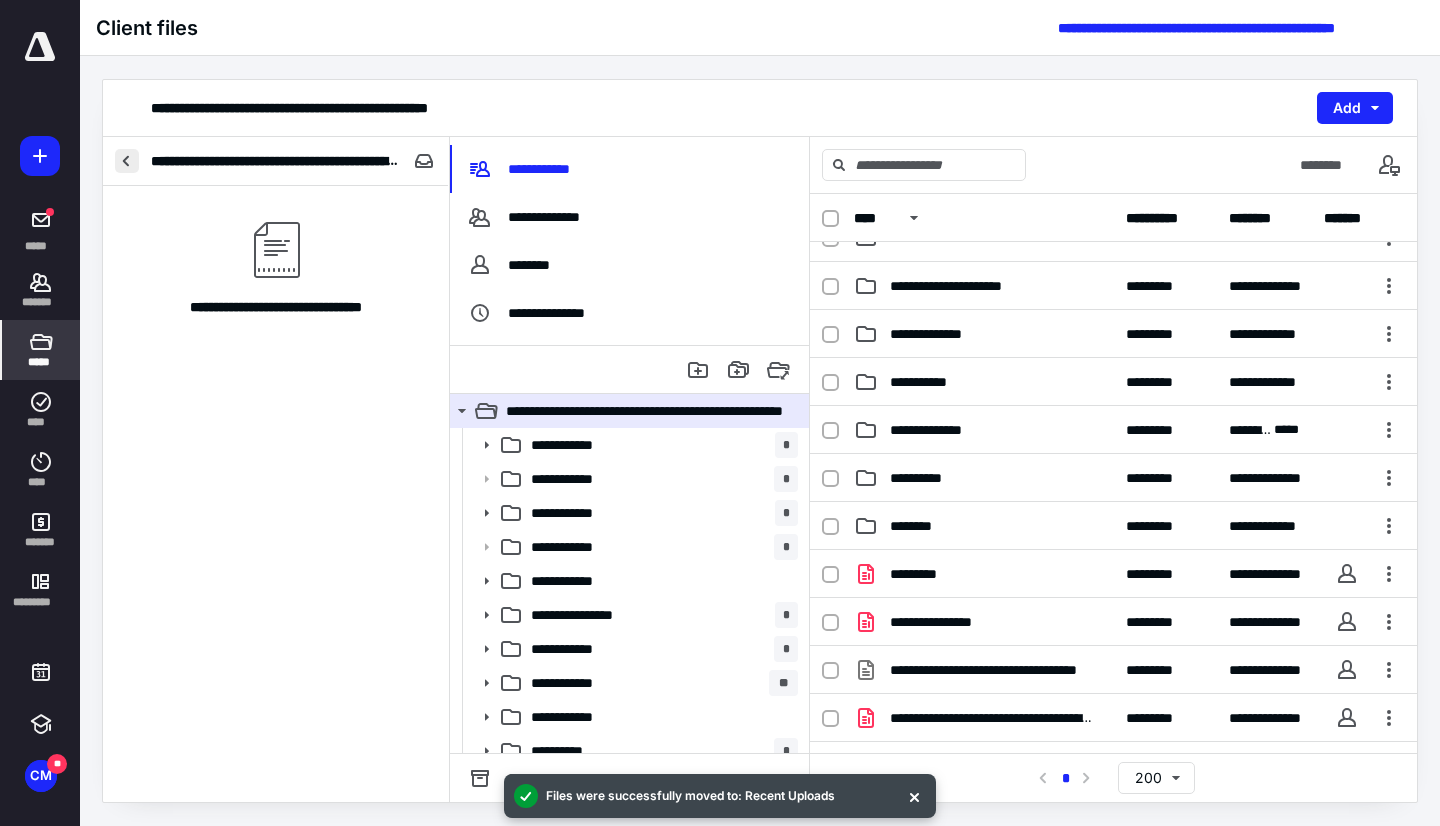click at bounding box center [127, 161] 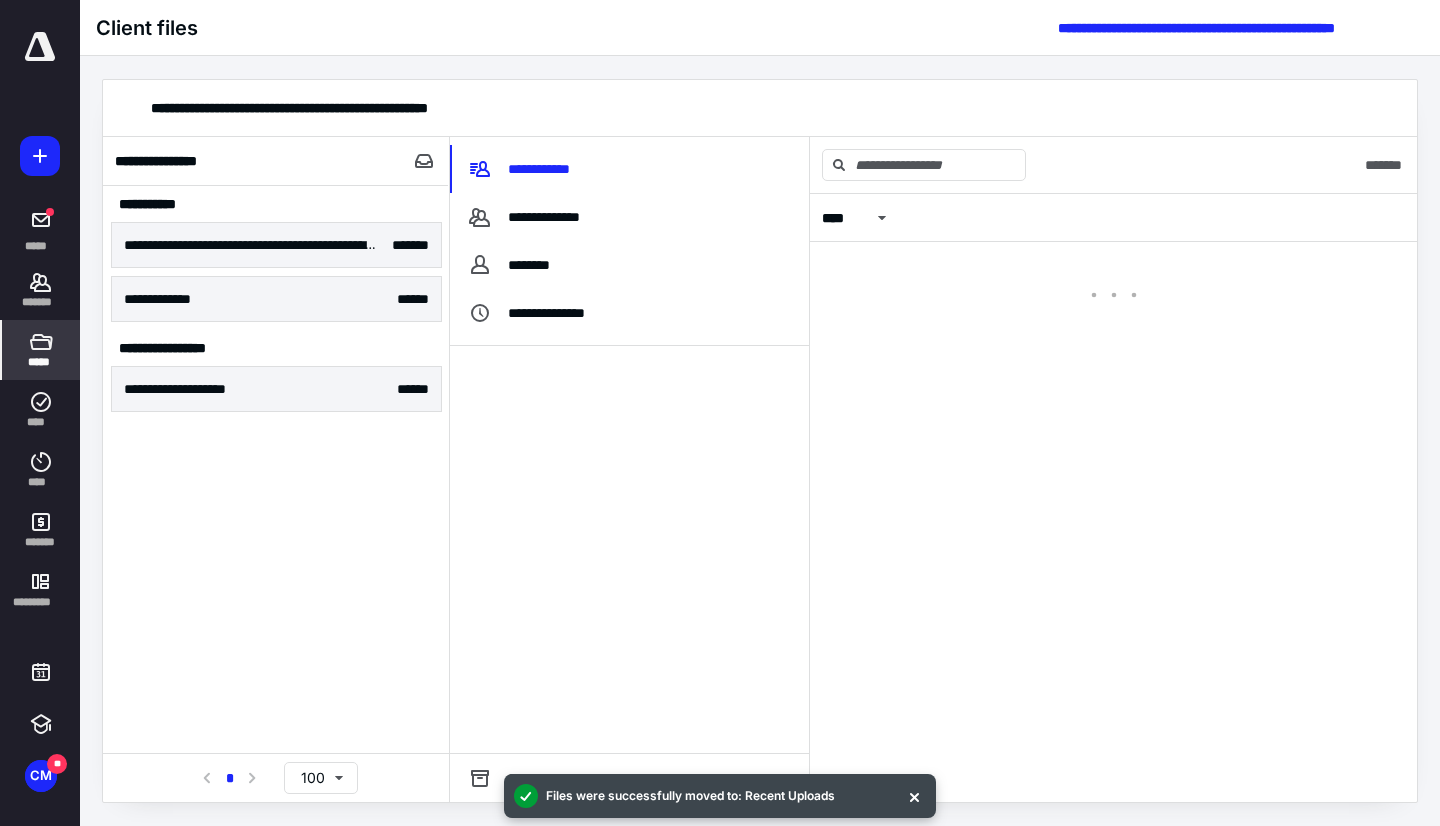 scroll, scrollTop: 0, scrollLeft: 0, axis: both 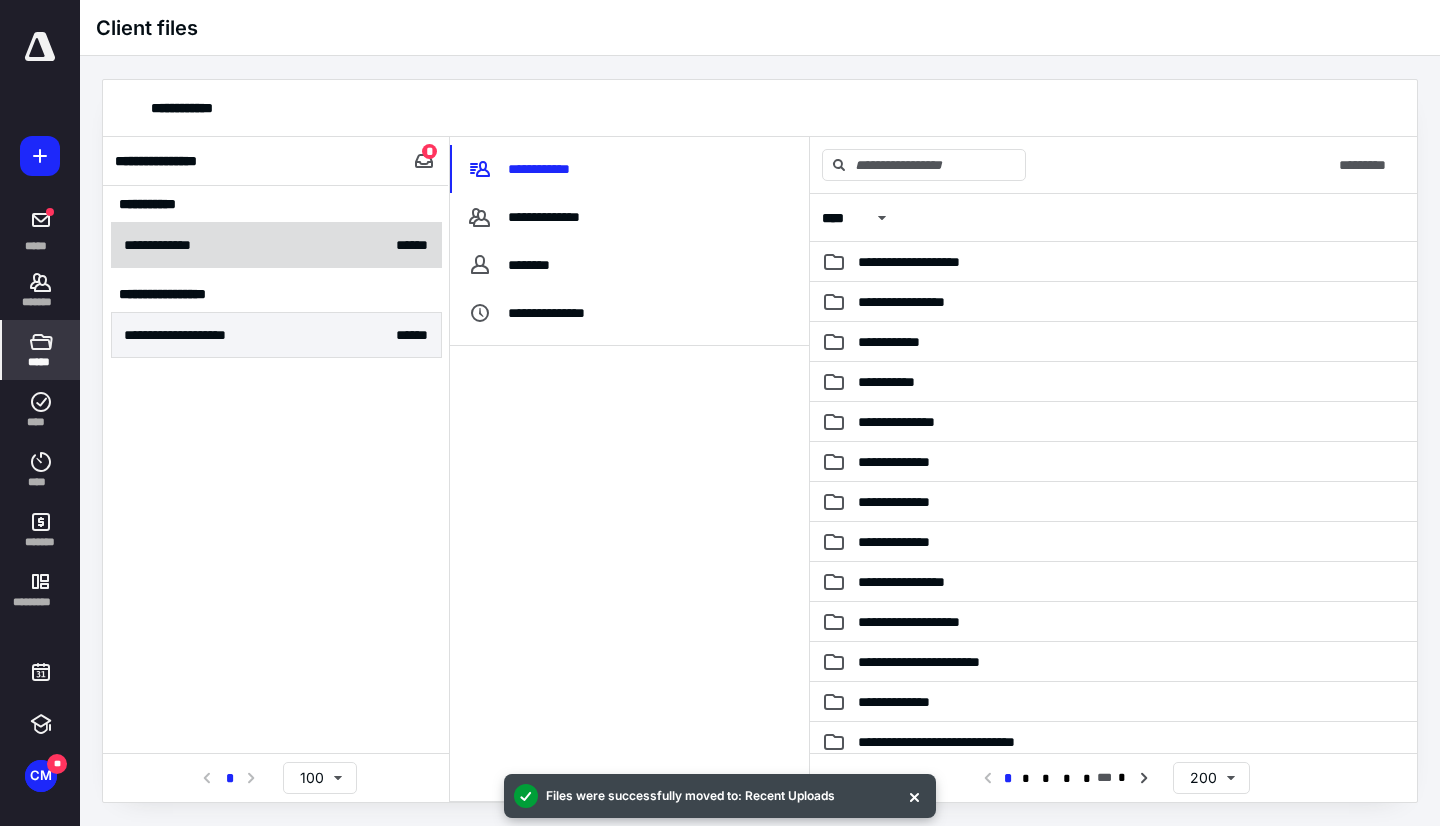 click on "**********" at bounding box center (276, 245) 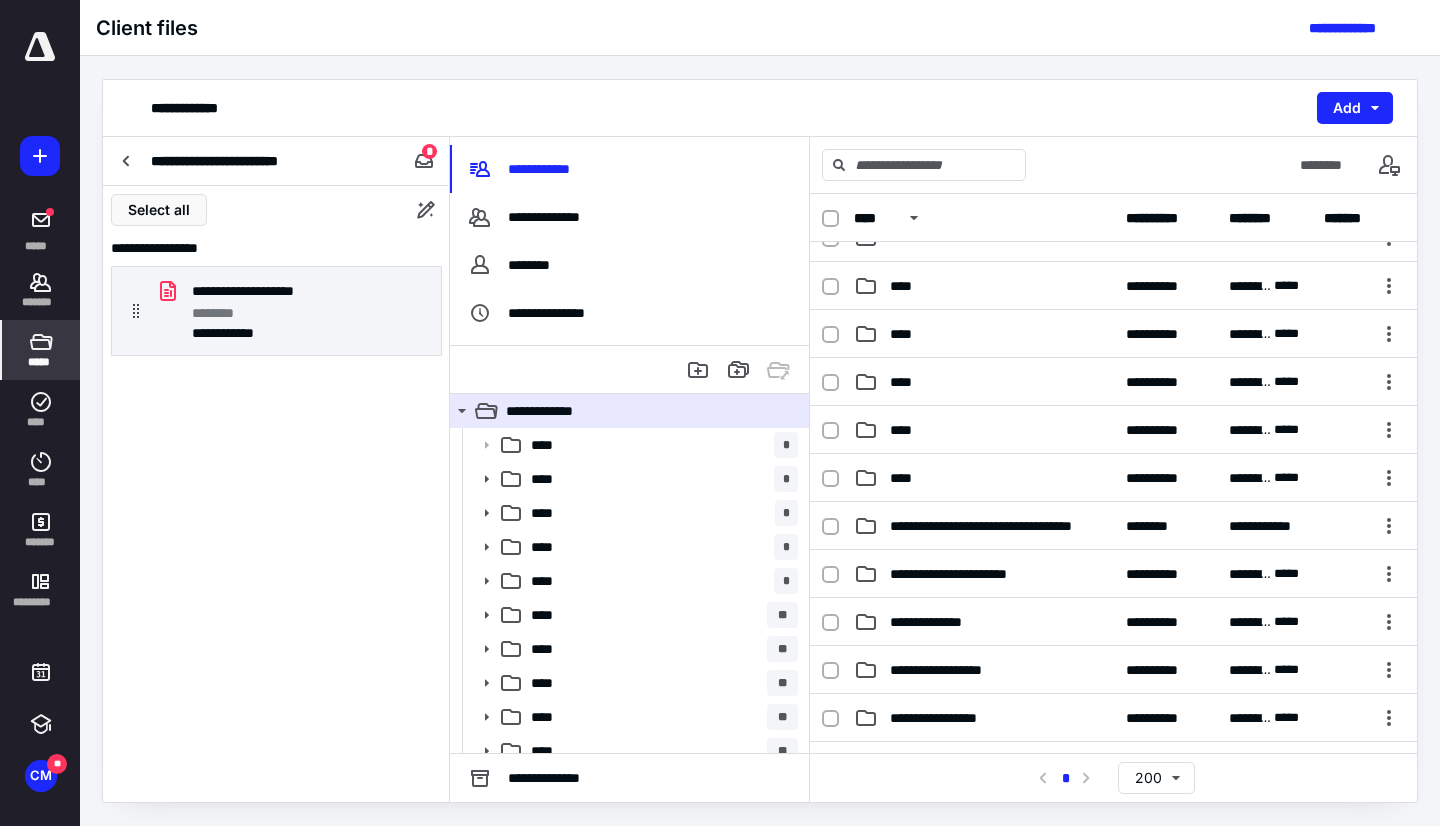 scroll, scrollTop: 1000, scrollLeft: 0, axis: vertical 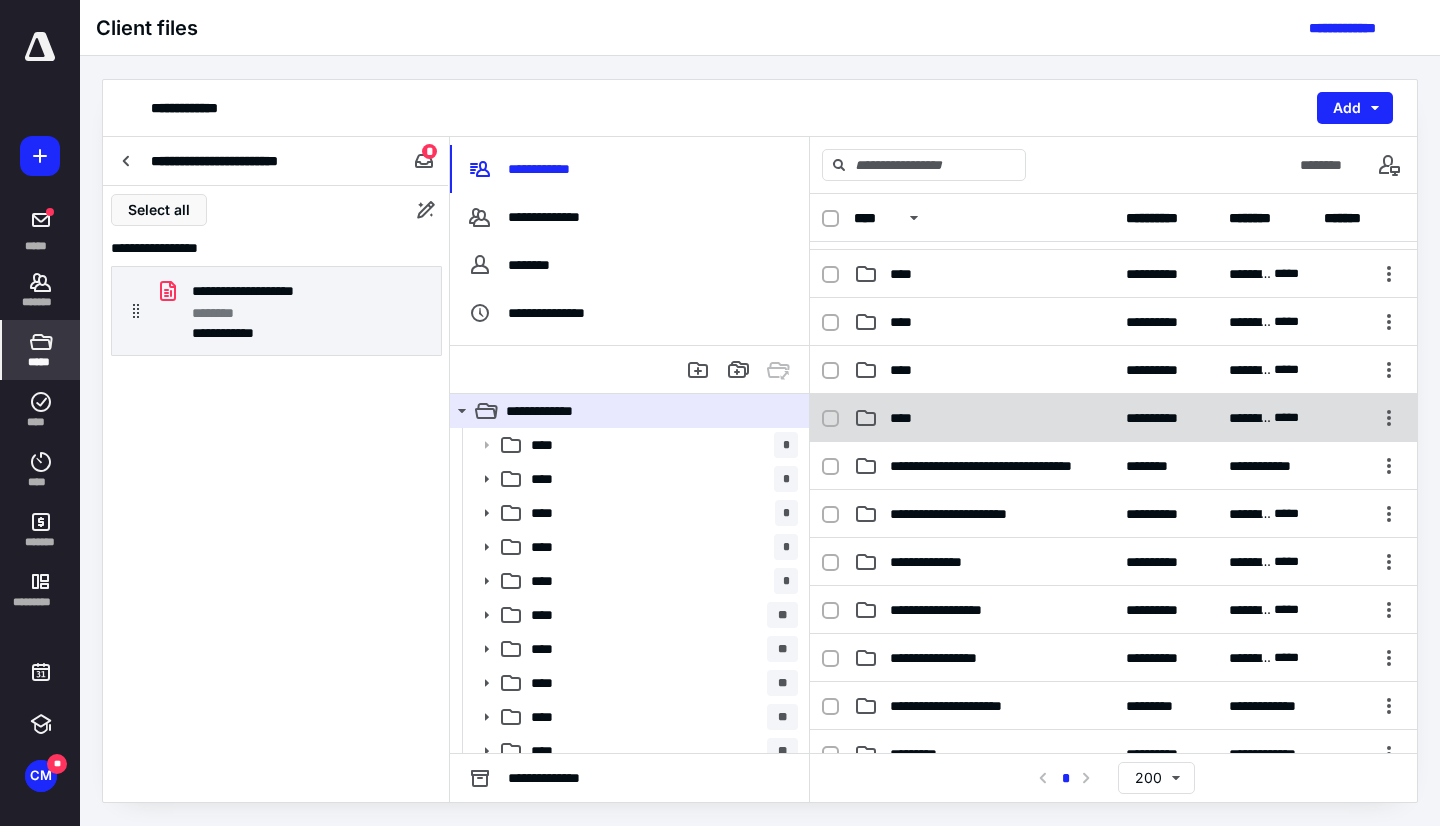 click on "****" at bounding box center [907, 418] 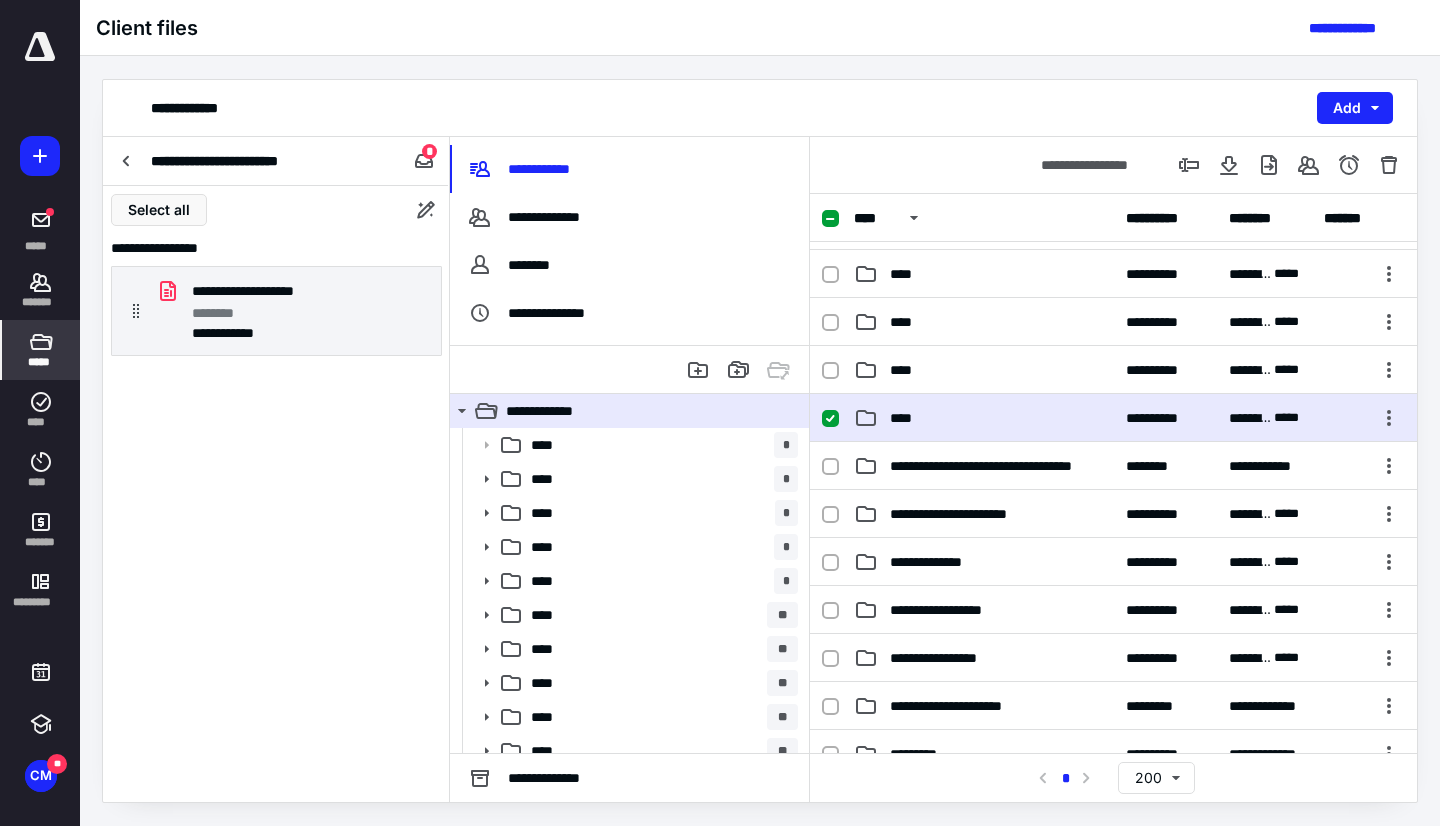 click on "****" at bounding box center (907, 418) 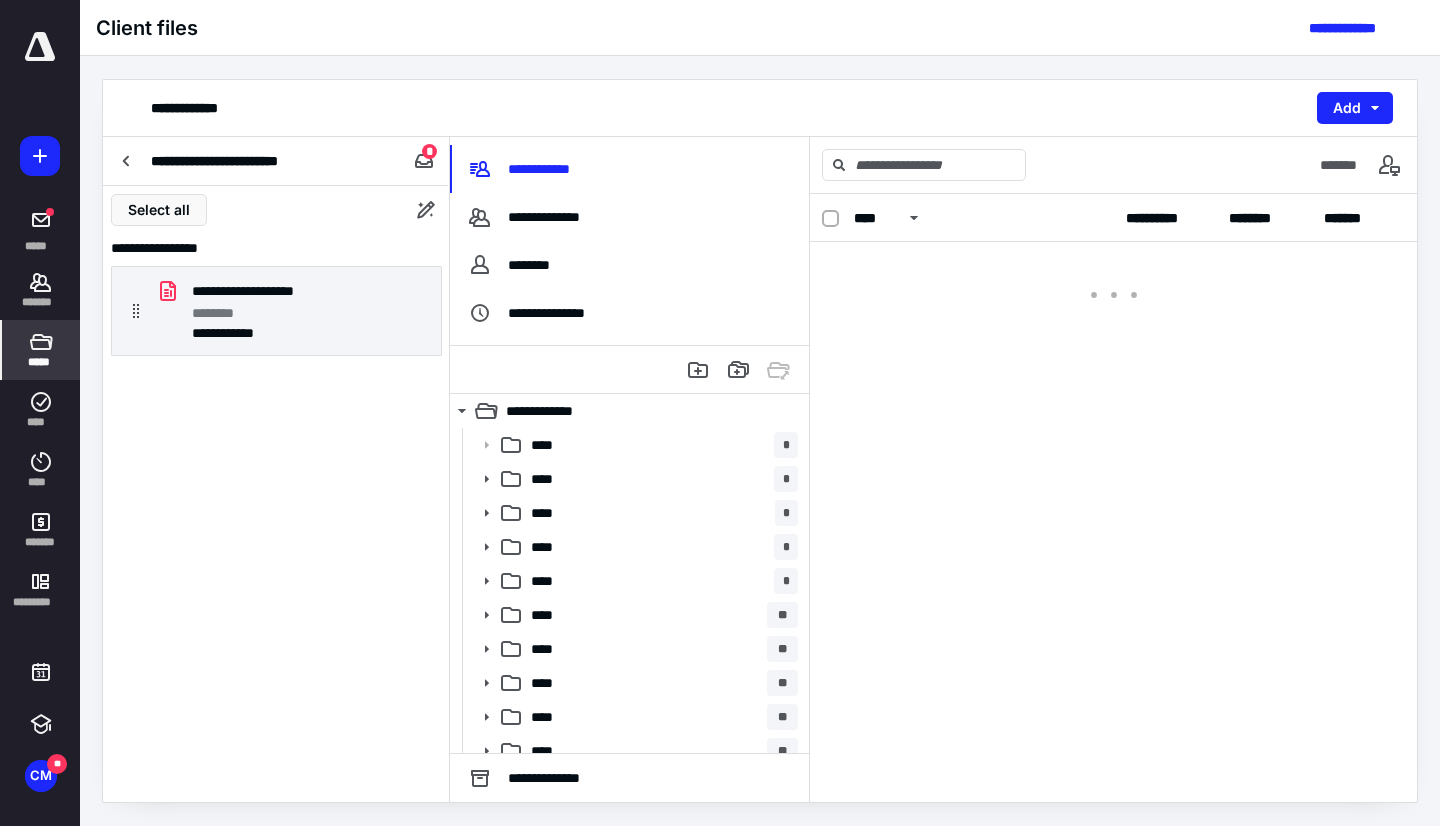 scroll, scrollTop: 0, scrollLeft: 0, axis: both 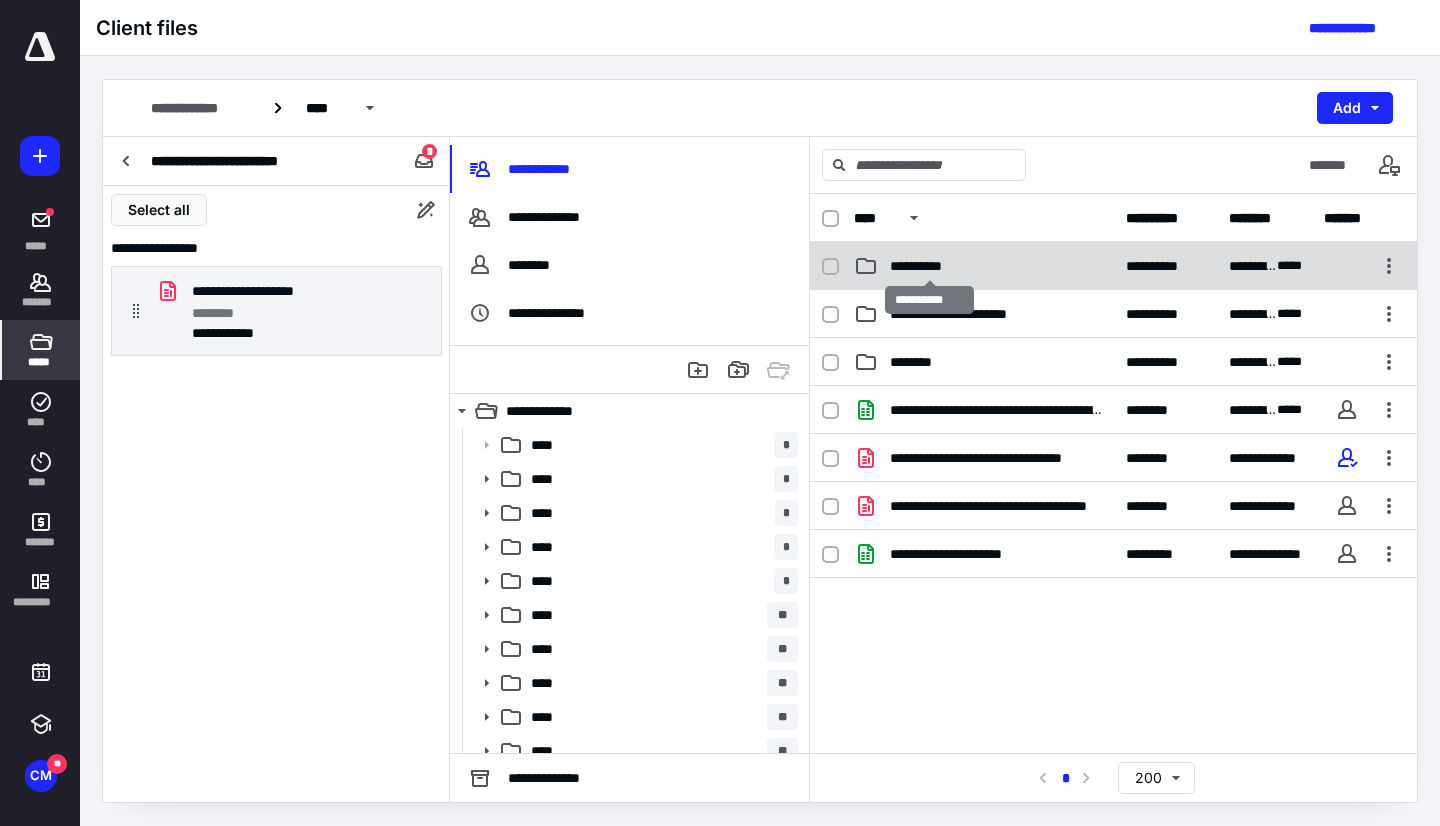 click on "**********" at bounding box center [929, 266] 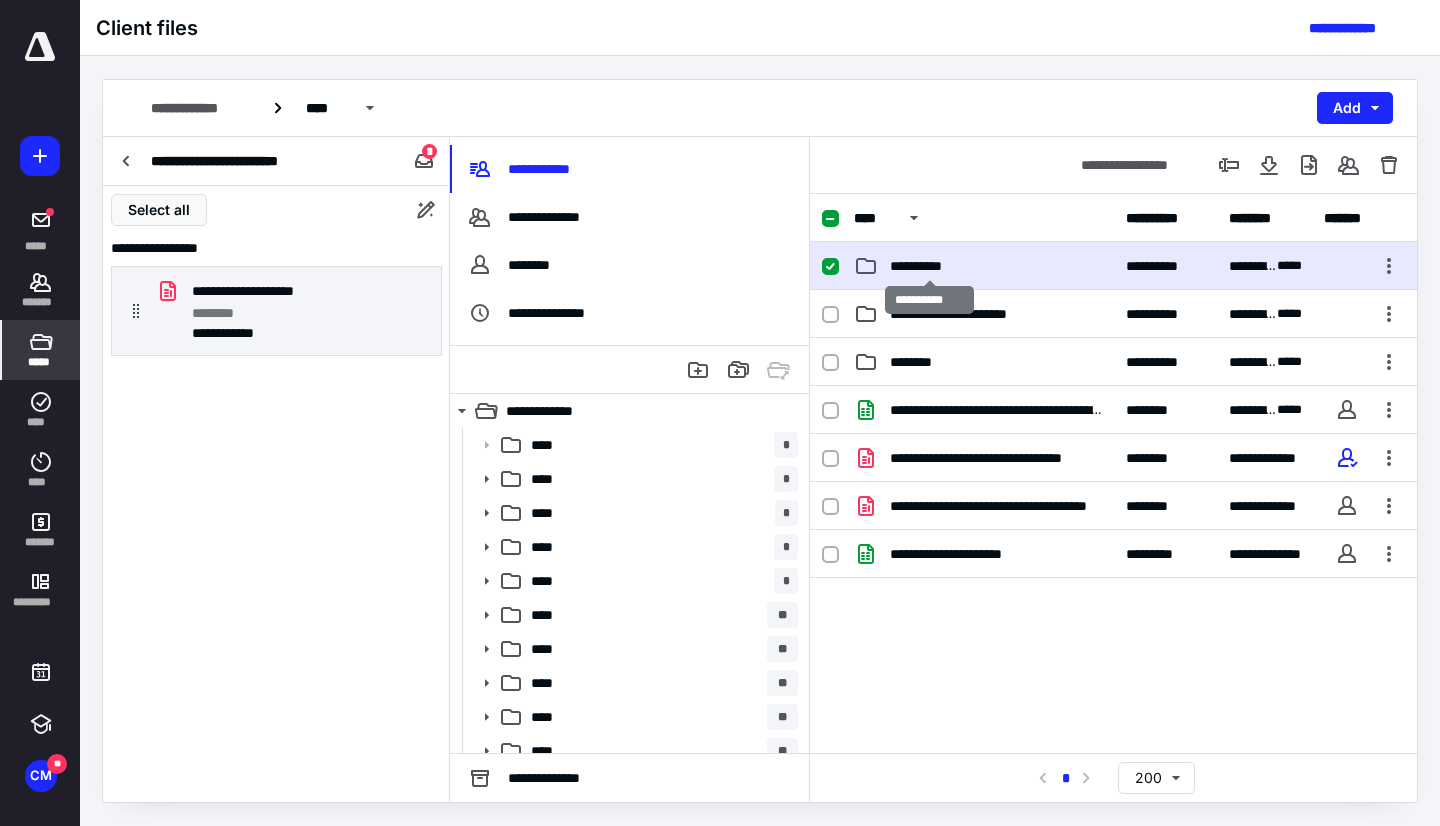 click on "**********" at bounding box center (929, 266) 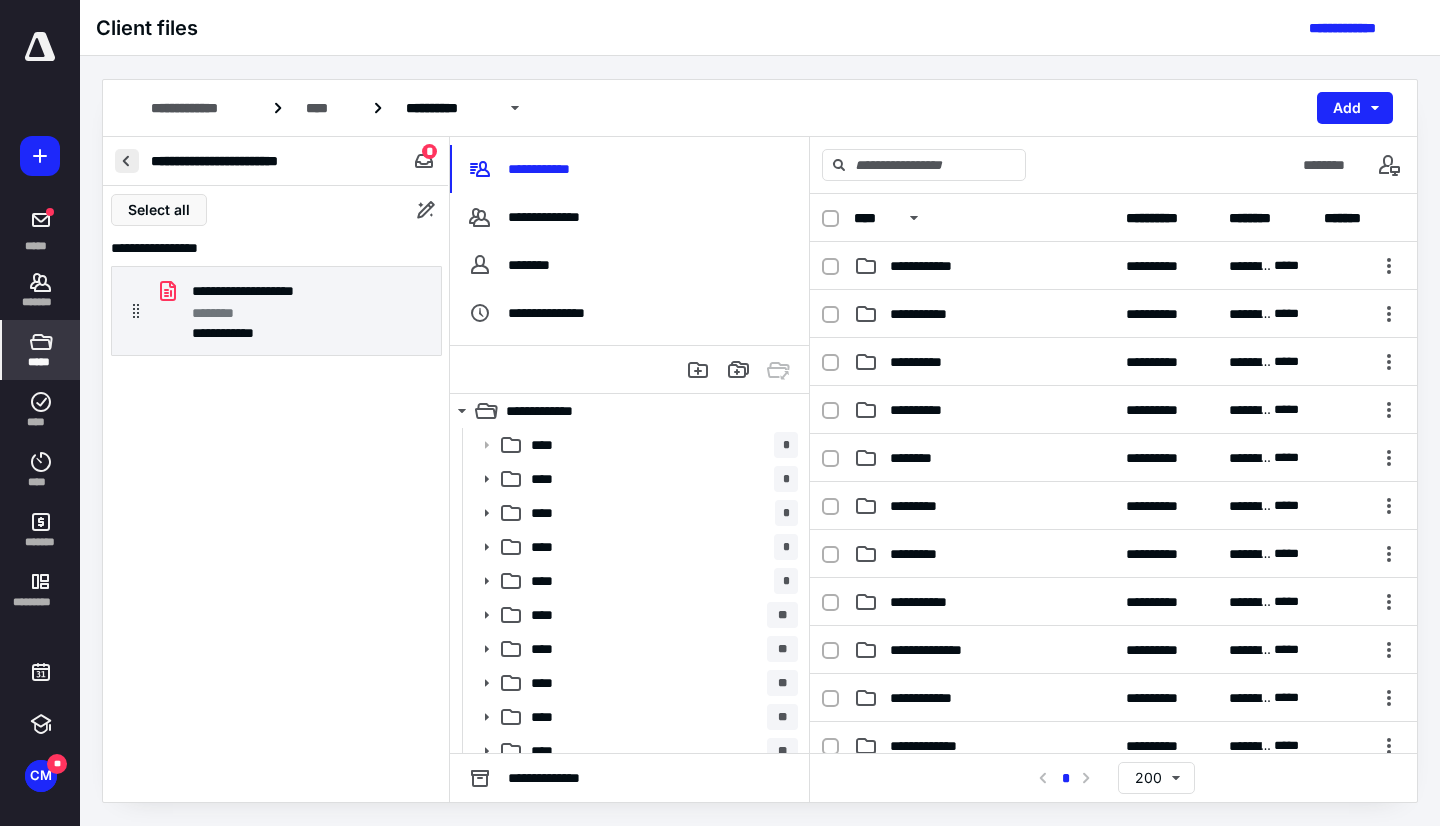 click at bounding box center (127, 161) 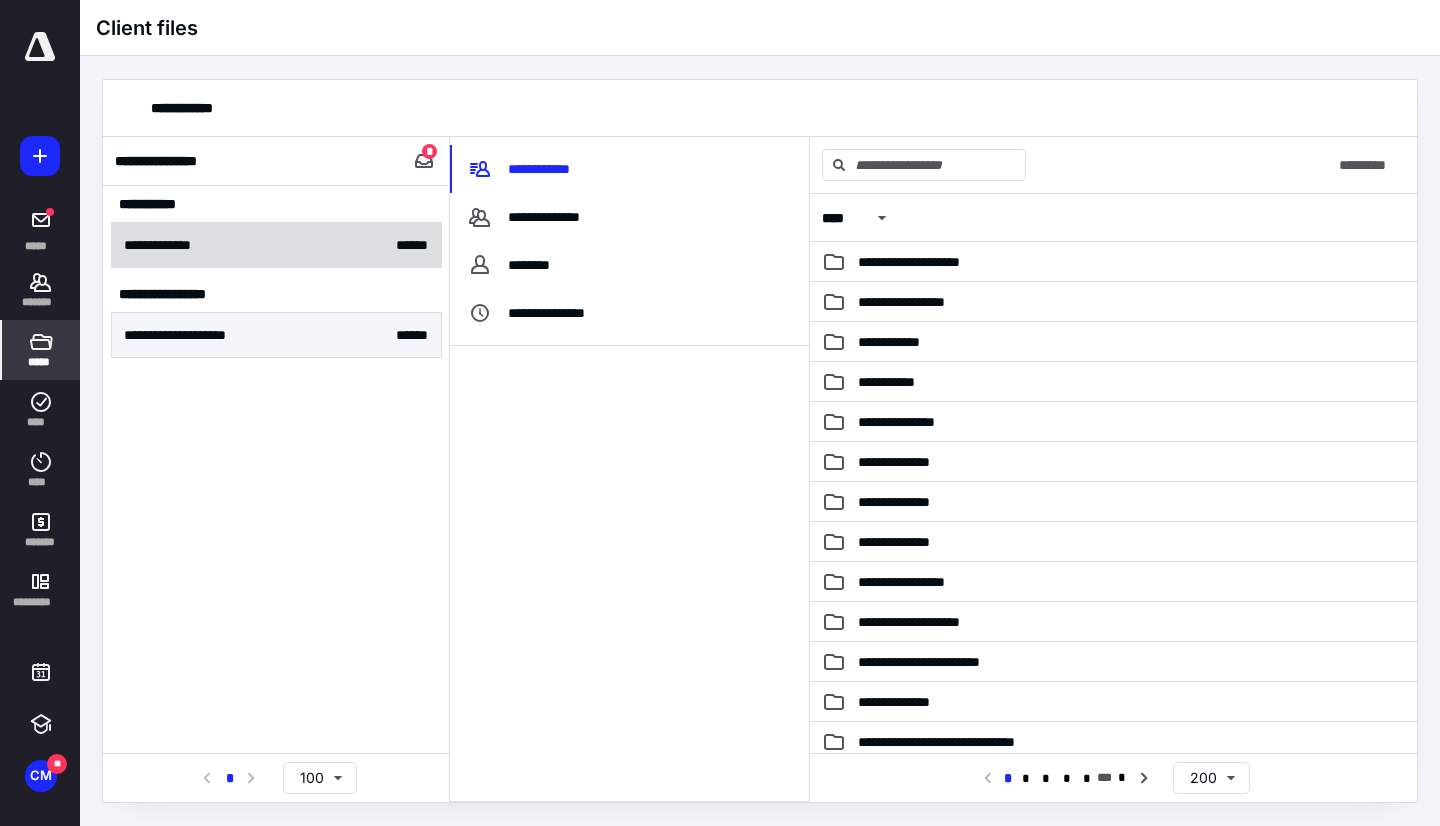 click on "**********" at bounding box center [276, 245] 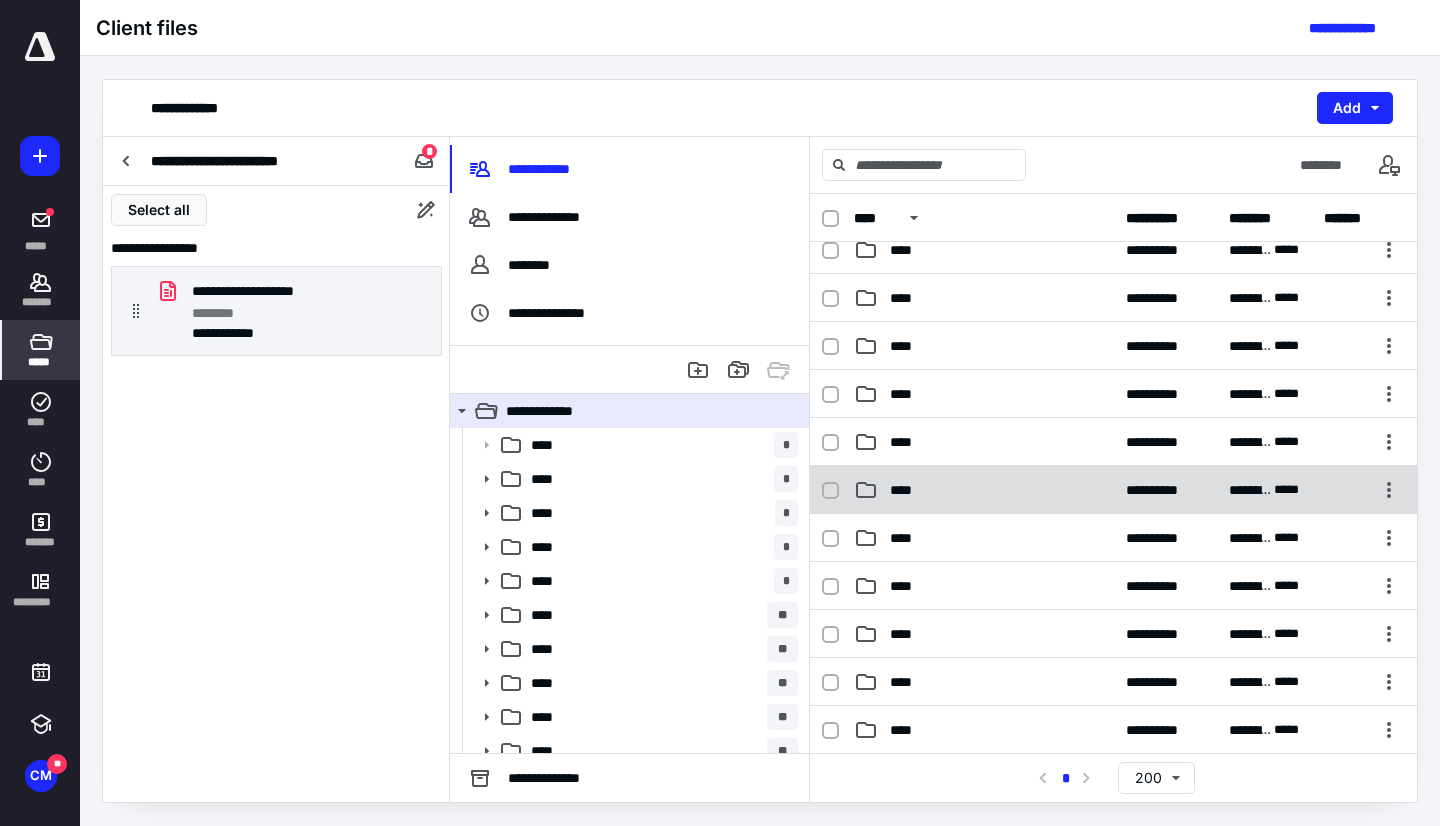 scroll, scrollTop: 1000, scrollLeft: 0, axis: vertical 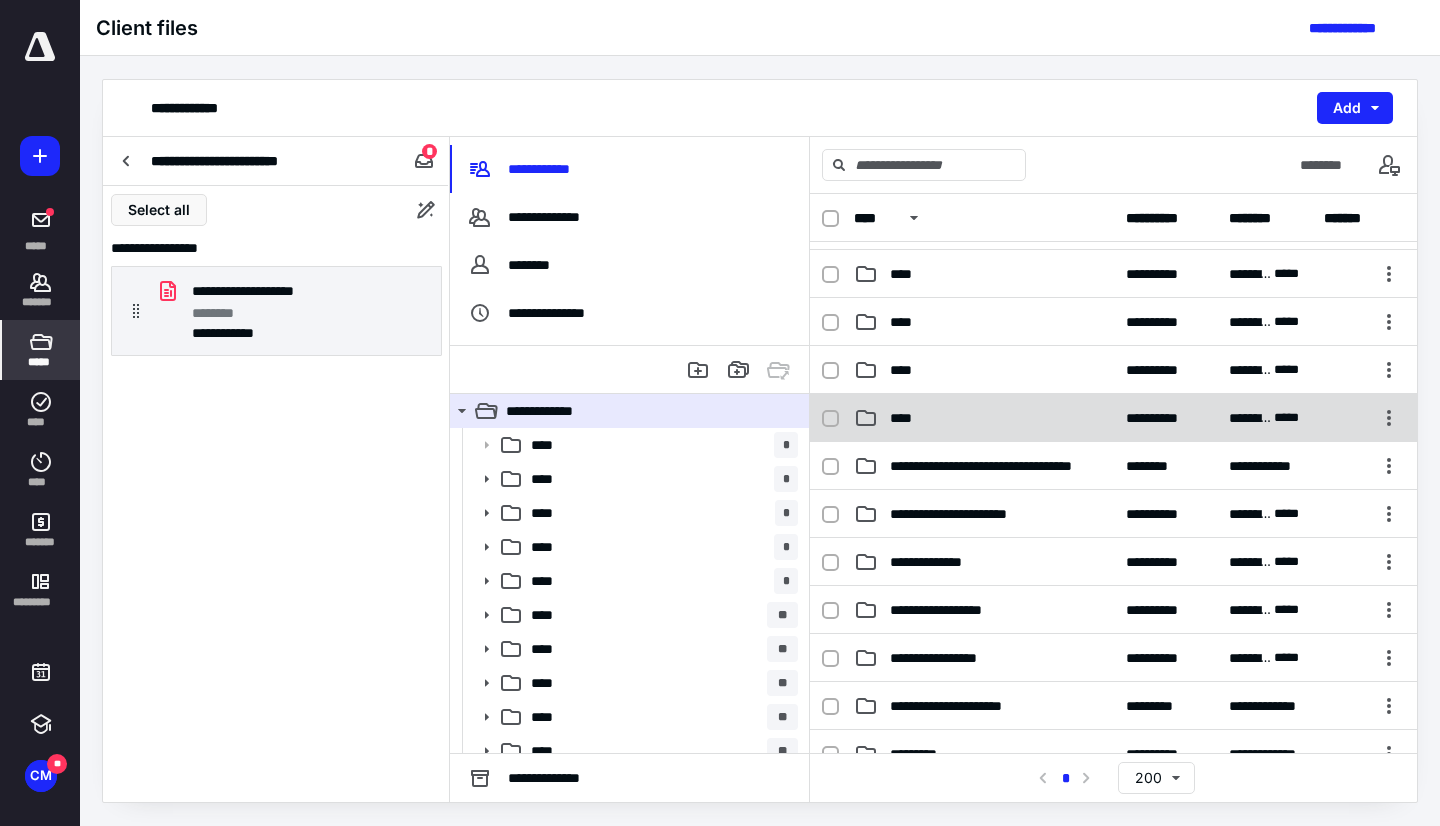 click on "****" at bounding box center (984, 418) 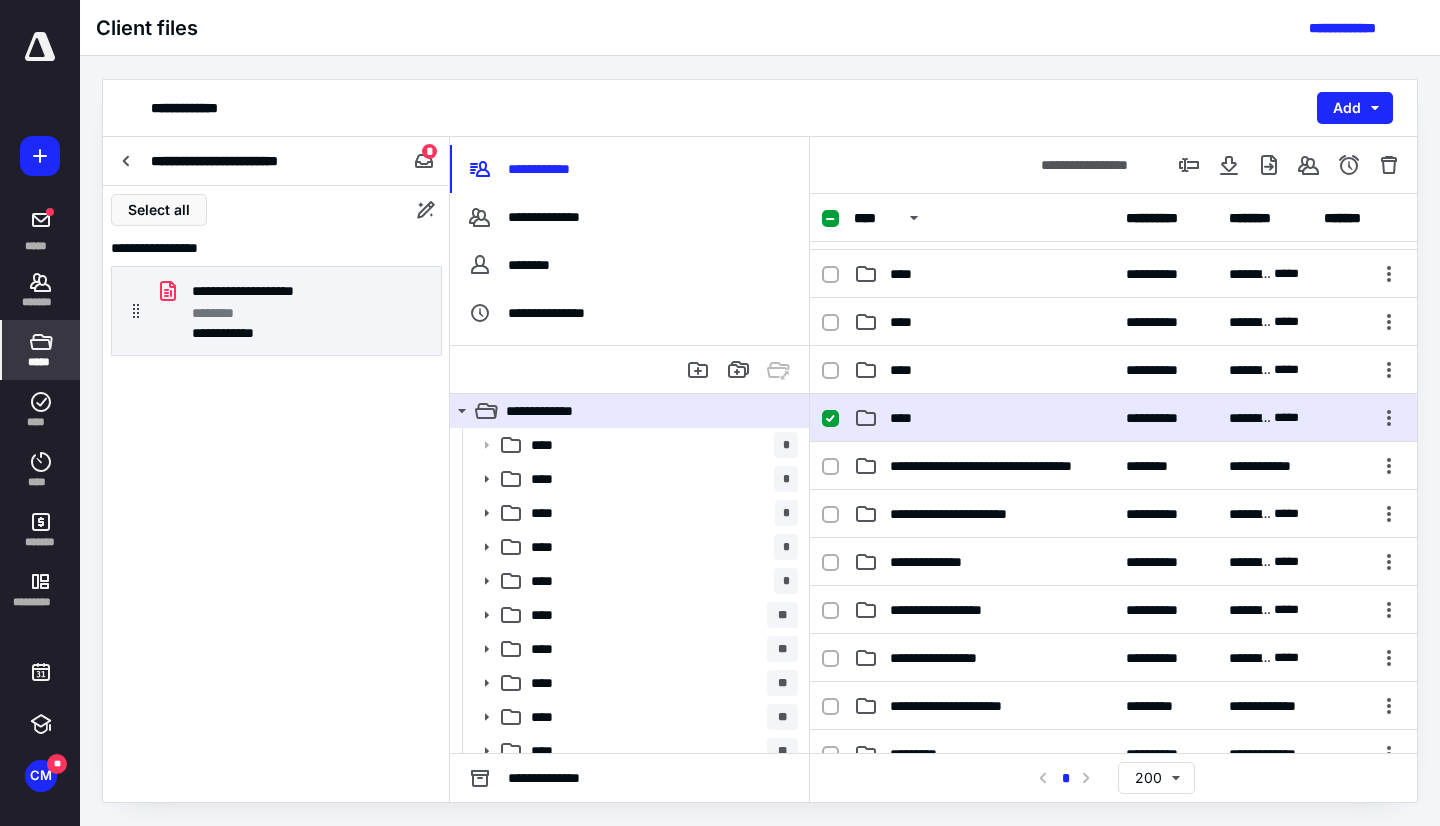 click on "****" at bounding box center (984, 418) 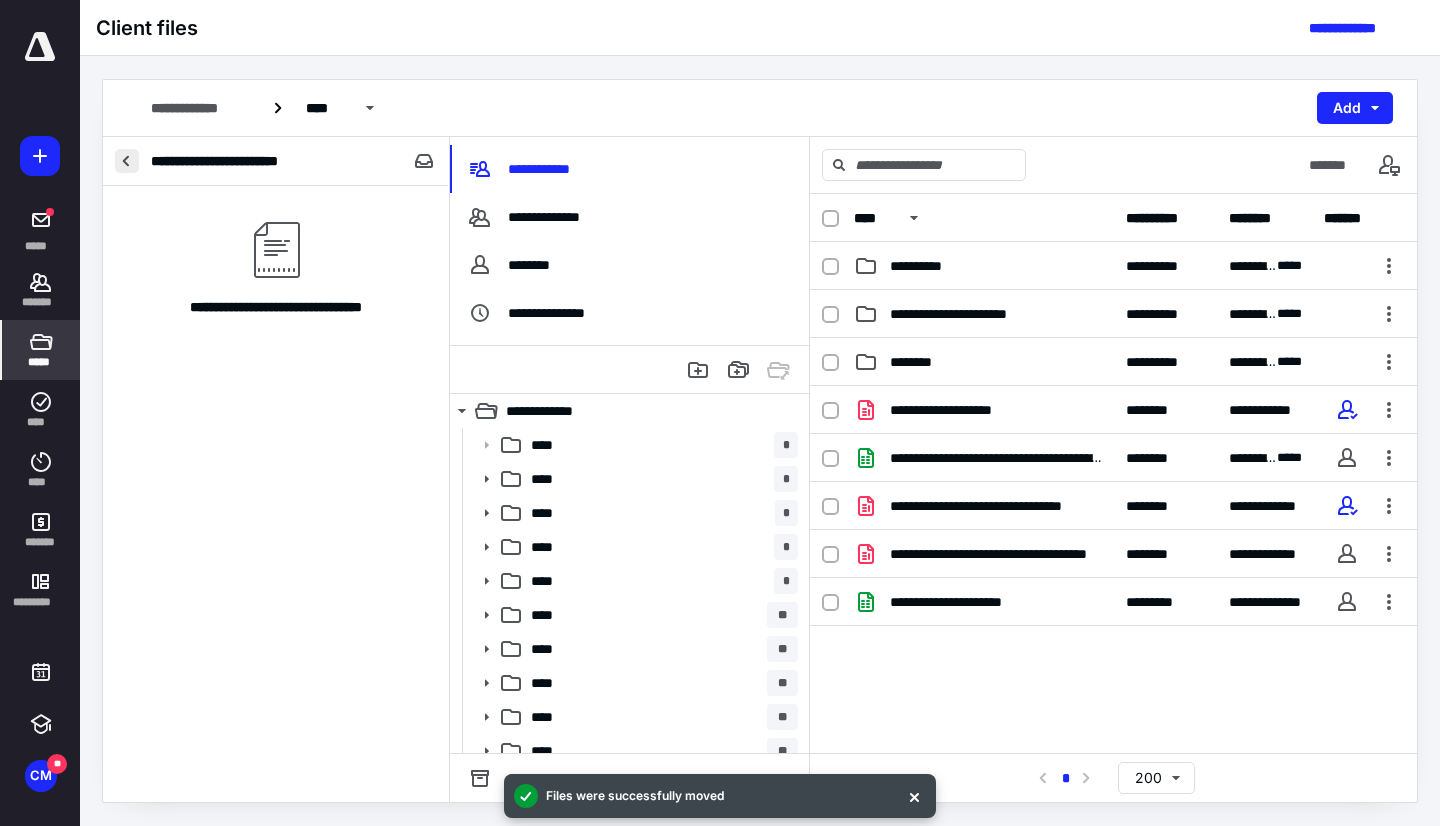click at bounding box center [127, 161] 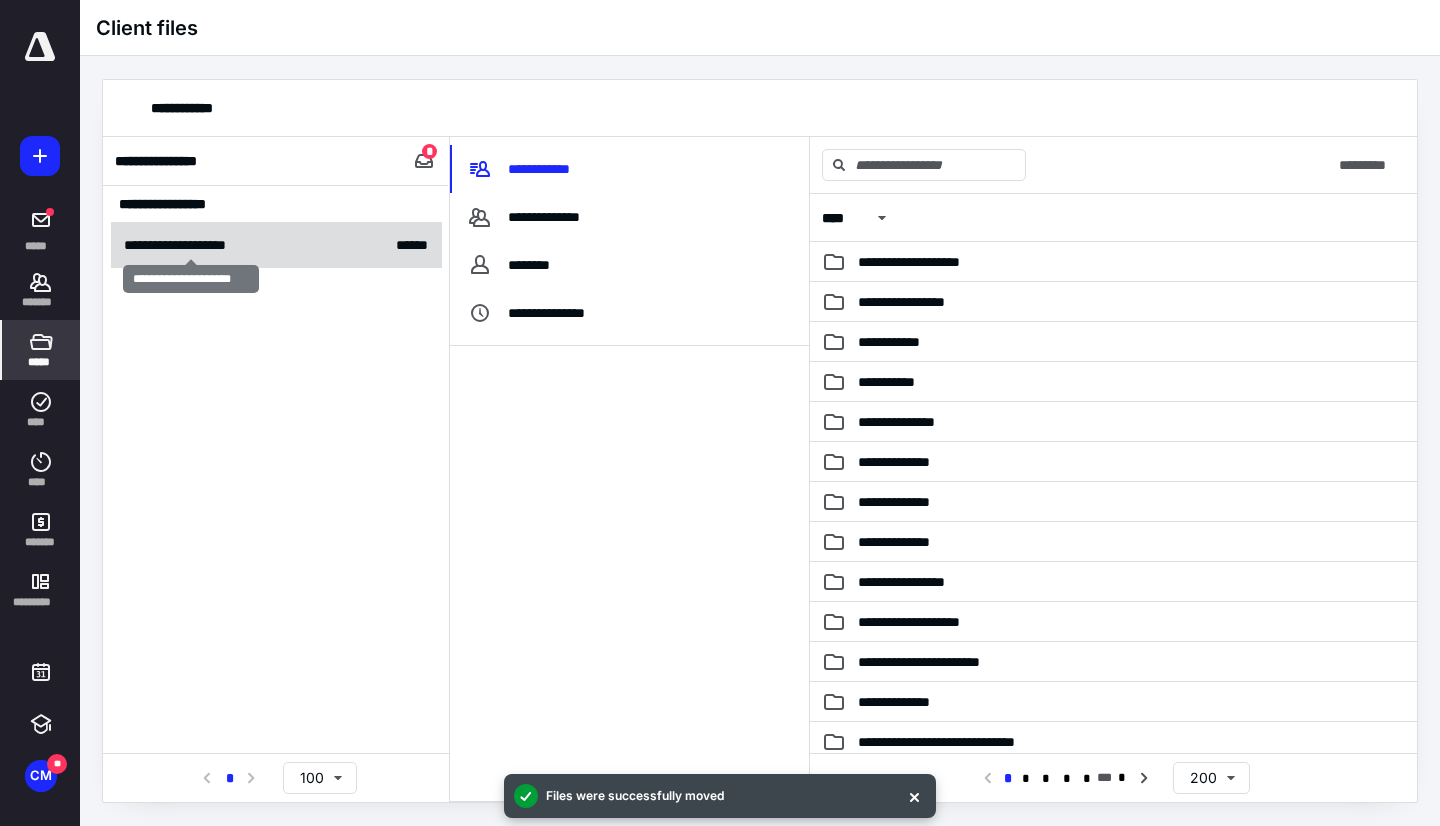 click on "**********" at bounding box center [191, 245] 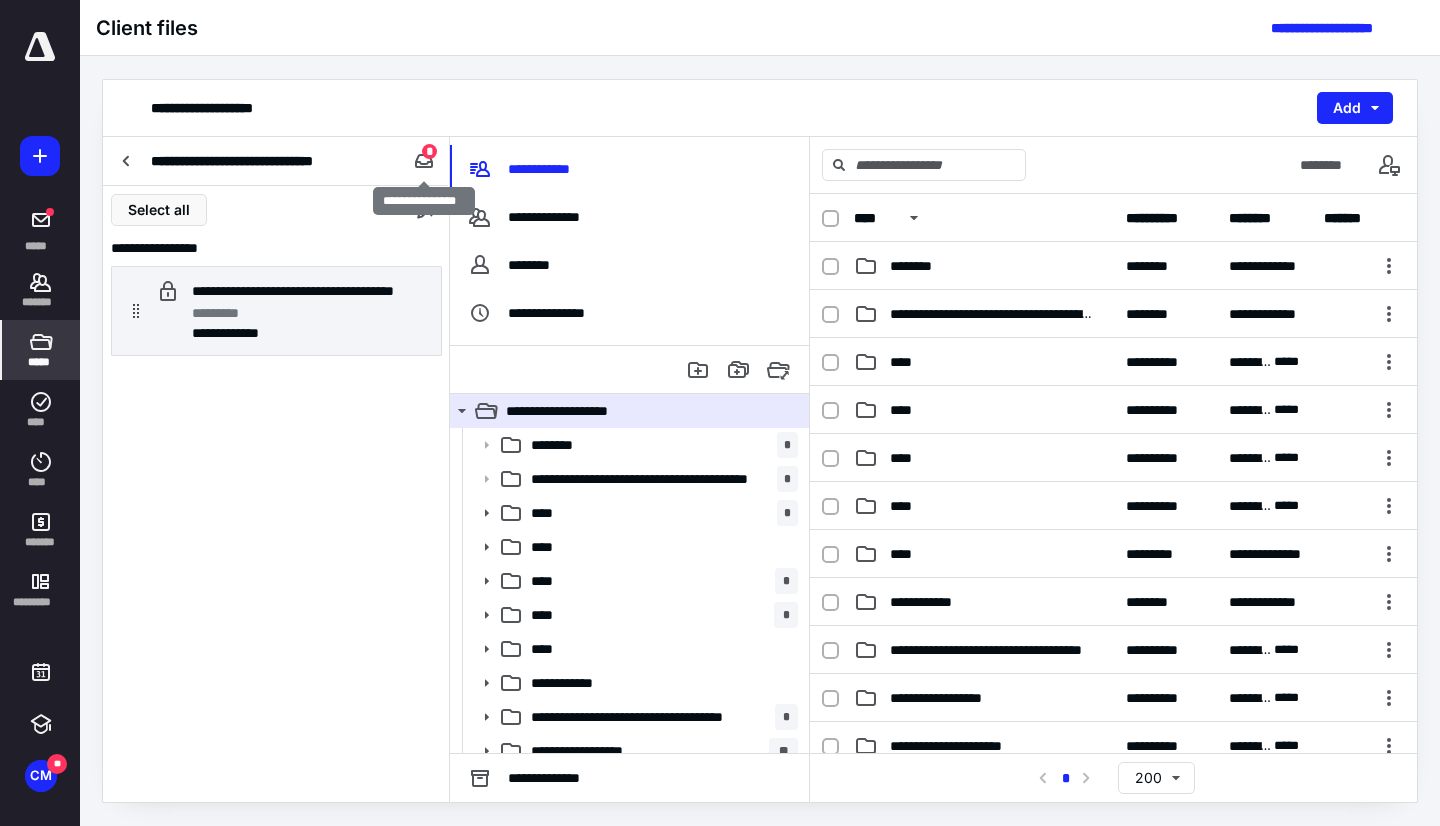 click on "*" at bounding box center (429, 151) 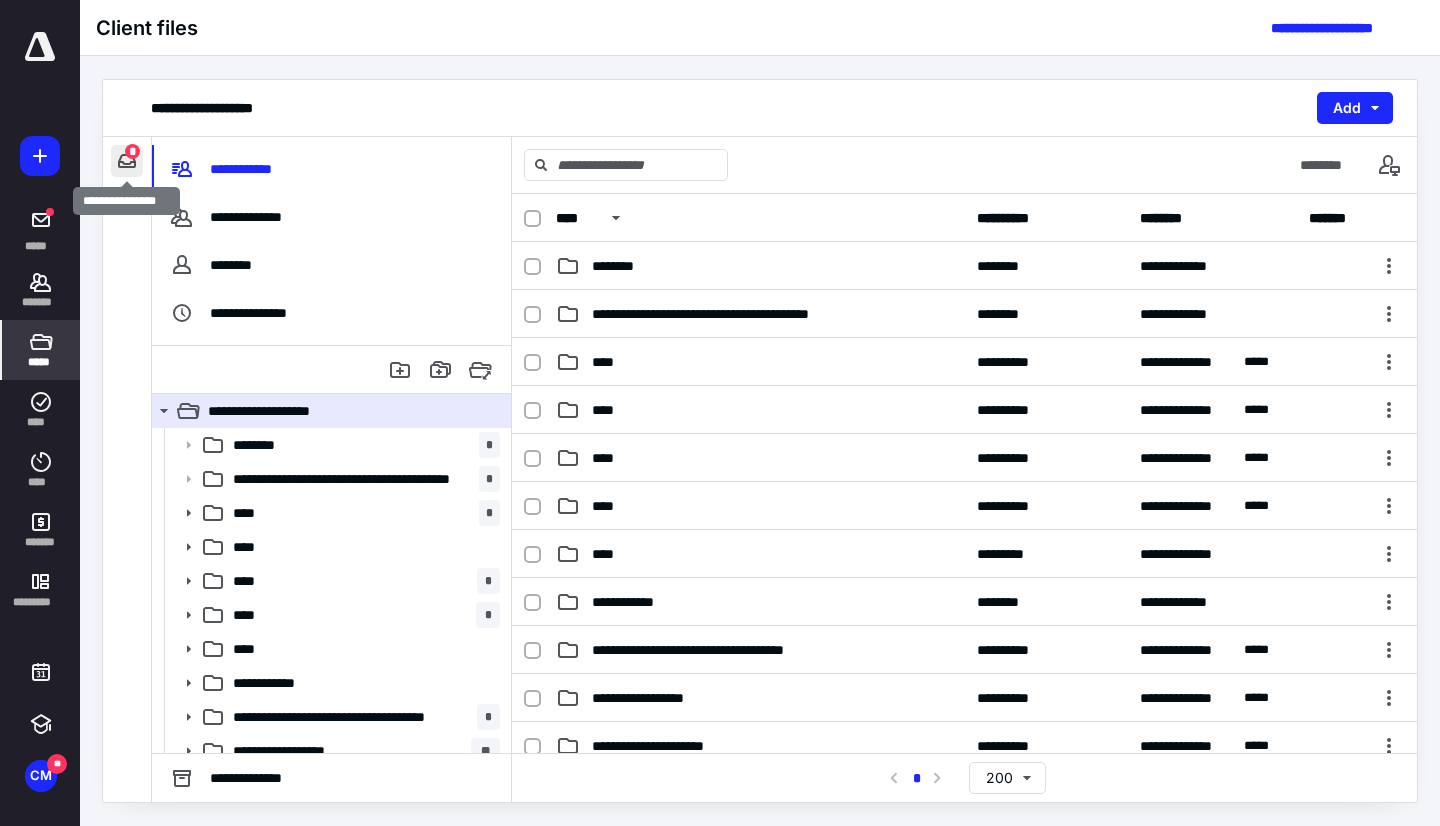 click at bounding box center (127, 161) 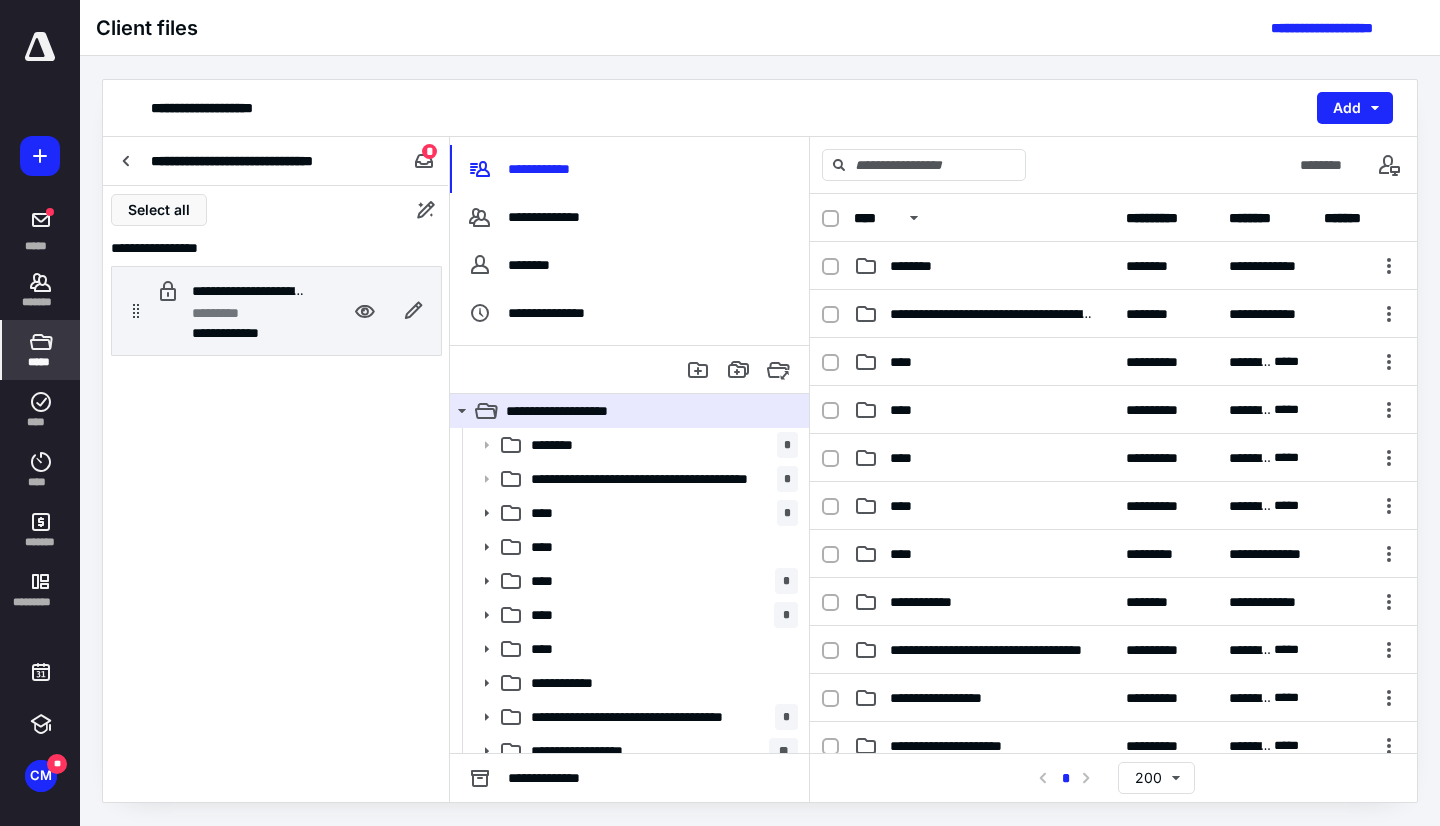 drag, startPoint x: 169, startPoint y: 293, endPoint x: 205, endPoint y: 286, distance: 36.67424 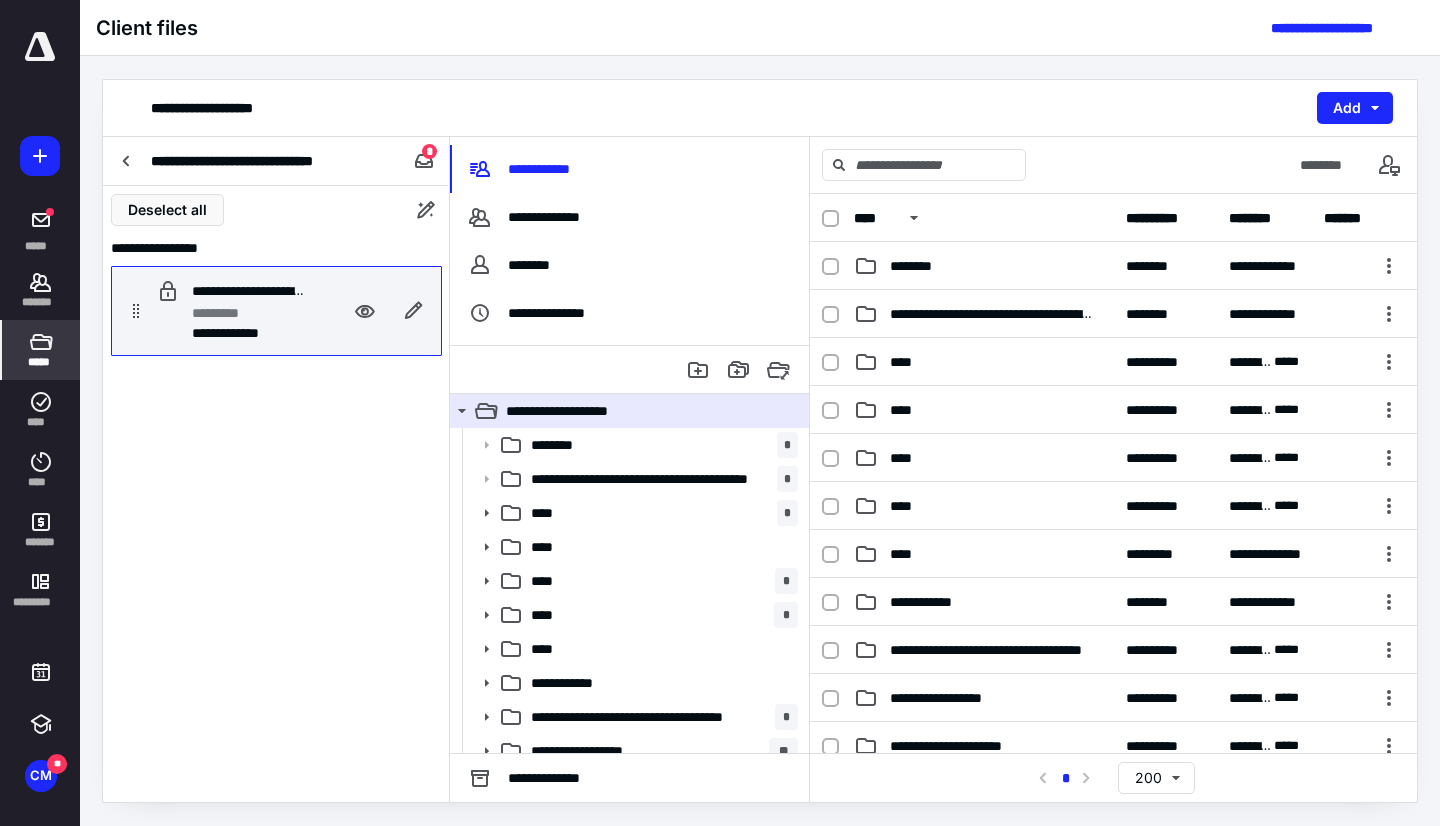 click 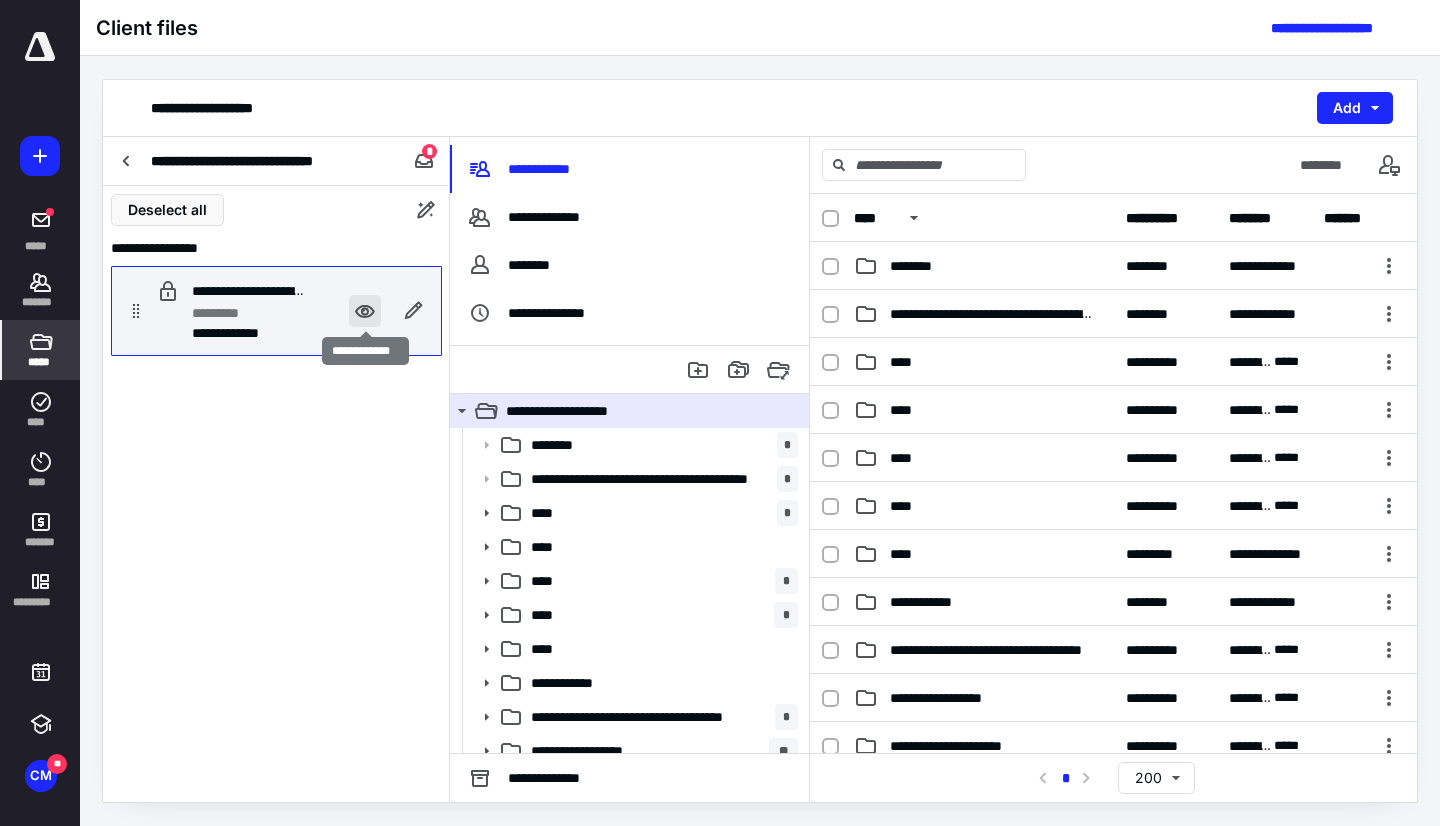 click at bounding box center (365, 311) 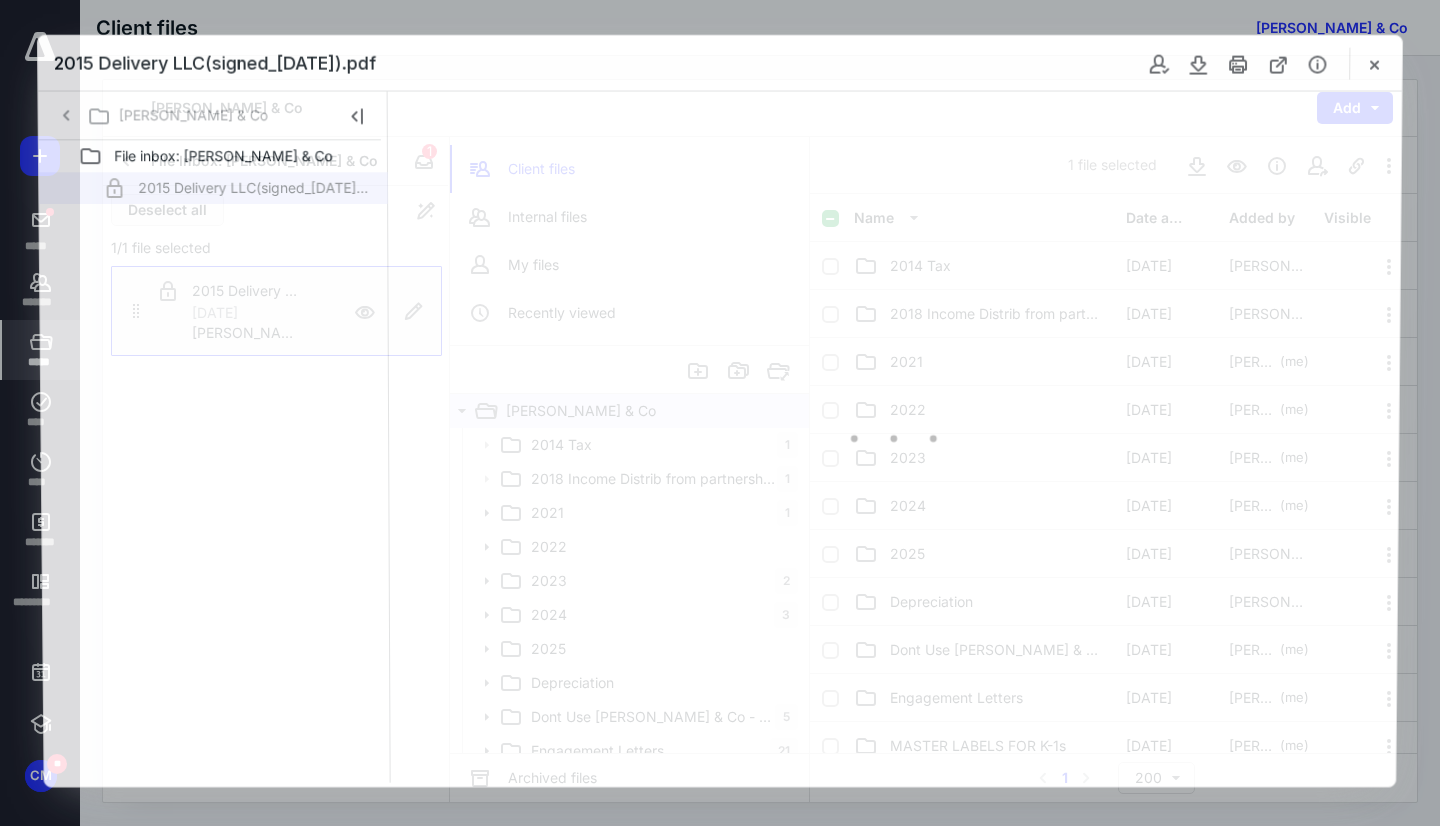 scroll, scrollTop: 0, scrollLeft: 0, axis: both 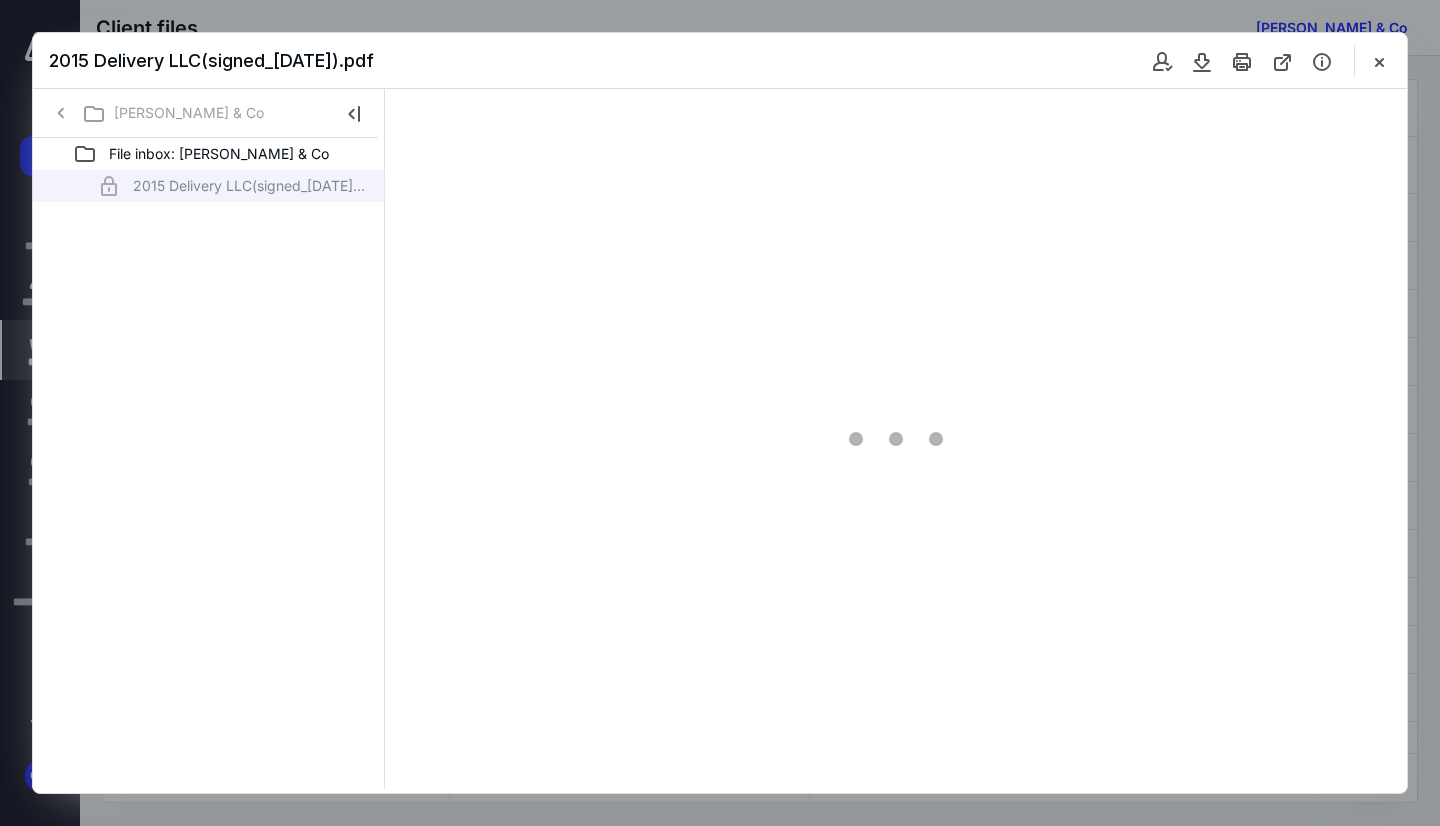 type on "83" 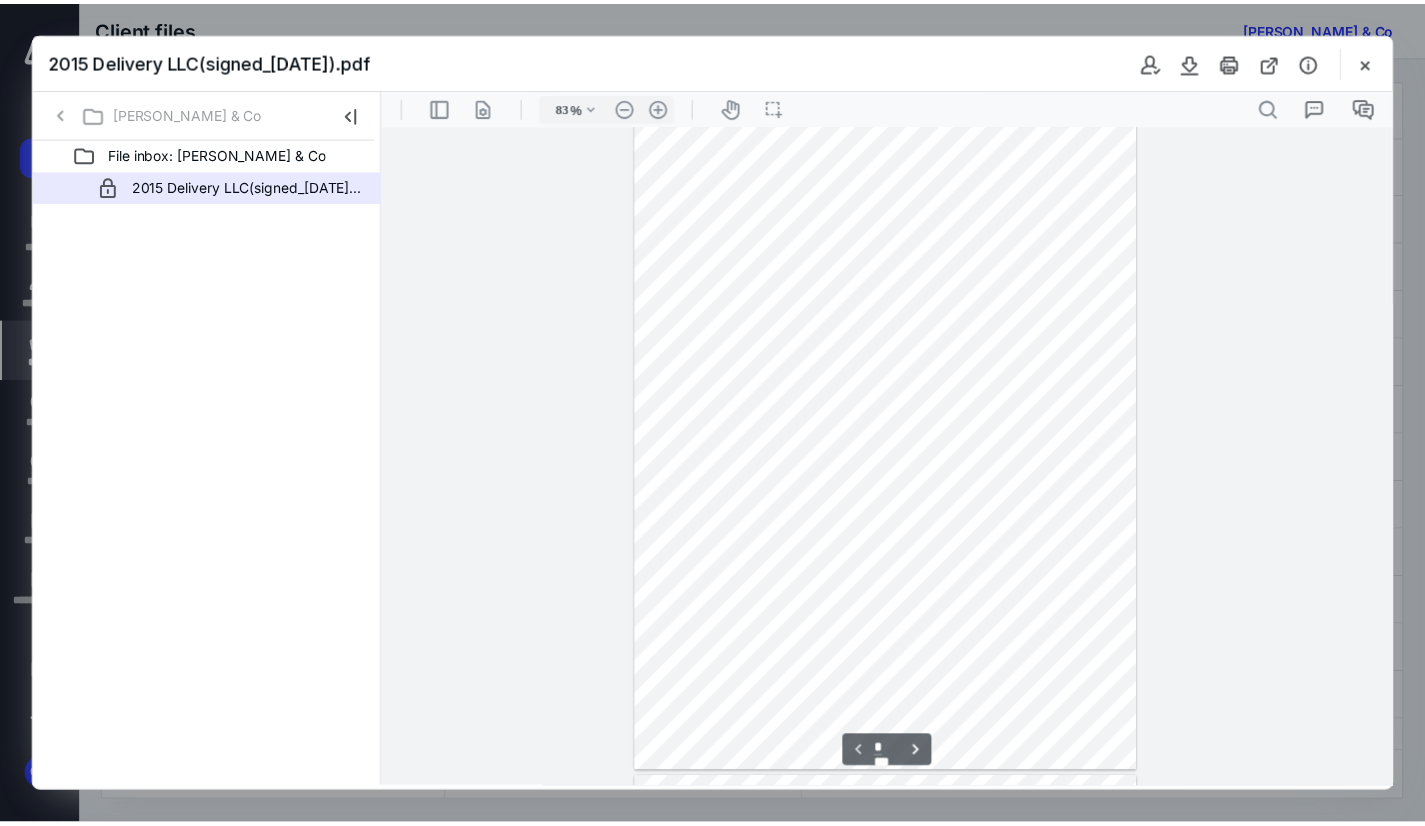 scroll, scrollTop: 0, scrollLeft: 0, axis: both 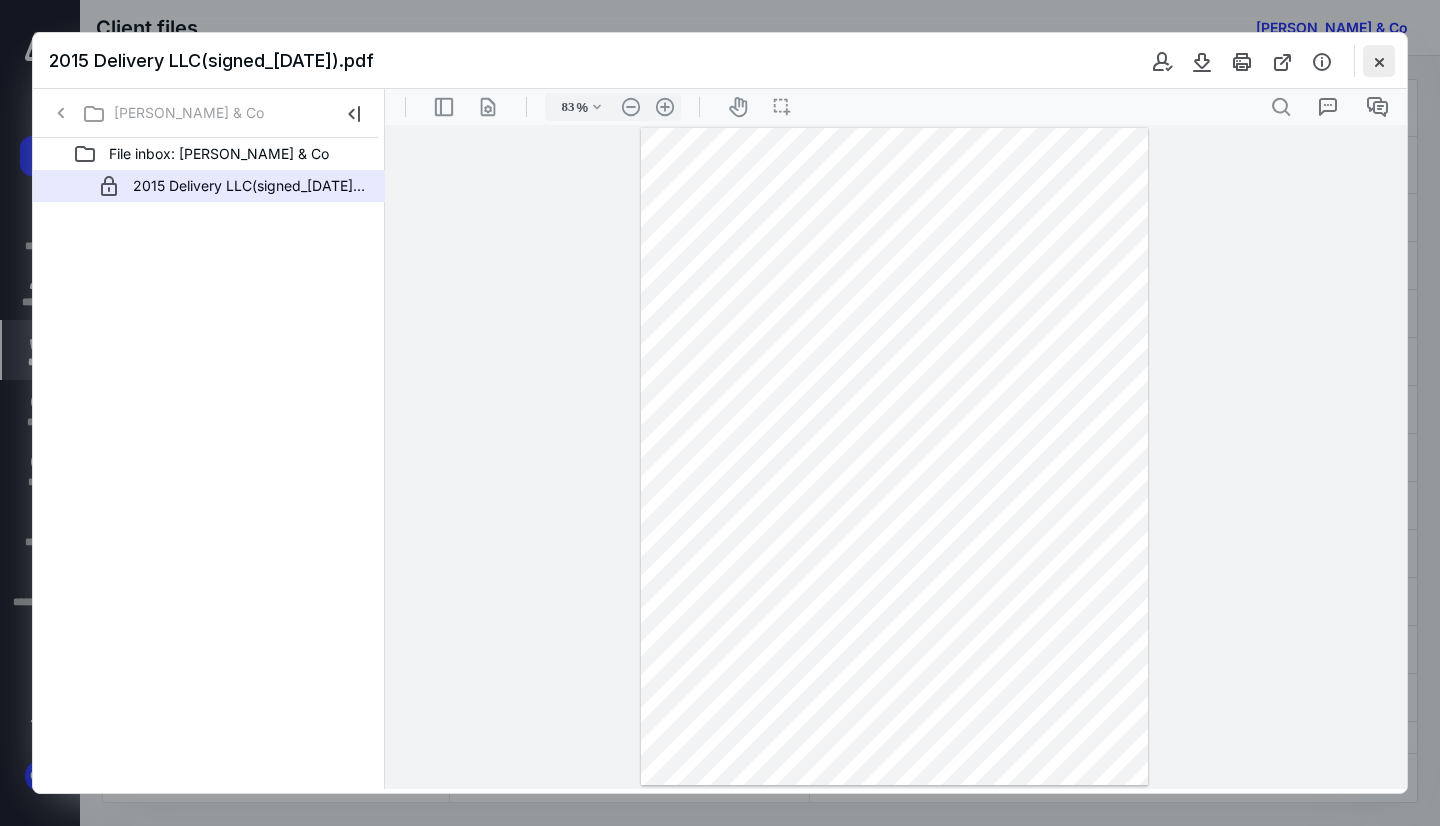 click at bounding box center [1379, 61] 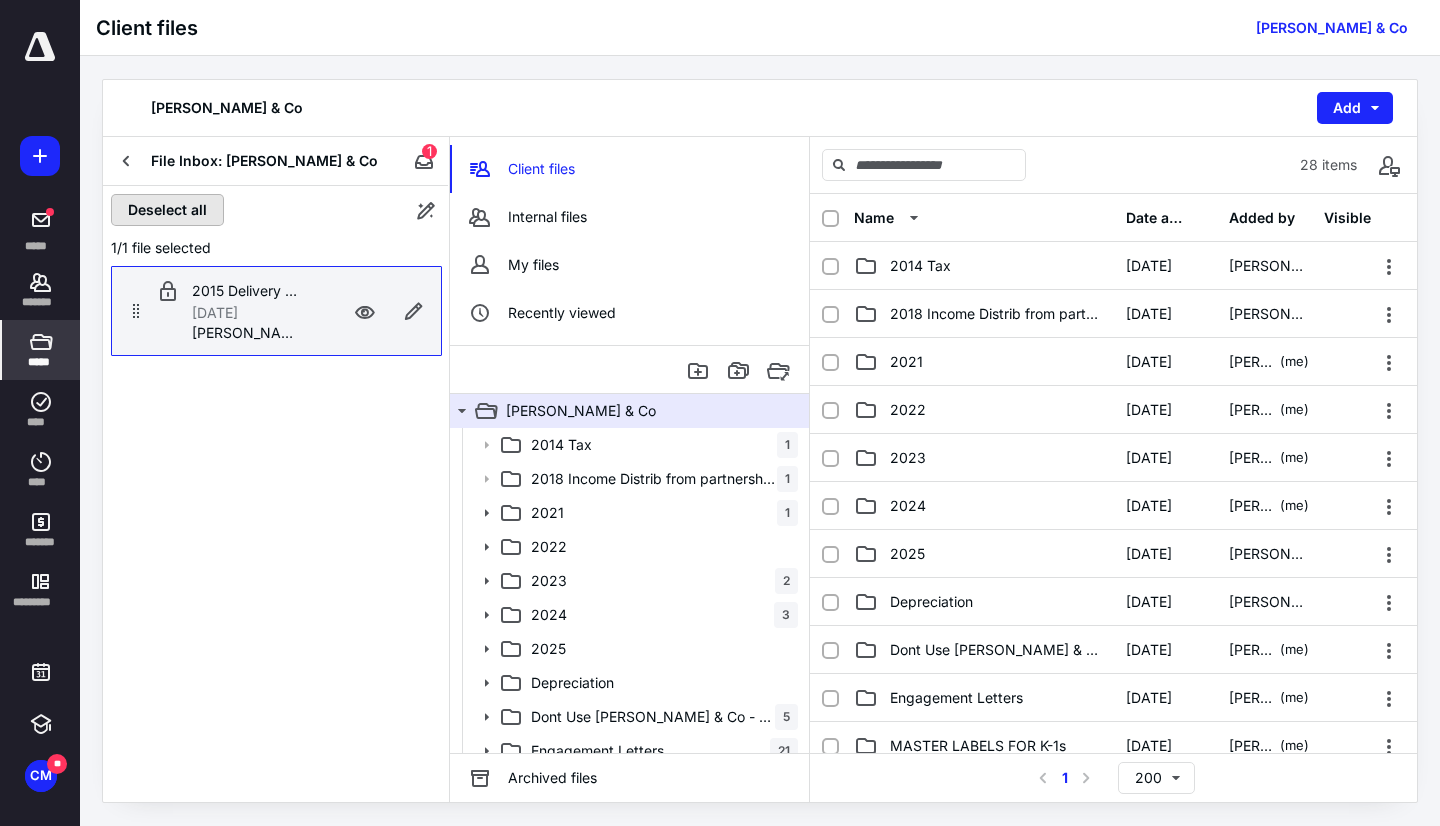 click on "Deselect all" at bounding box center (167, 210) 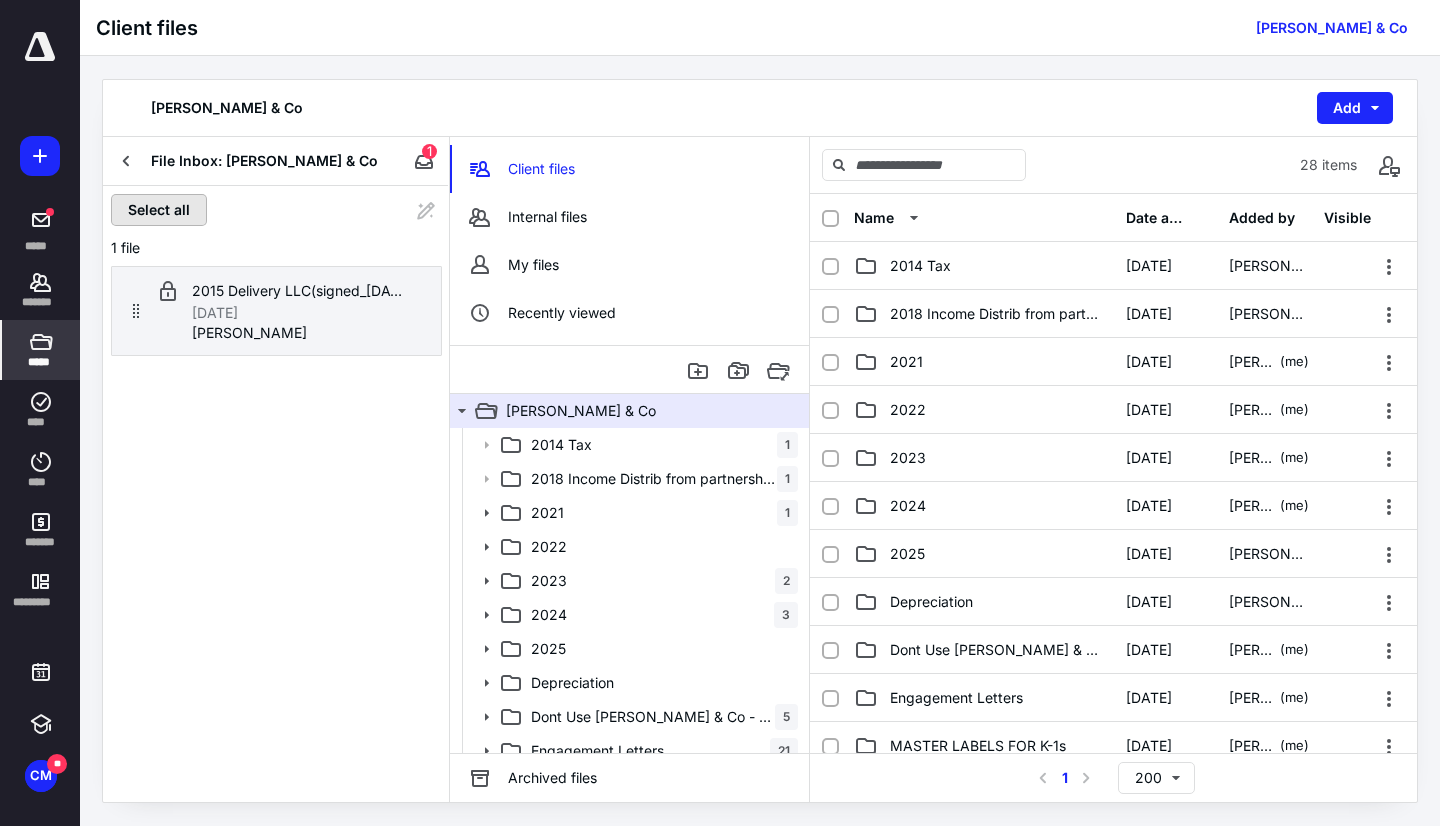 click on "Select all" at bounding box center [159, 210] 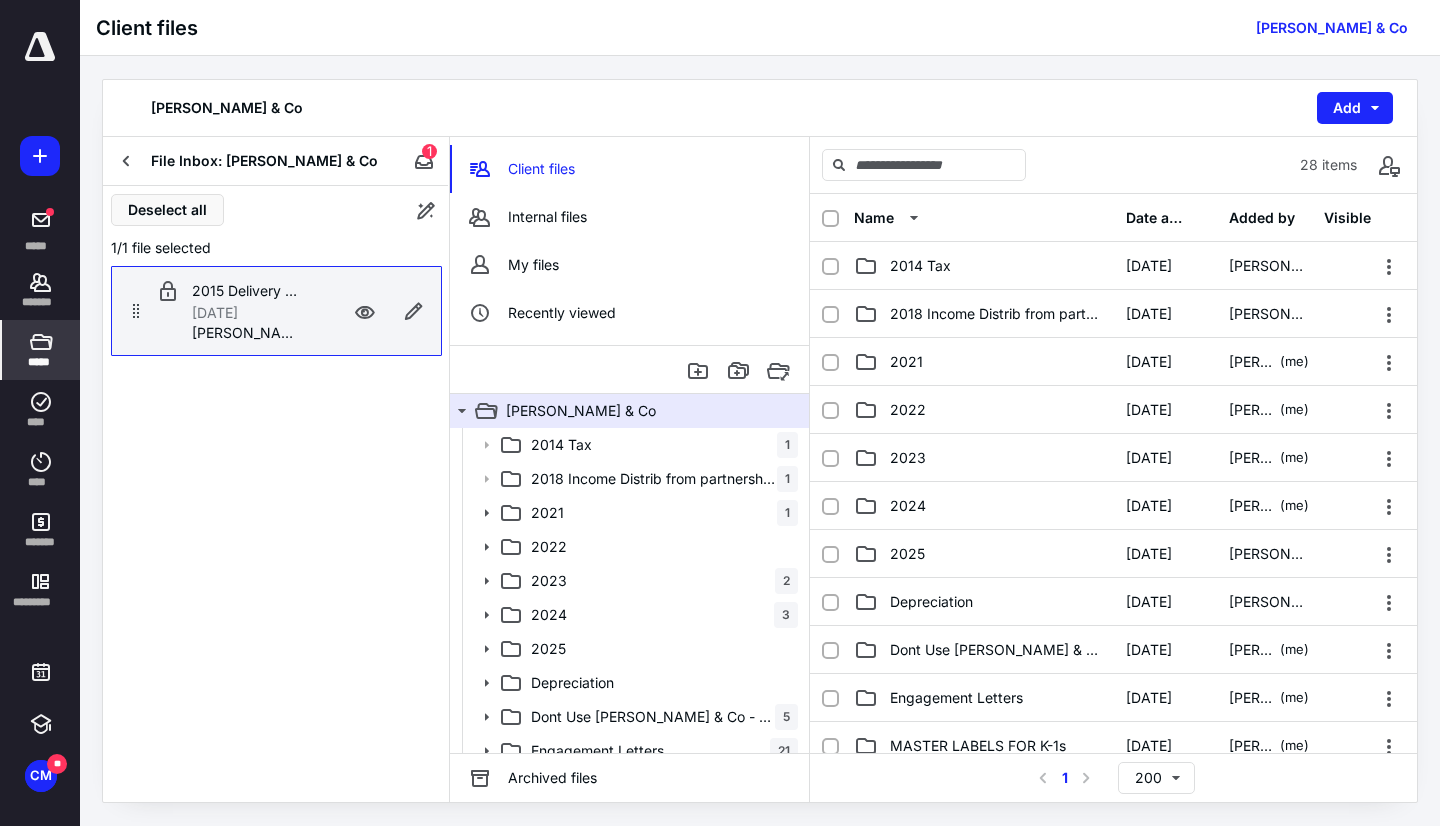 drag, startPoint x: 194, startPoint y: 301, endPoint x: 148, endPoint y: 301, distance: 46 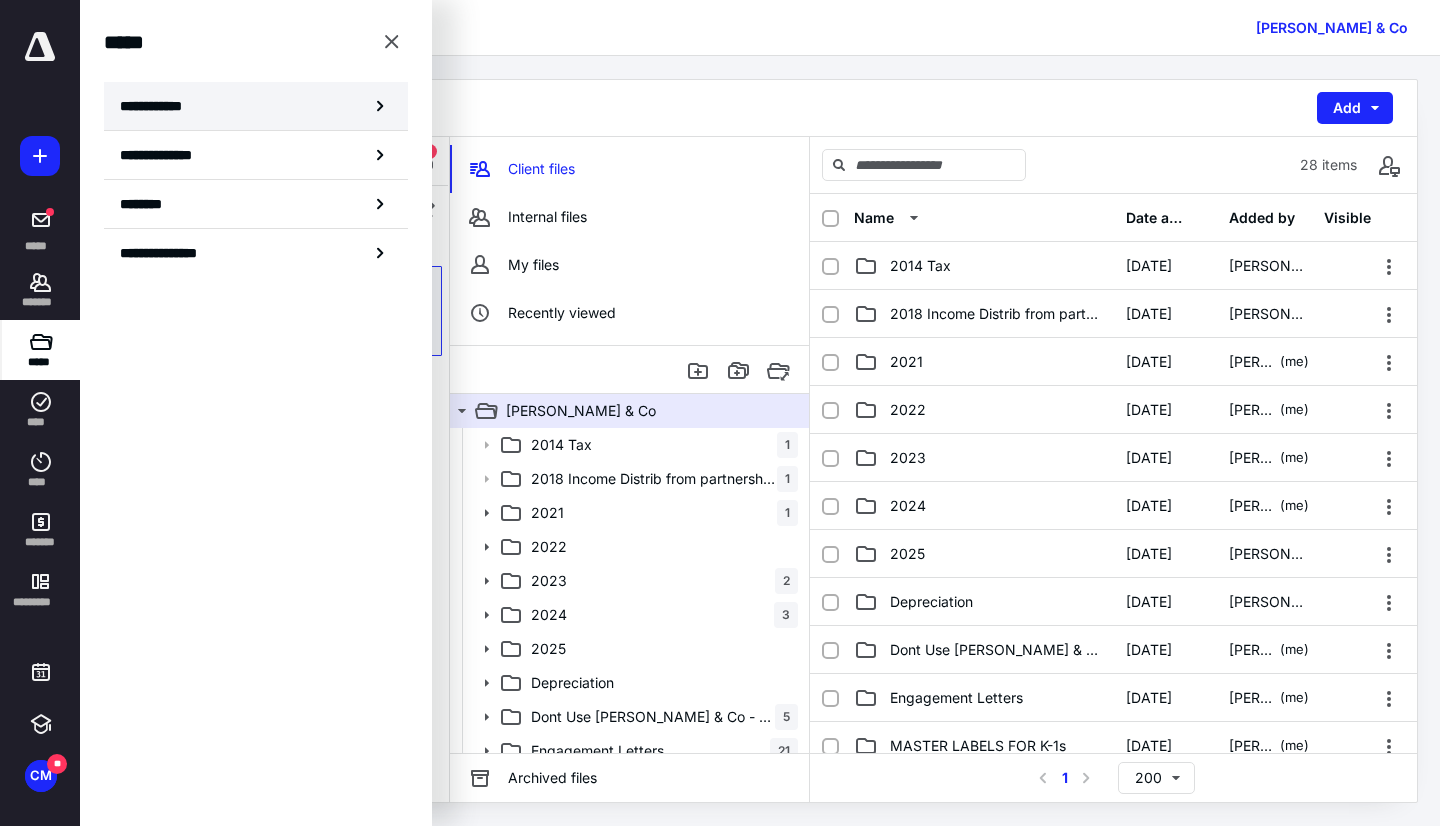 click on "**********" at bounding box center (157, 106) 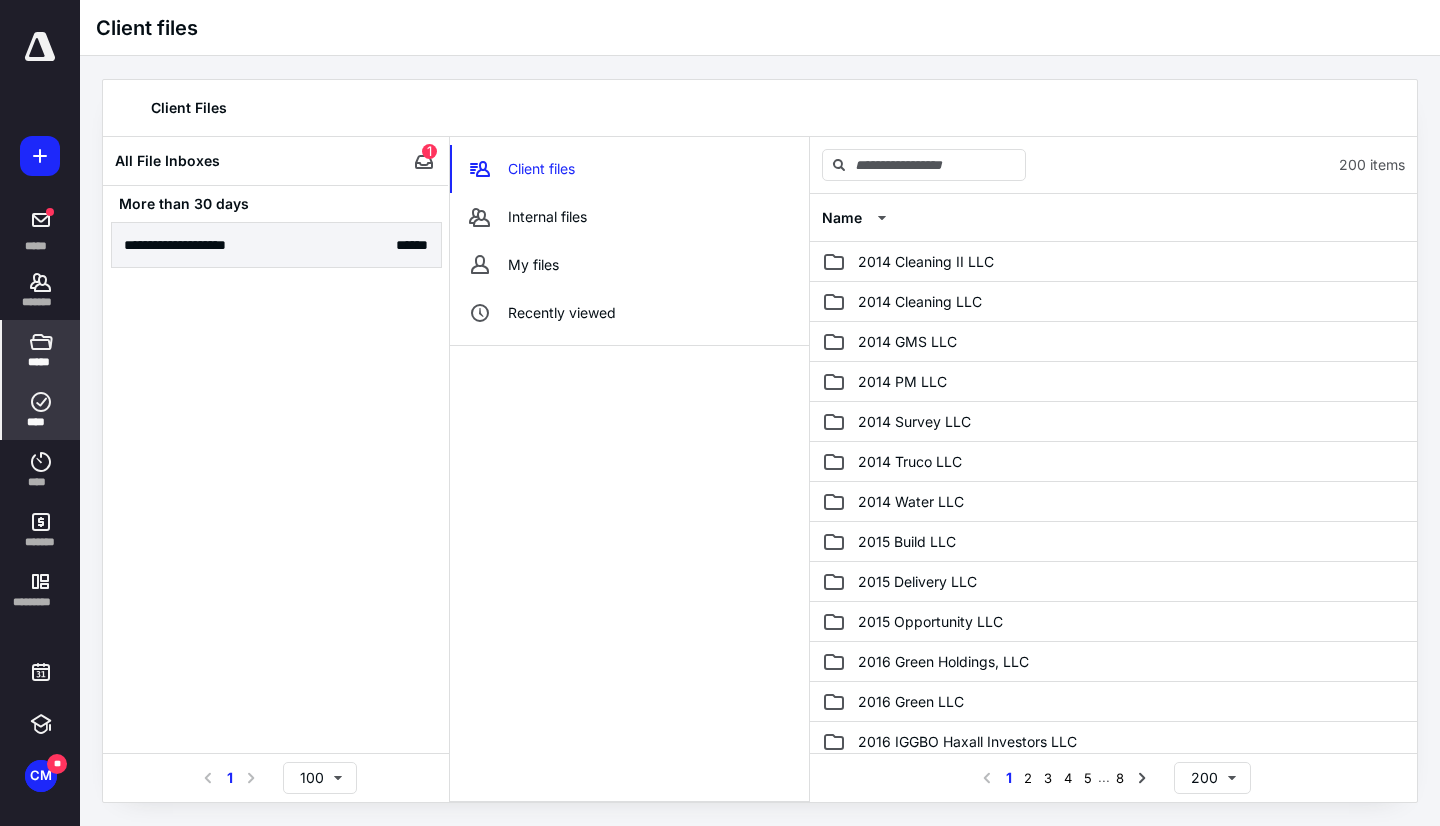 click 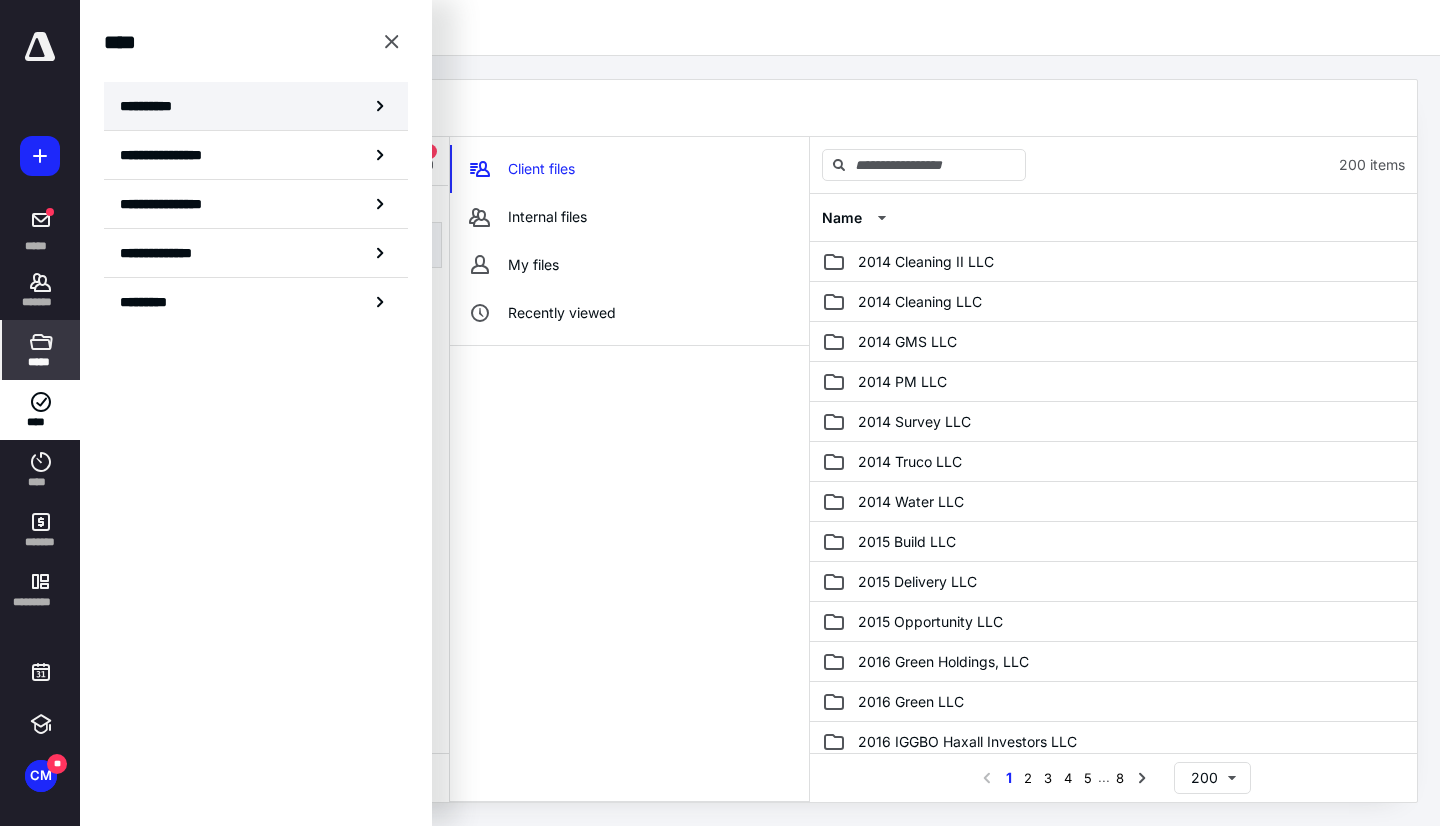 click on "**********" at bounding box center (256, 106) 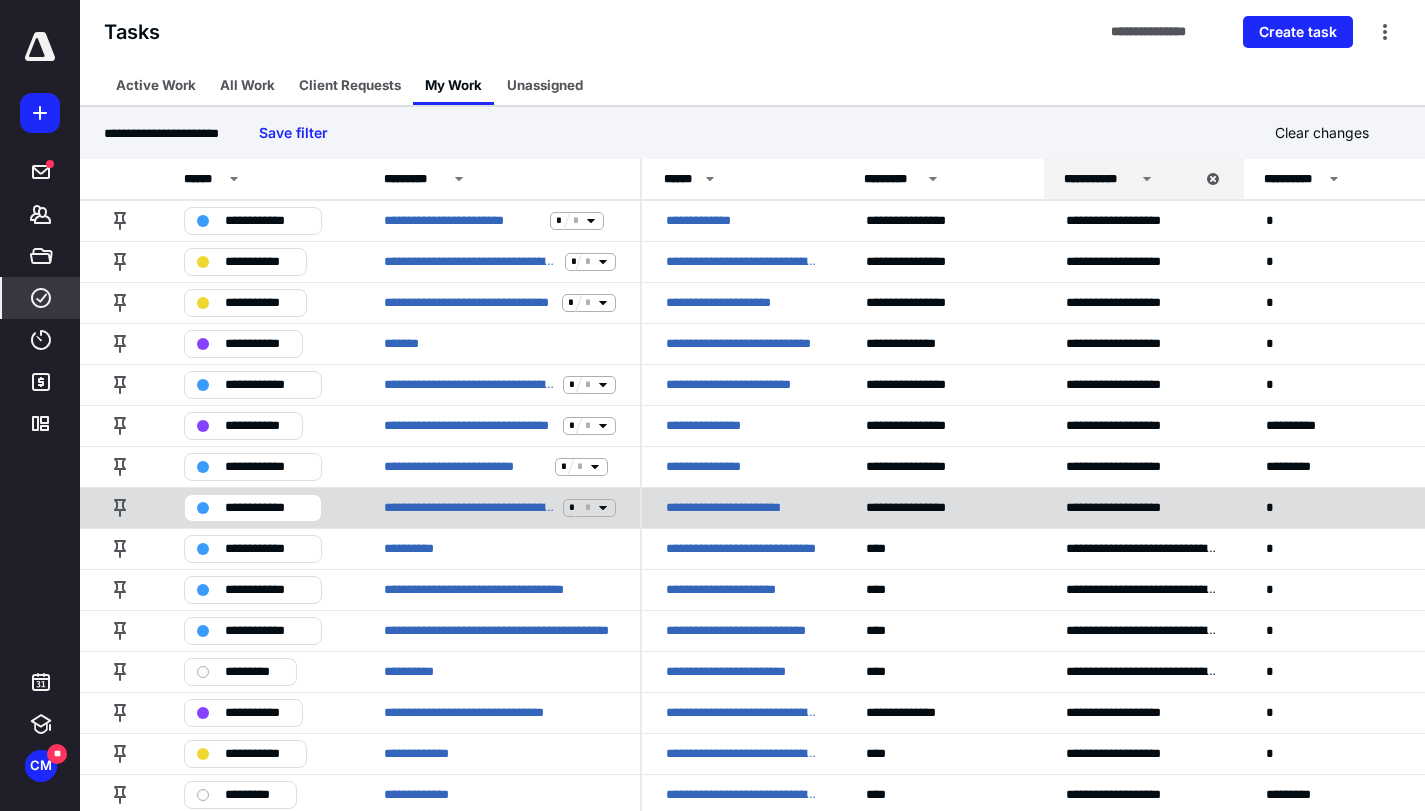 click on "**********" at bounding box center [733, 508] 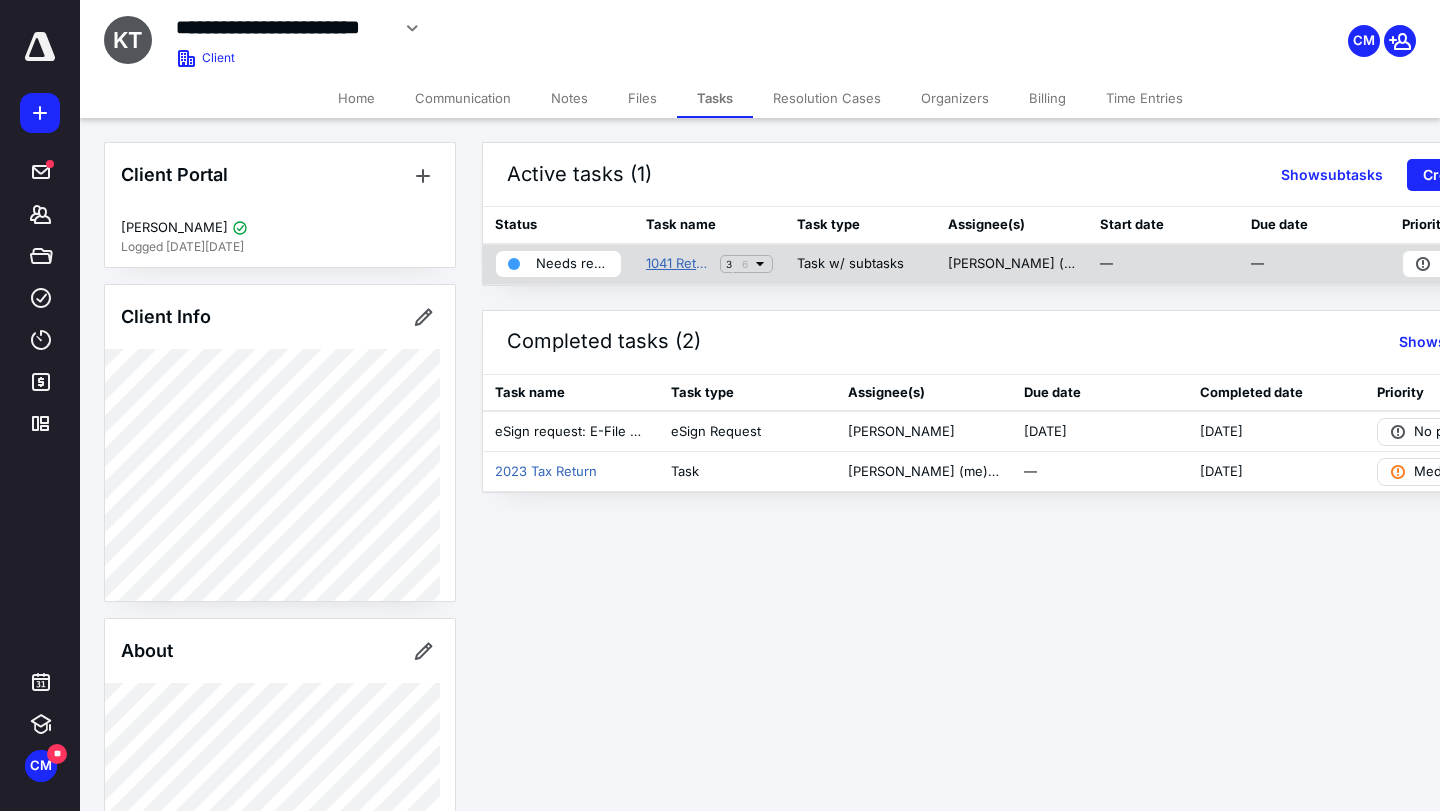 click on "1041 Return Keller R. Chaplin Trust" at bounding box center (679, 264) 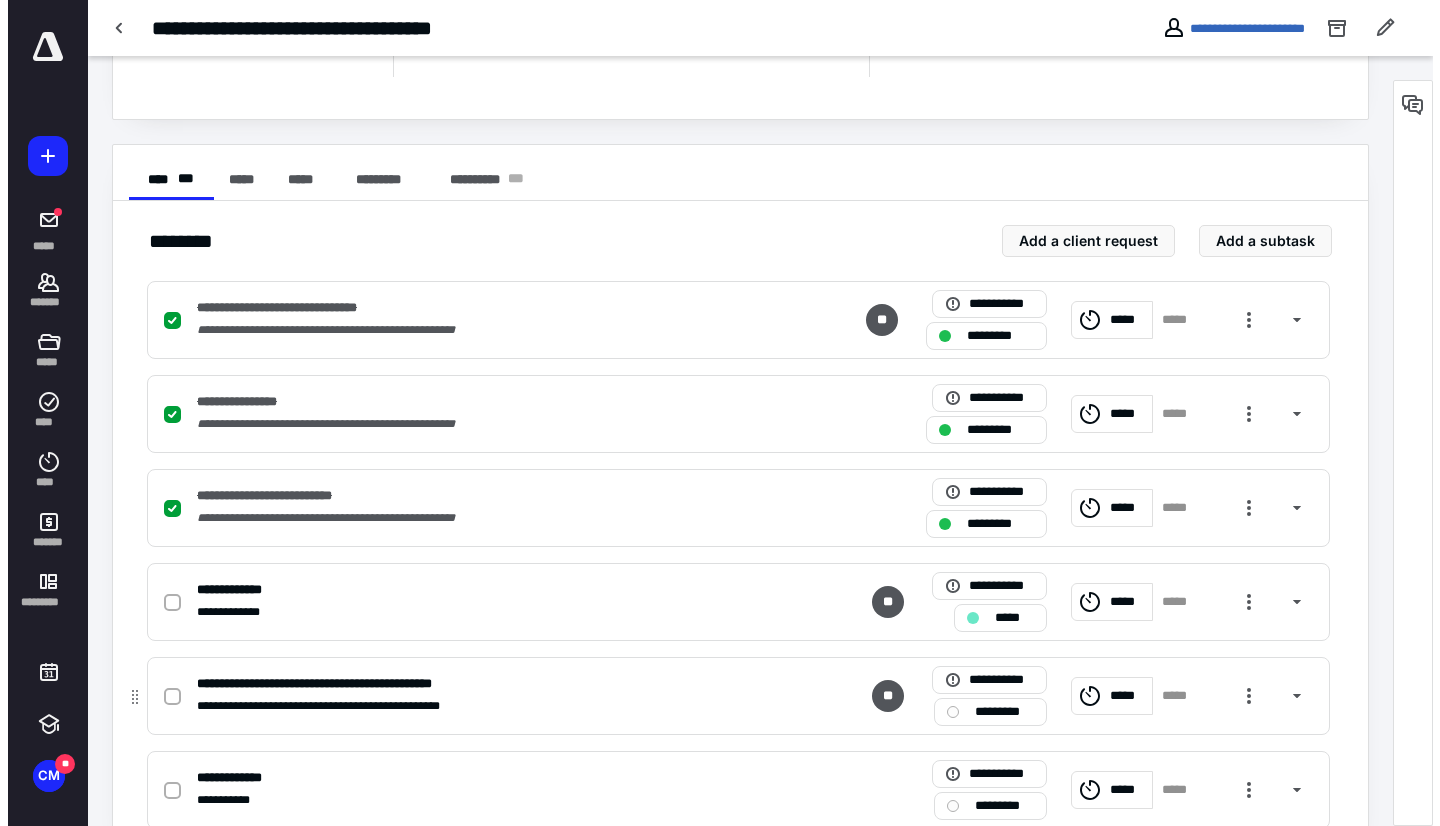 scroll, scrollTop: 300, scrollLeft: 0, axis: vertical 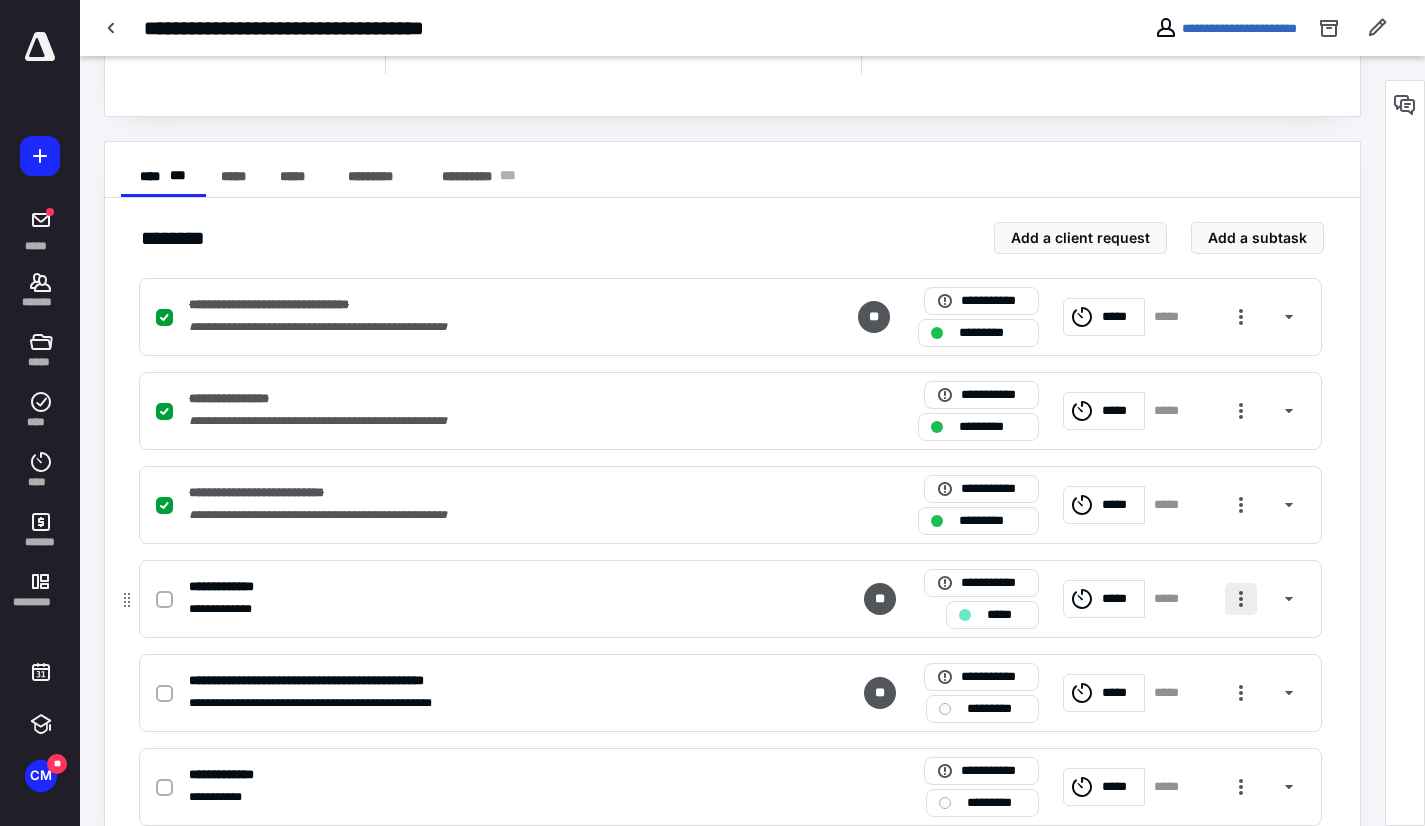 click at bounding box center (1241, 599) 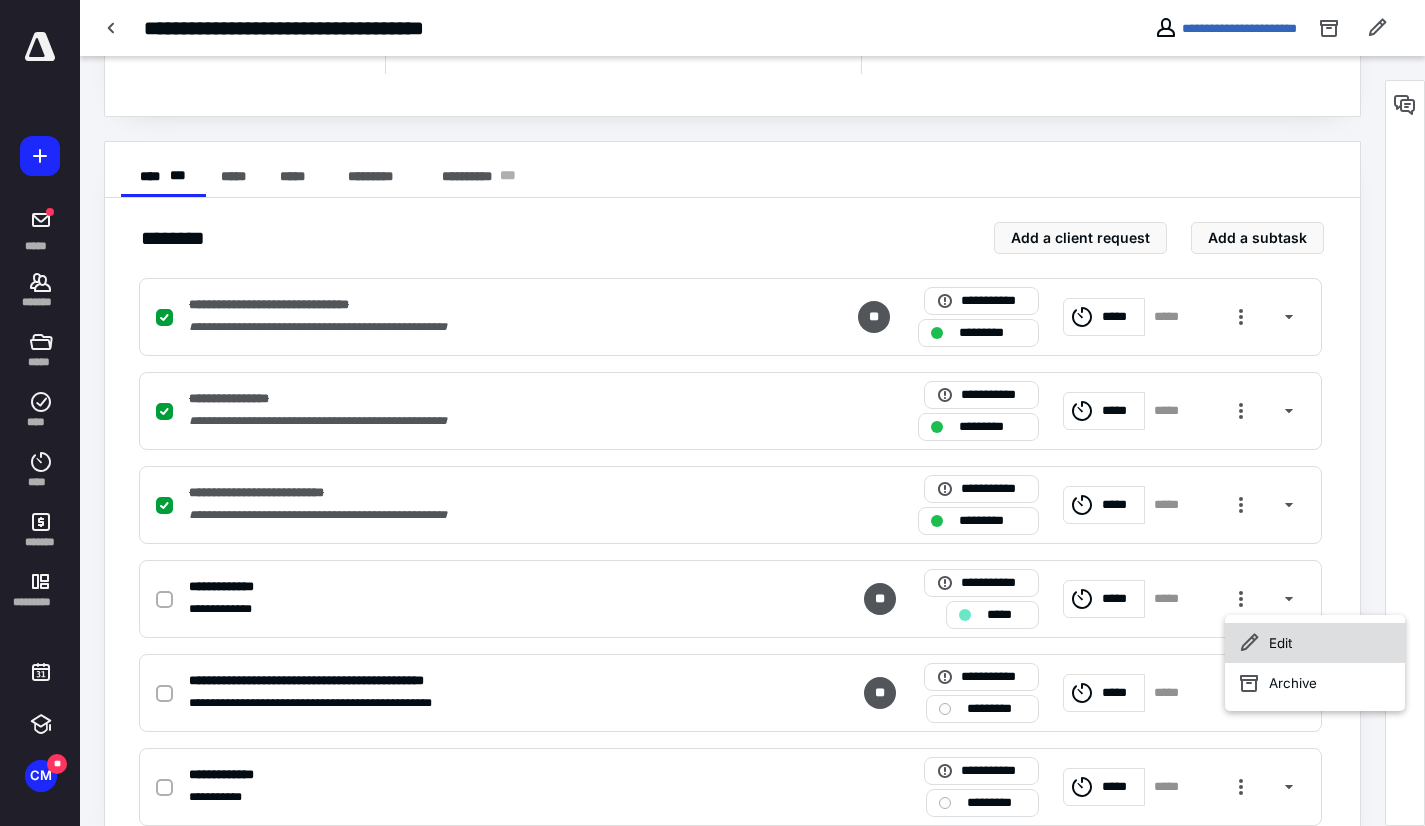 click on "Edit" at bounding box center [1315, 643] 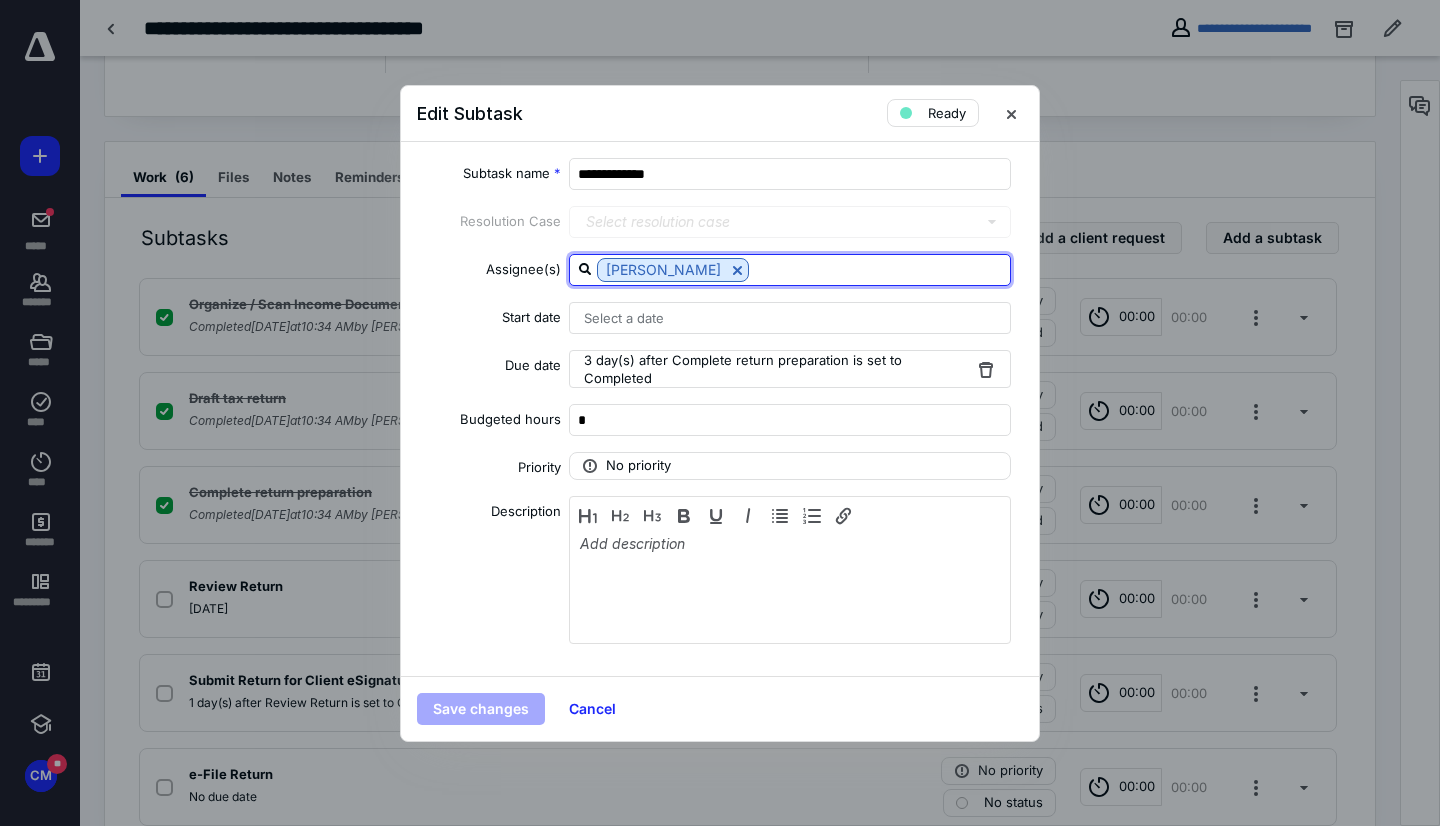 click at bounding box center (879, 269) 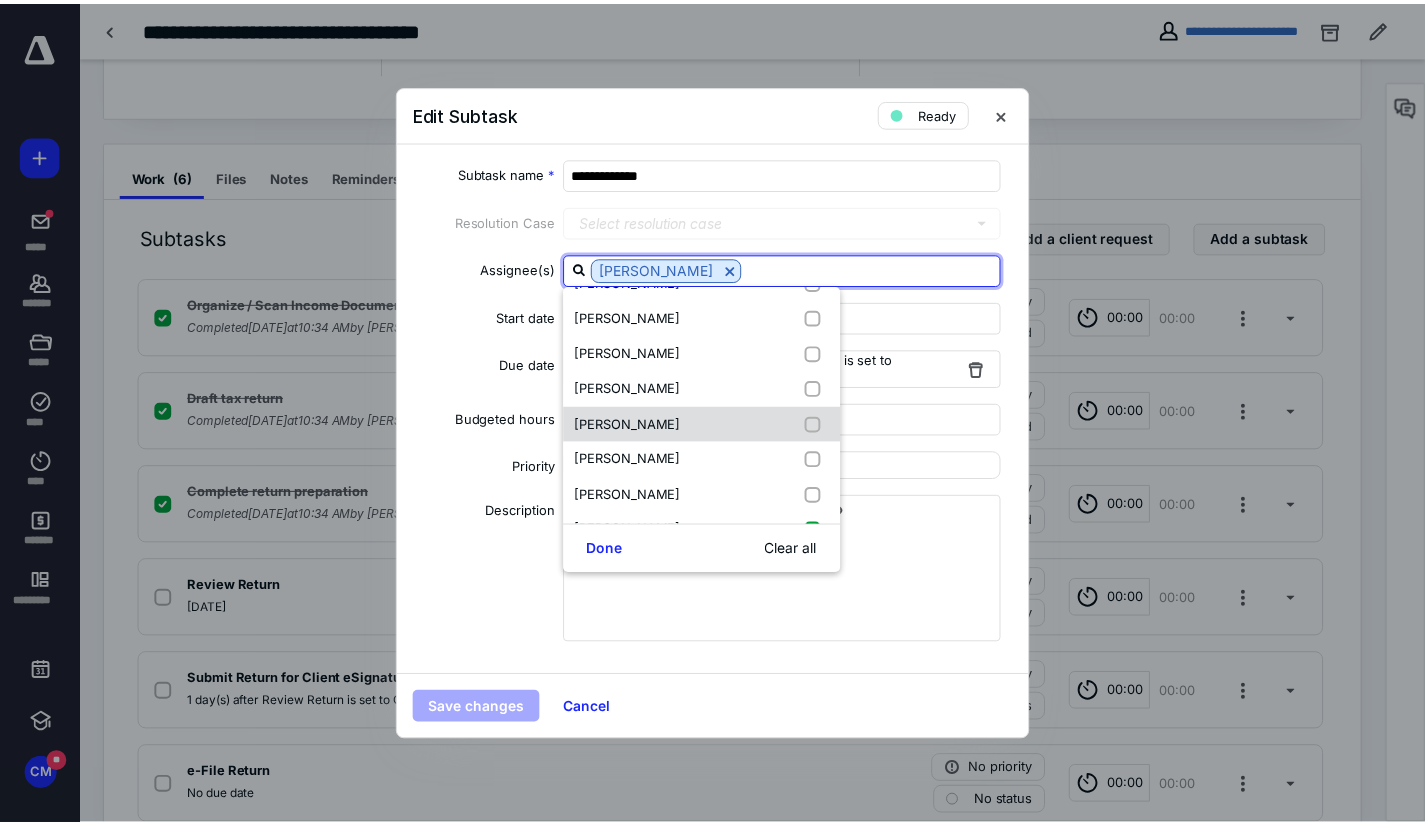 scroll, scrollTop: 0, scrollLeft: 0, axis: both 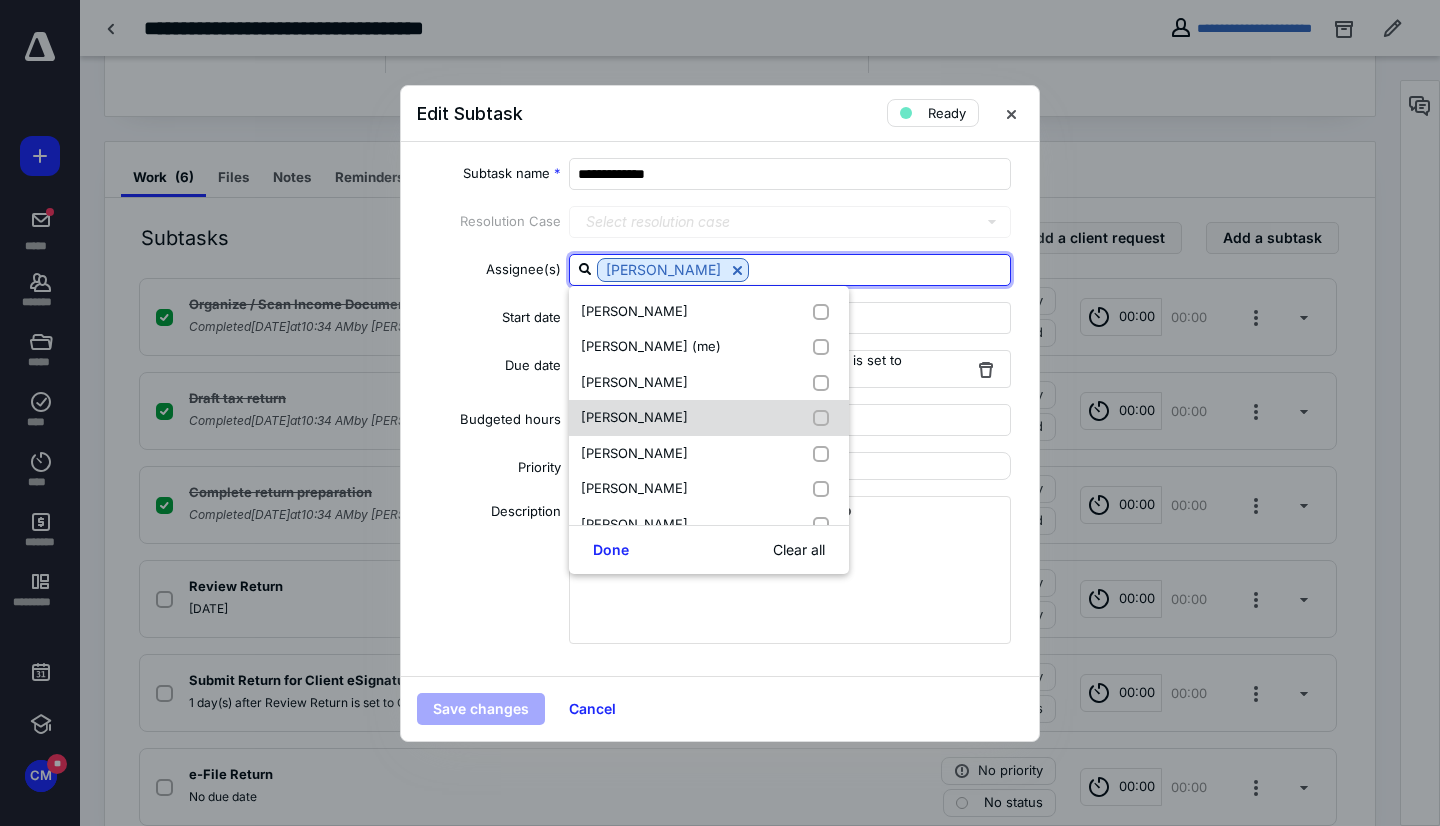 click on "Josie Miller" at bounding box center [709, 418] 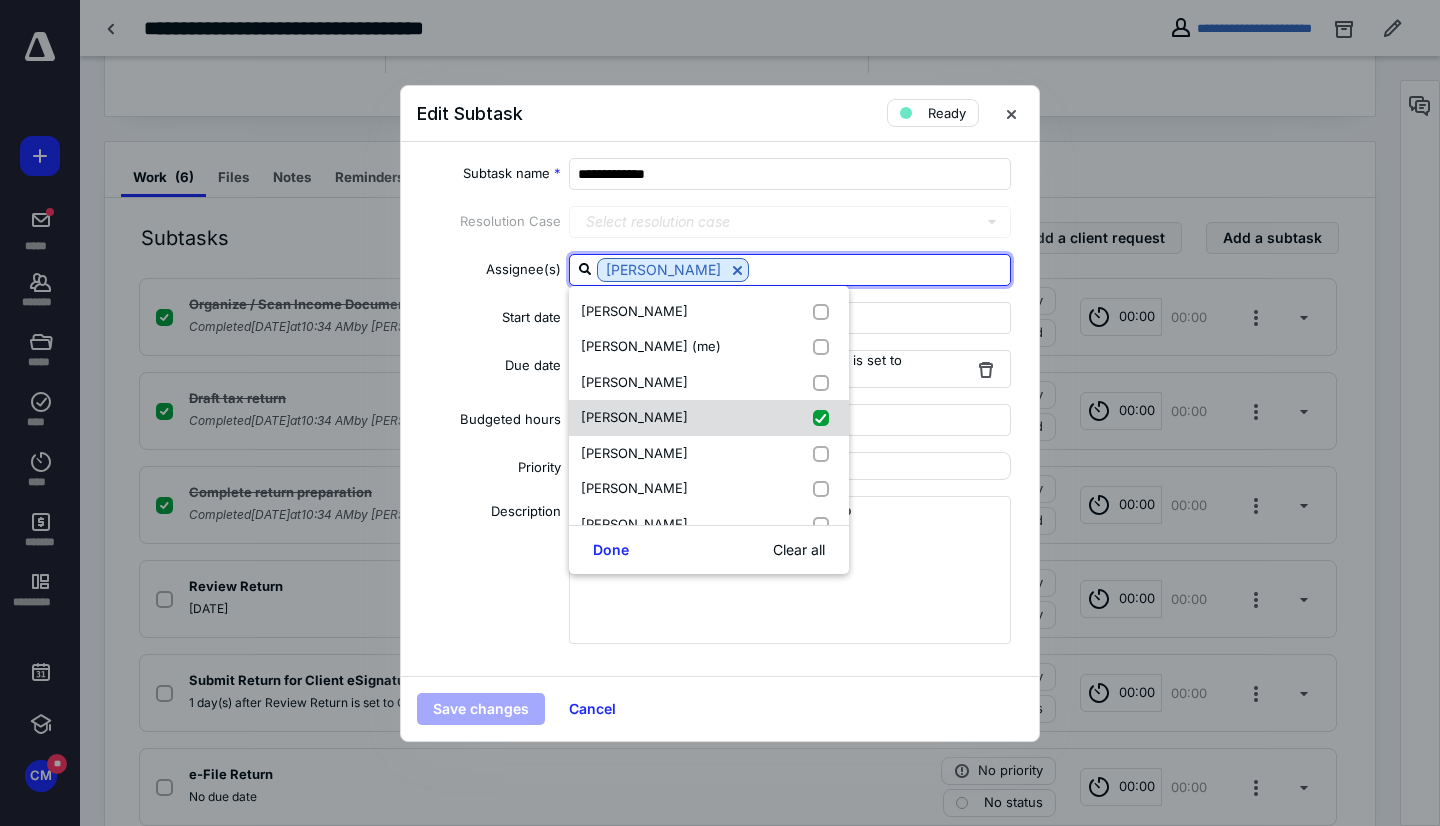 checkbox on "true" 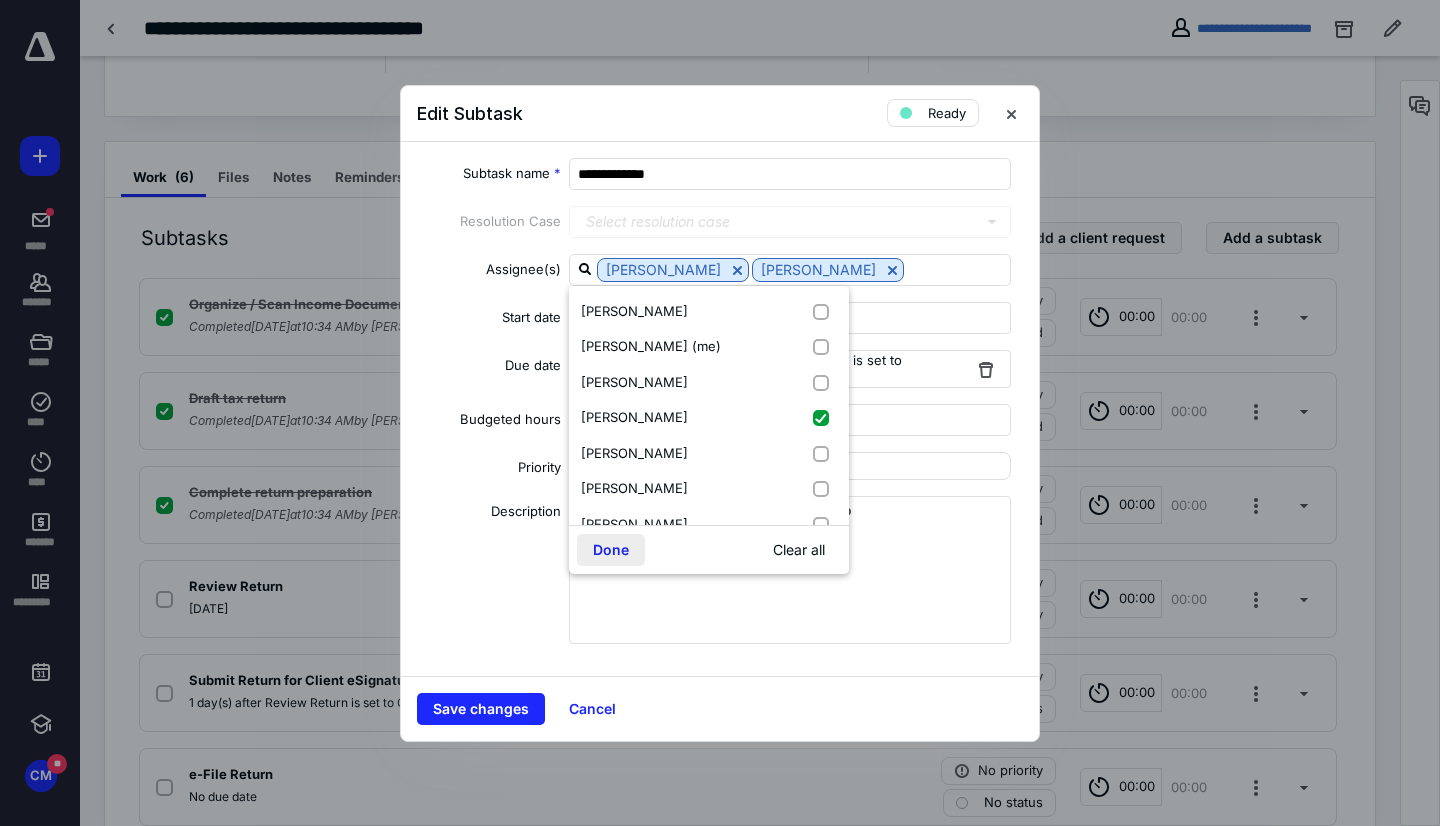 click on "Done" at bounding box center [611, 550] 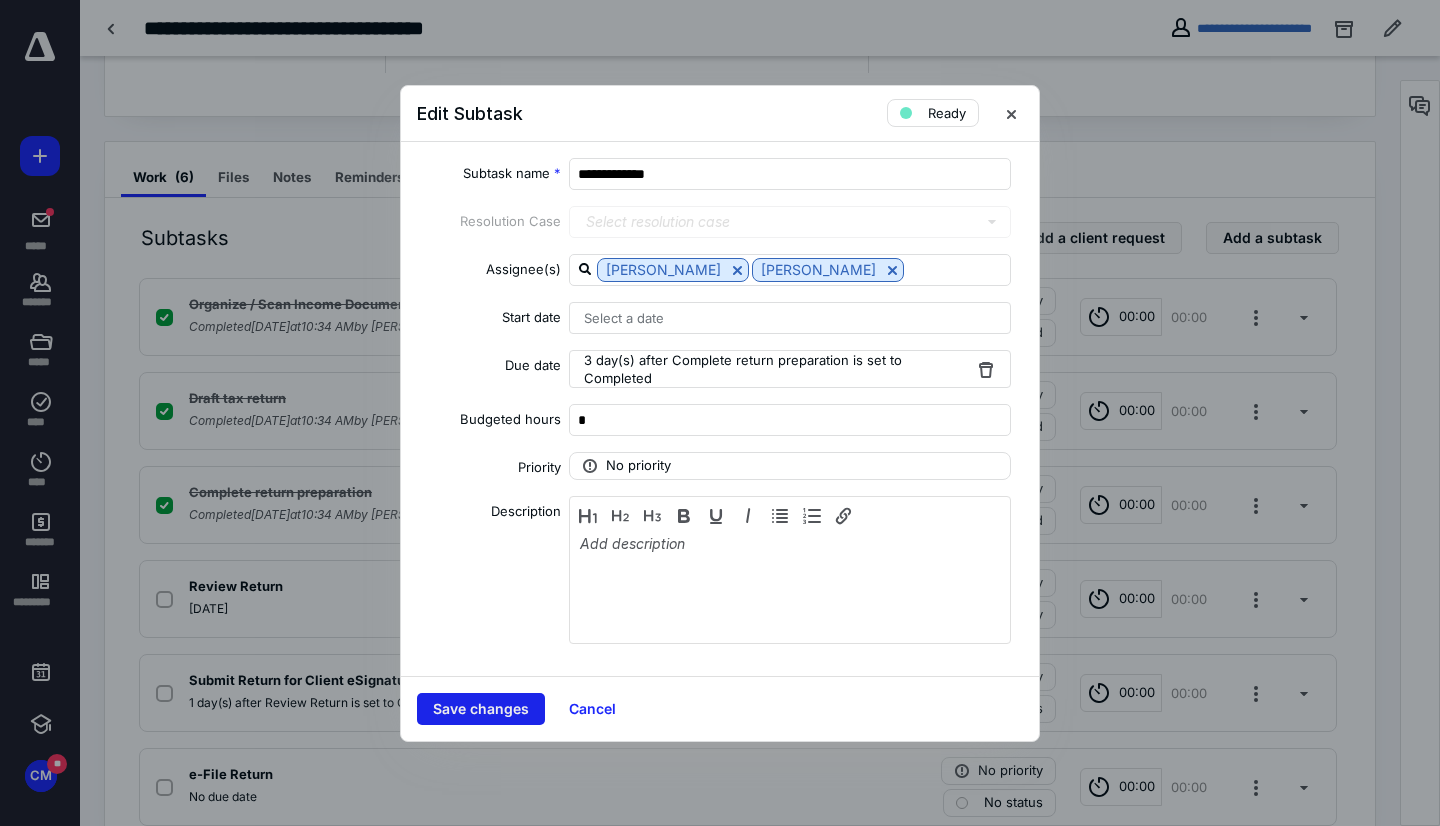 click on "Save changes" at bounding box center [481, 709] 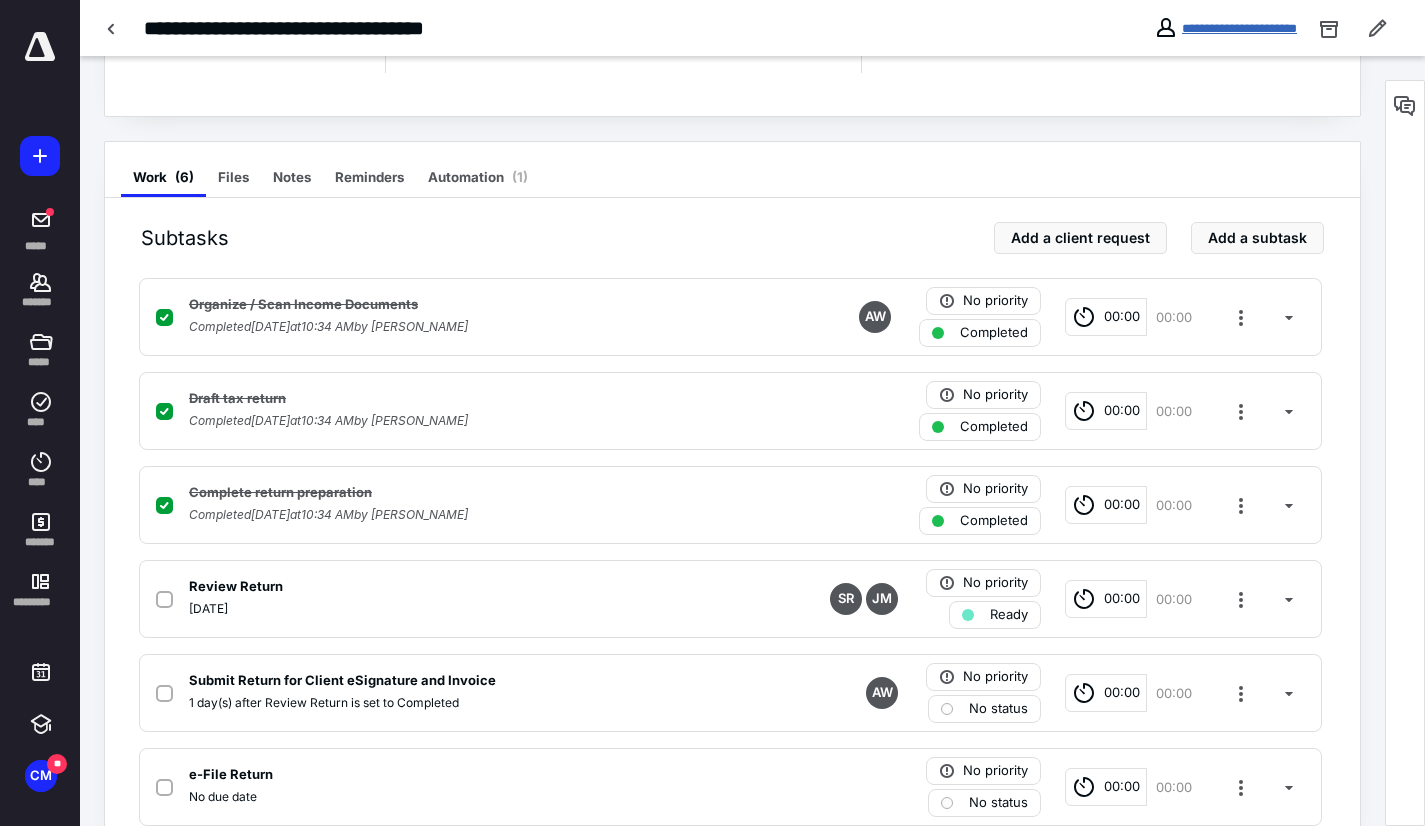 click on "**********" at bounding box center [1239, 28] 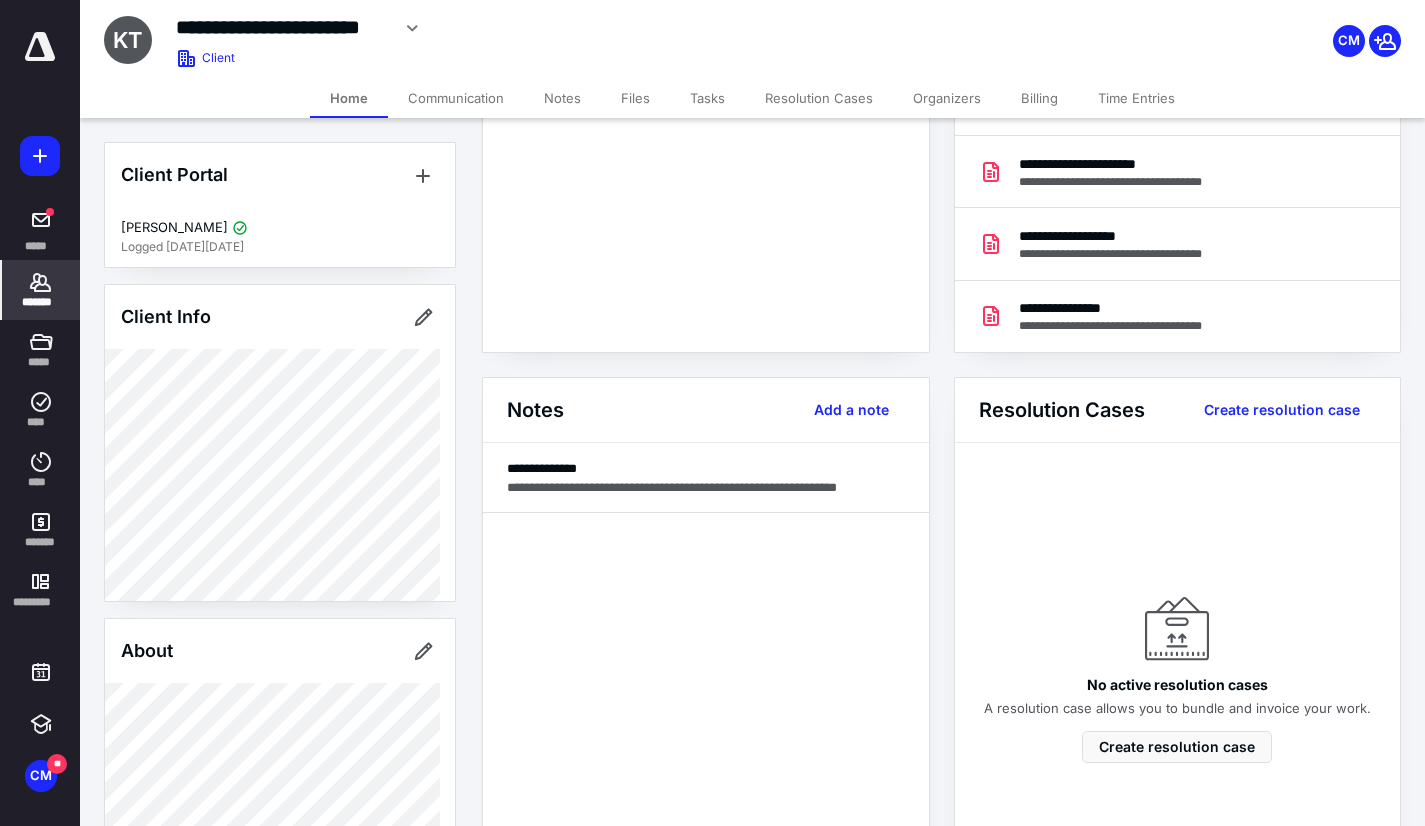 scroll, scrollTop: 300, scrollLeft: 0, axis: vertical 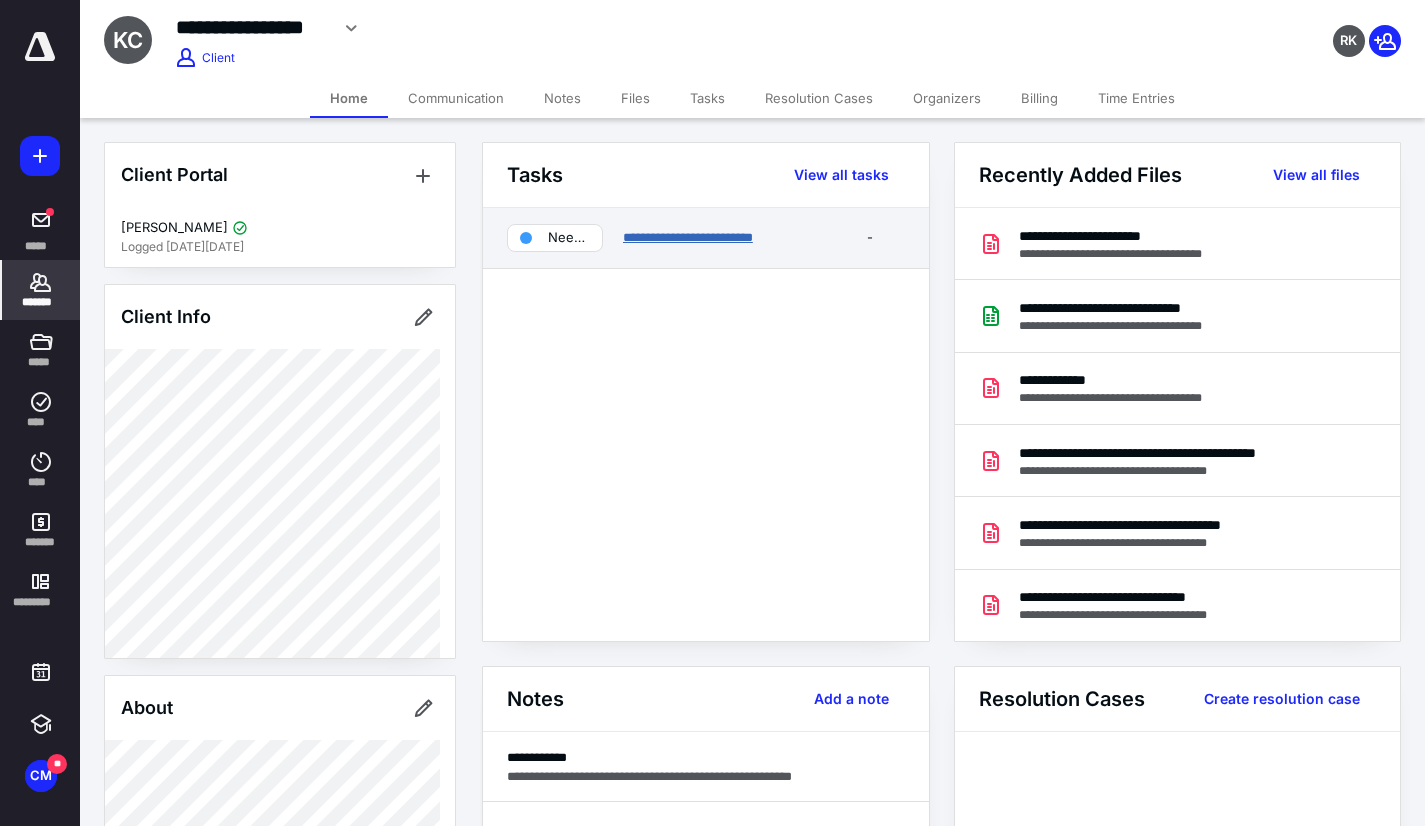 click on "**********" at bounding box center [688, 237] 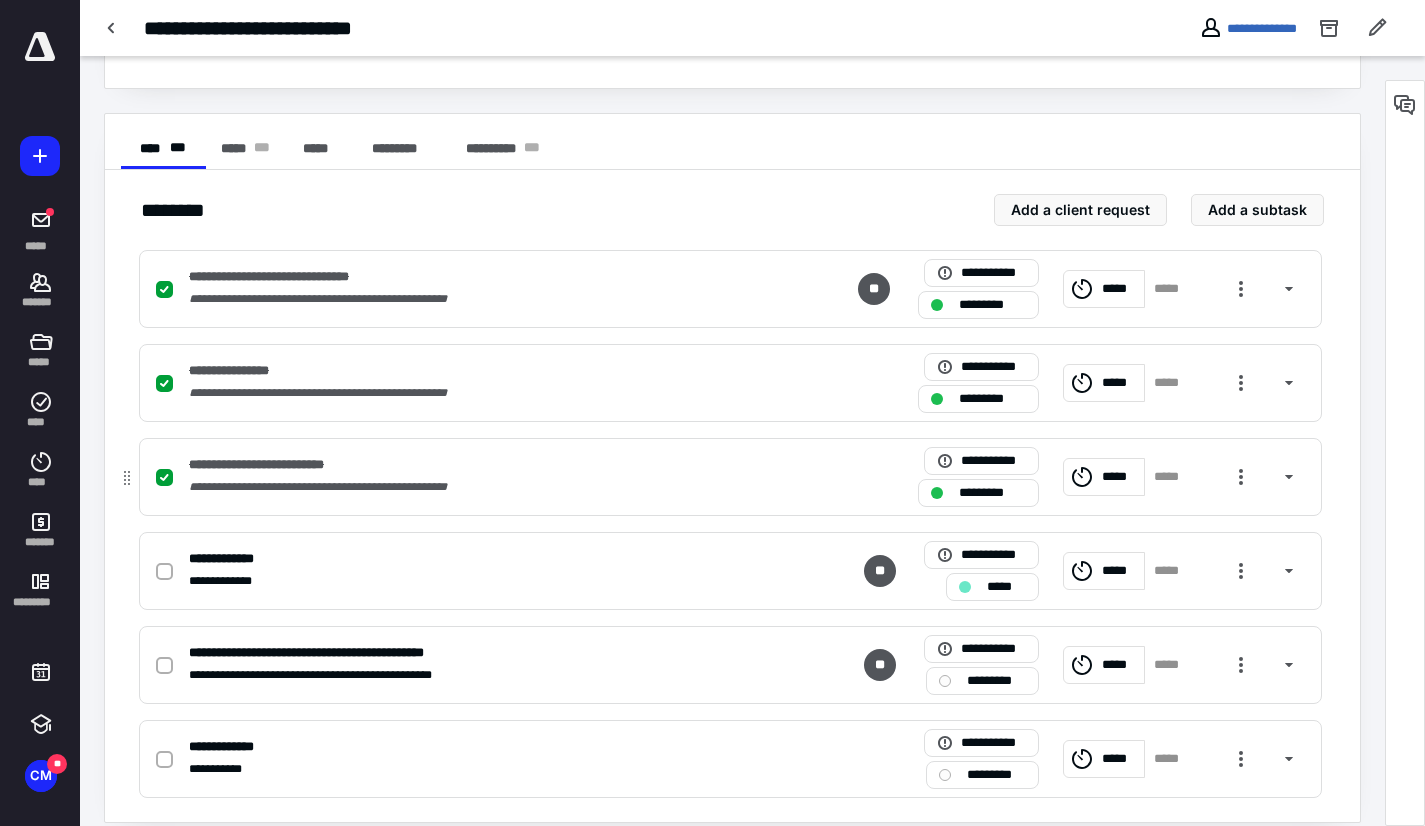scroll, scrollTop: 349, scrollLeft: 0, axis: vertical 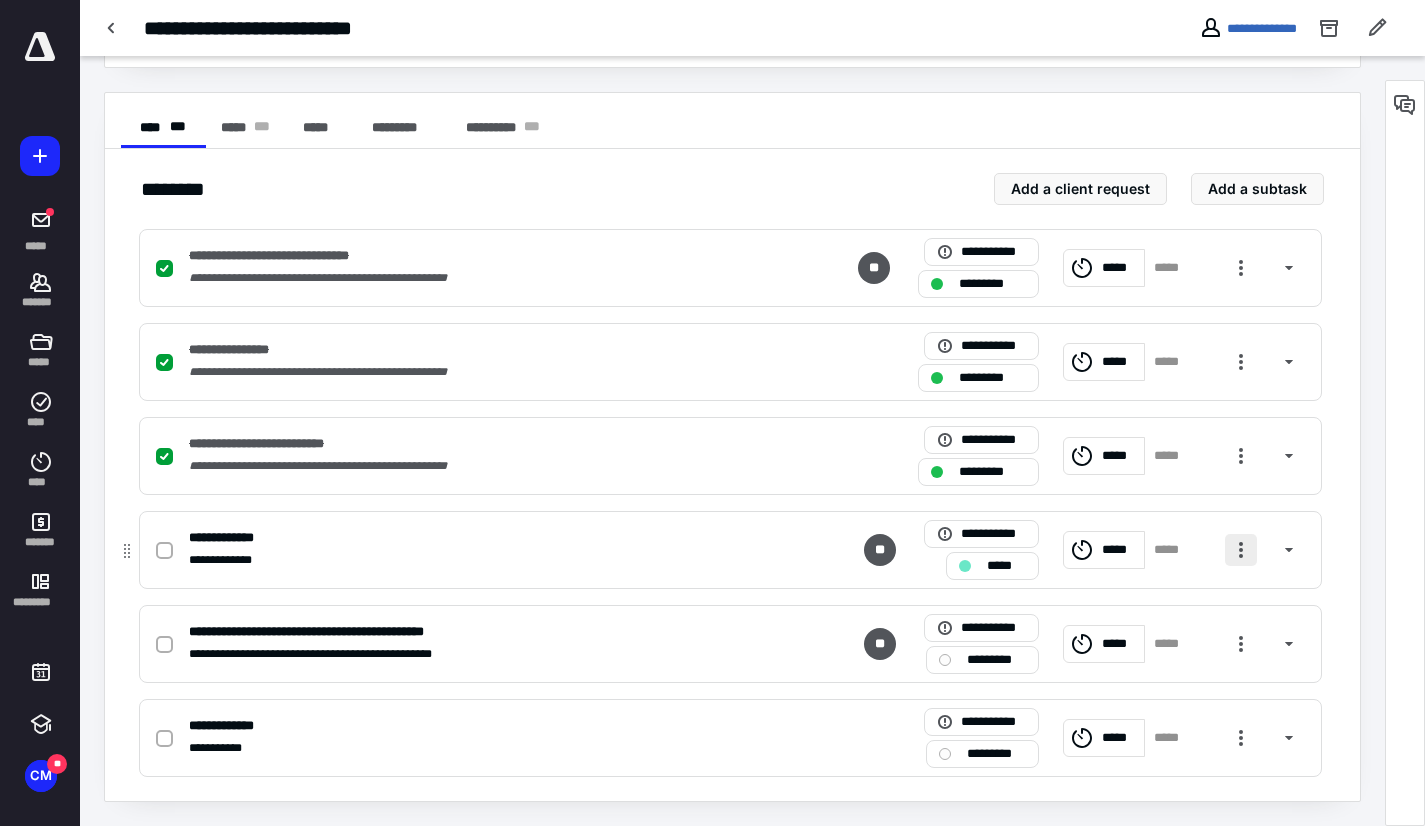 click at bounding box center (1241, 550) 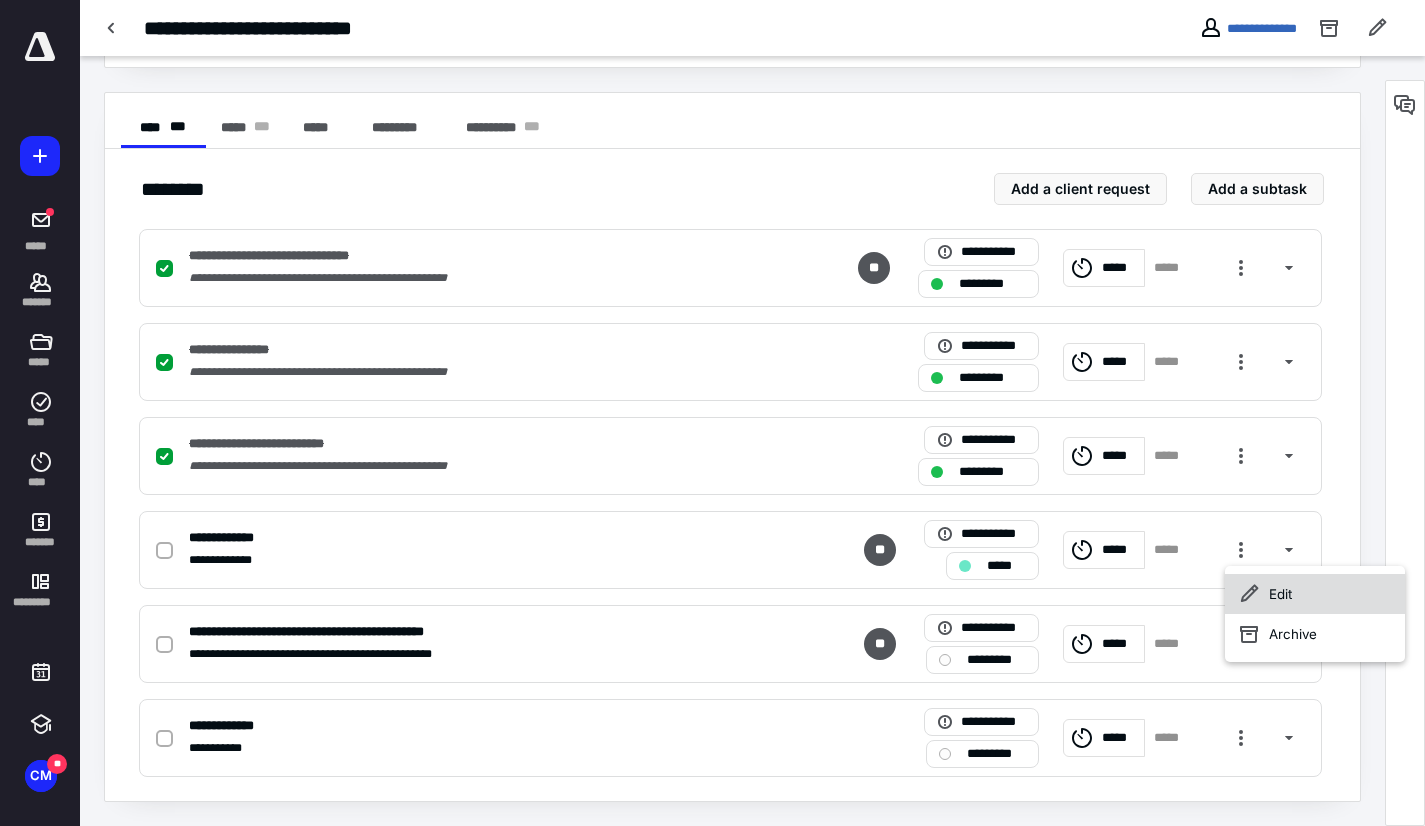 click on "Edit" at bounding box center (1315, 594) 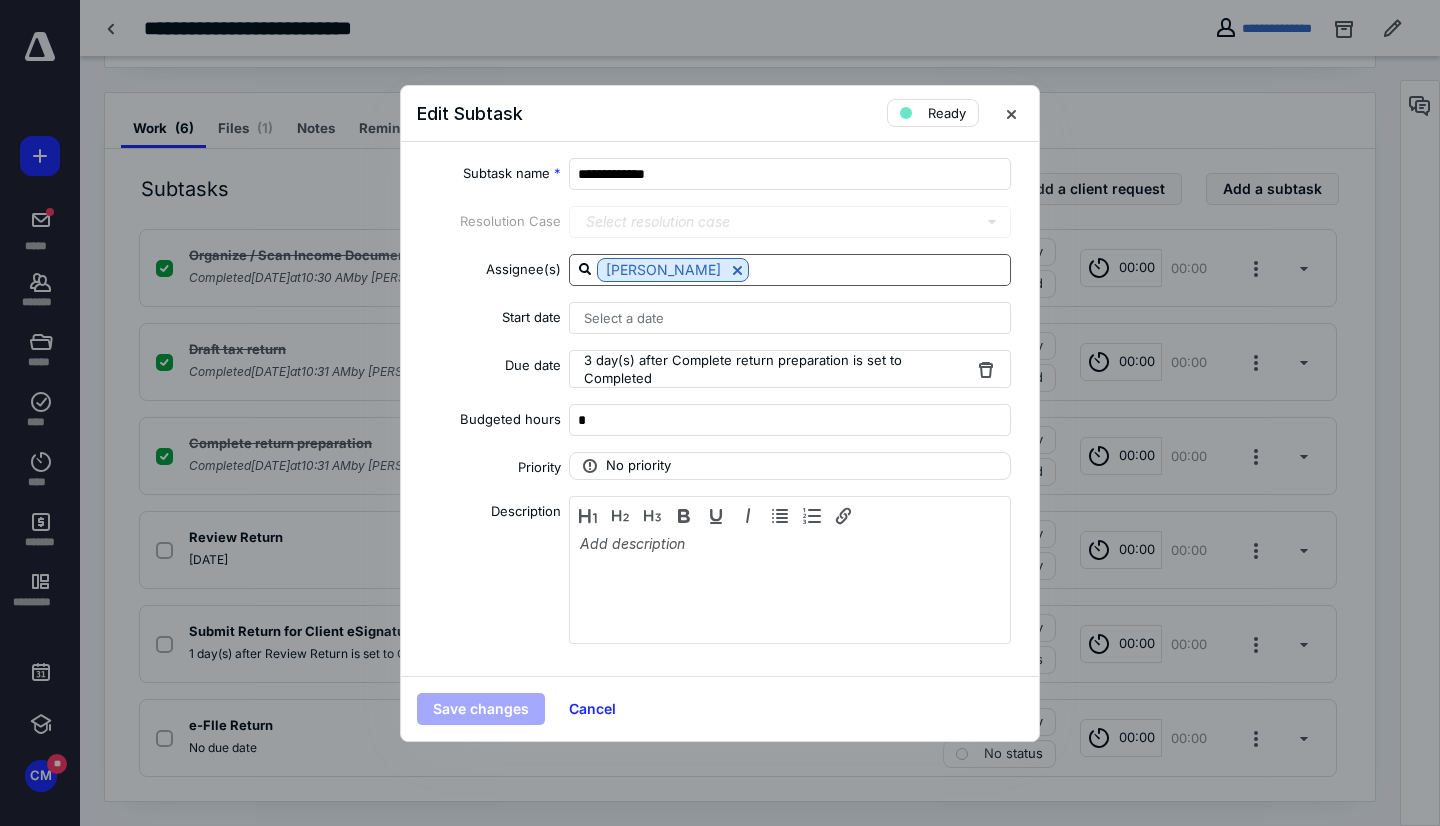 click at bounding box center [879, 269] 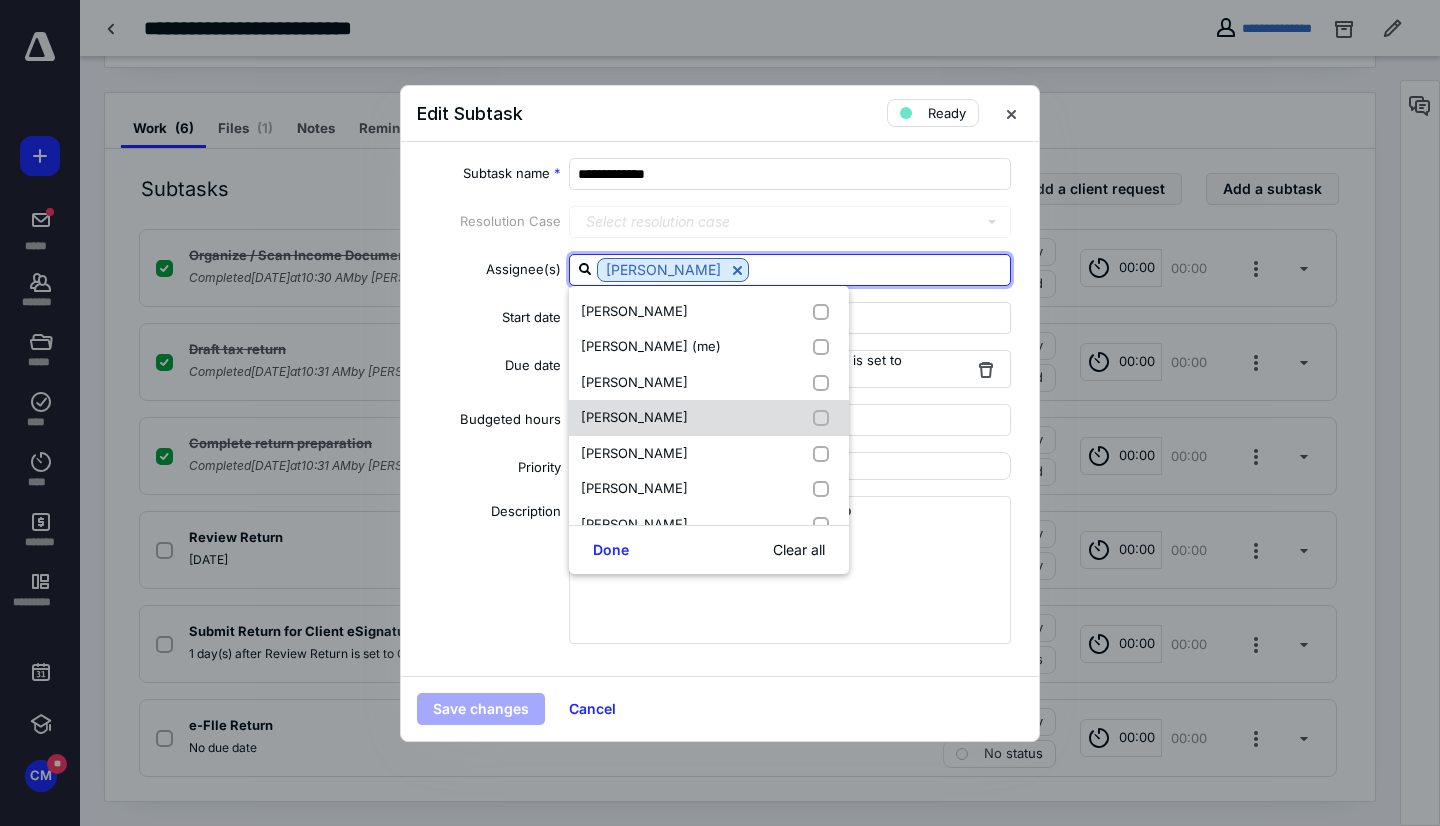 click on "Josie Miller" at bounding box center [709, 418] 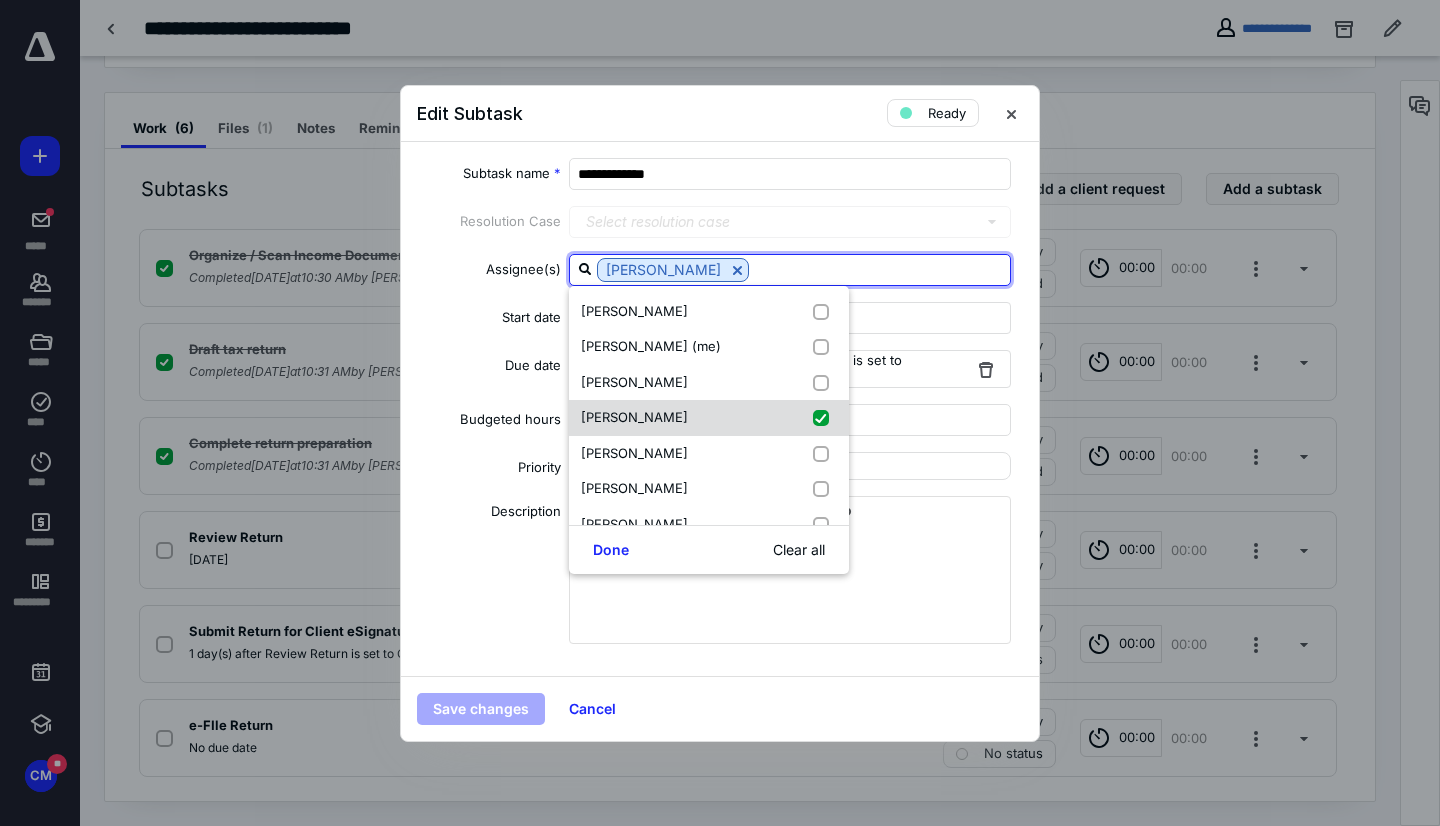 checkbox on "true" 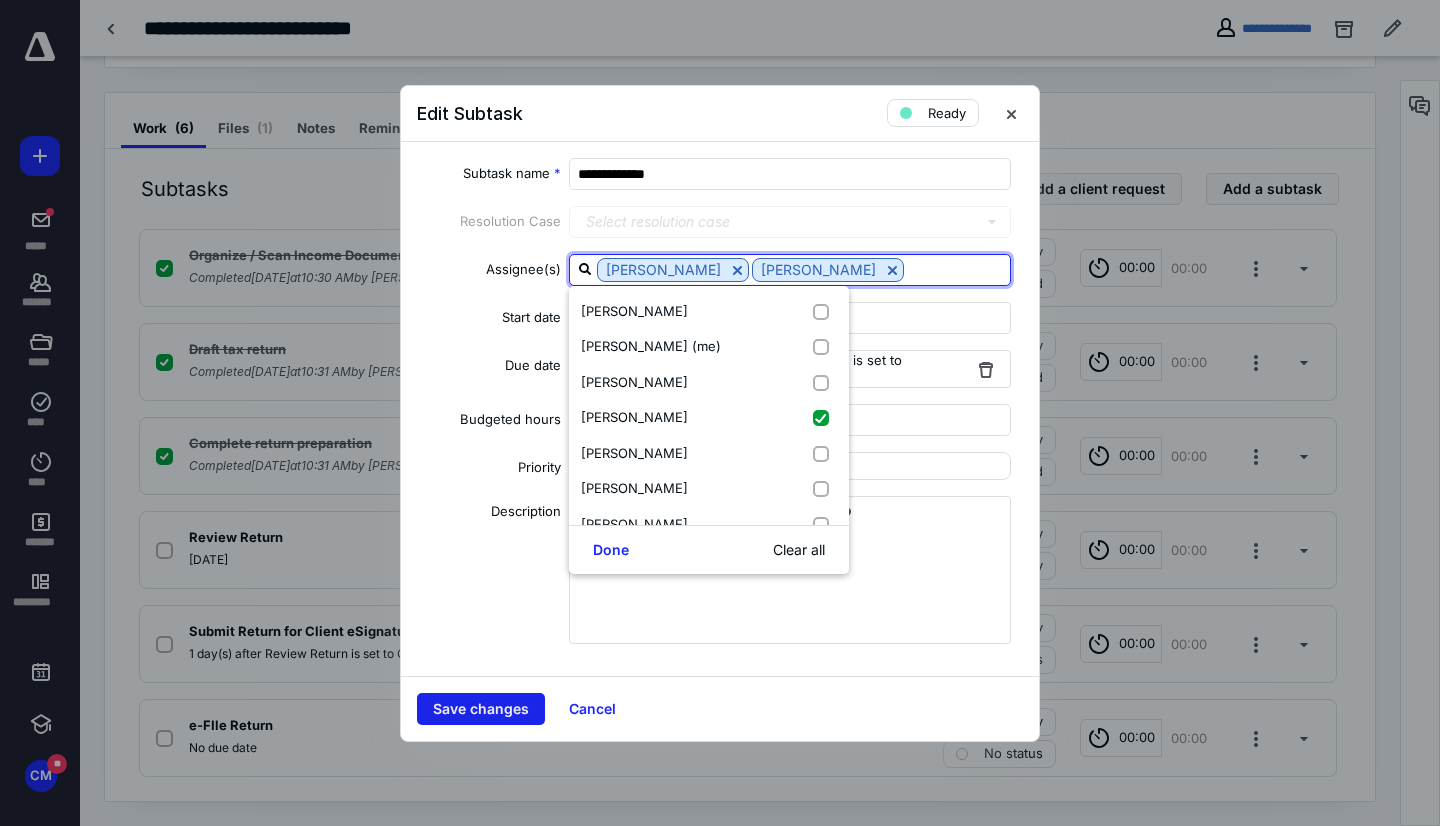 click on "Save changes" at bounding box center [481, 709] 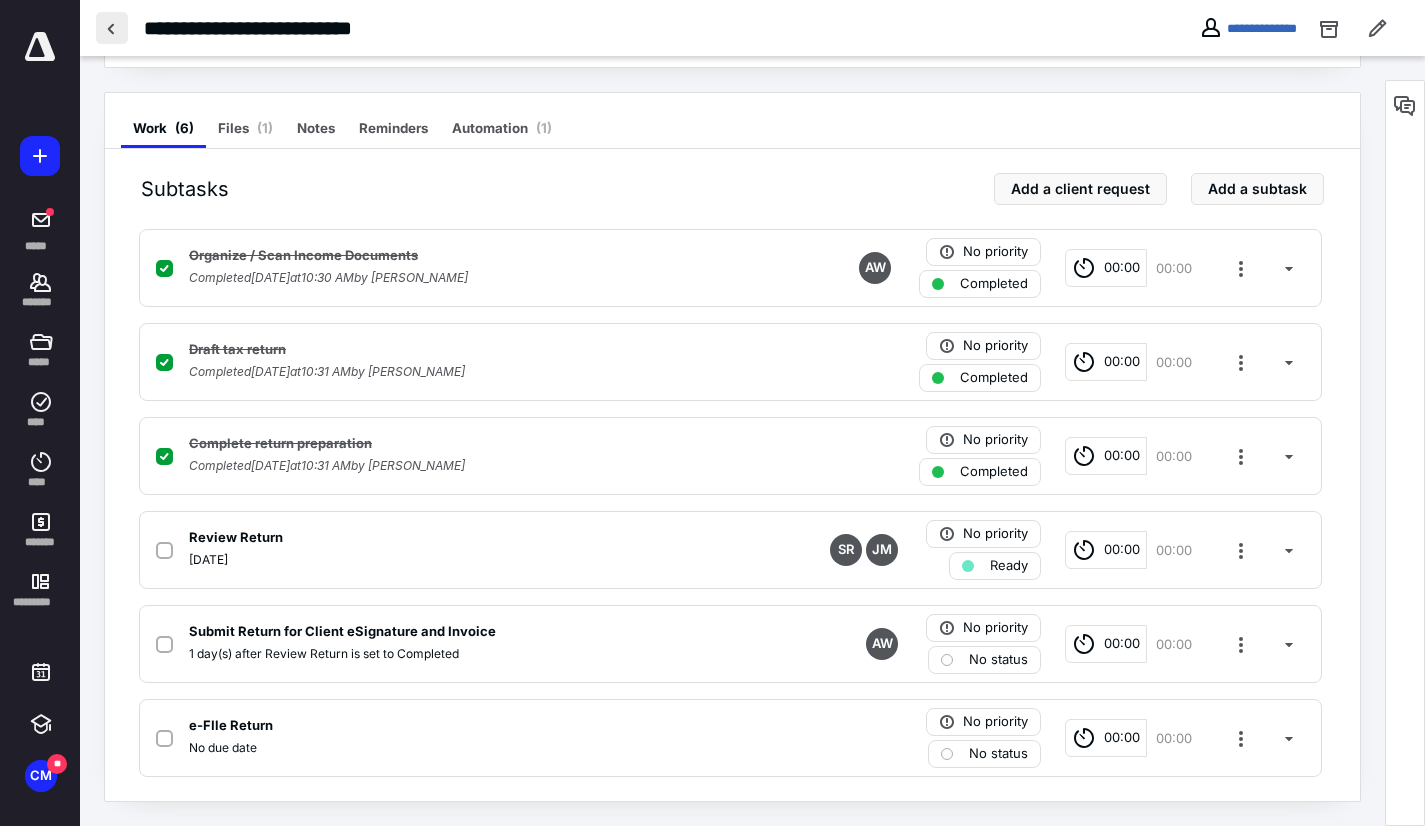 click at bounding box center [112, 28] 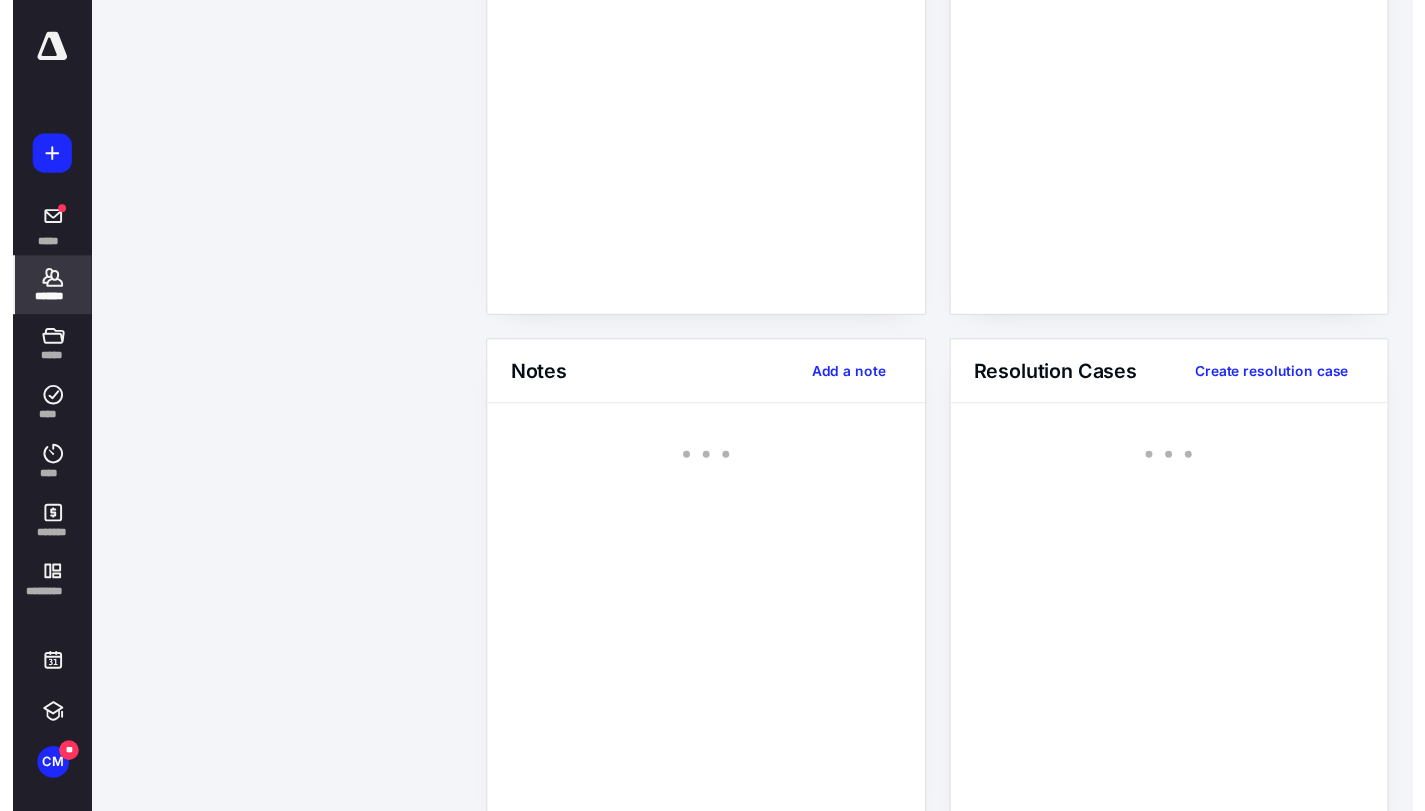 scroll, scrollTop: 0, scrollLeft: 0, axis: both 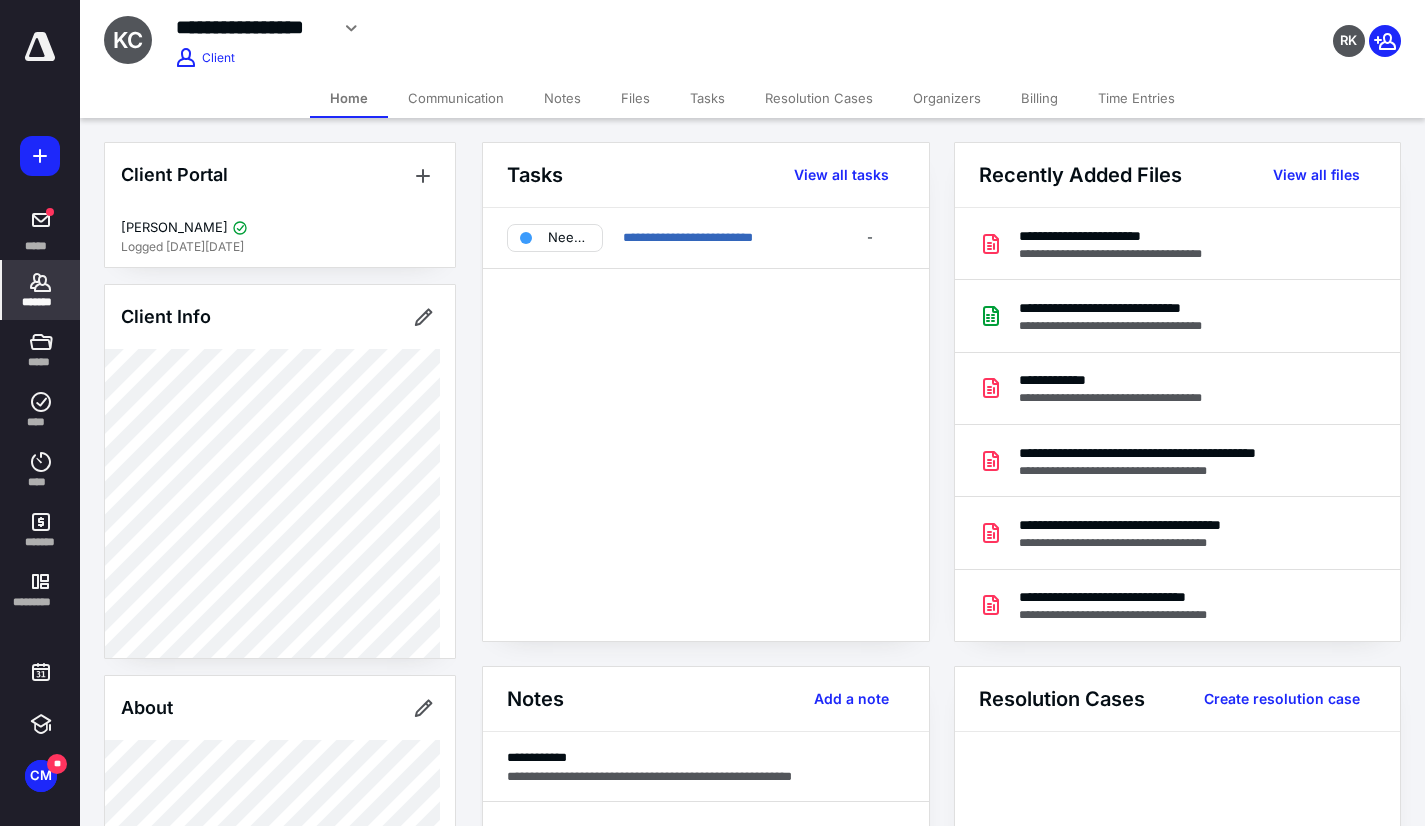 click on "Tasks" at bounding box center (707, 98) 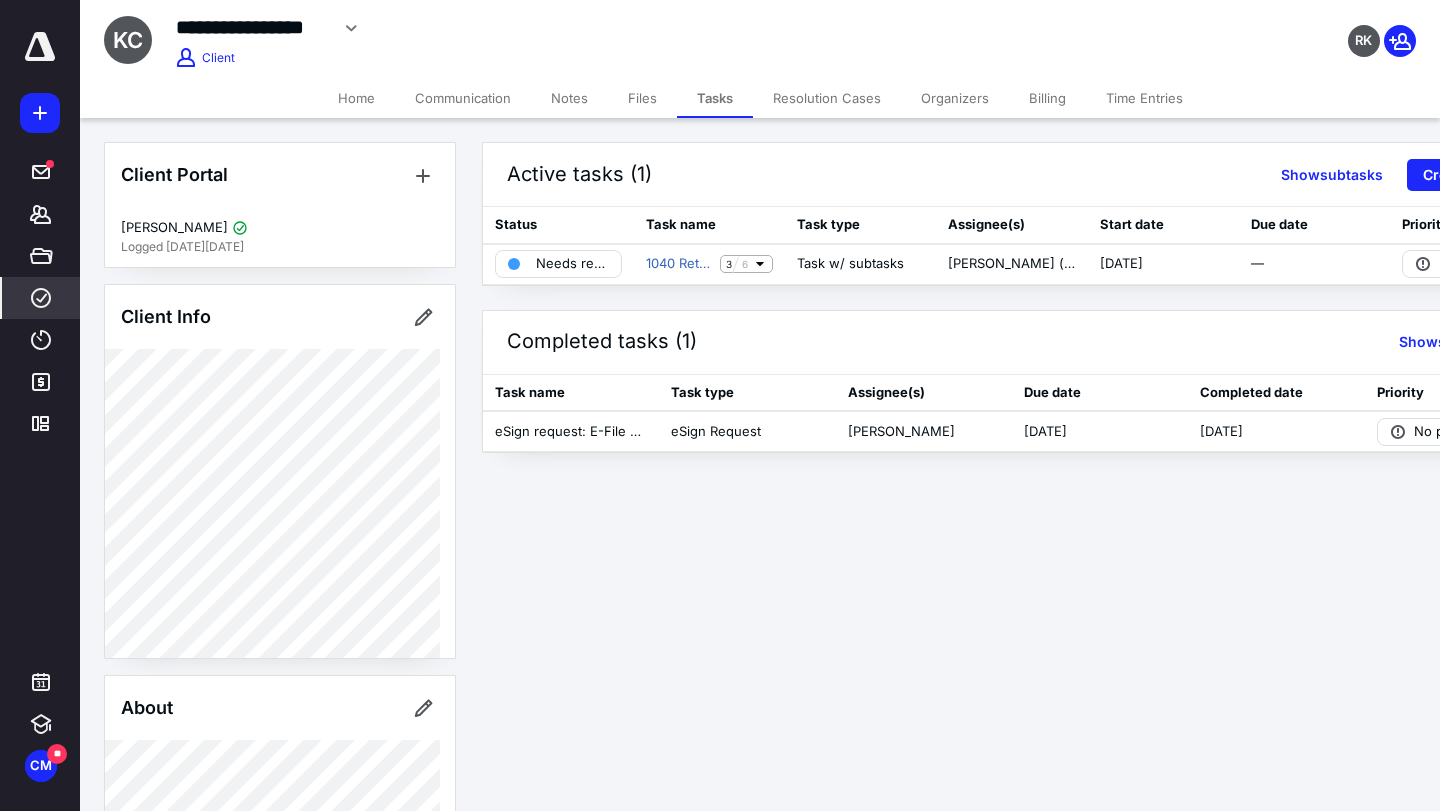 click 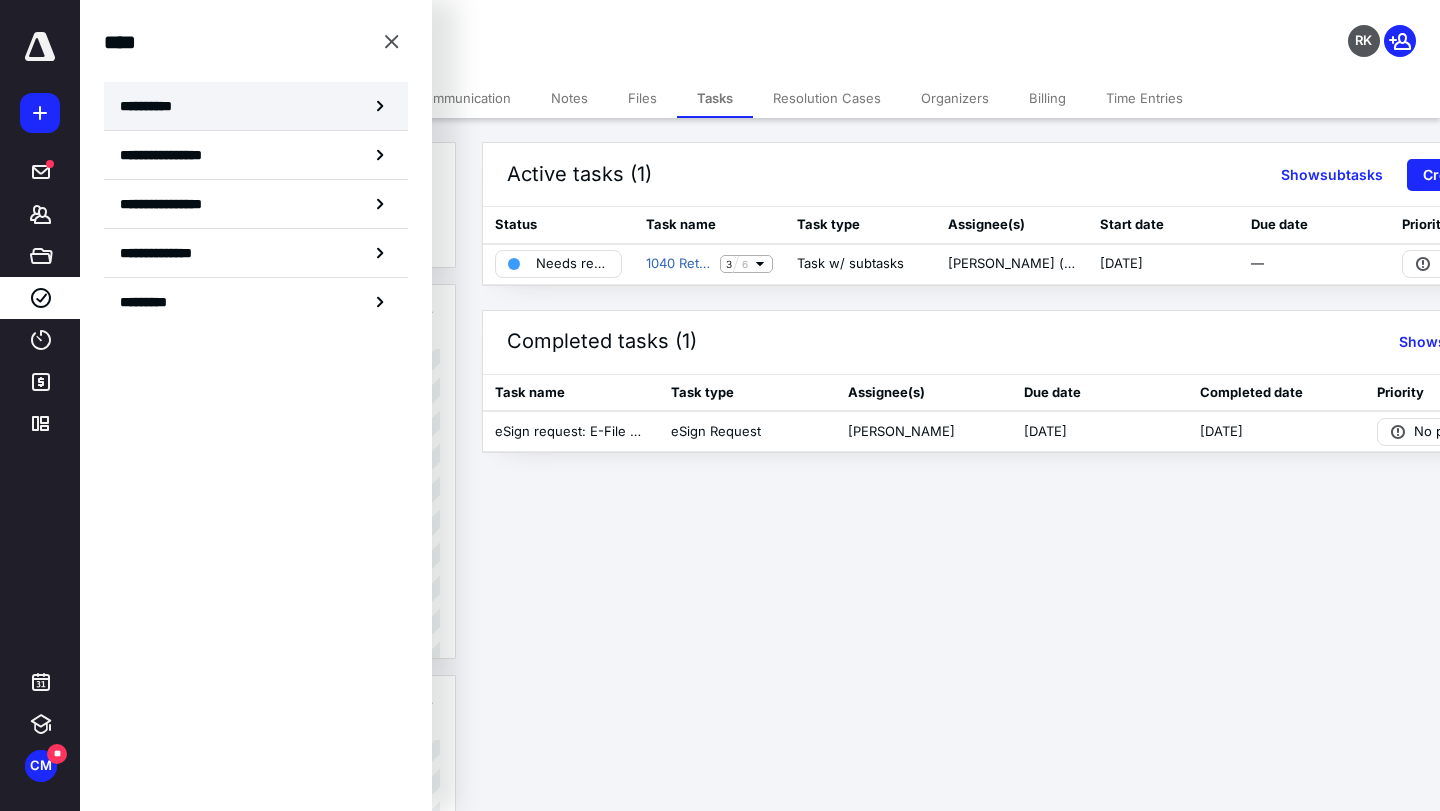 click on "**********" at bounding box center (153, 106) 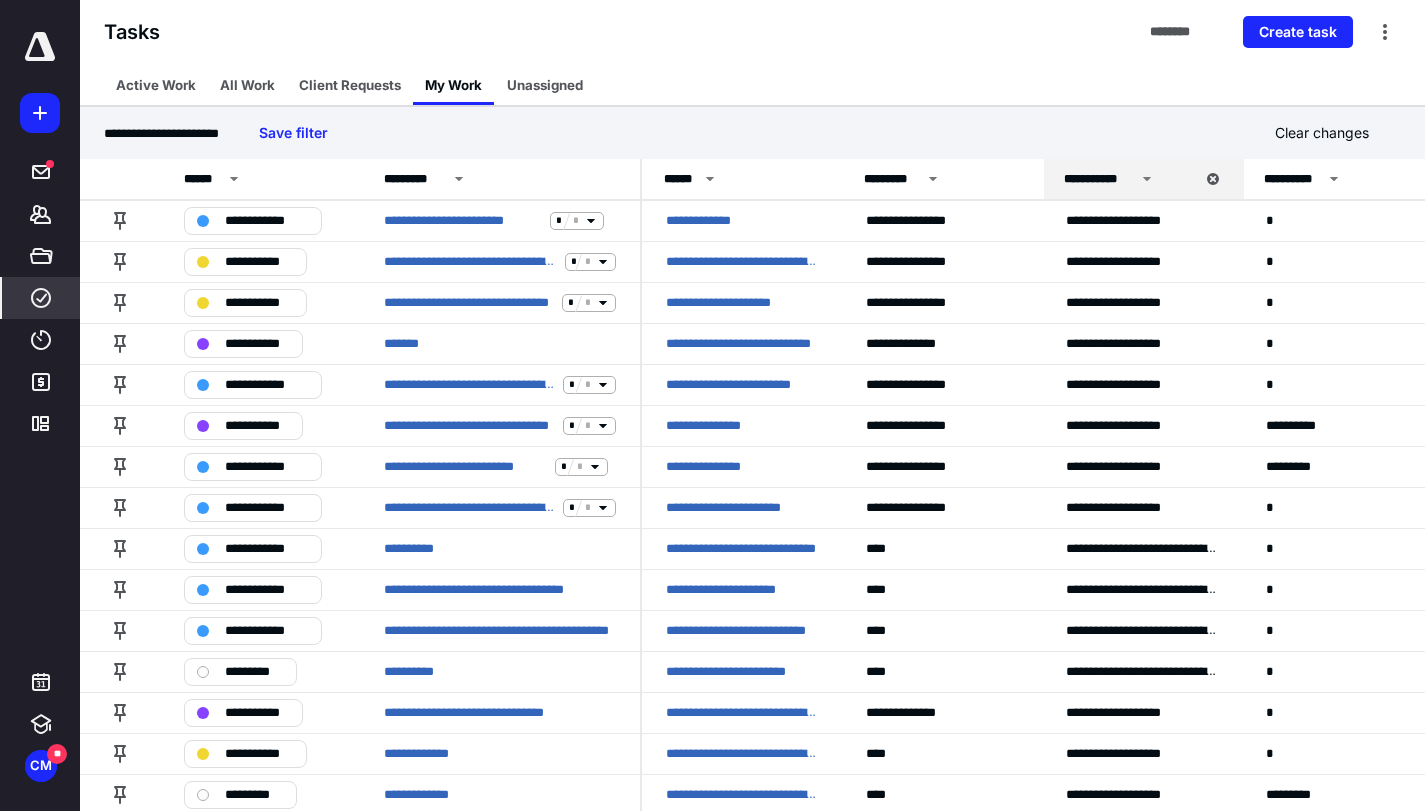 click 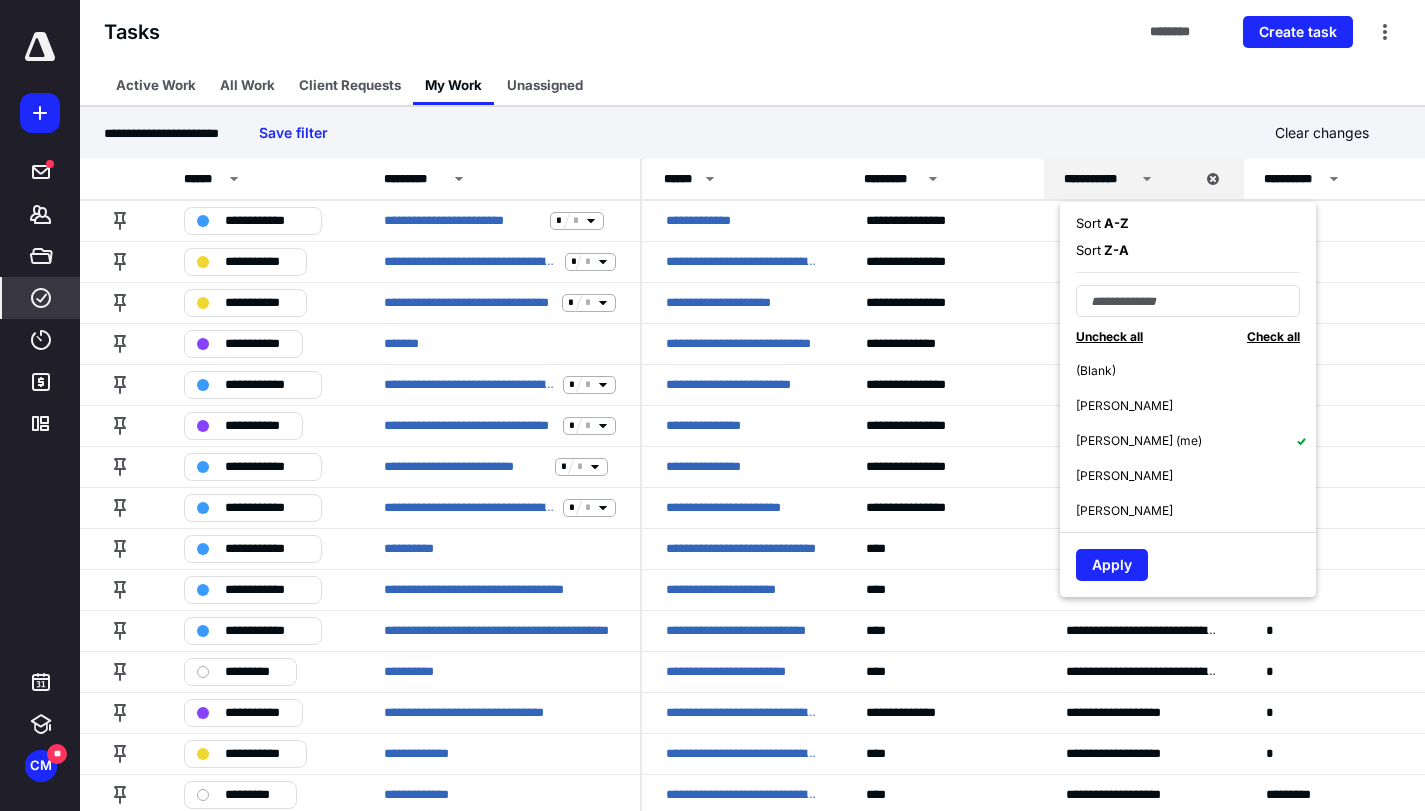 click on "Celia McKimmey (me)" at bounding box center [1196, 440] 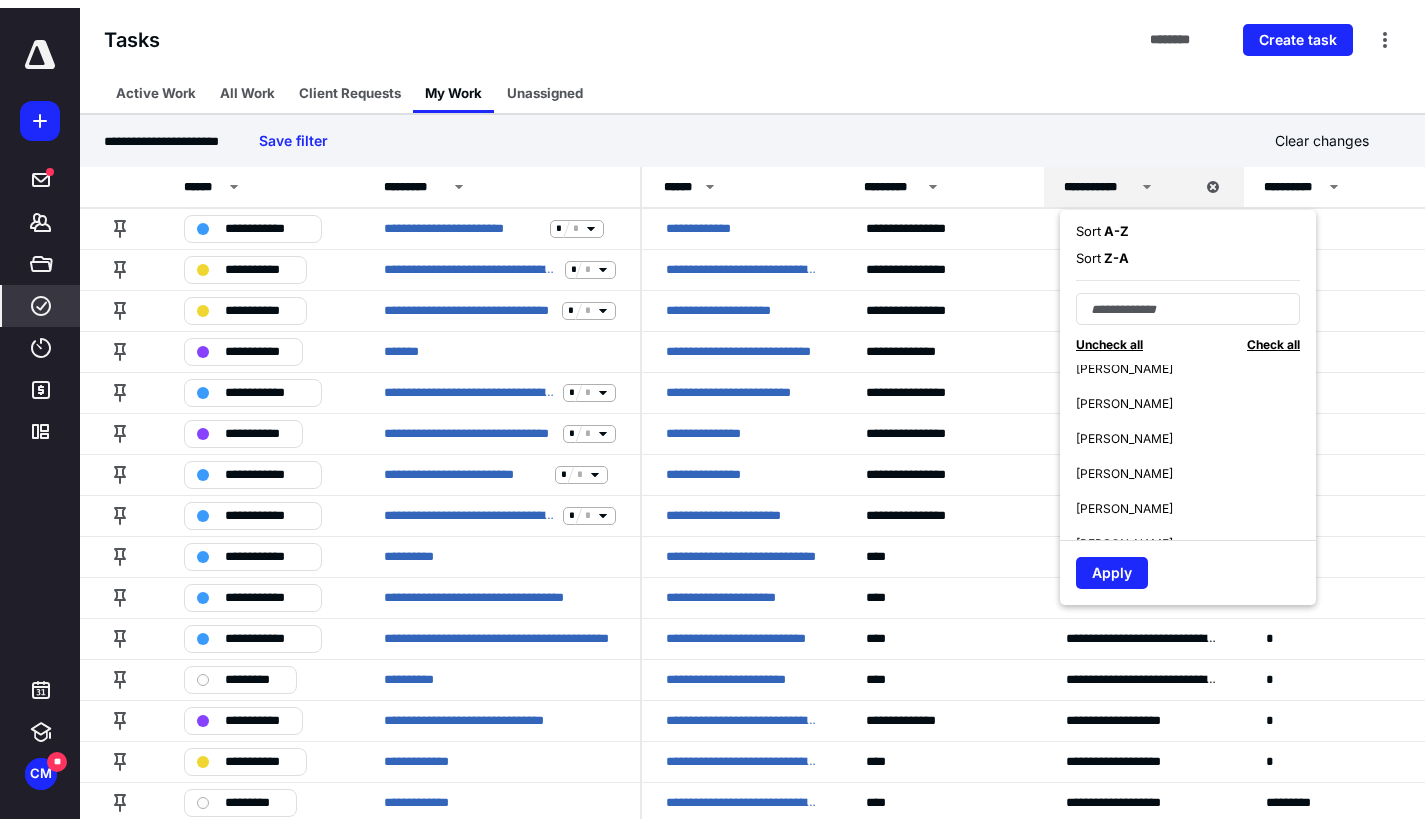 scroll, scrollTop: 600, scrollLeft: 0, axis: vertical 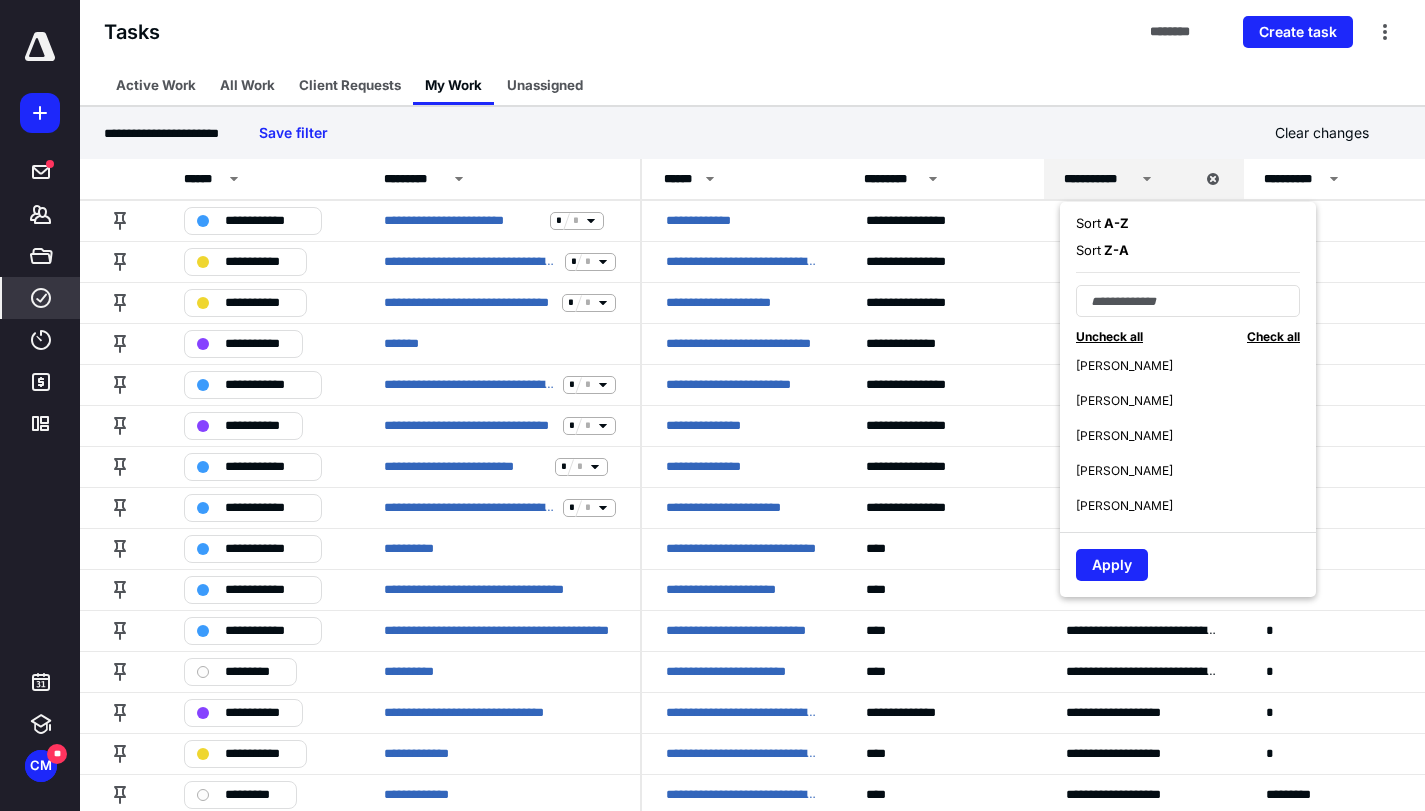 click on "Stephen Ragland" at bounding box center (1124, 506) 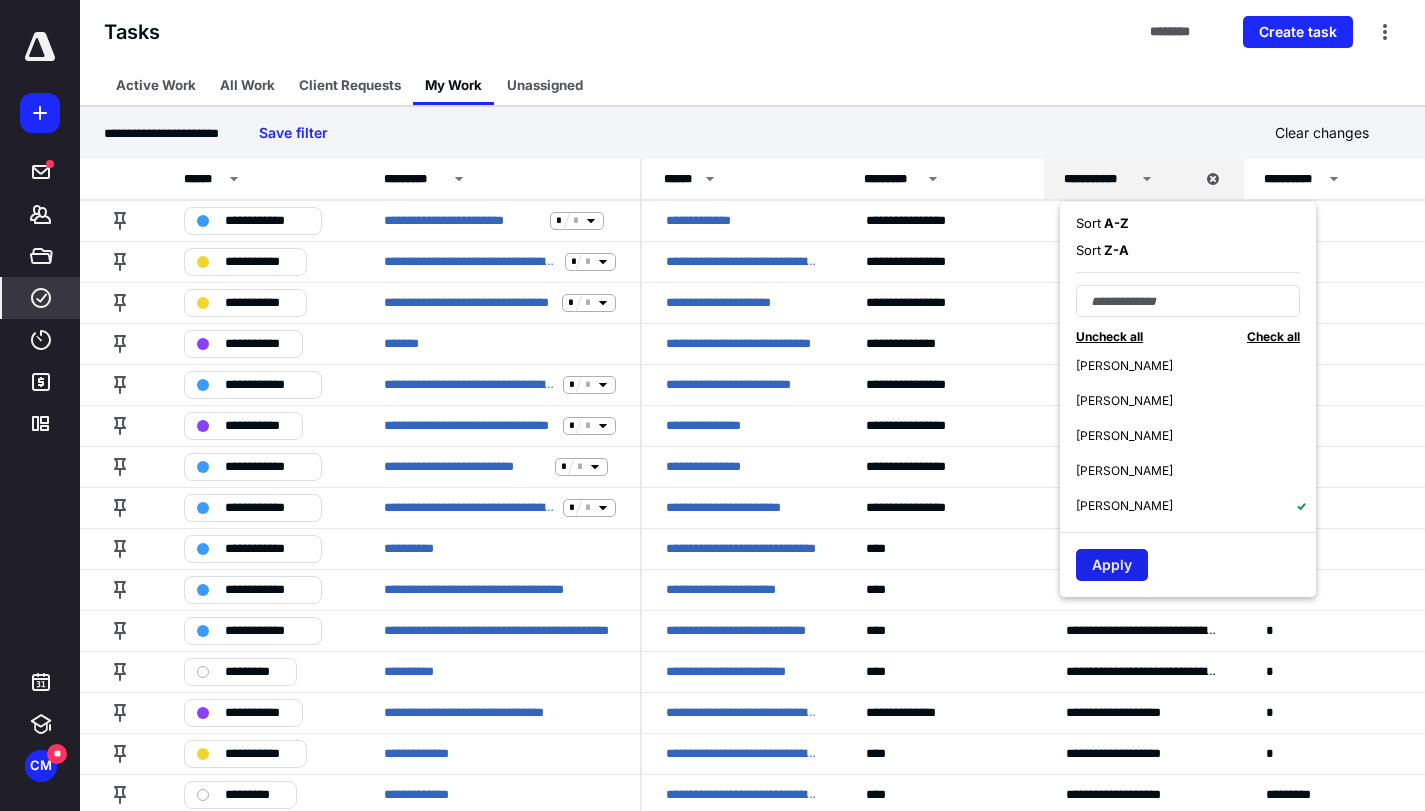click on "Apply" at bounding box center (1112, 565) 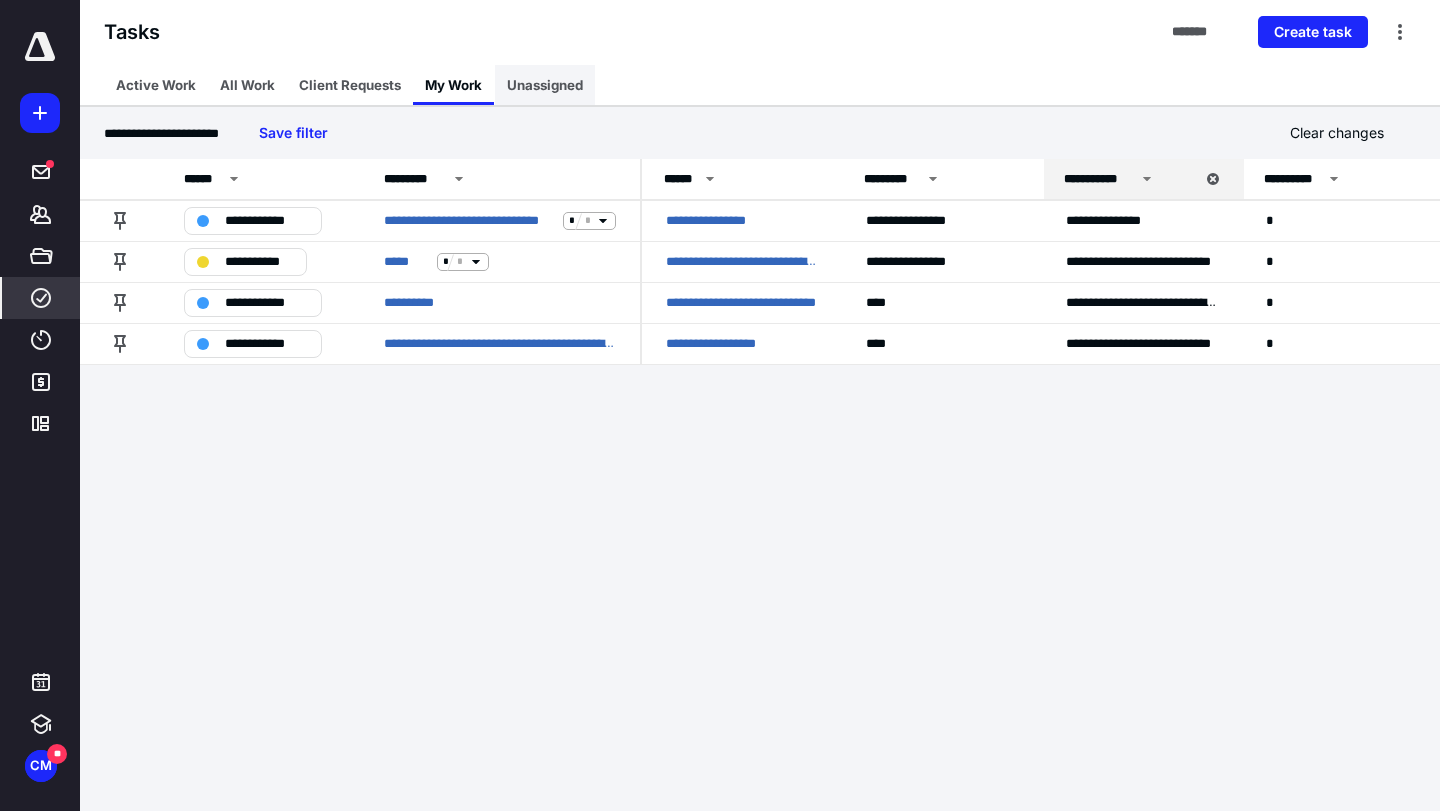click on "Unassigned" at bounding box center [545, 85] 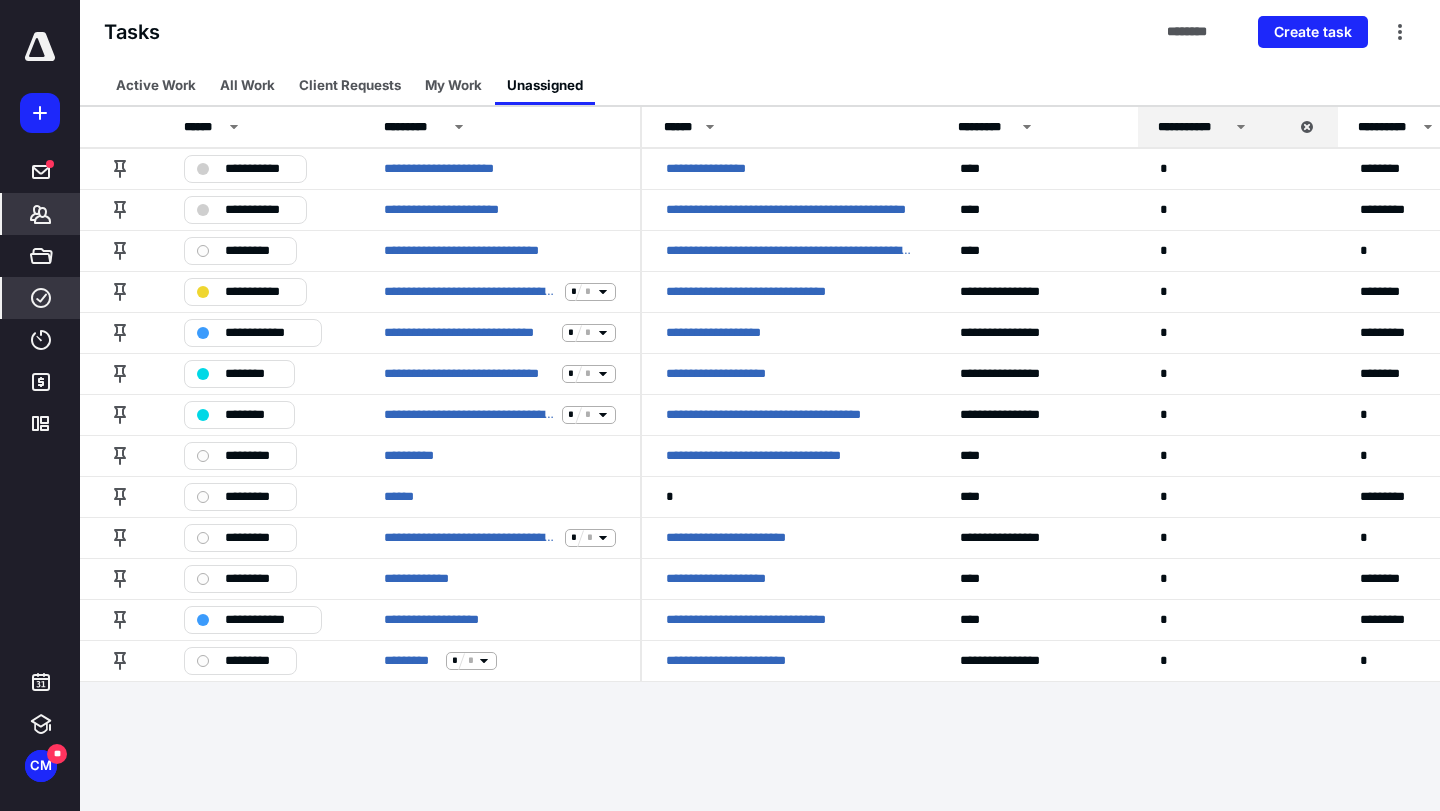click 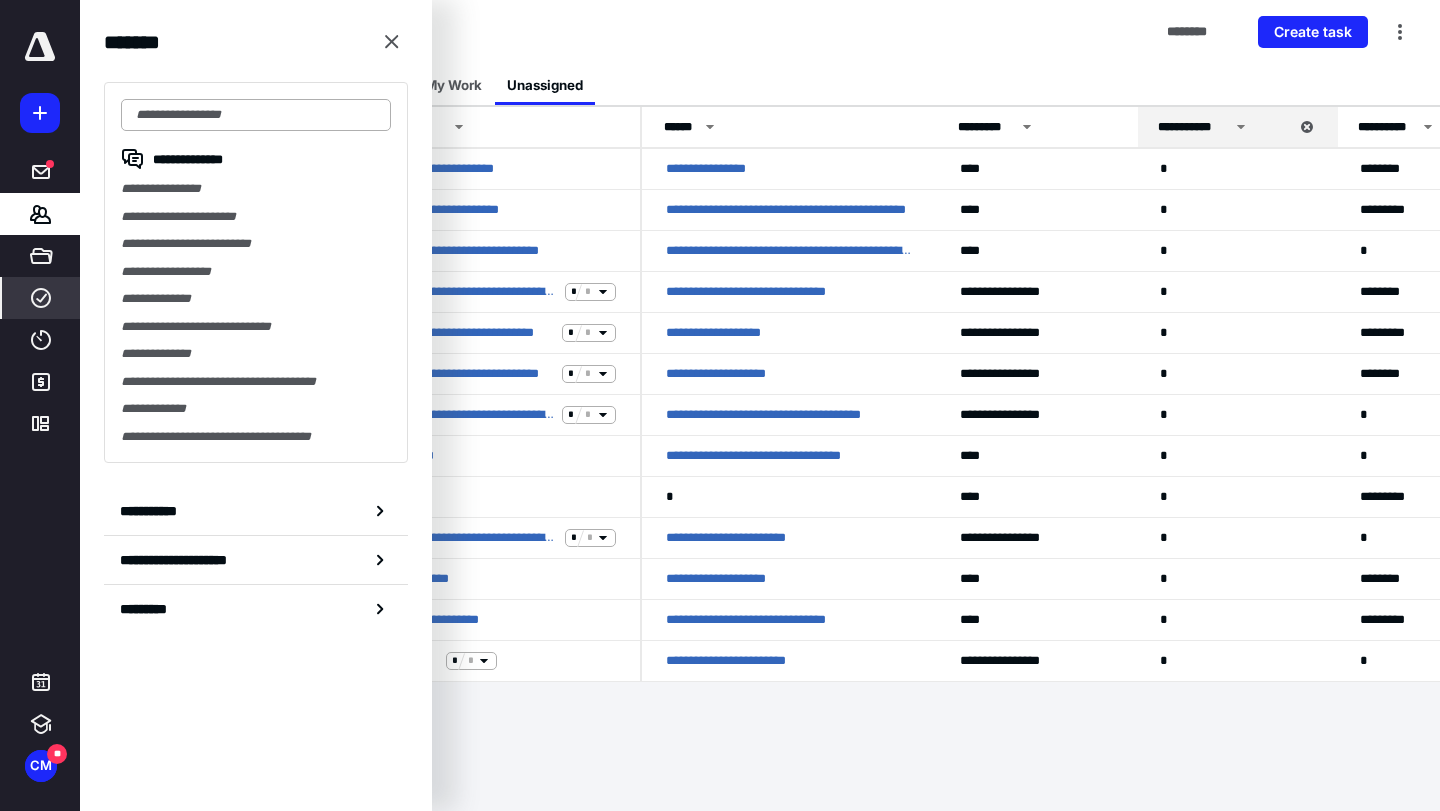 click at bounding box center [256, 115] 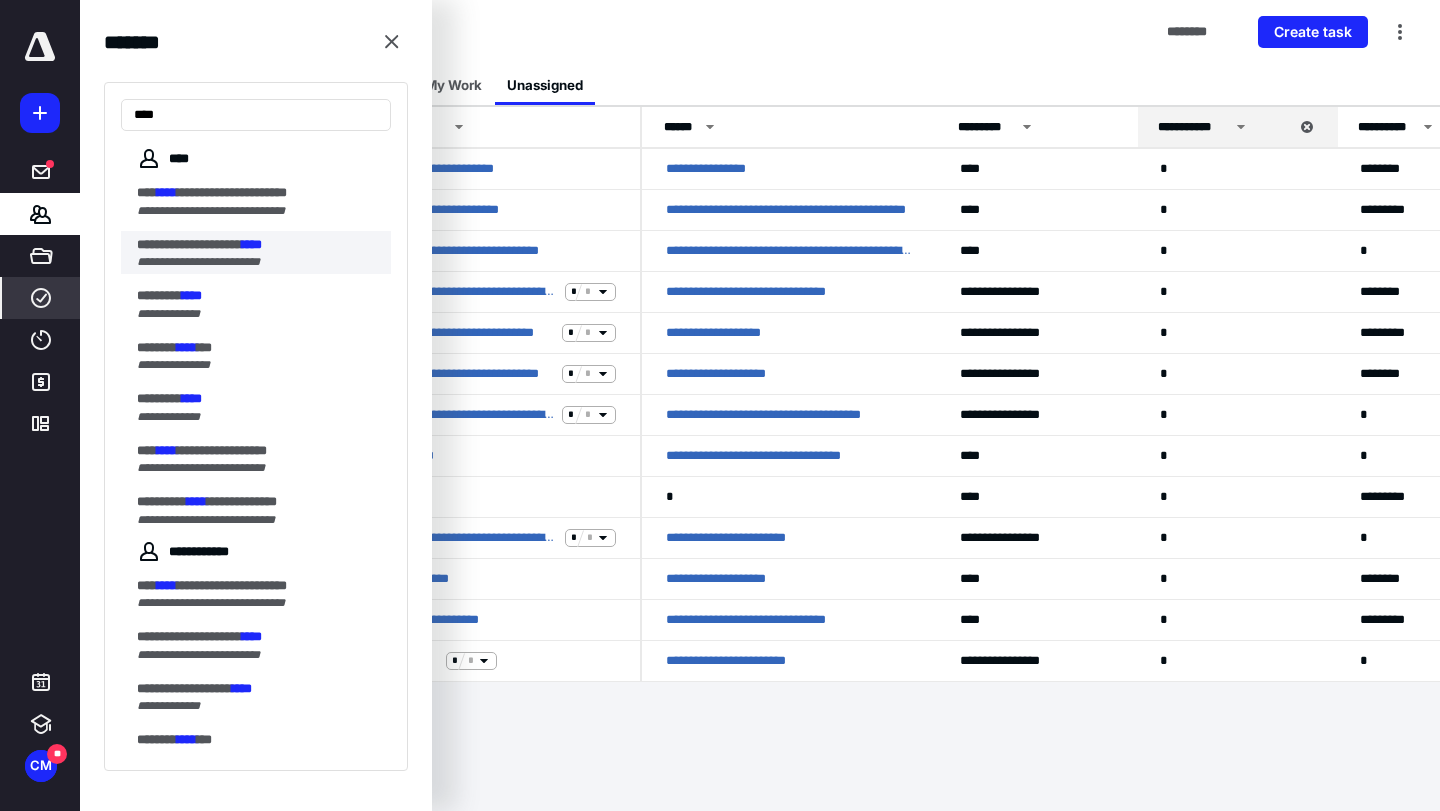 type on "****" 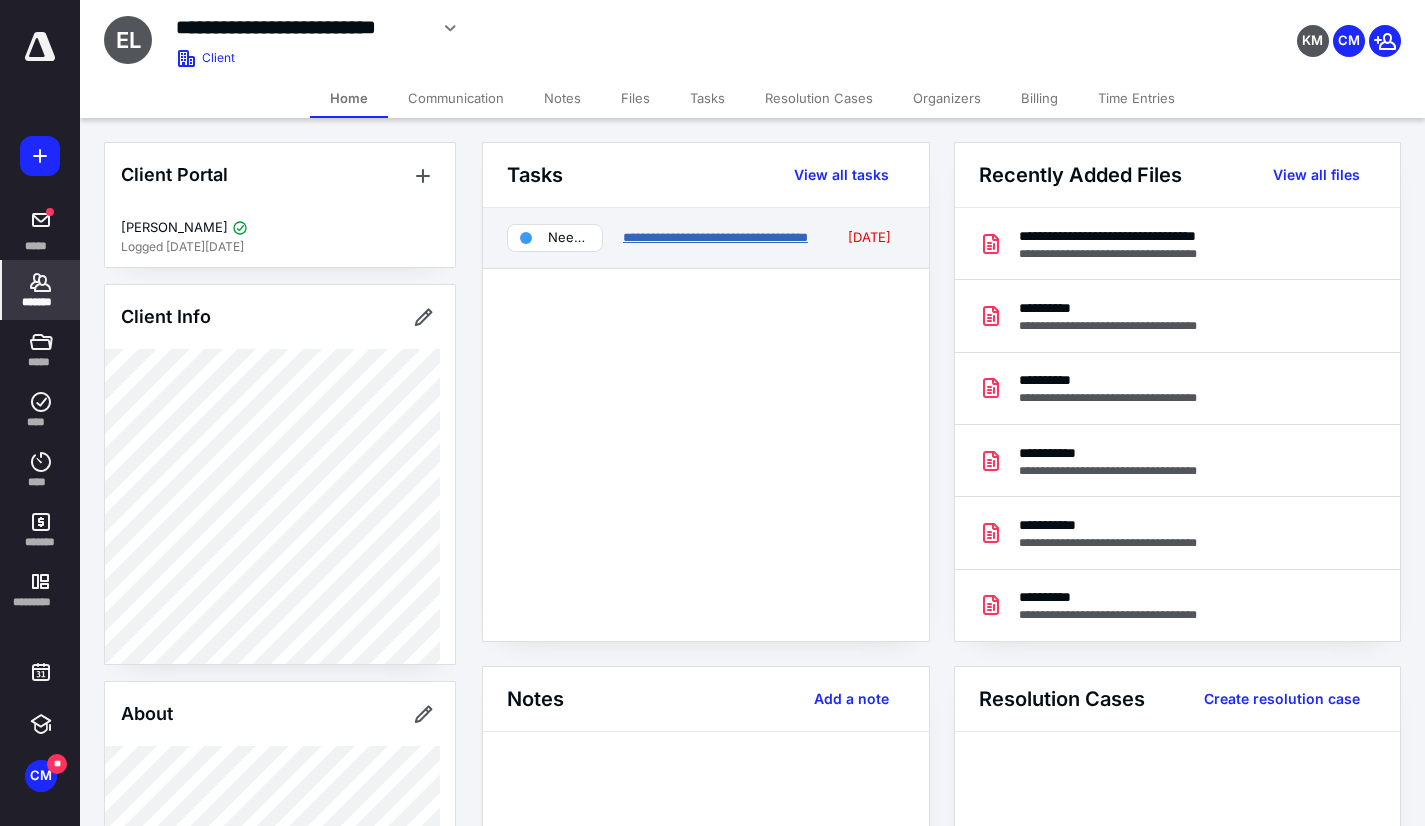 click on "**********" at bounding box center [715, 237] 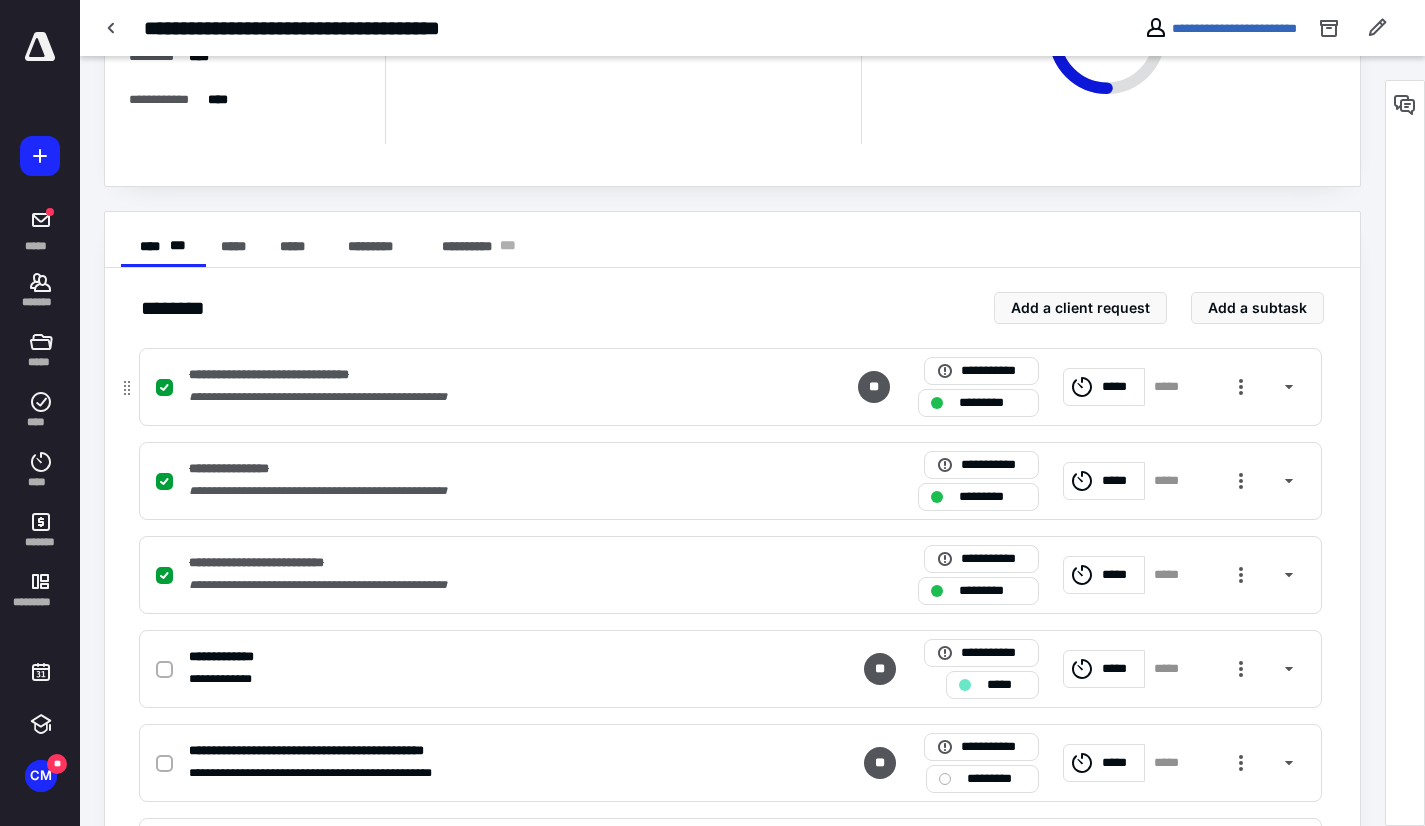 scroll, scrollTop: 349, scrollLeft: 0, axis: vertical 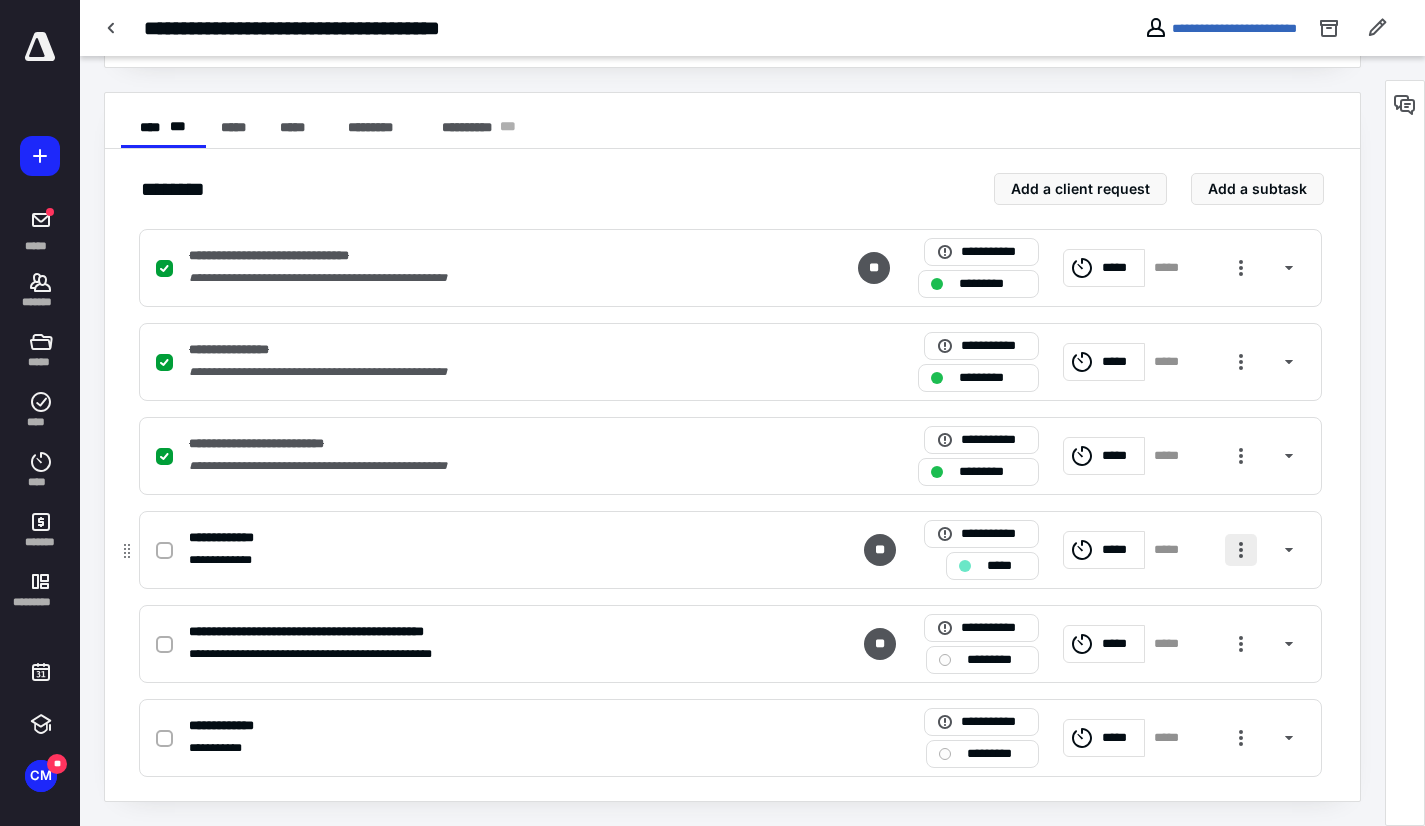 click at bounding box center [1241, 550] 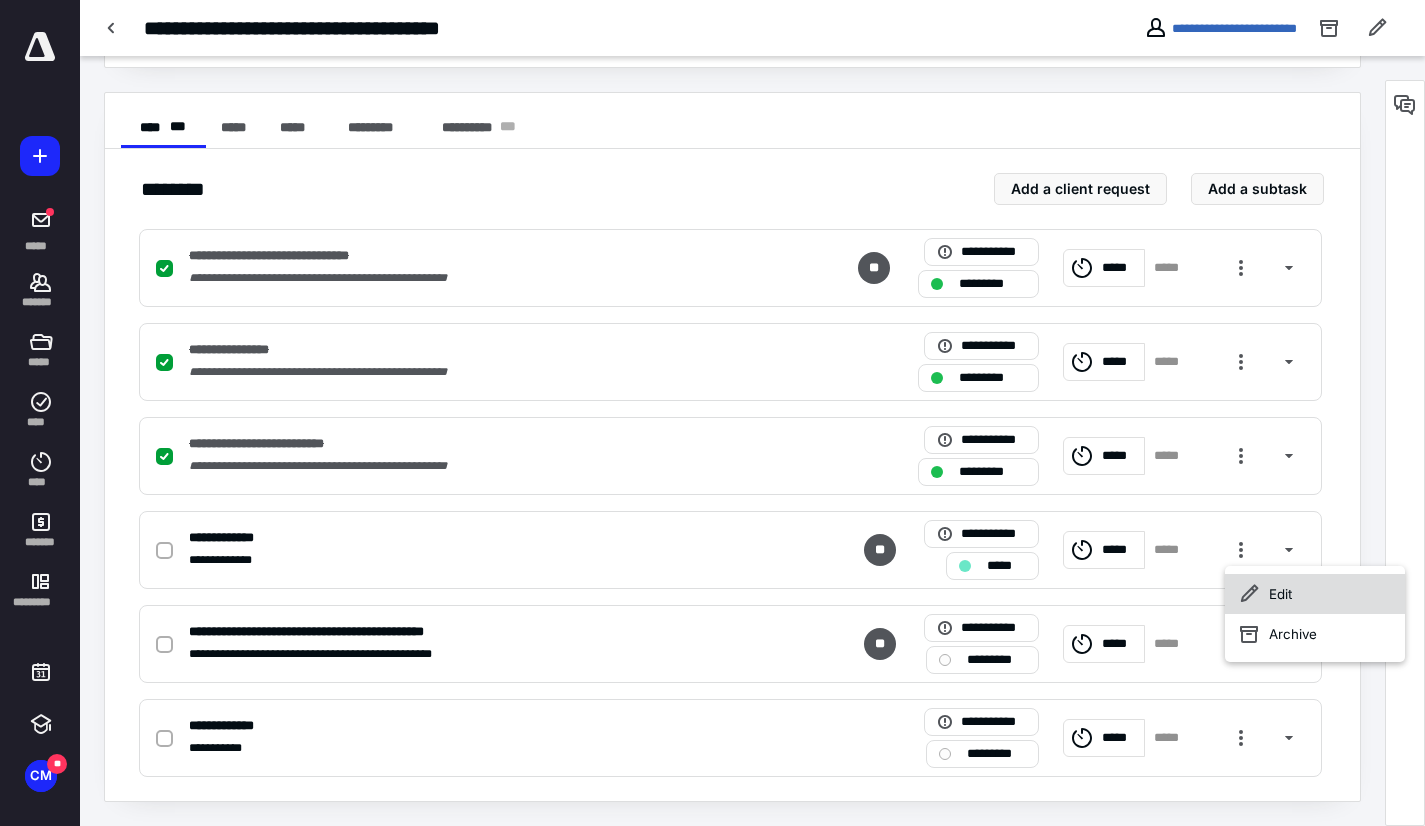 click 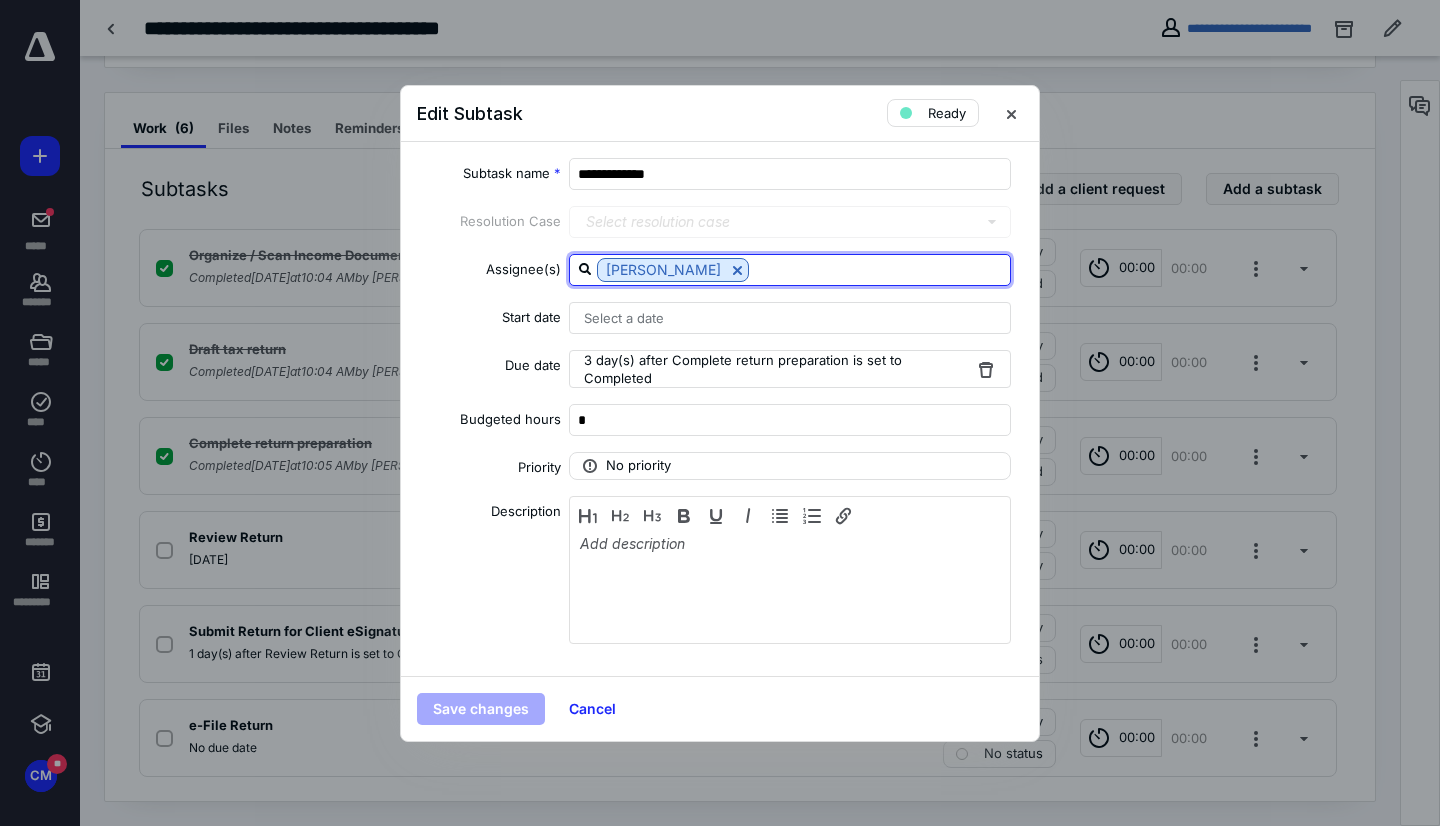 click at bounding box center [879, 269] 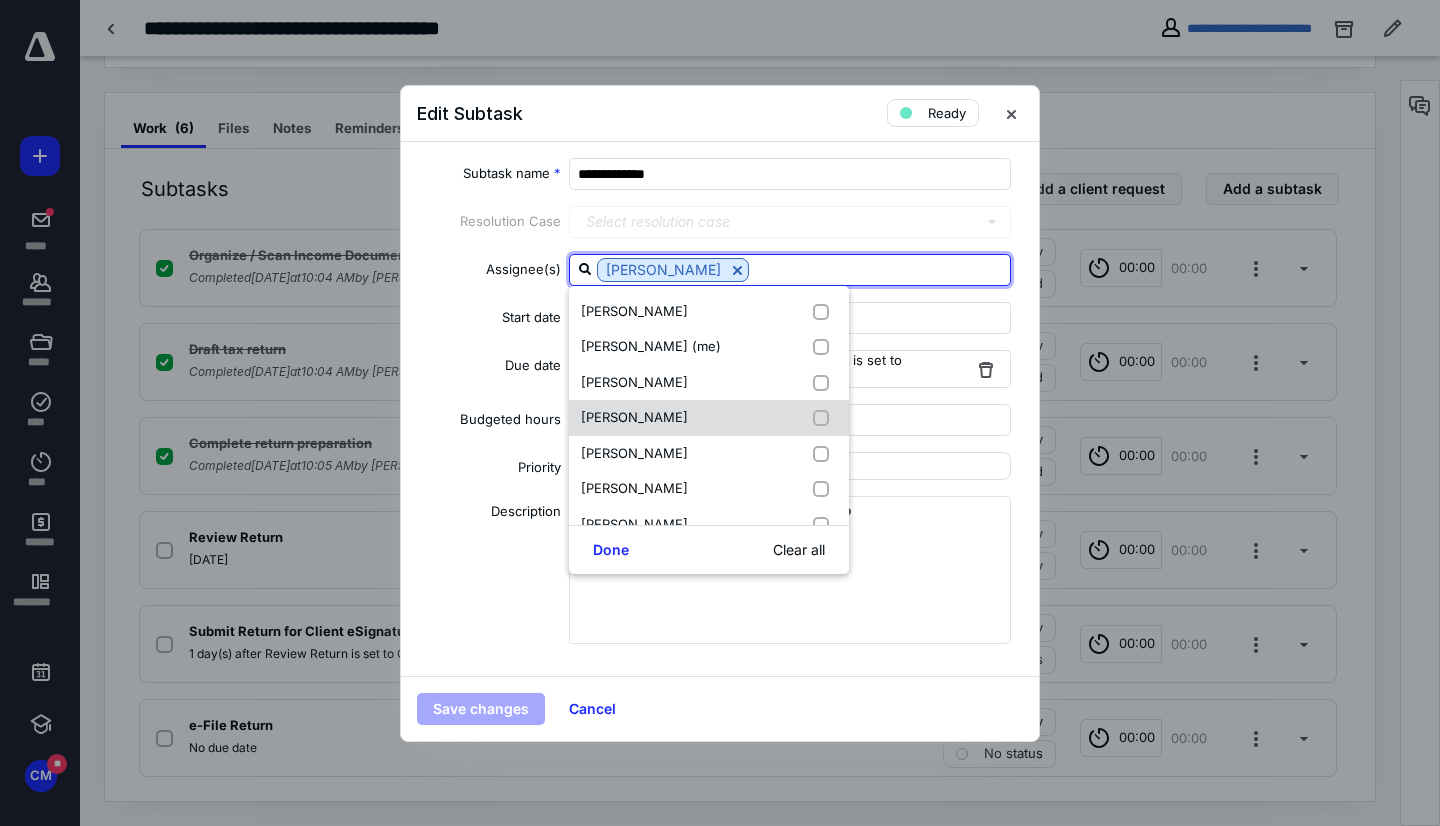 click on "Josie Miller" at bounding box center [709, 418] 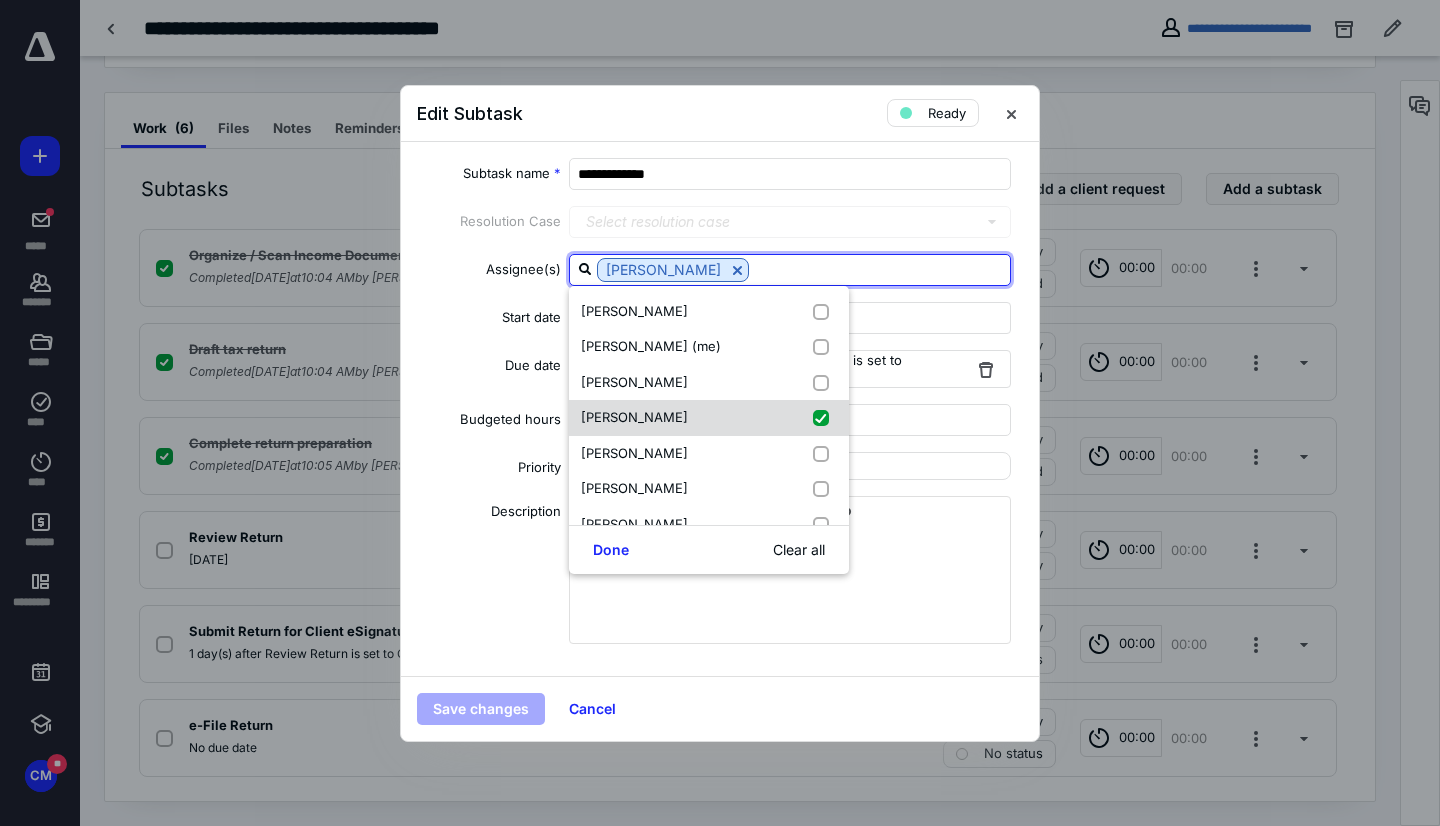 checkbox on "true" 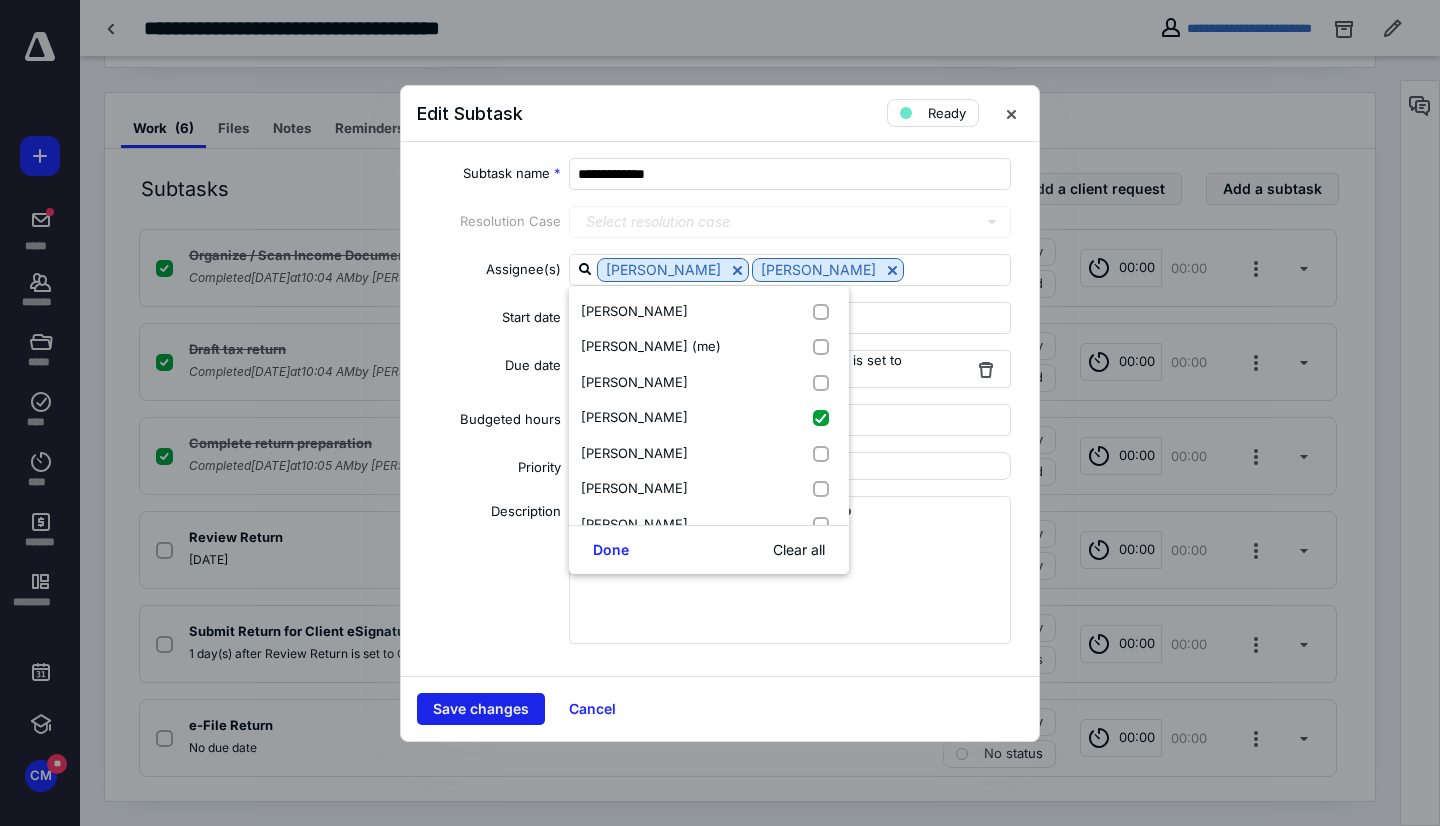 click on "Save changes" at bounding box center (481, 709) 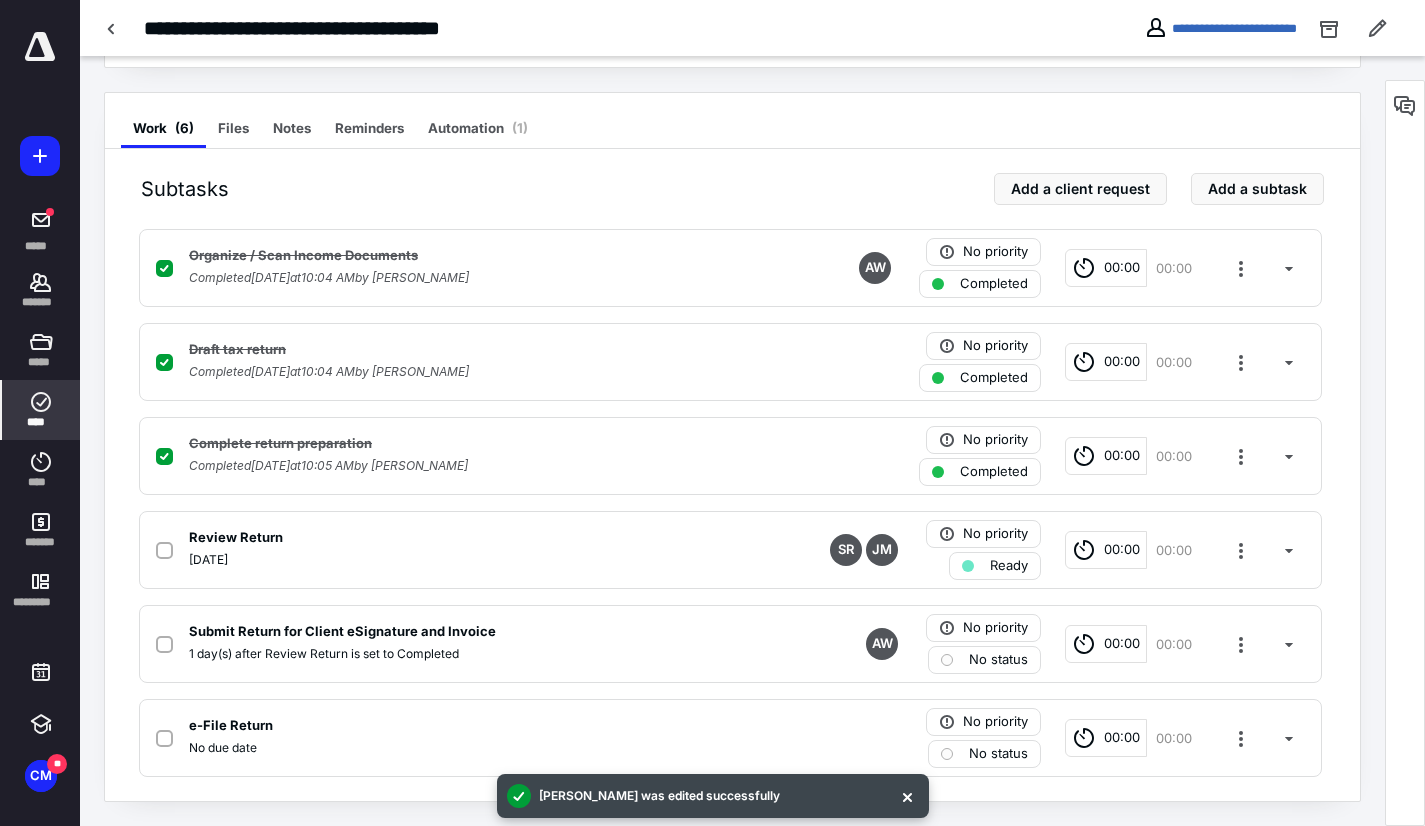 click 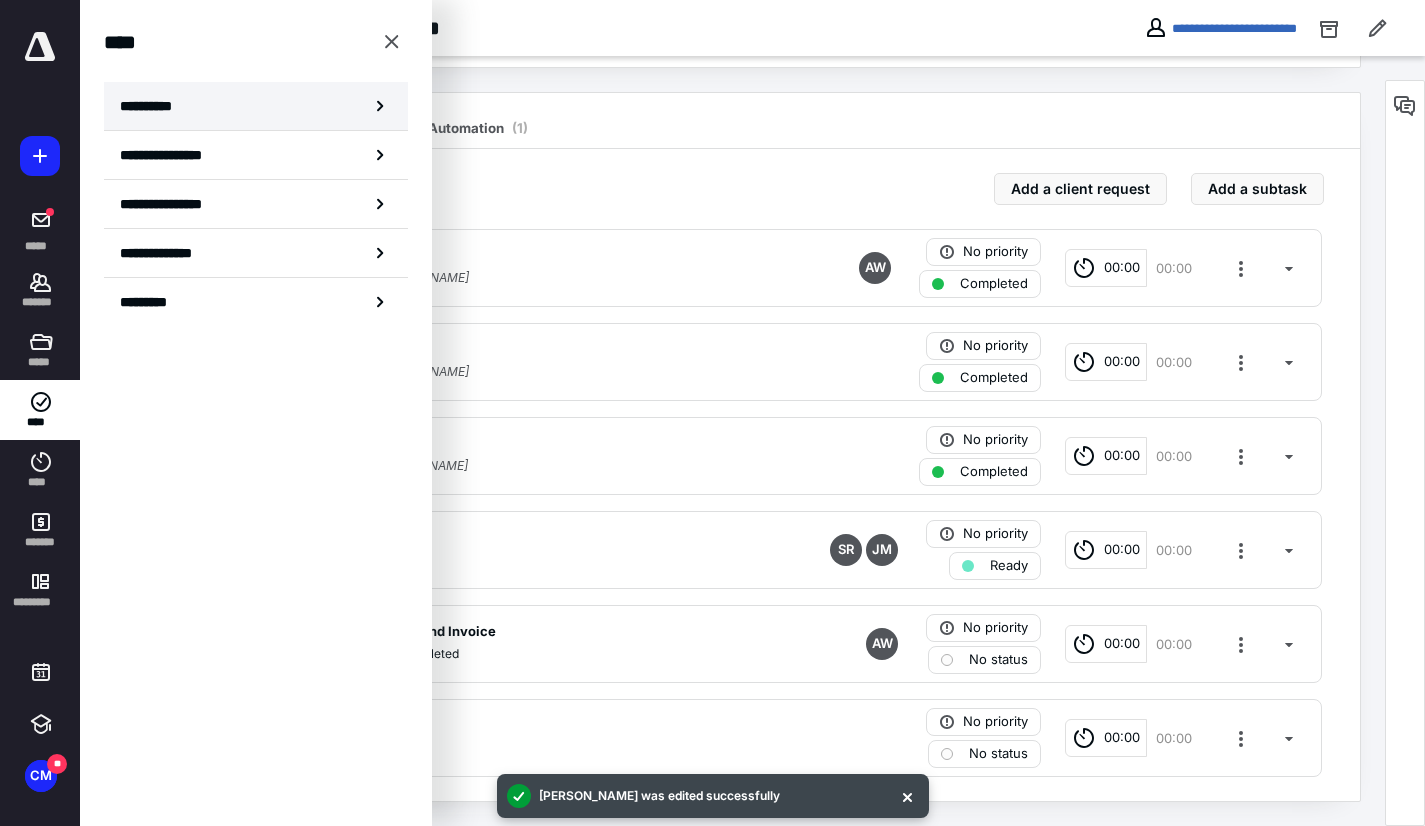 click on "**********" at bounding box center [153, 106] 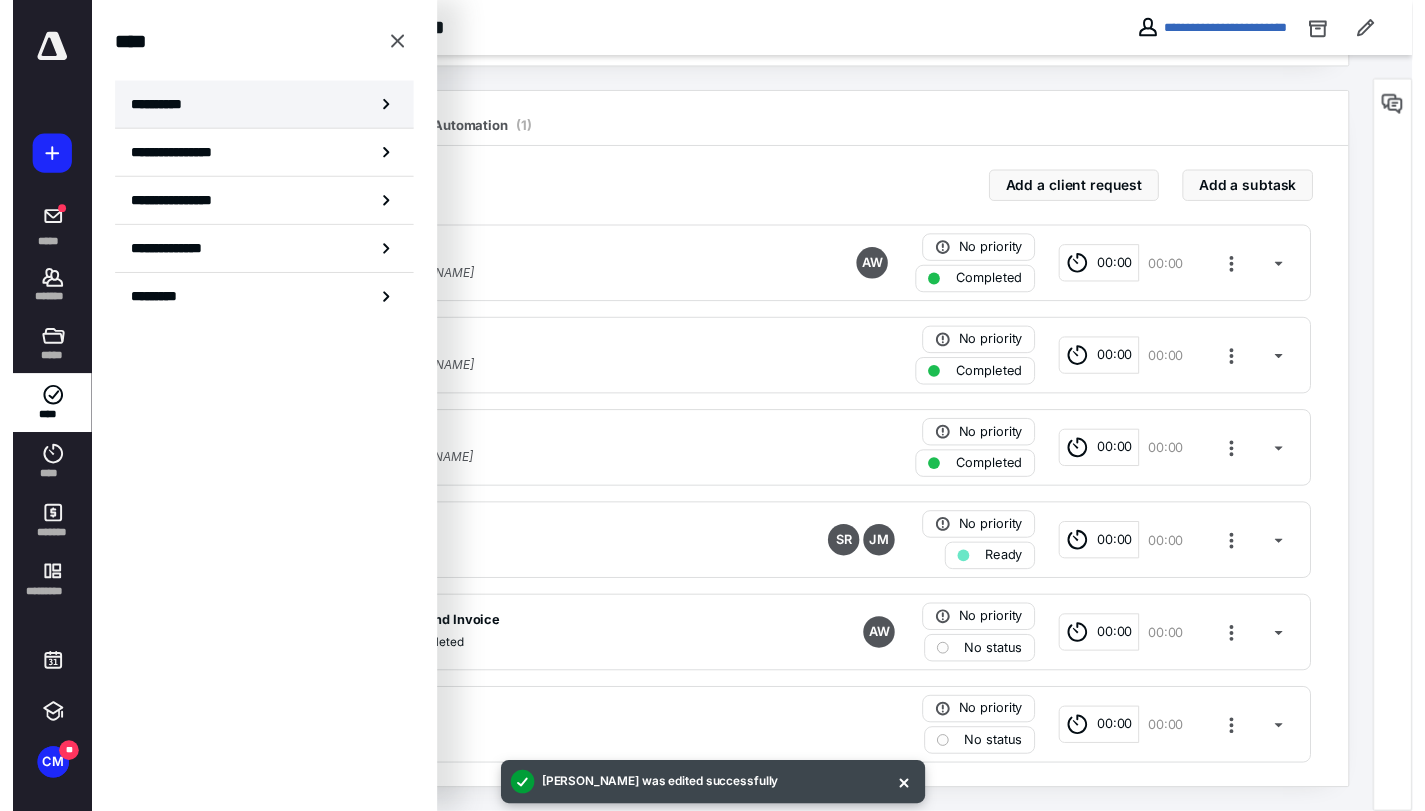 scroll, scrollTop: 0, scrollLeft: 0, axis: both 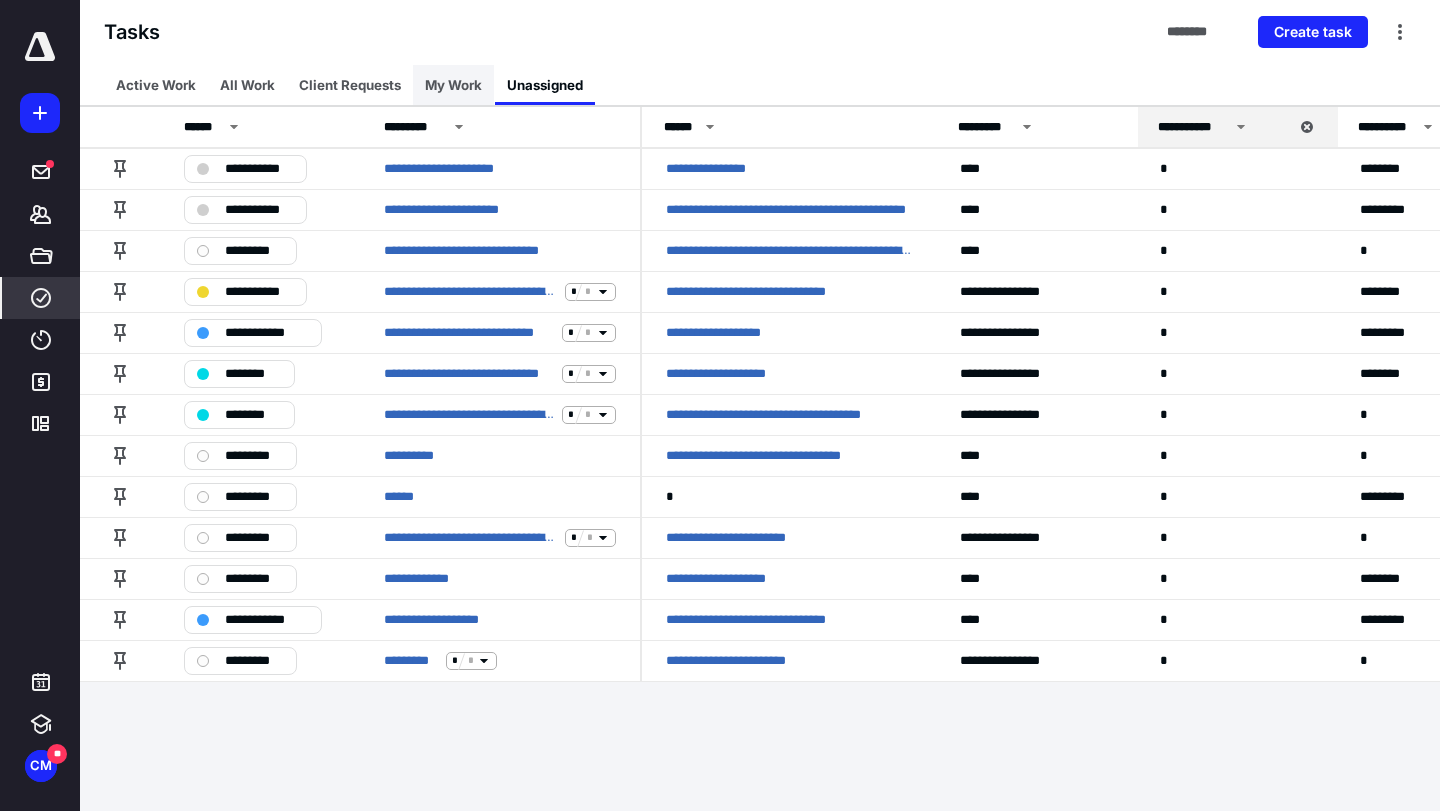 click on "My Work" at bounding box center (453, 85) 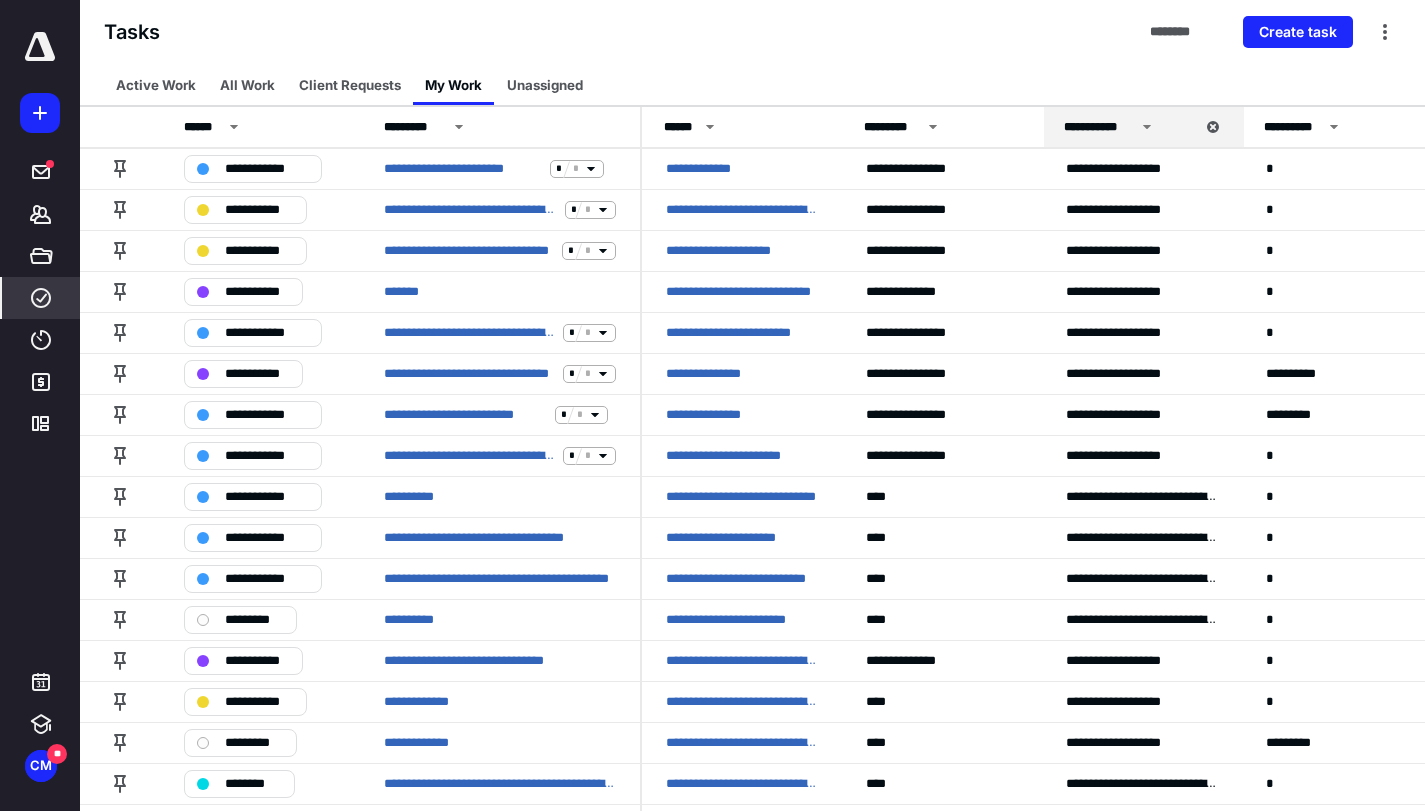 click 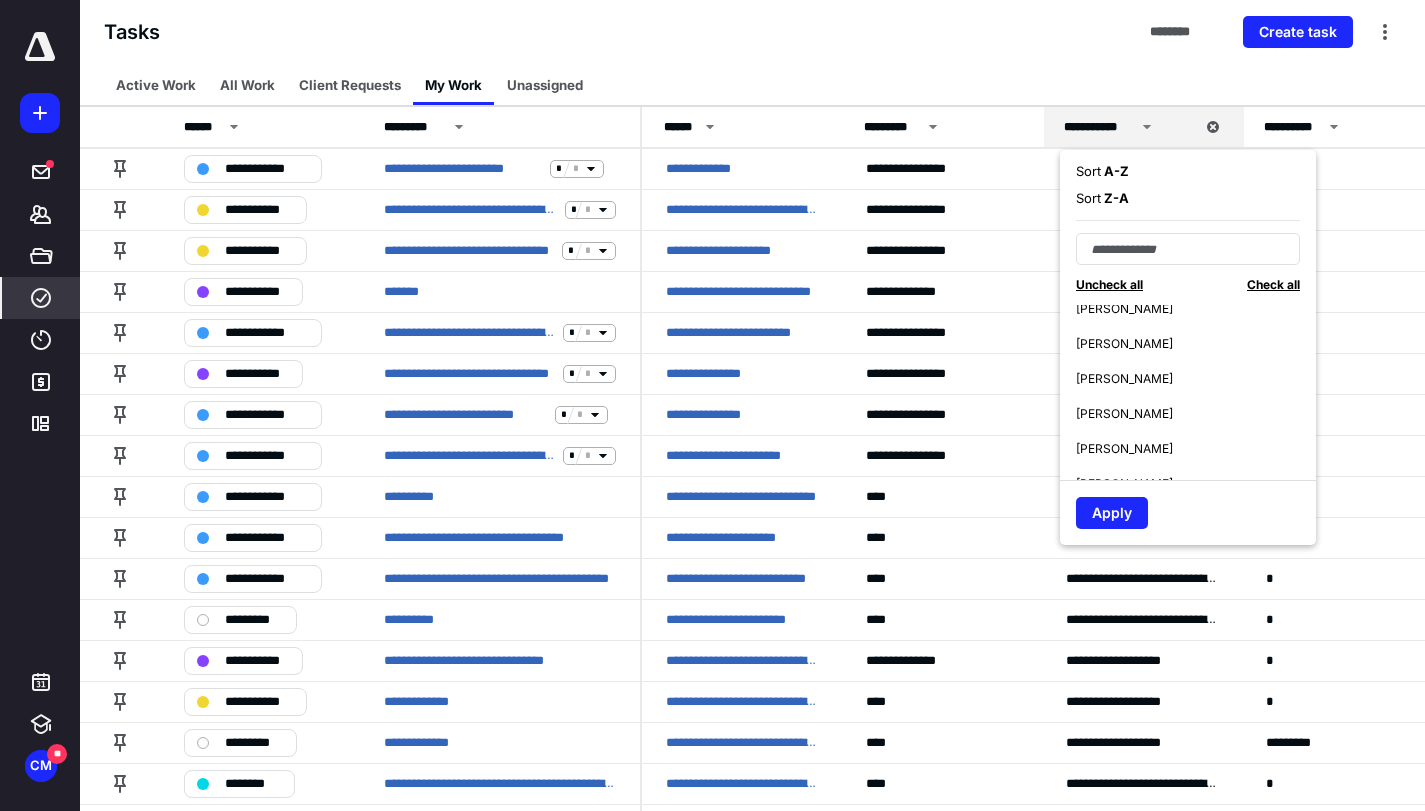 scroll, scrollTop: 600, scrollLeft: 0, axis: vertical 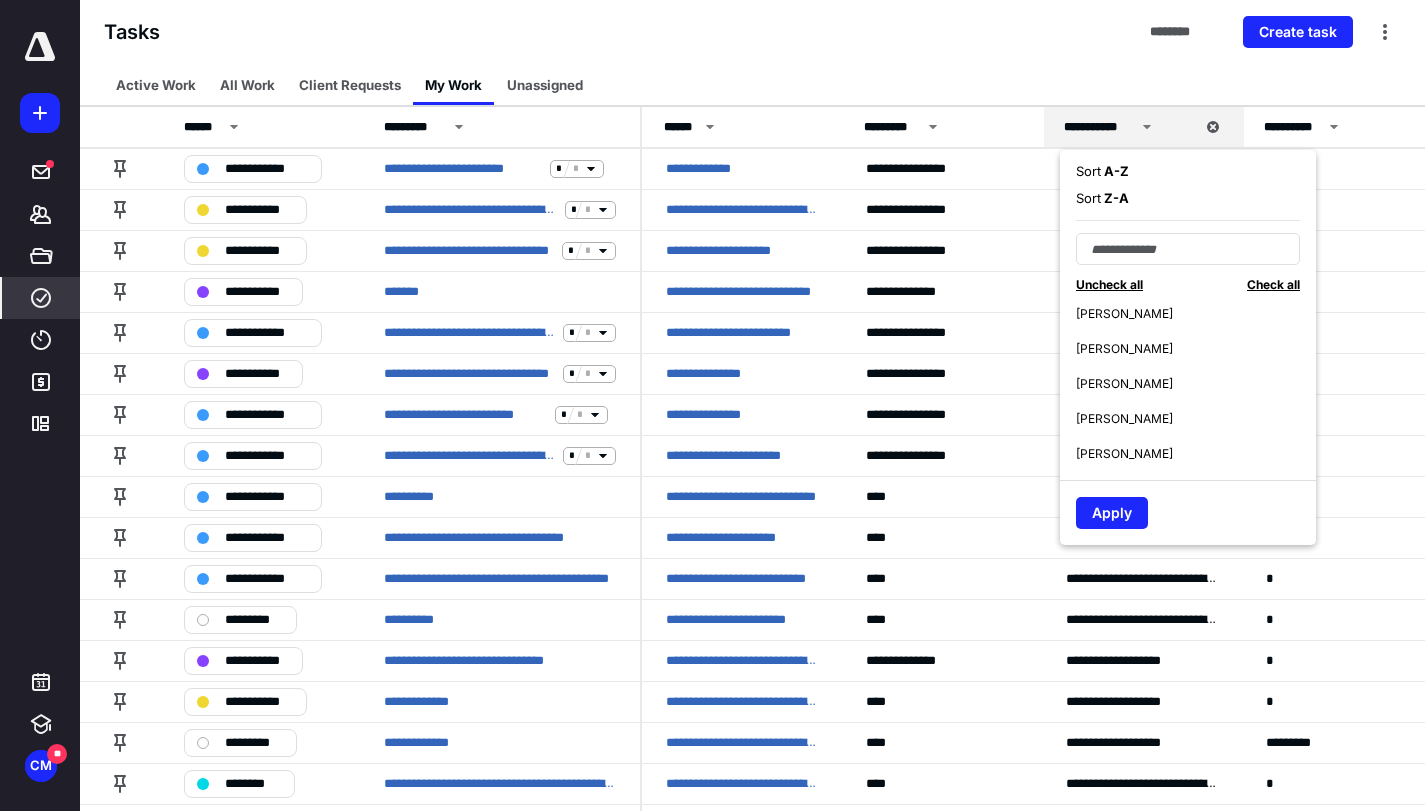 click on "Stephen Ragland" at bounding box center (1124, 454) 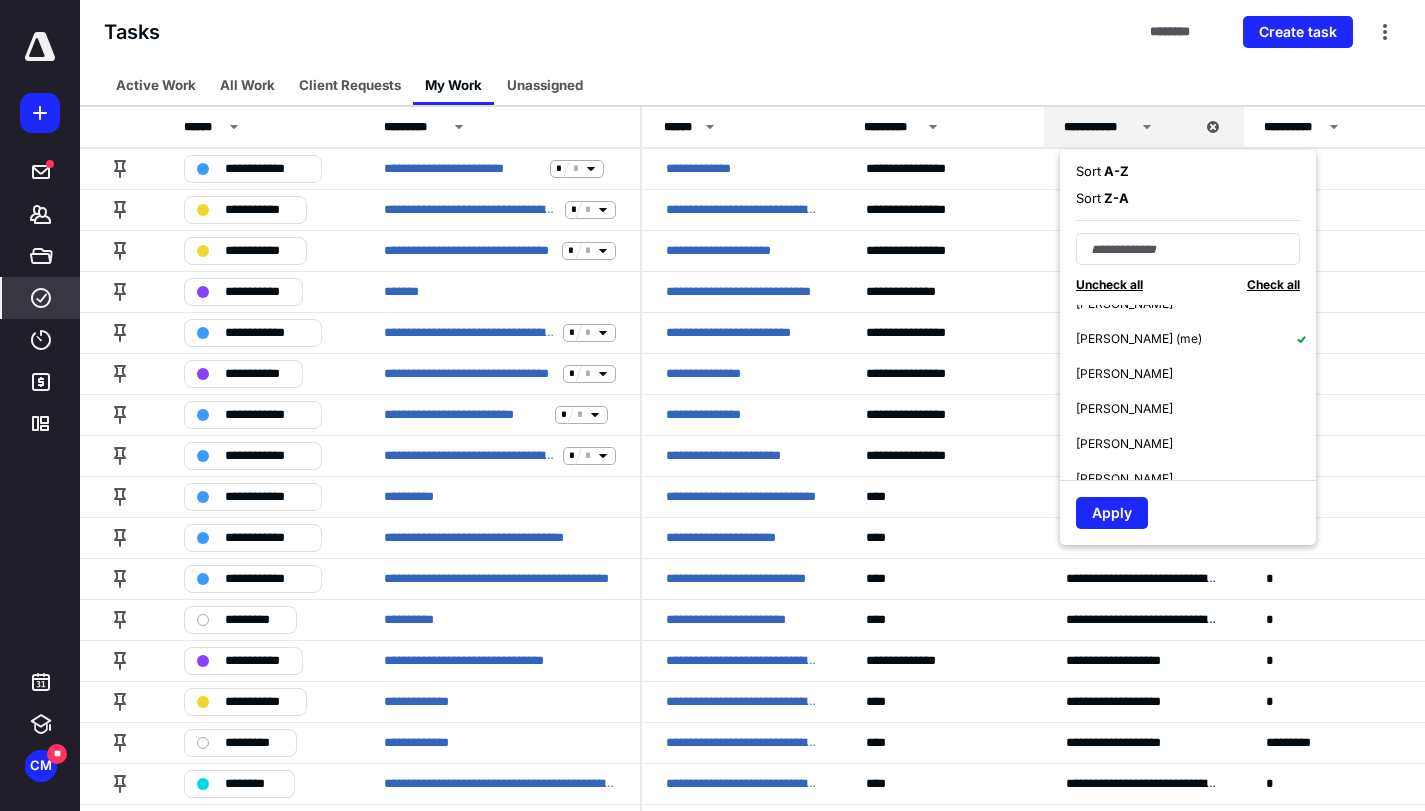 scroll, scrollTop: 0, scrollLeft: 0, axis: both 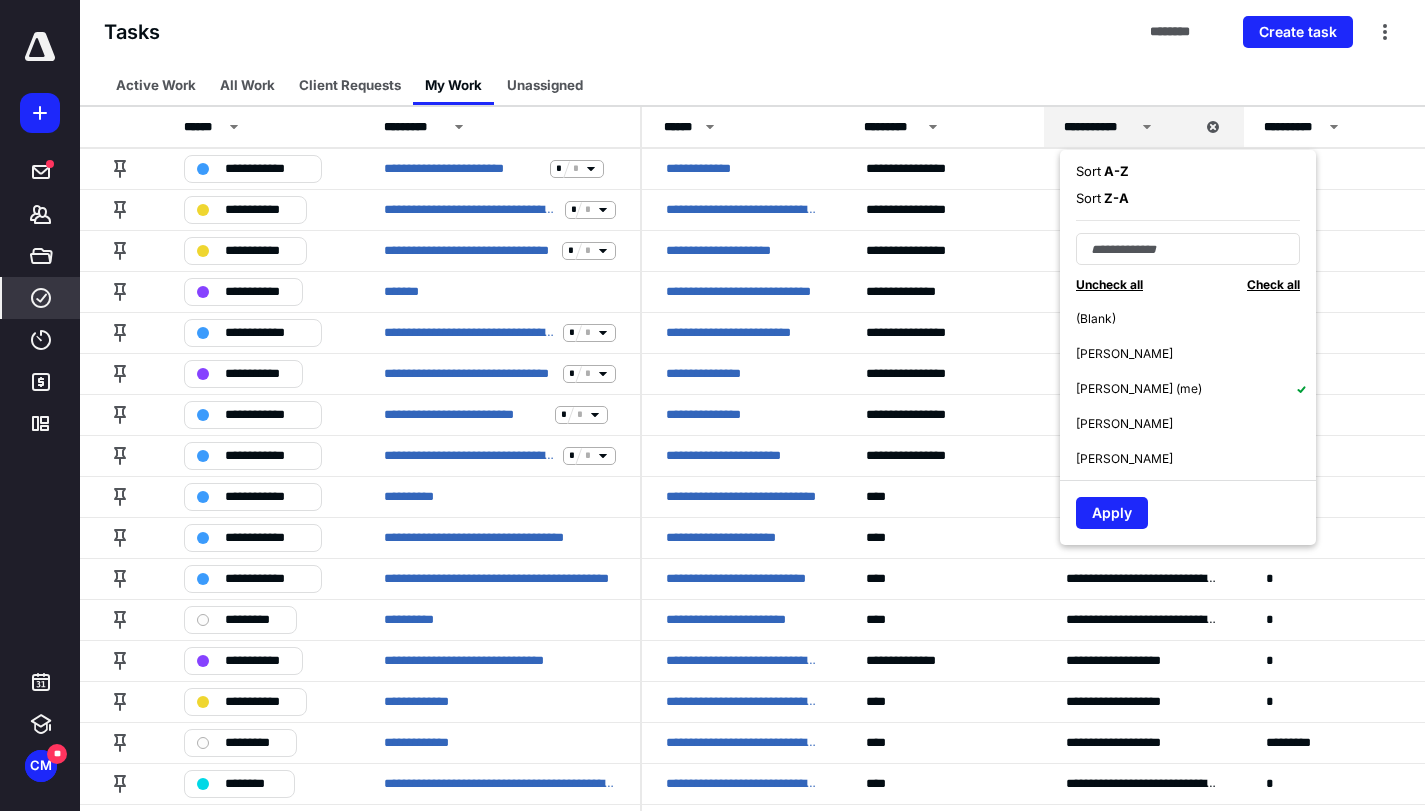 click on "Celia McKimmey (me)" at bounding box center [1139, 389] 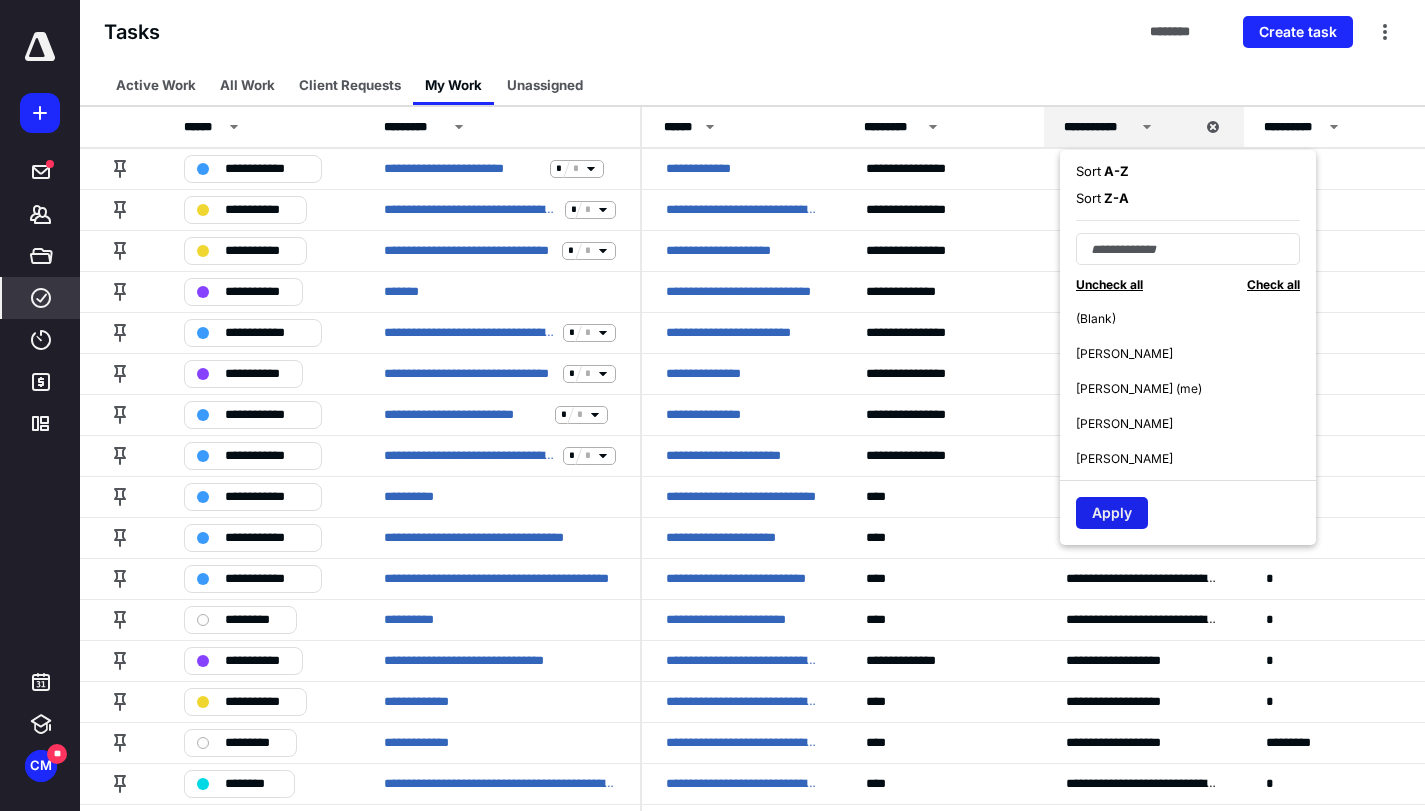 click on "Apply" at bounding box center [1112, 513] 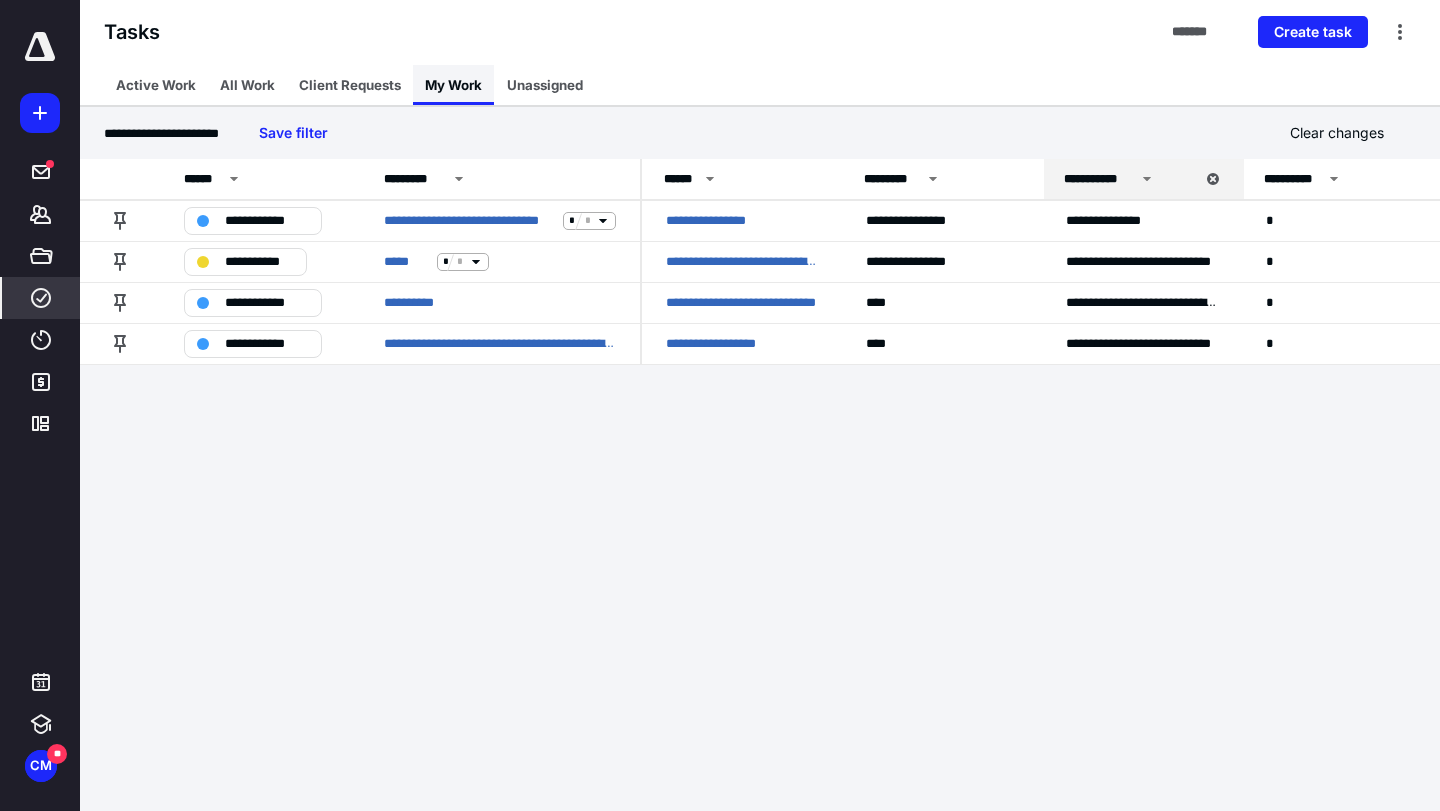 click on "My Work" at bounding box center [453, 85] 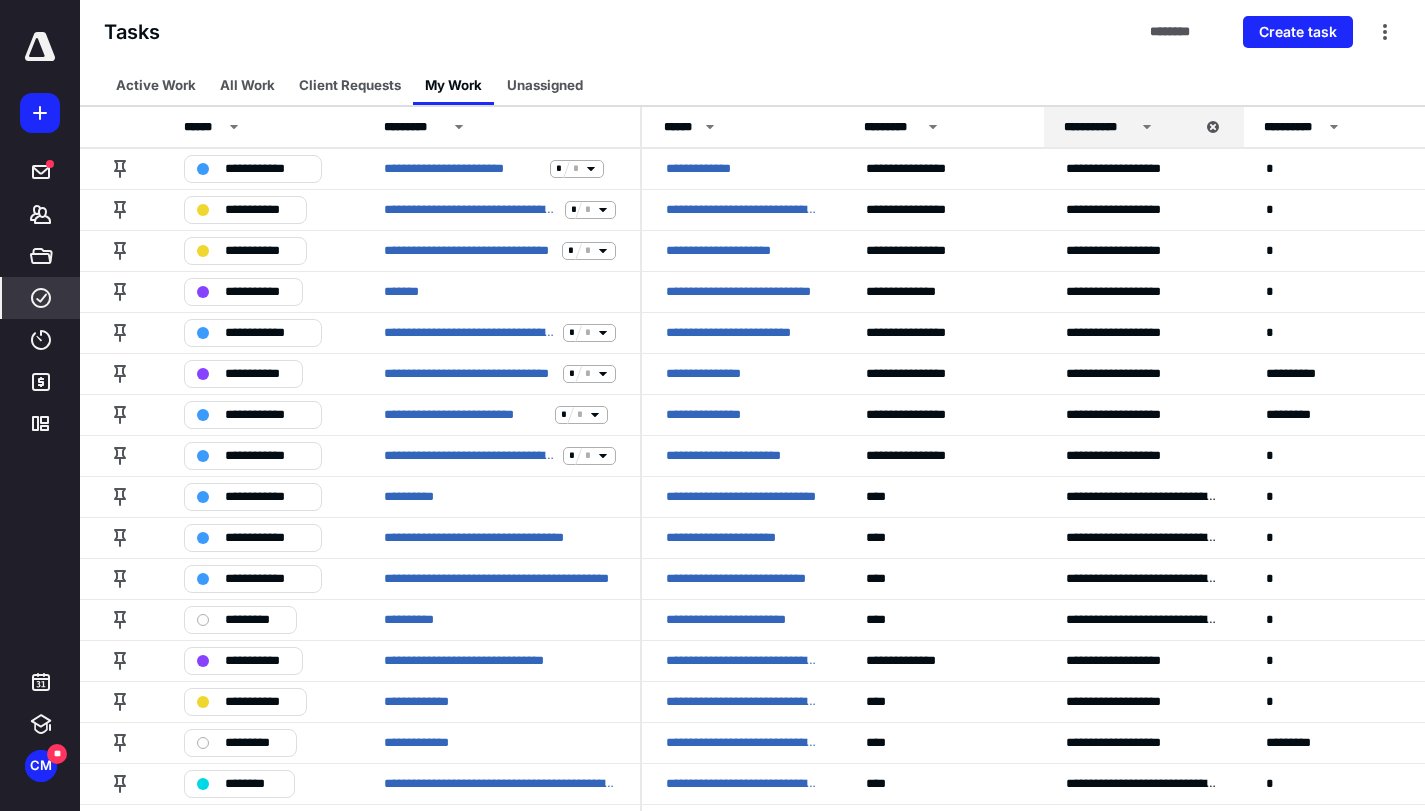click on "**********" at bounding box center [1099, 127] 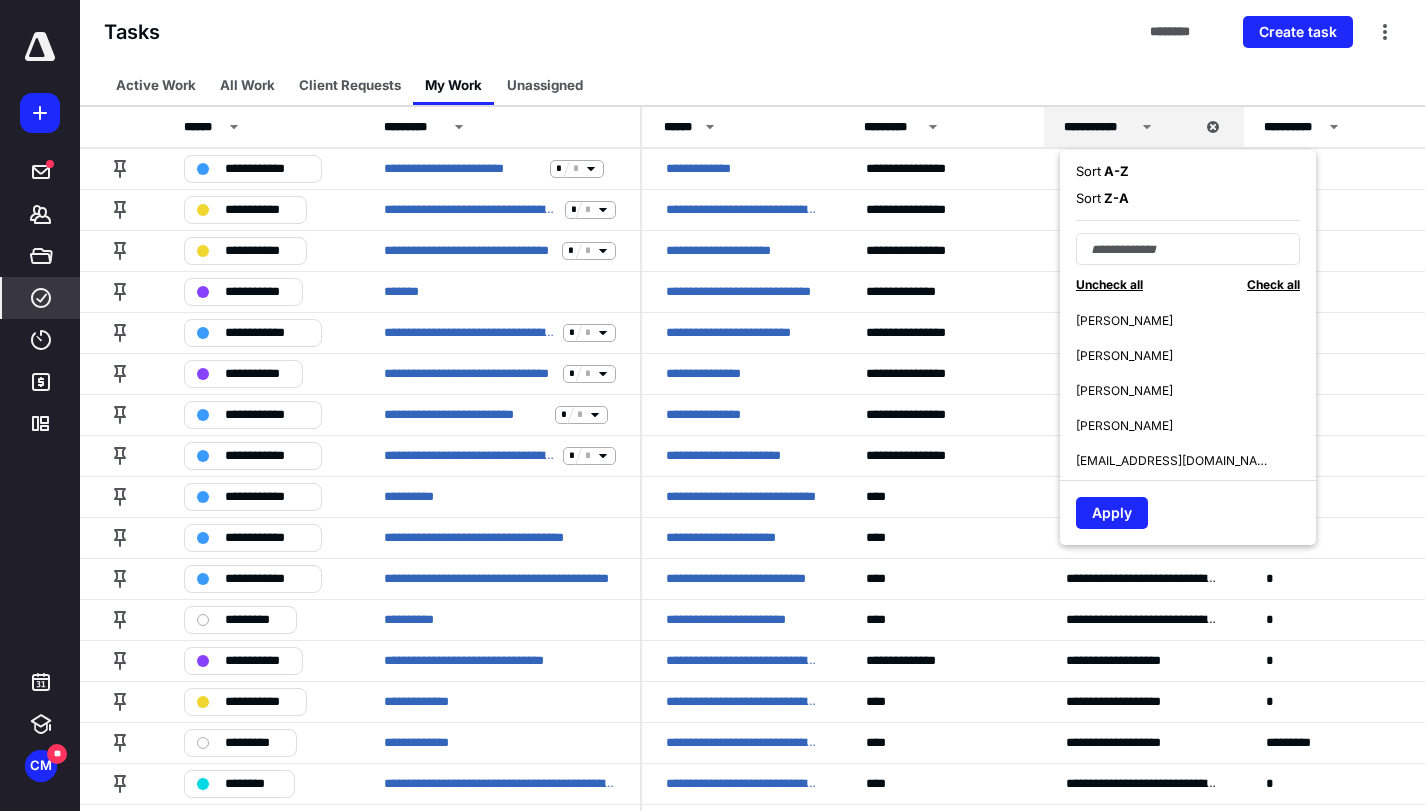 scroll, scrollTop: 630, scrollLeft: 0, axis: vertical 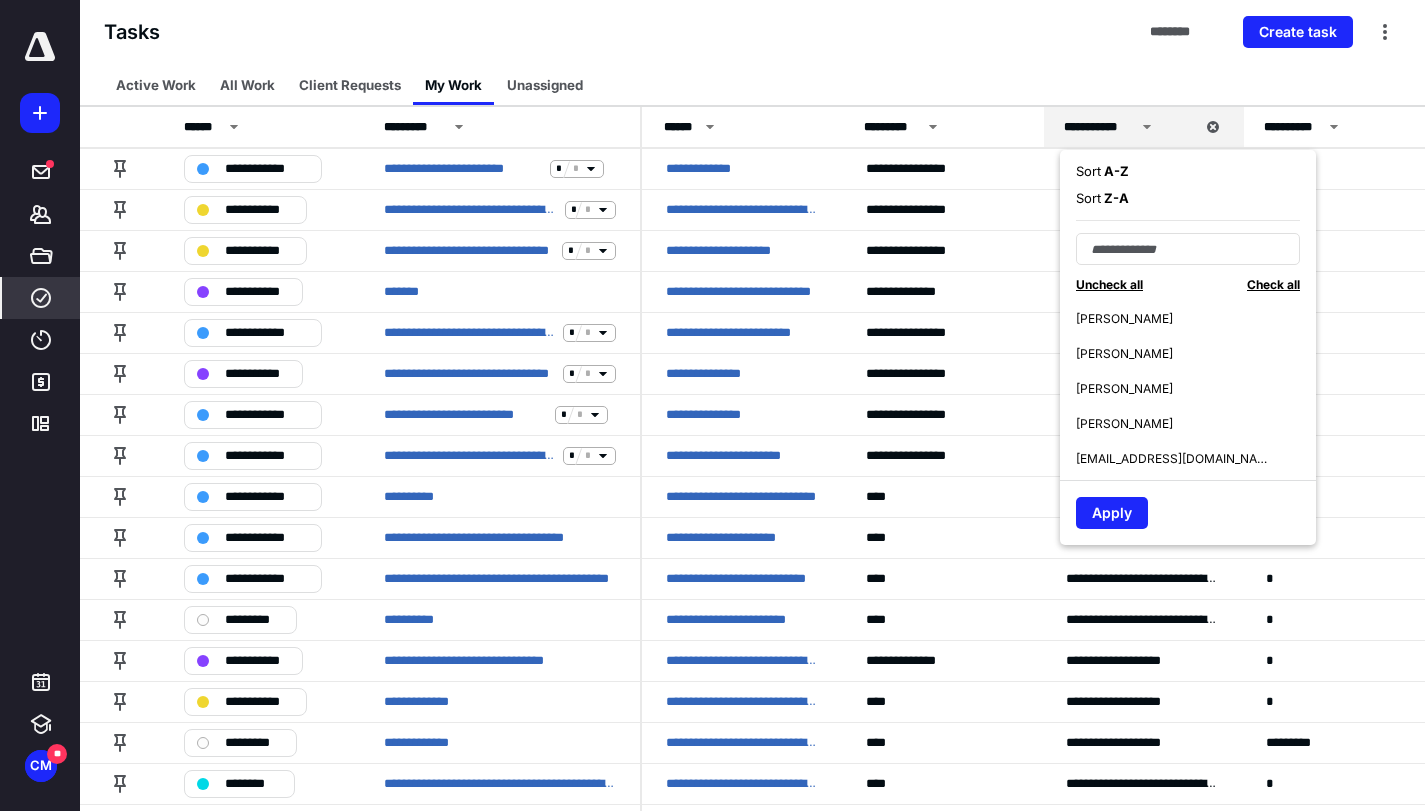 click on "Stephen Ragland" at bounding box center [1124, 424] 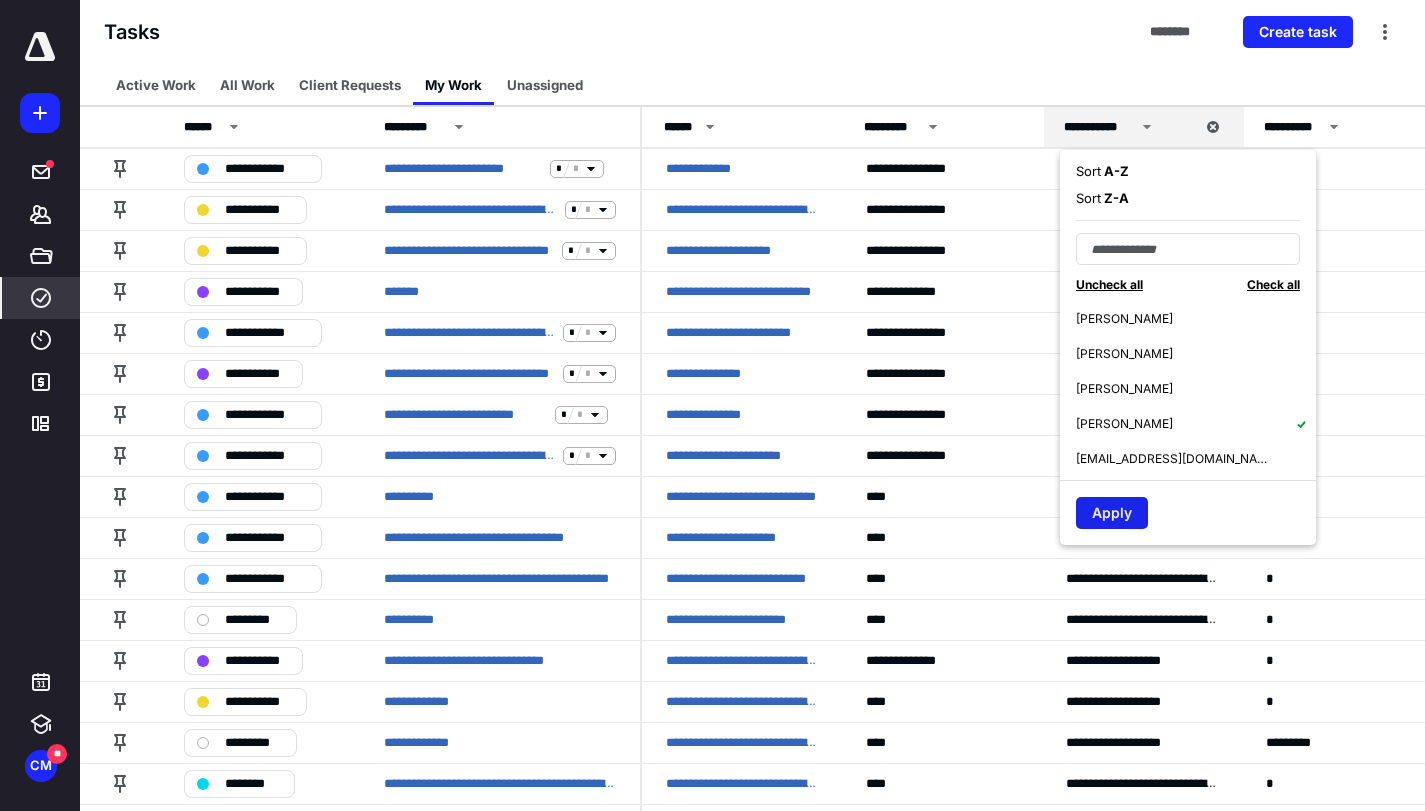 click on "Apply" at bounding box center (1112, 513) 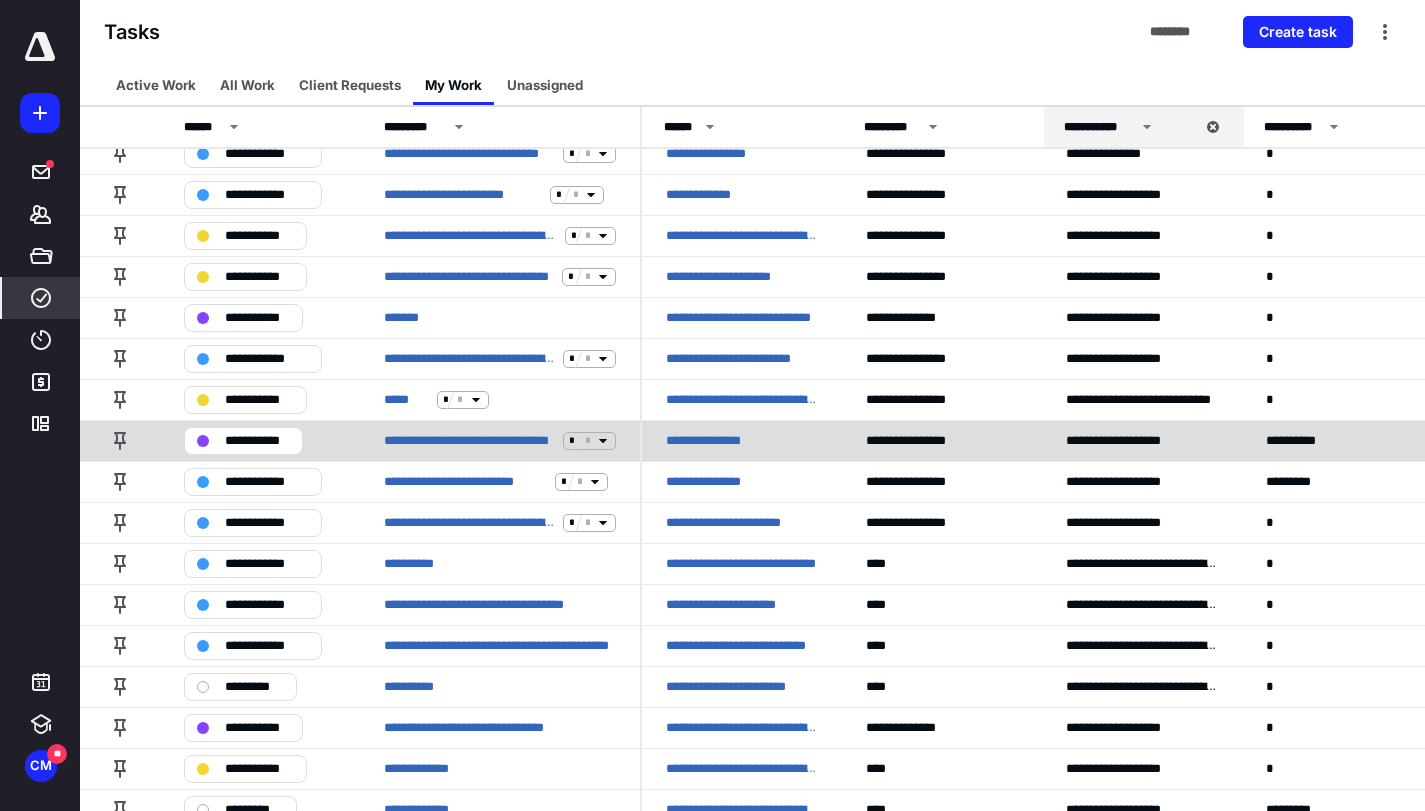 scroll, scrollTop: 200, scrollLeft: 0, axis: vertical 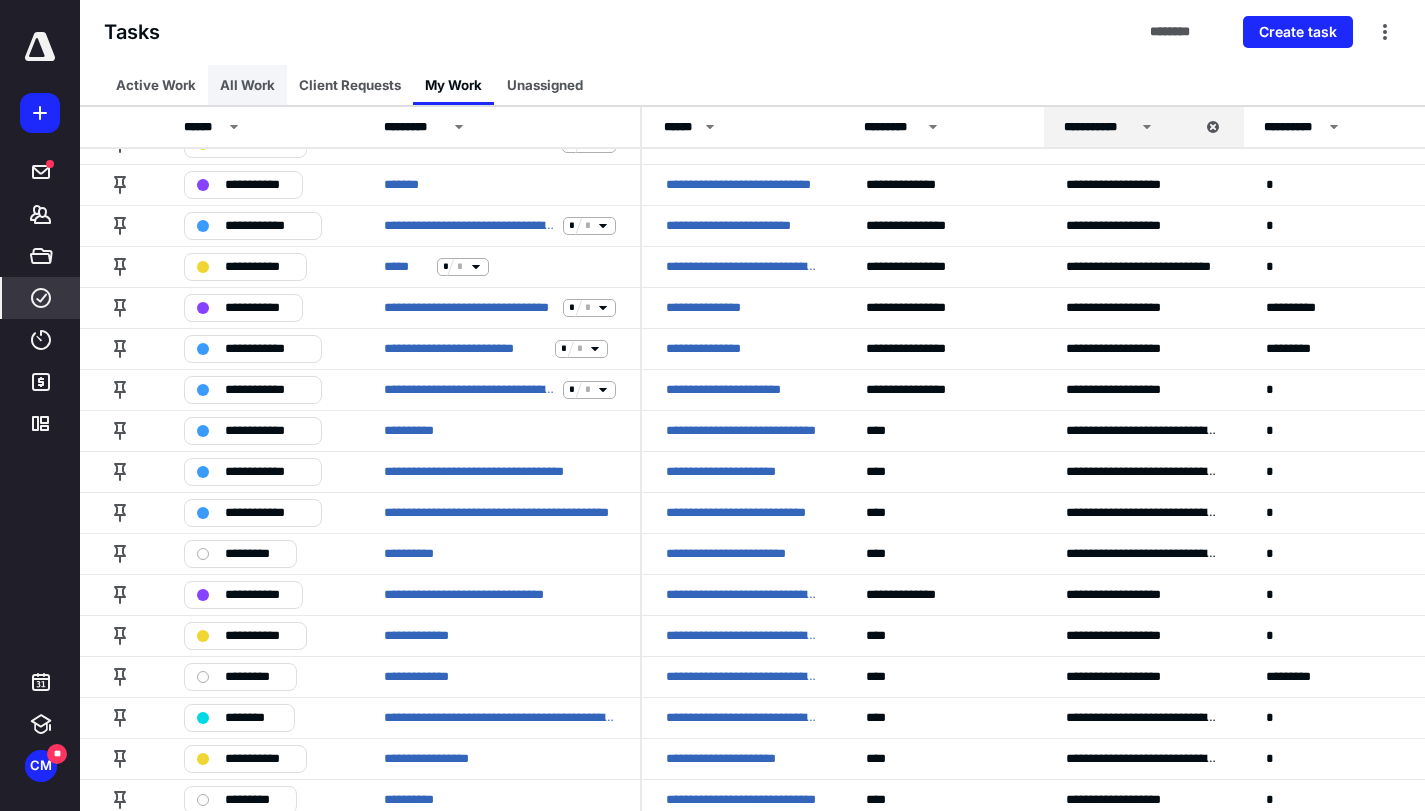 click on "All Work" at bounding box center (247, 85) 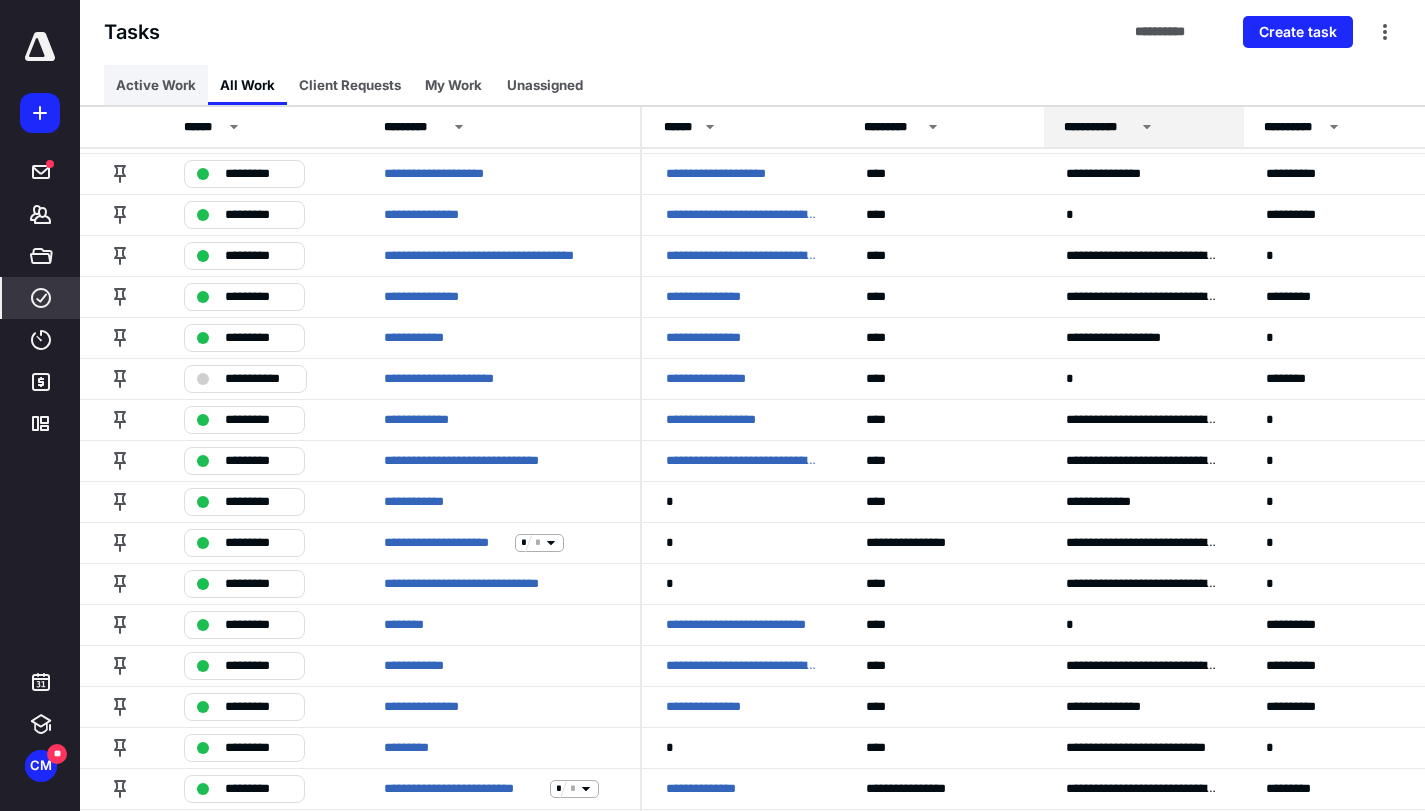click on "Active Work" at bounding box center (156, 85) 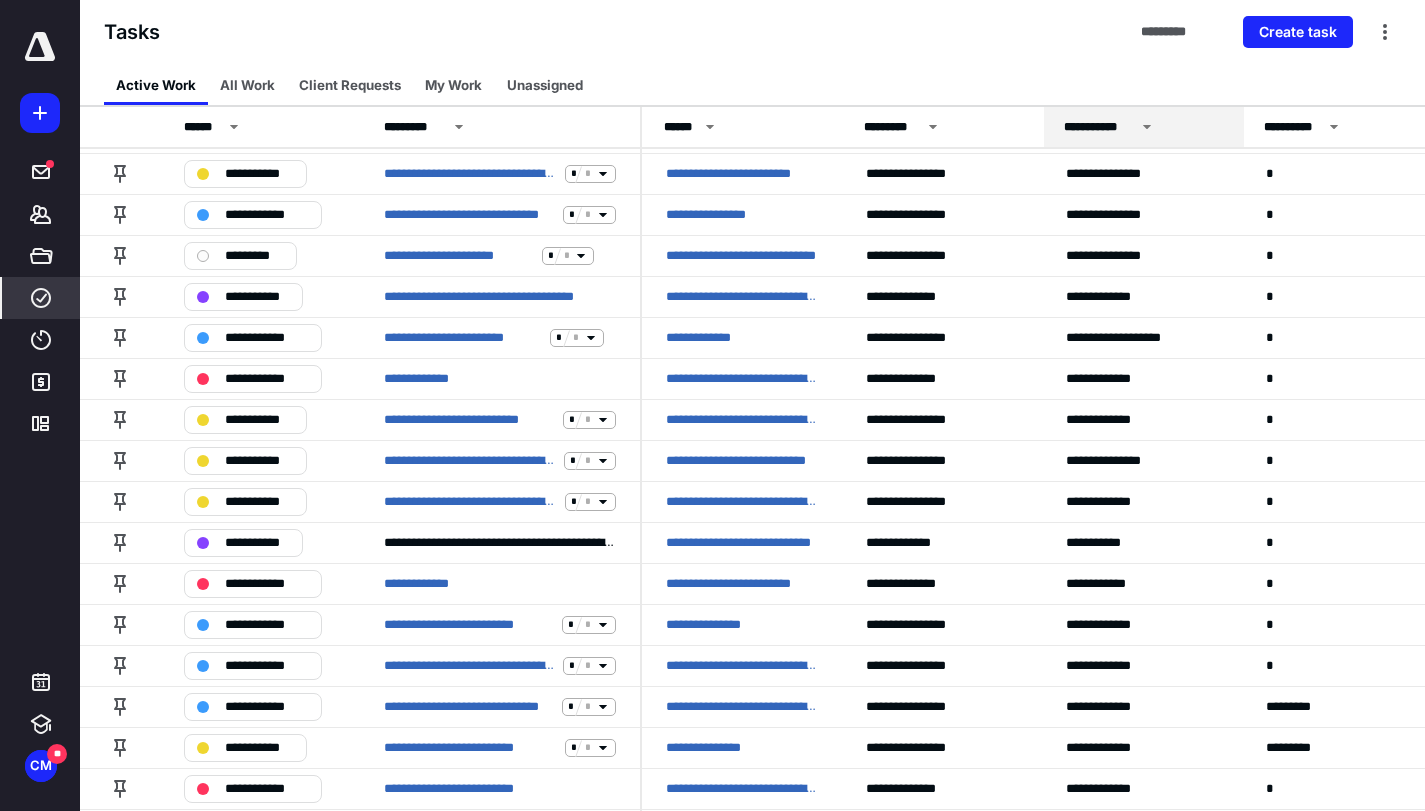 scroll, scrollTop: 0, scrollLeft: 0, axis: both 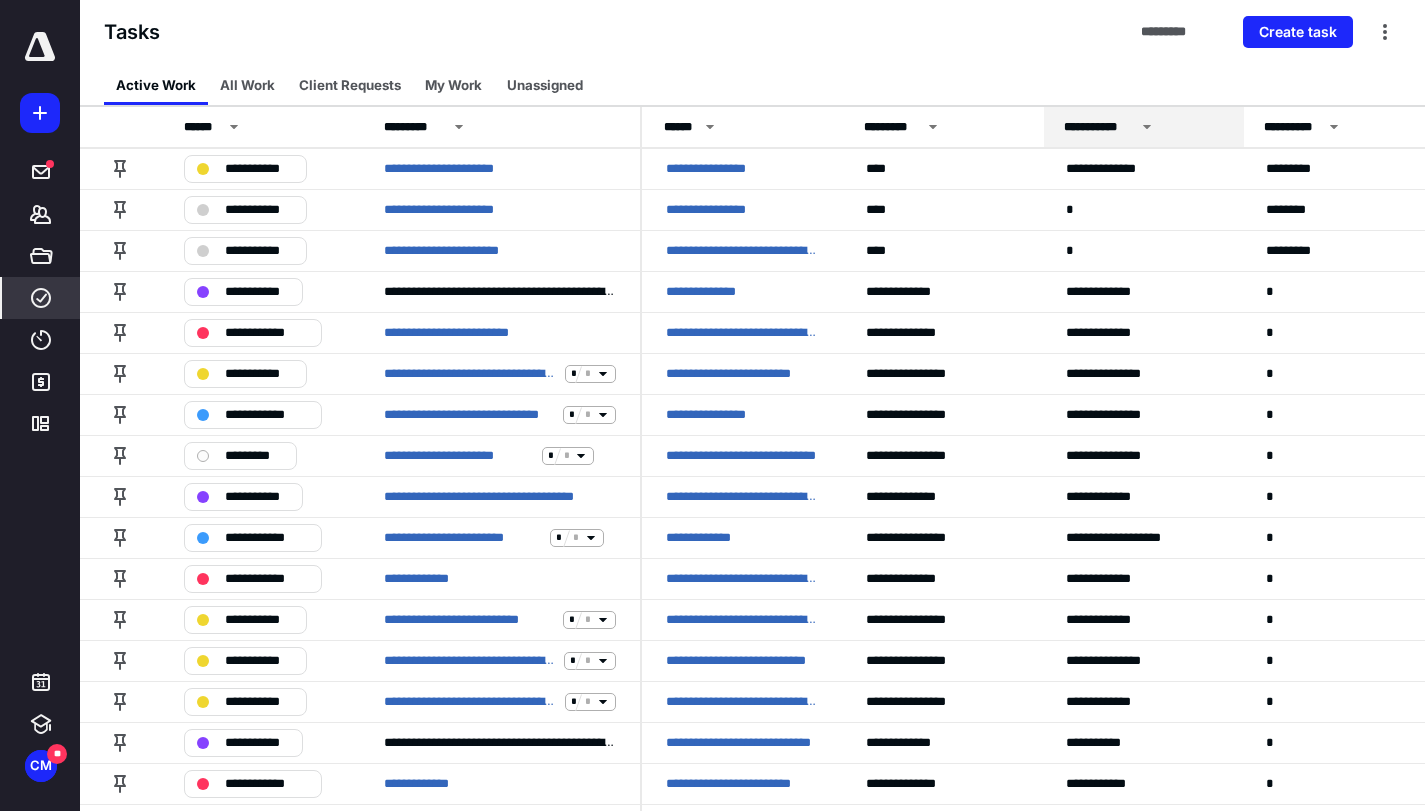 click on "**********" at bounding box center [1099, 127] 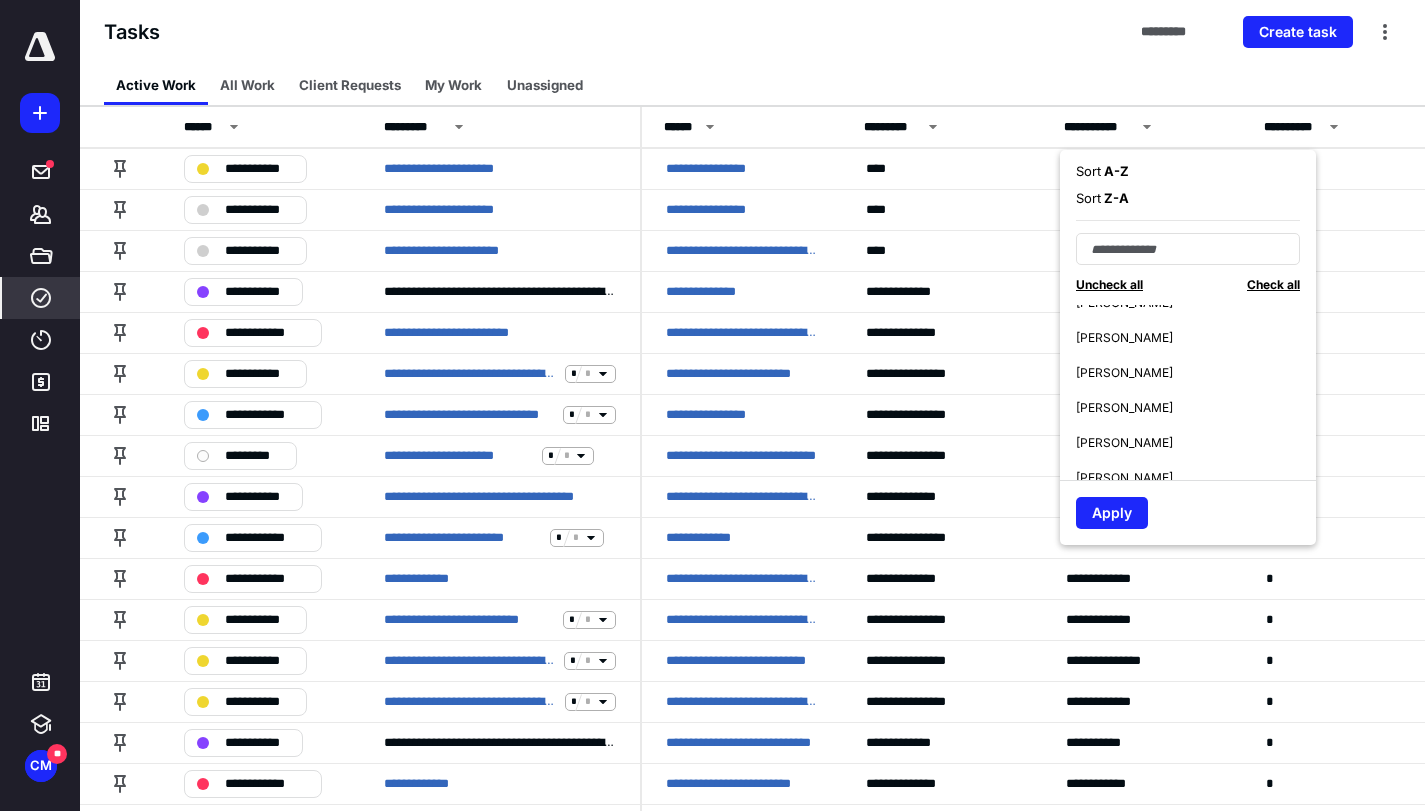 scroll, scrollTop: 630, scrollLeft: 0, axis: vertical 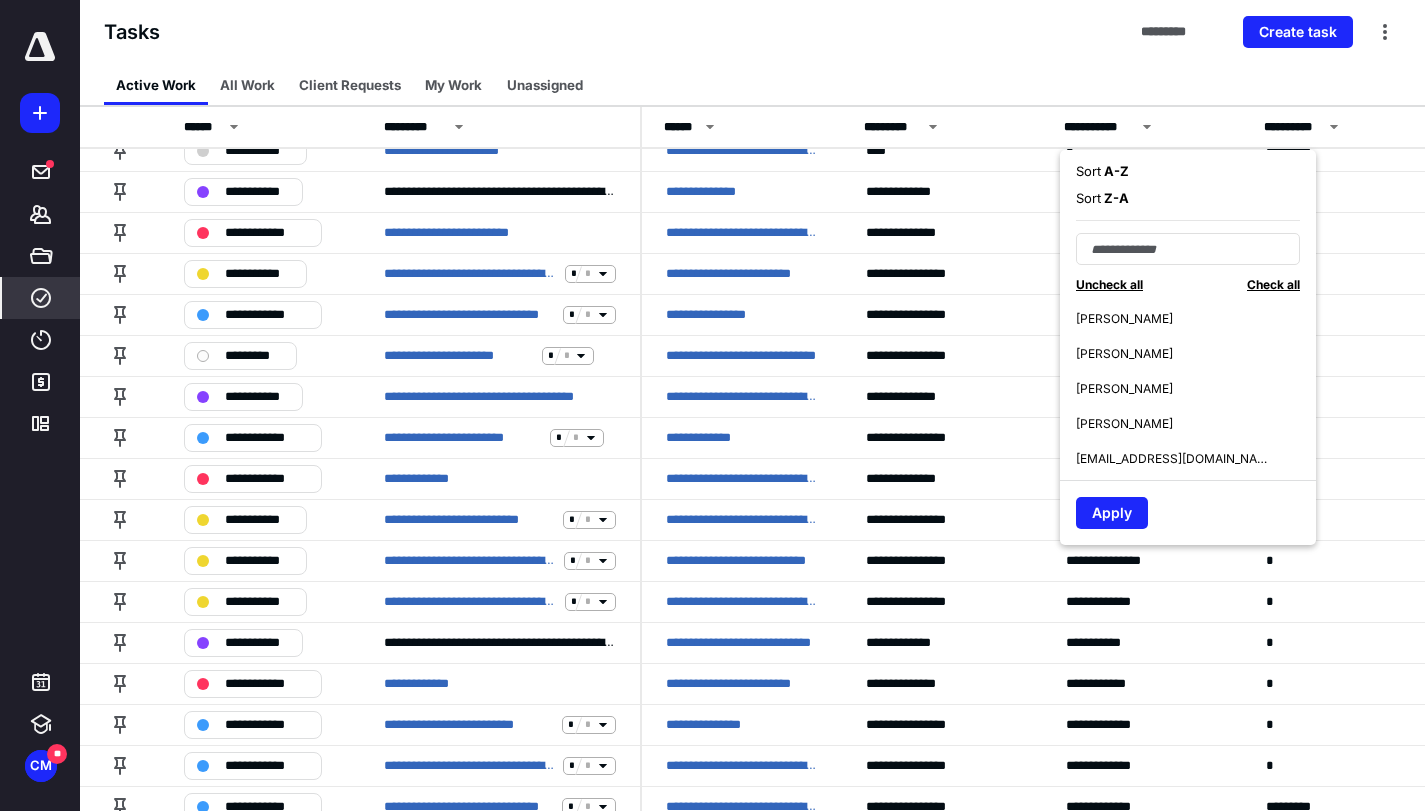 click on "Stephen Ragland" at bounding box center (1124, 424) 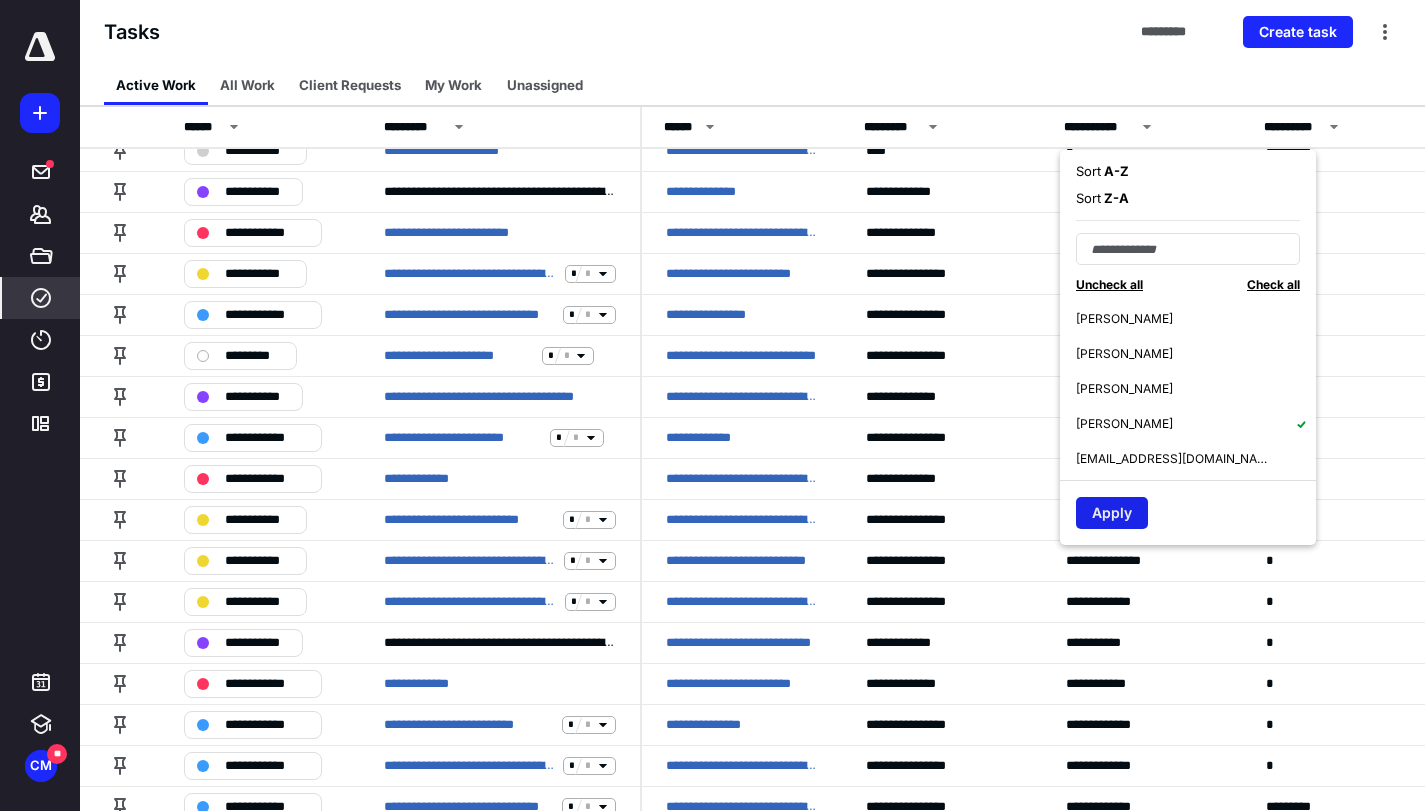 click on "Apply" at bounding box center (1112, 513) 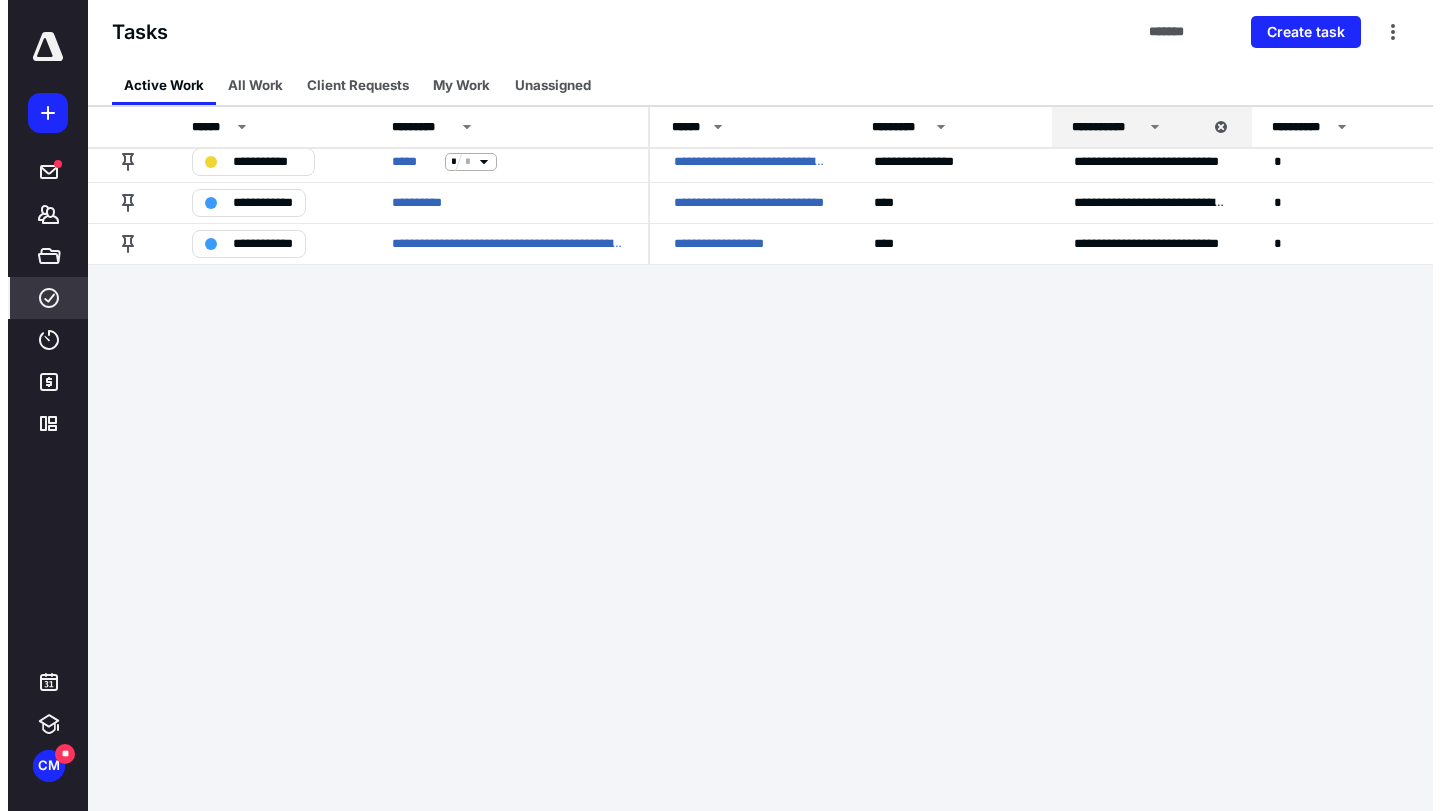 scroll, scrollTop: 0, scrollLeft: 0, axis: both 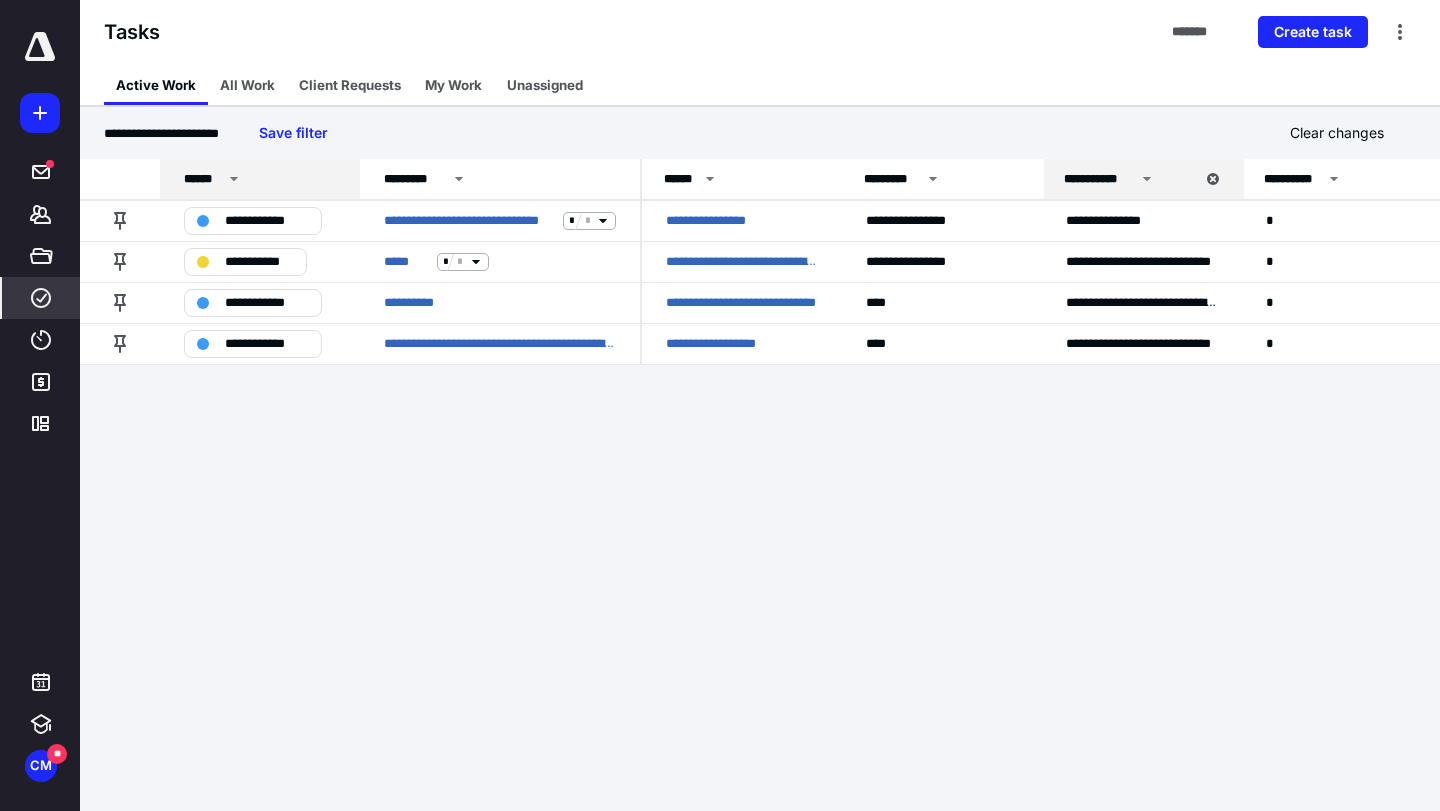 click 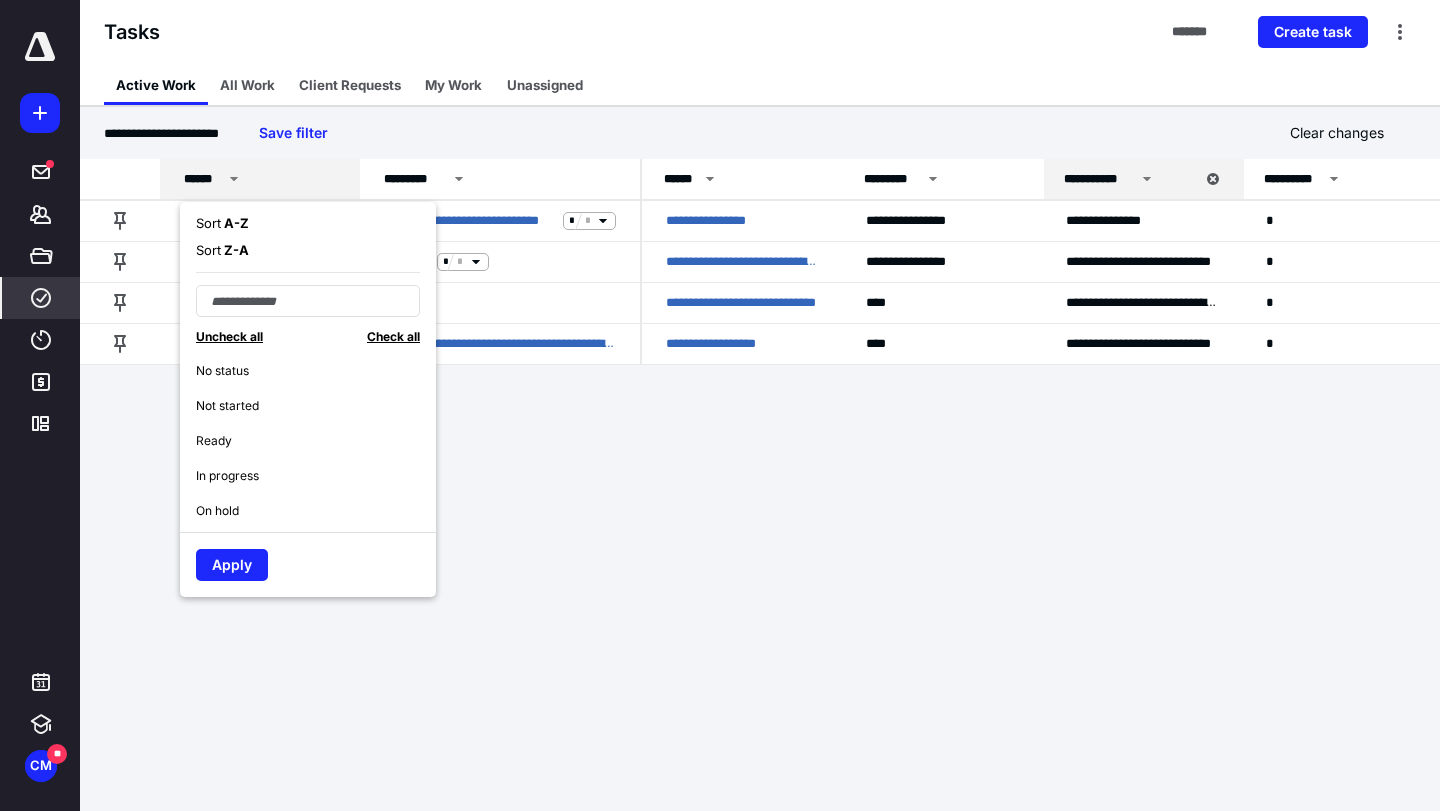 click 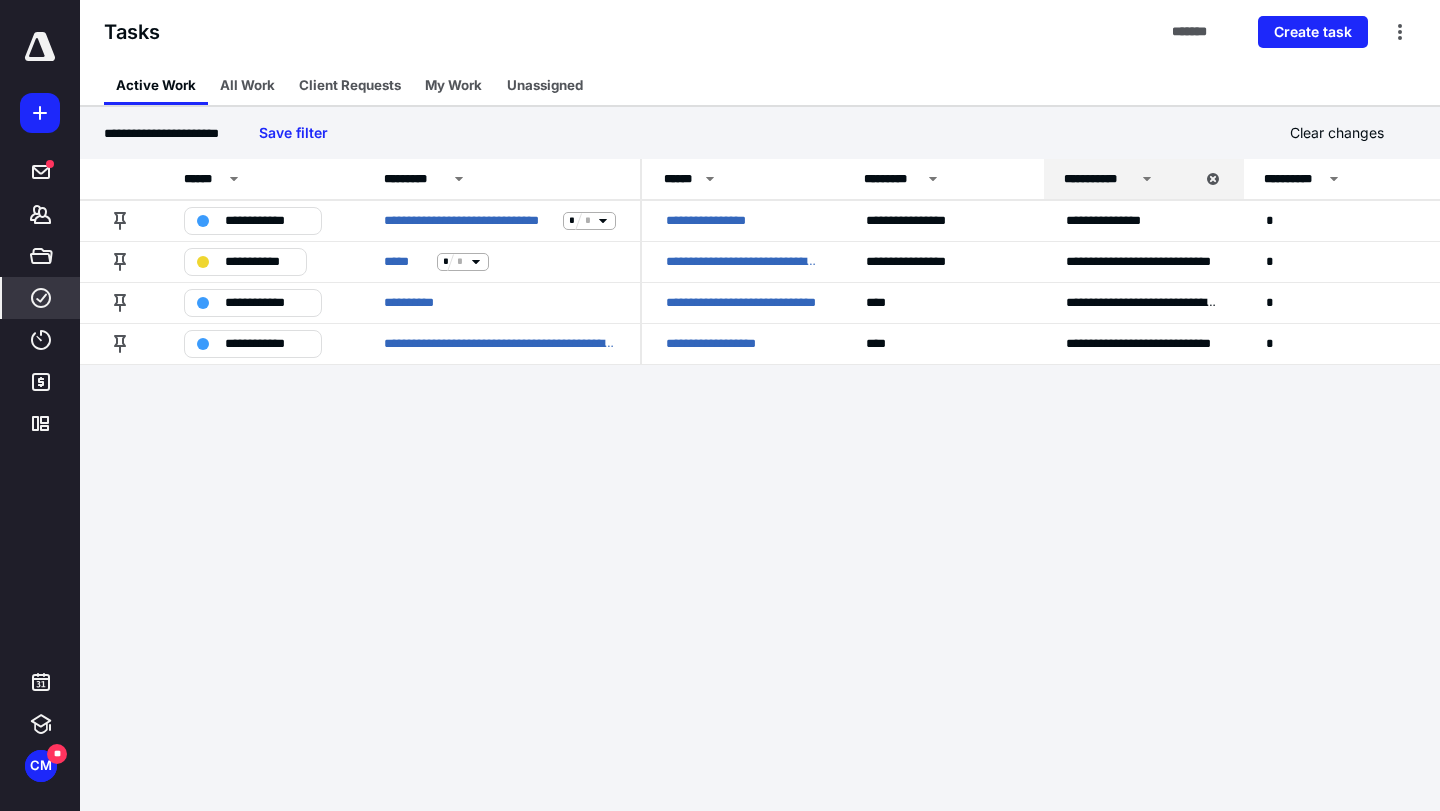 click 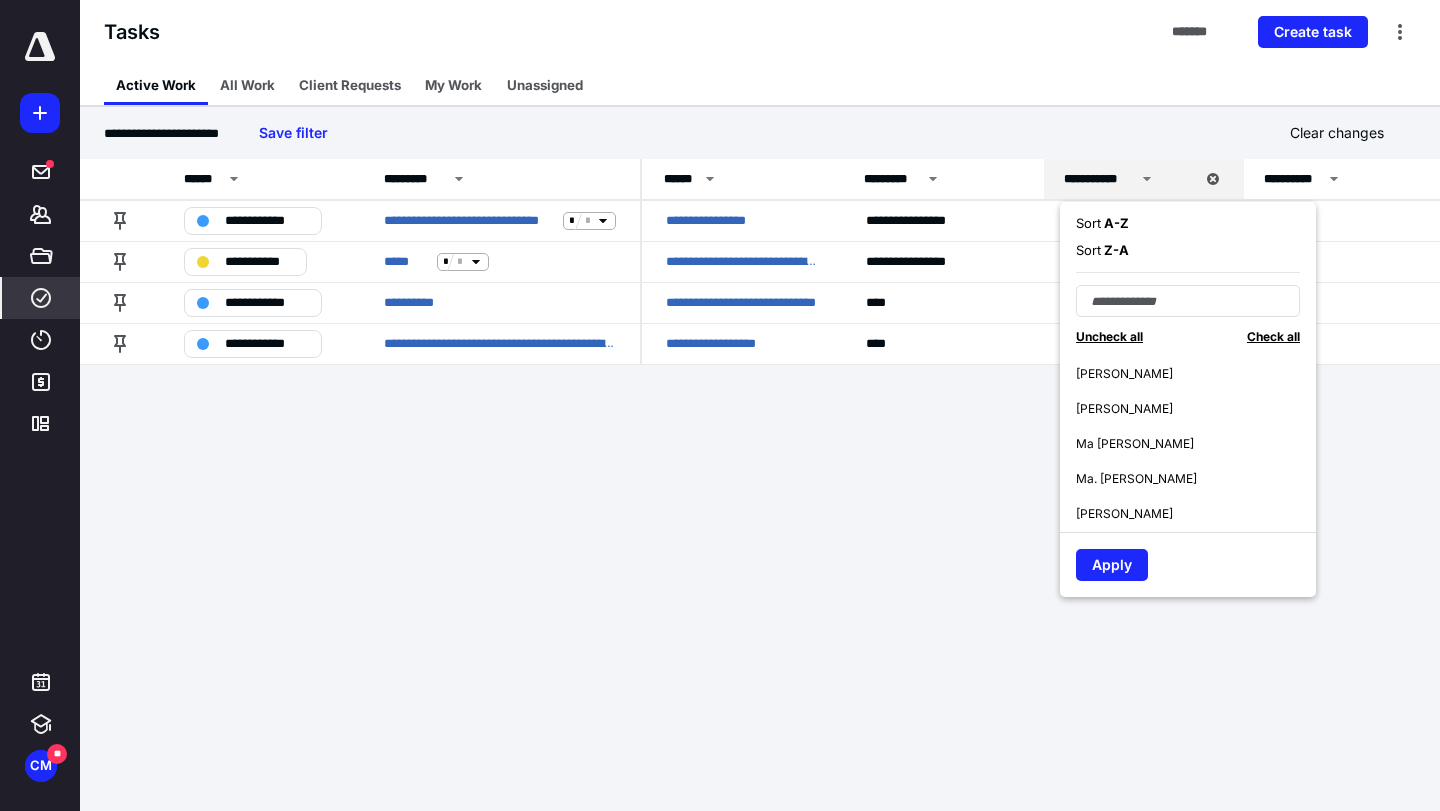 scroll, scrollTop: 300, scrollLeft: 0, axis: vertical 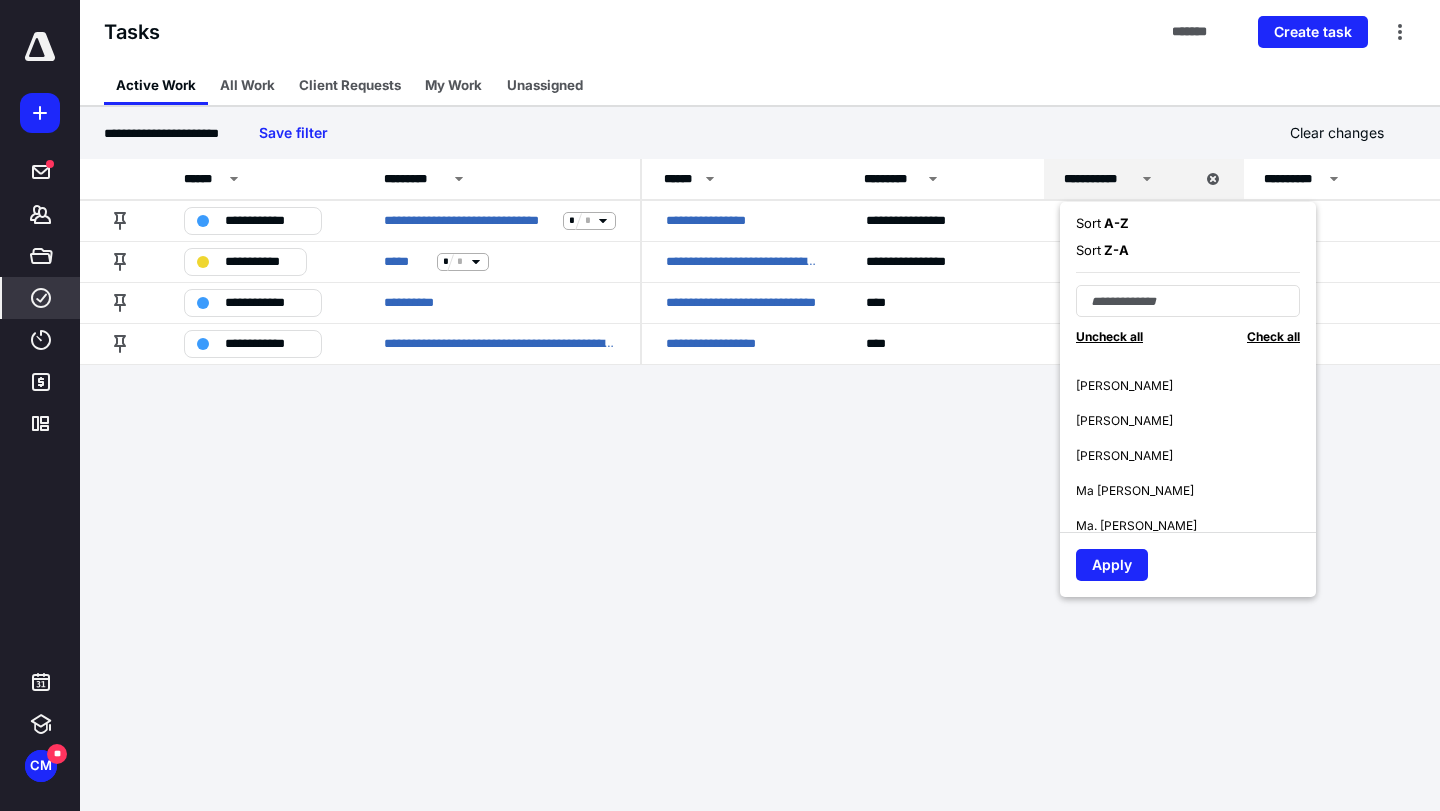 click on "Josie Miller" at bounding box center (1124, 386) 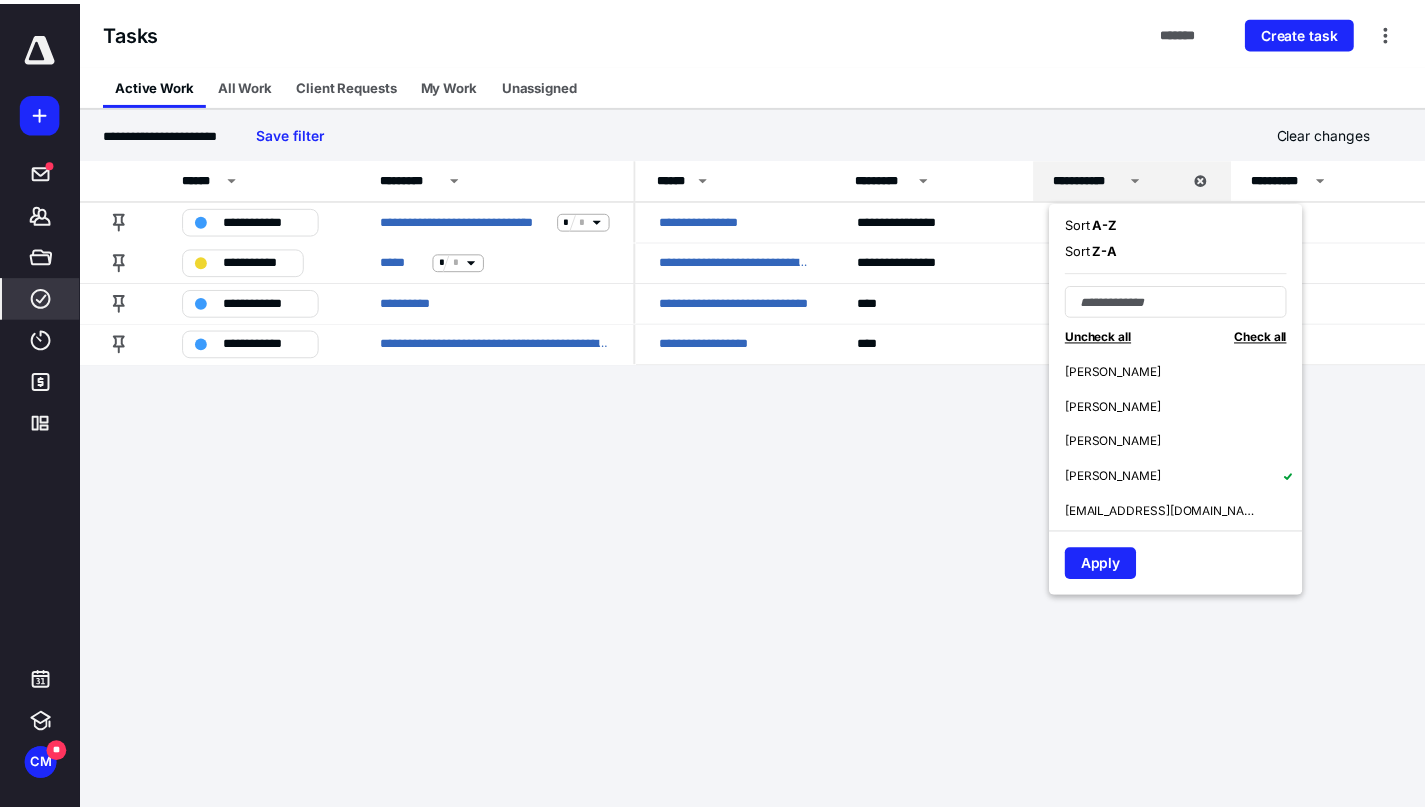 scroll, scrollTop: 630, scrollLeft: 0, axis: vertical 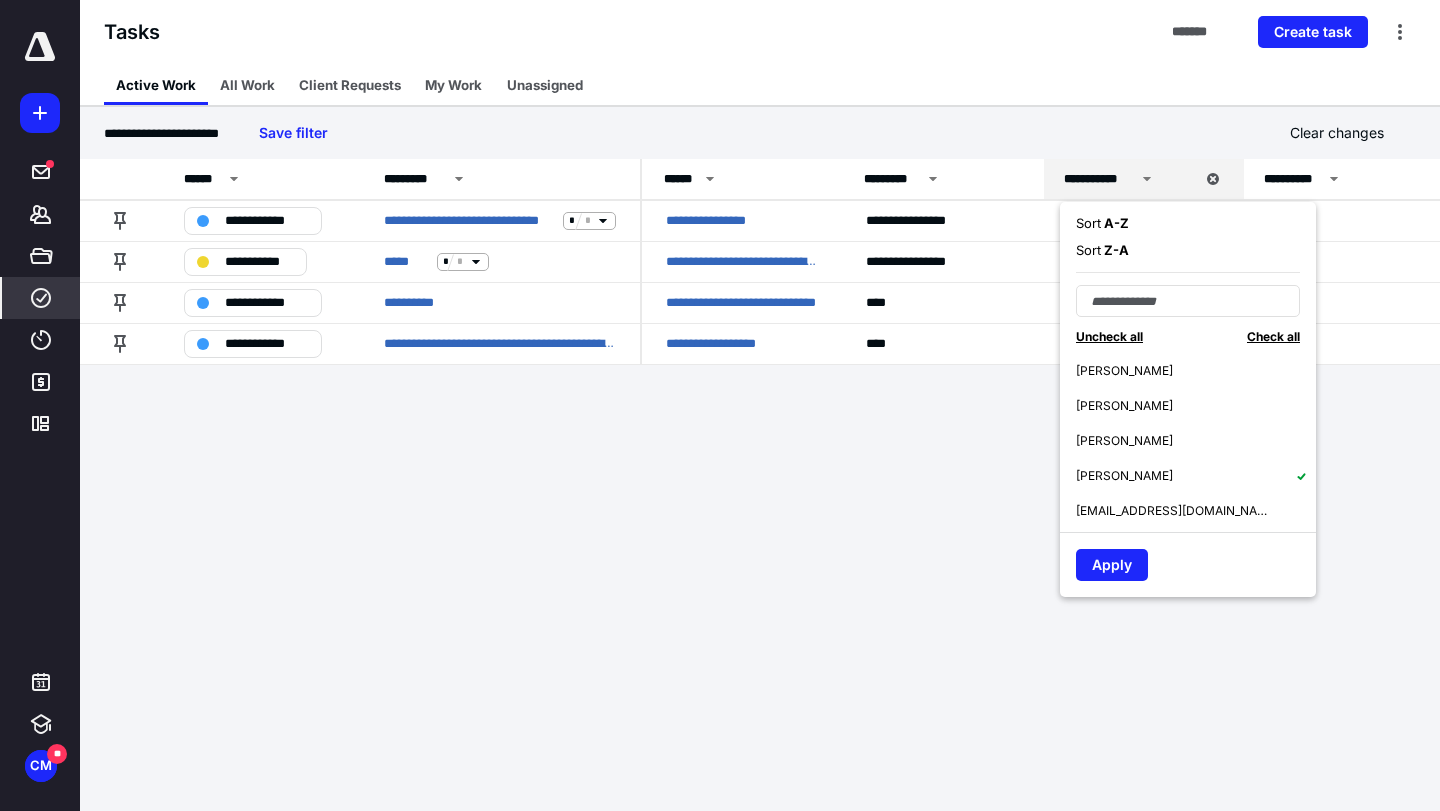 click on "Stephen Ragland" at bounding box center (1124, 476) 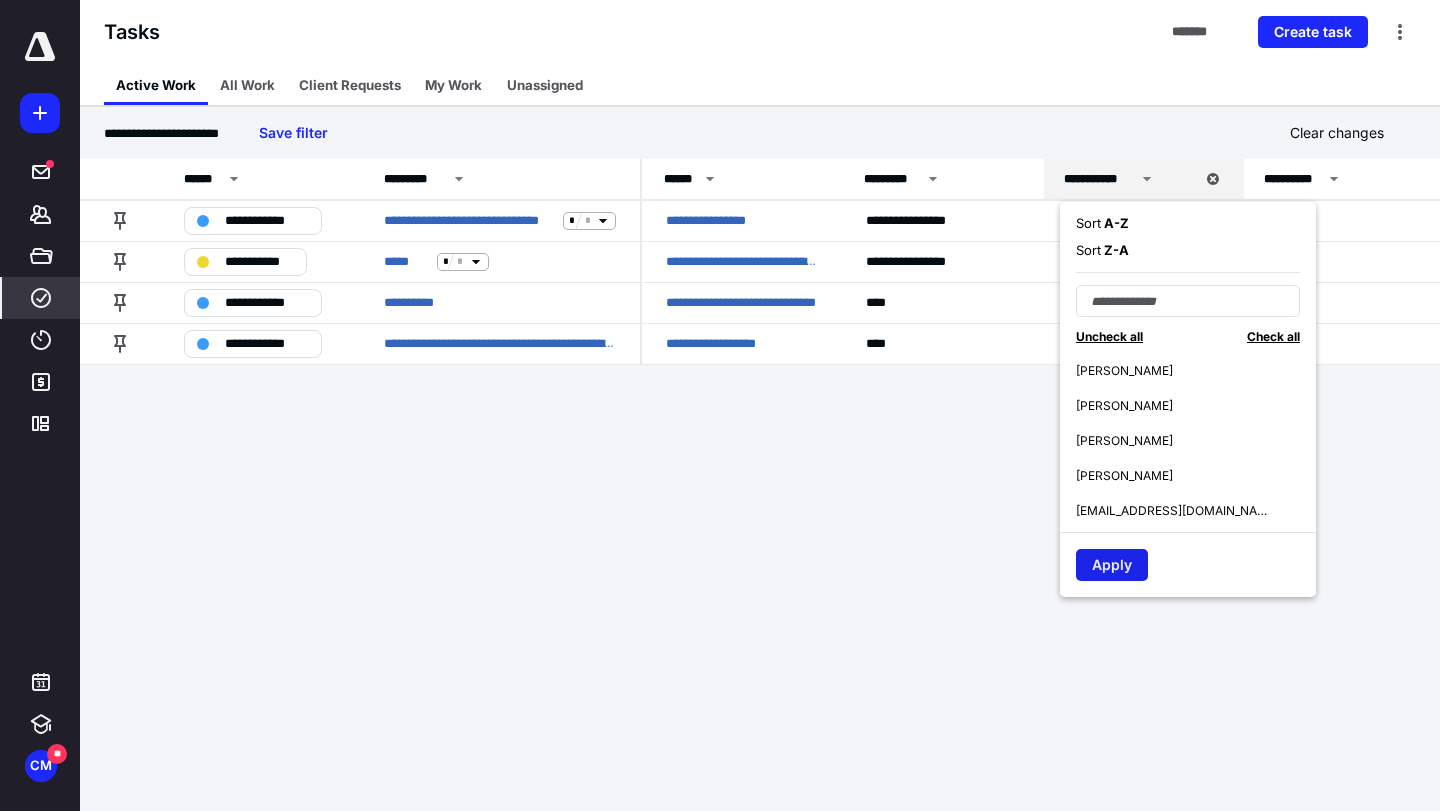 click on "Apply" at bounding box center [1112, 565] 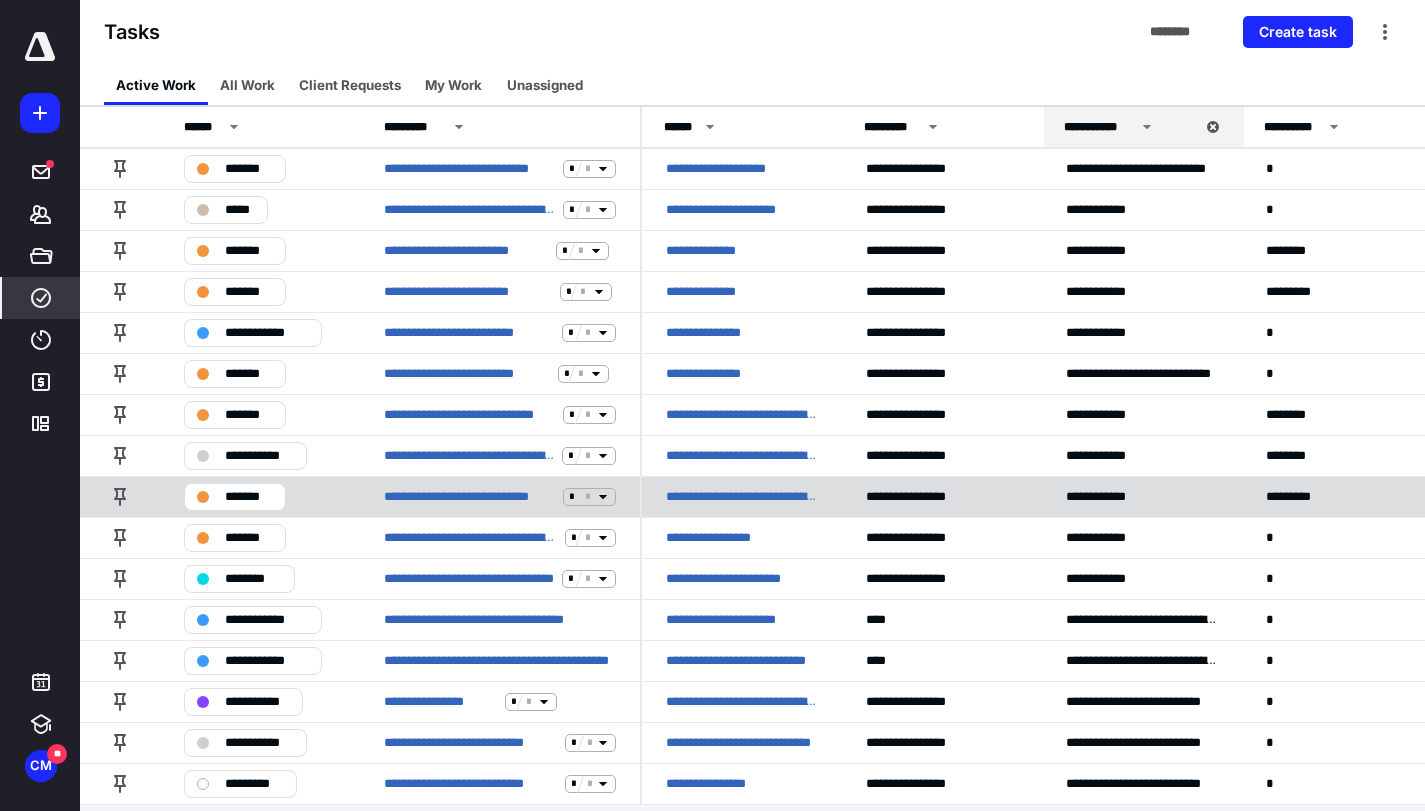 scroll, scrollTop: 439, scrollLeft: 0, axis: vertical 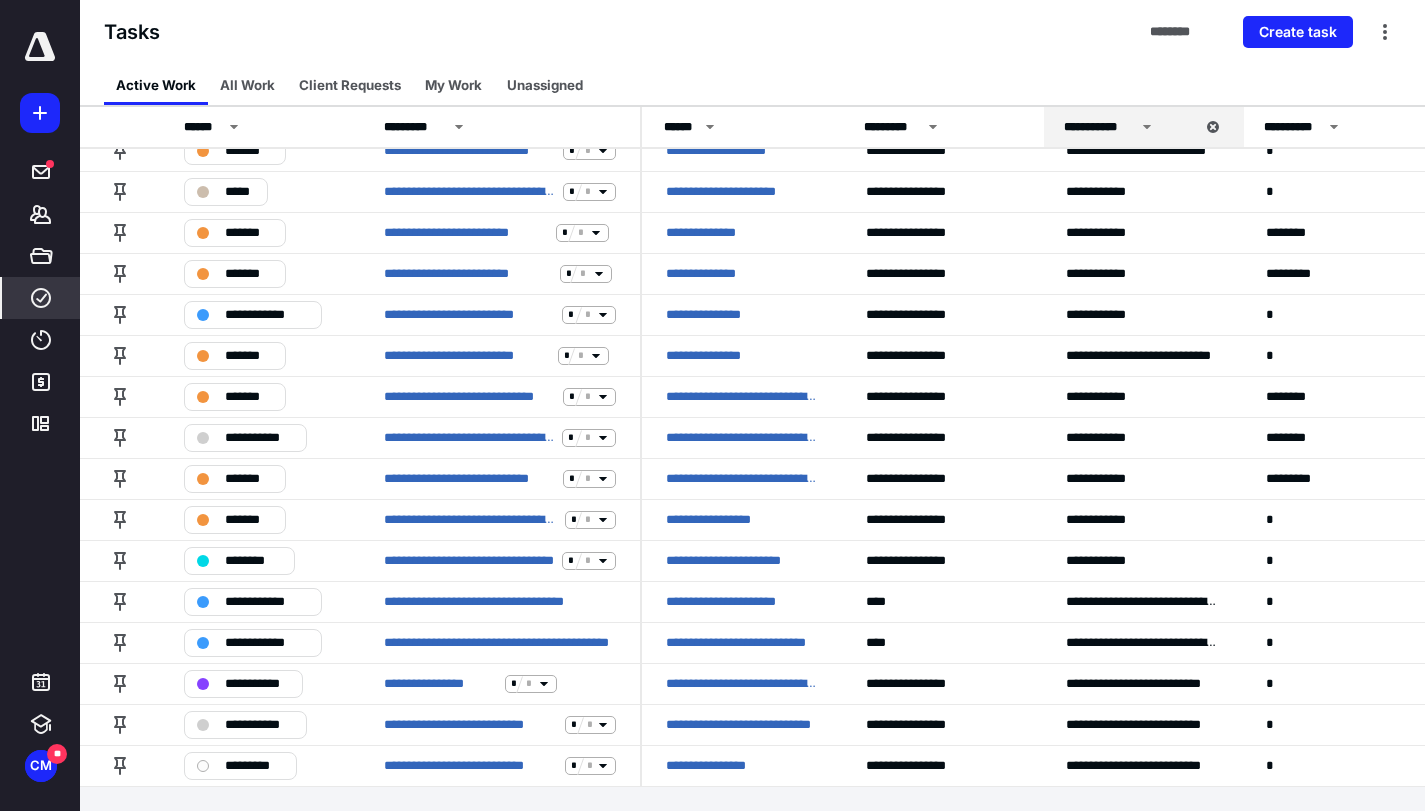 click 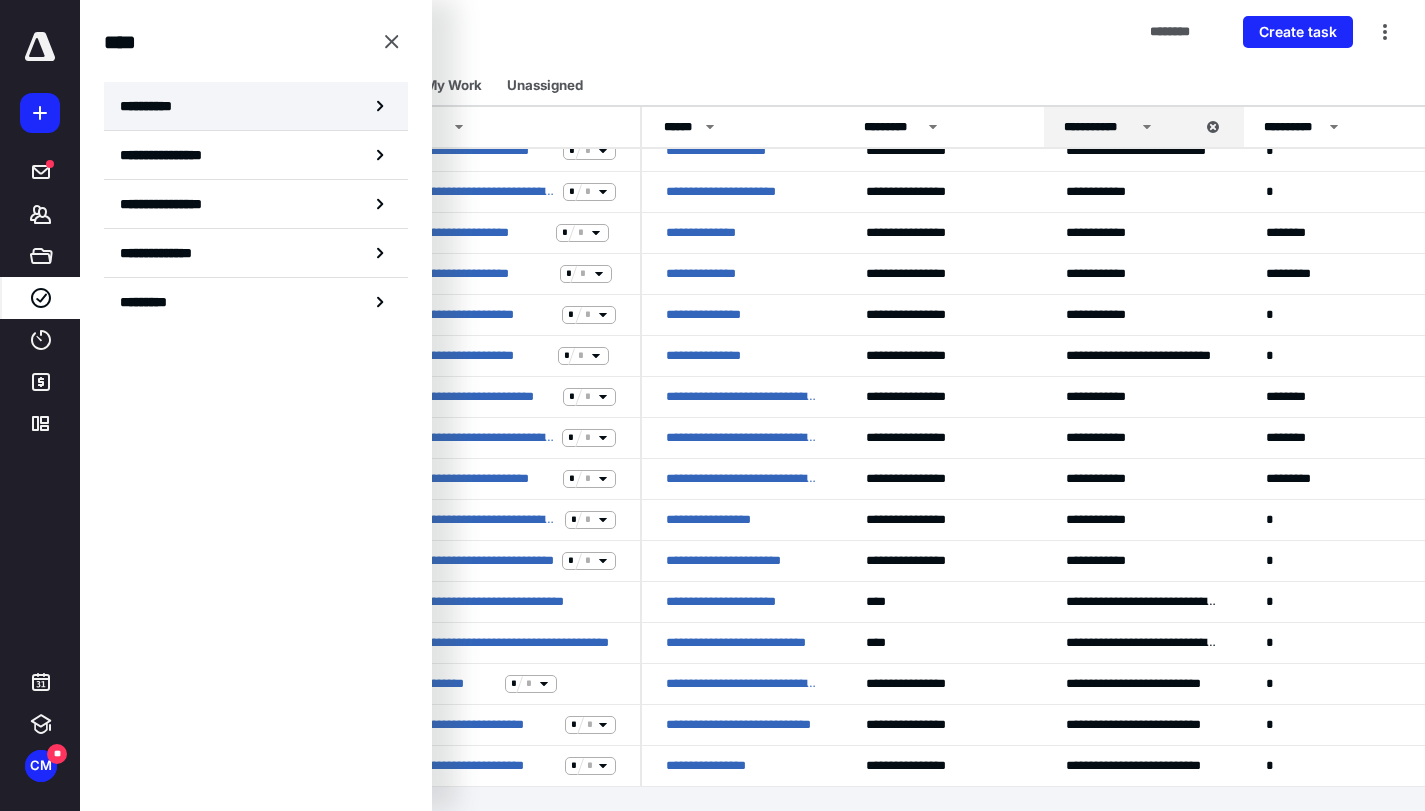 click on "**********" at bounding box center [256, 106] 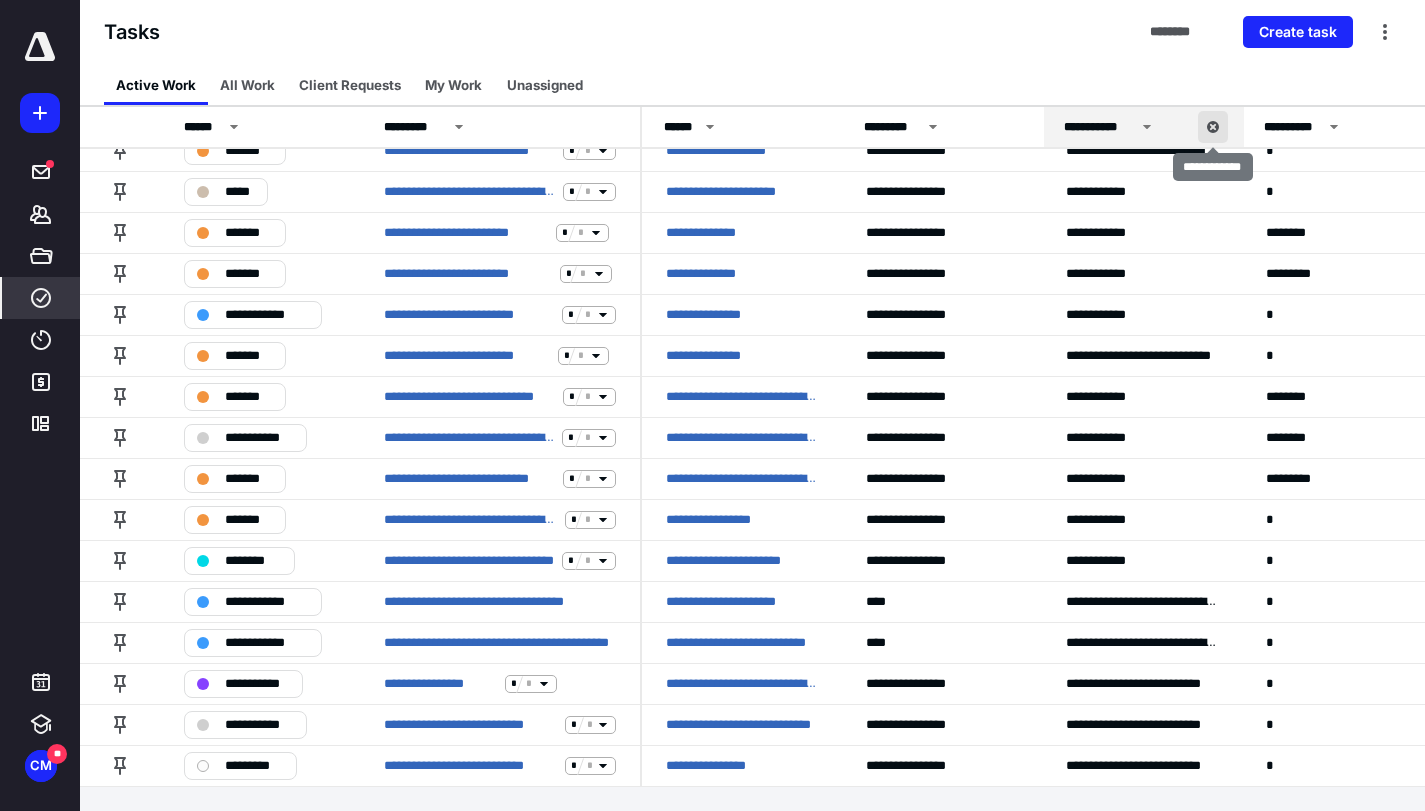 click at bounding box center (1213, 127) 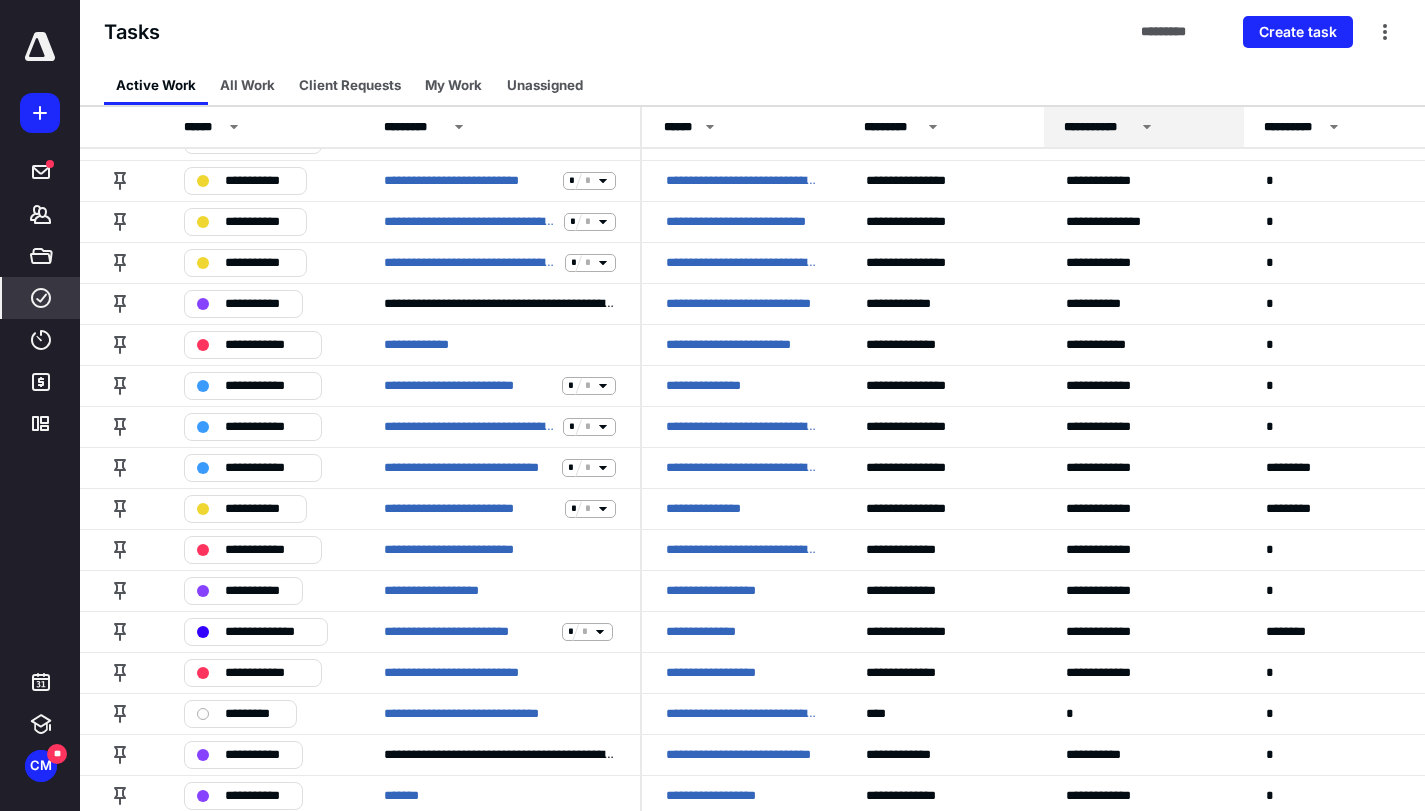 click 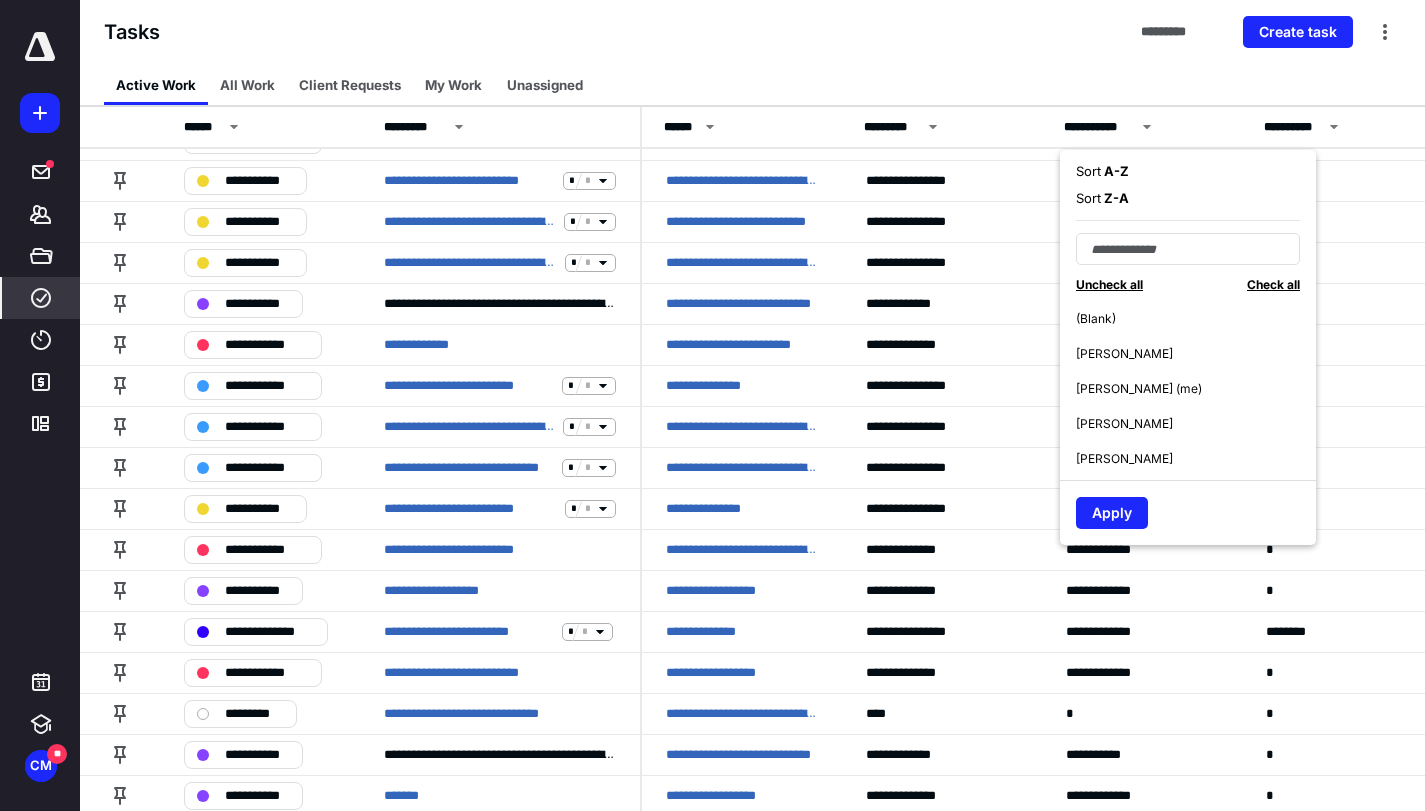 click on "Celia McKimmey (me)" at bounding box center [1139, 389] 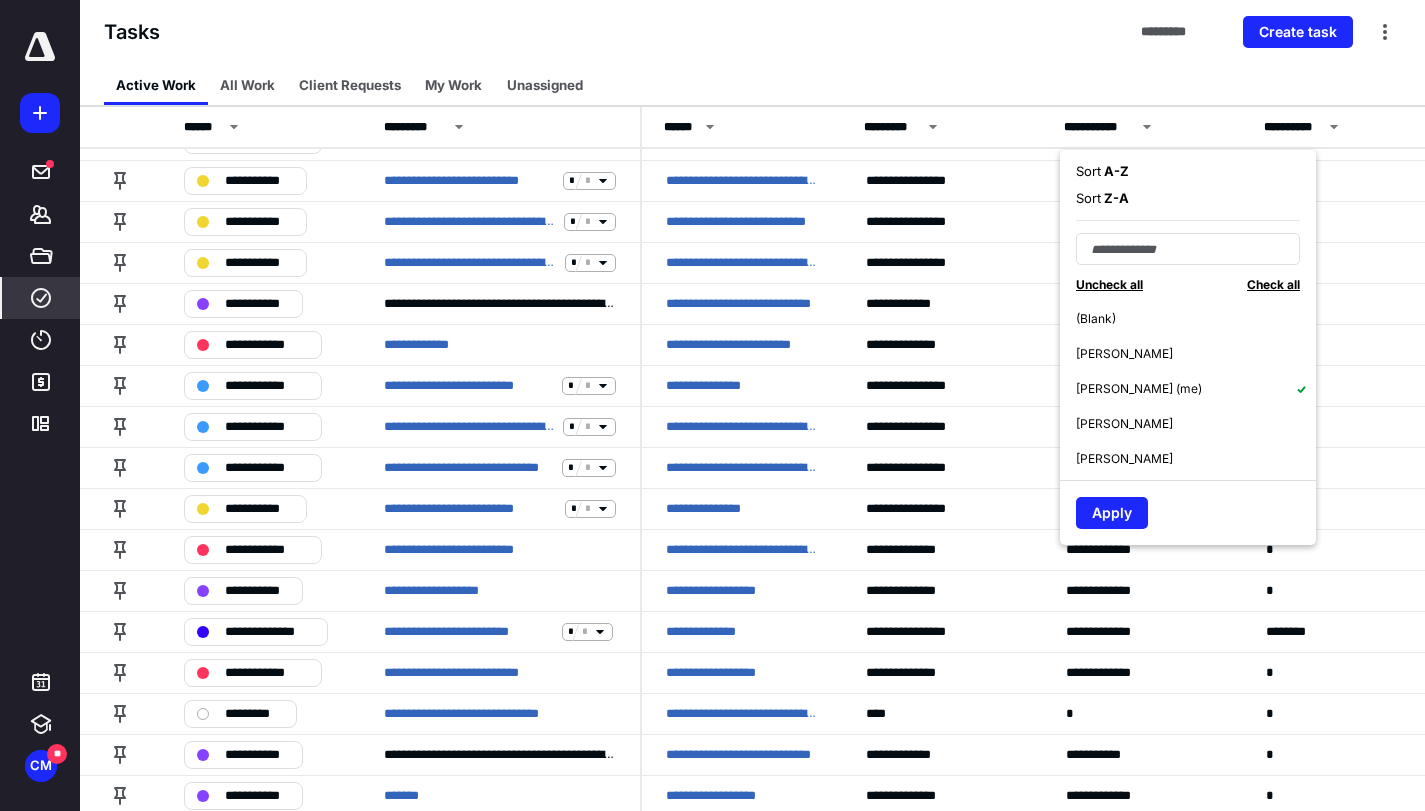 click on "Celia McKimmey (me)" at bounding box center (1139, 389) 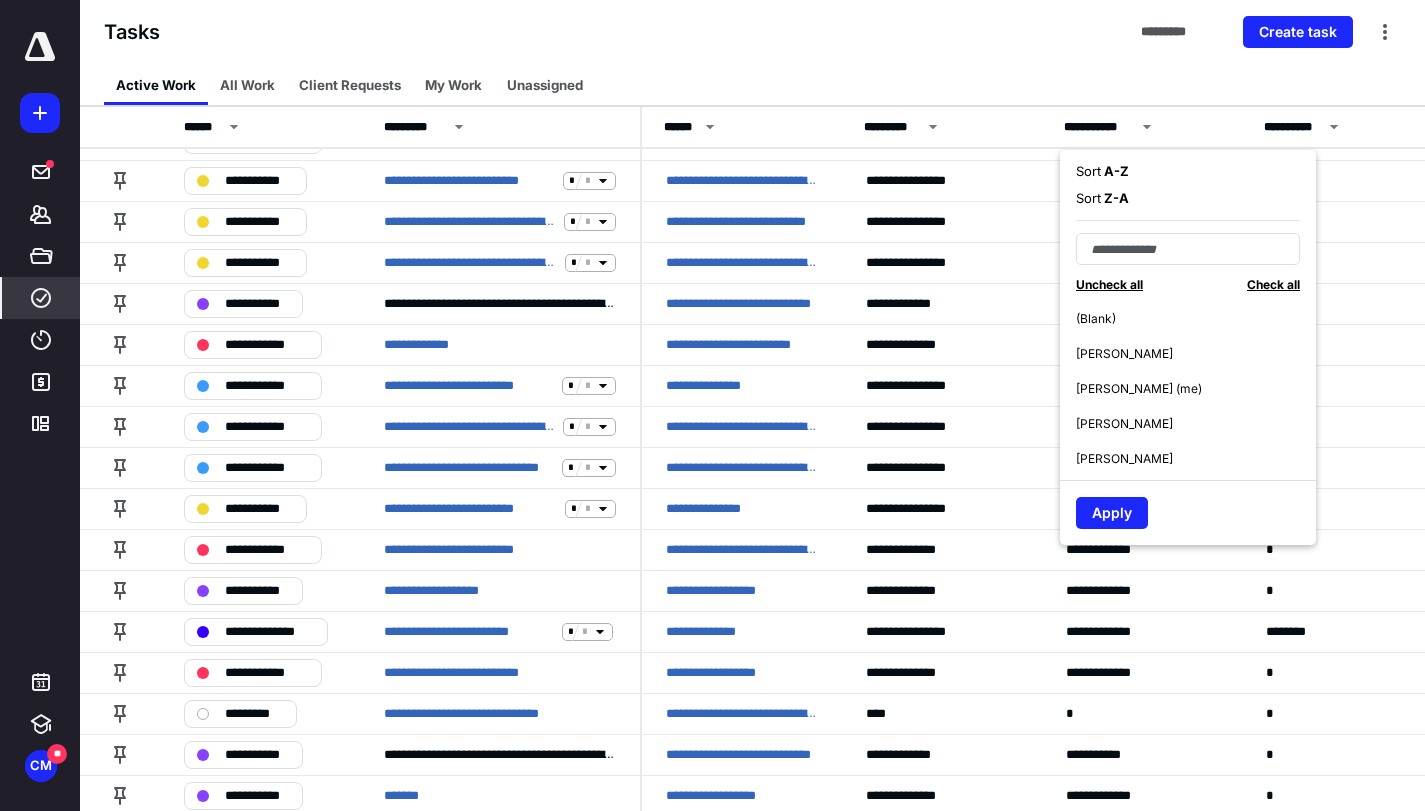 click on "Celia McKimmey (me)" at bounding box center [1139, 389] 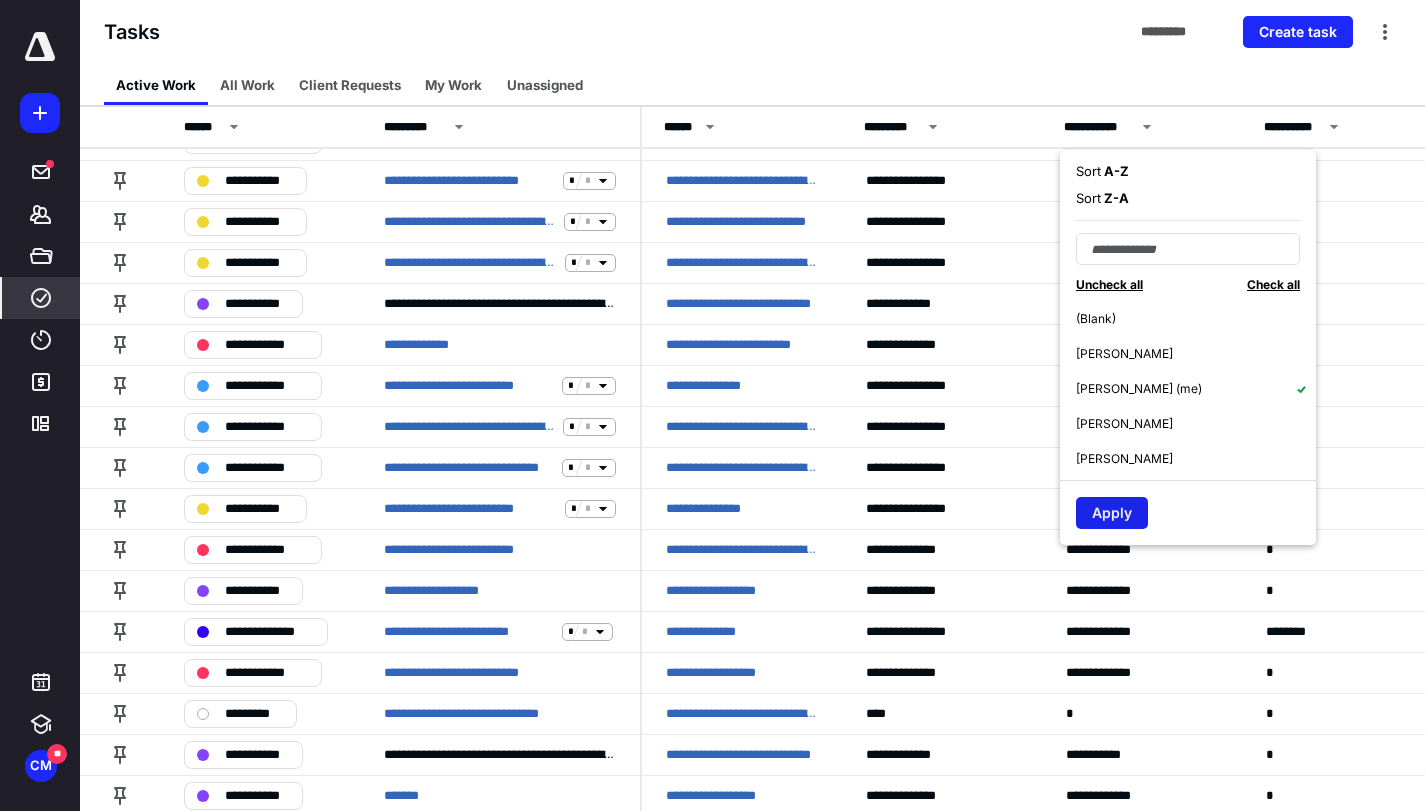 click on "Apply" at bounding box center (1112, 513) 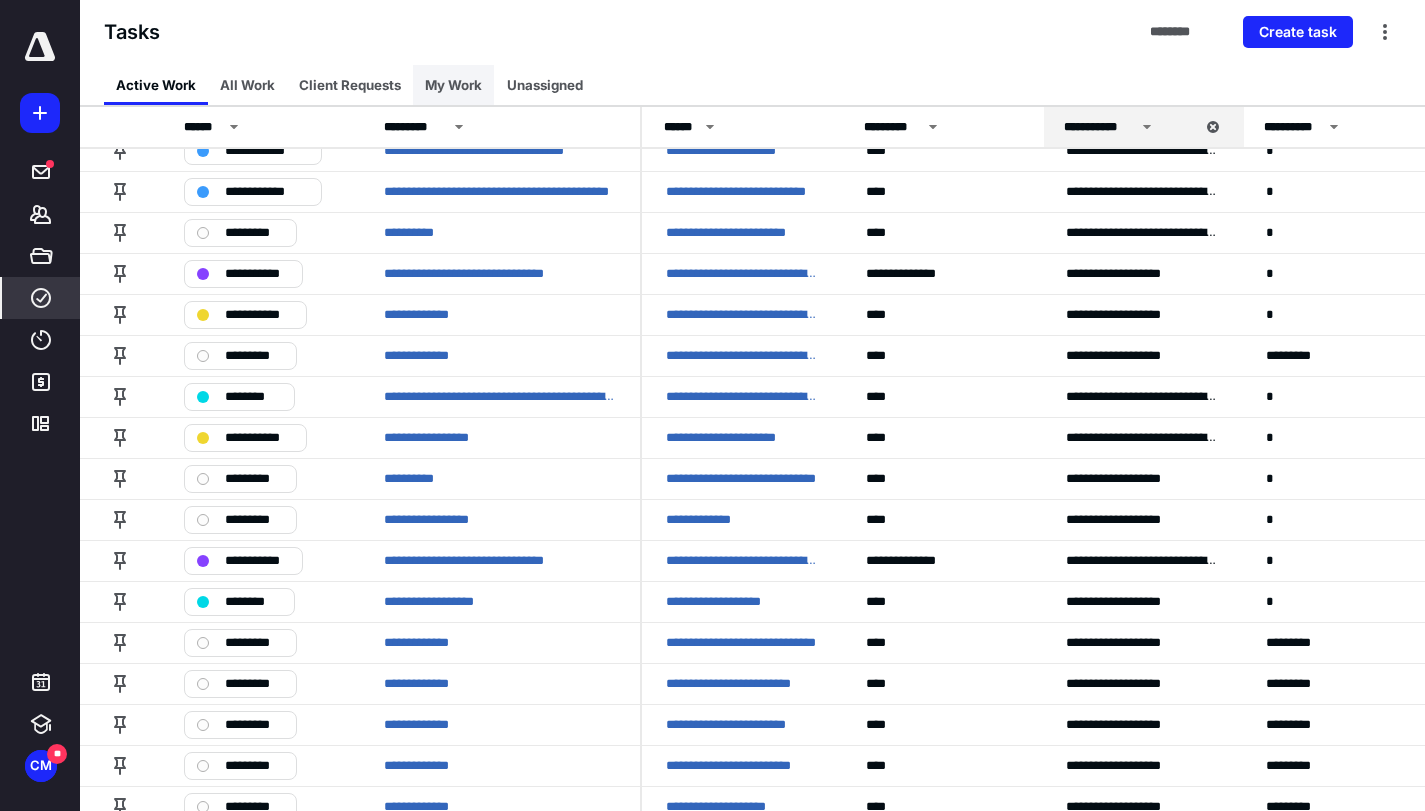 click on "My Work" at bounding box center (453, 85) 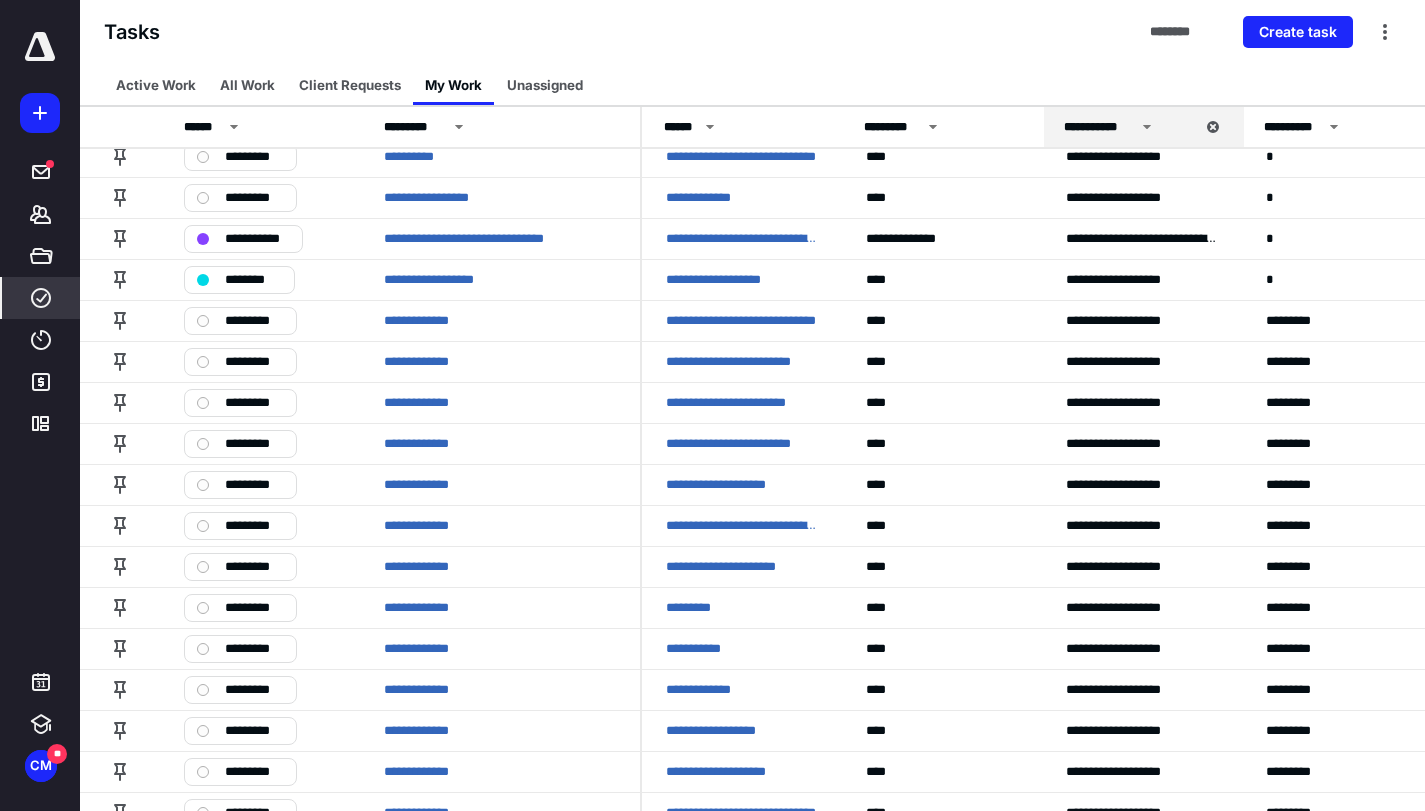 scroll, scrollTop: 594, scrollLeft: 0, axis: vertical 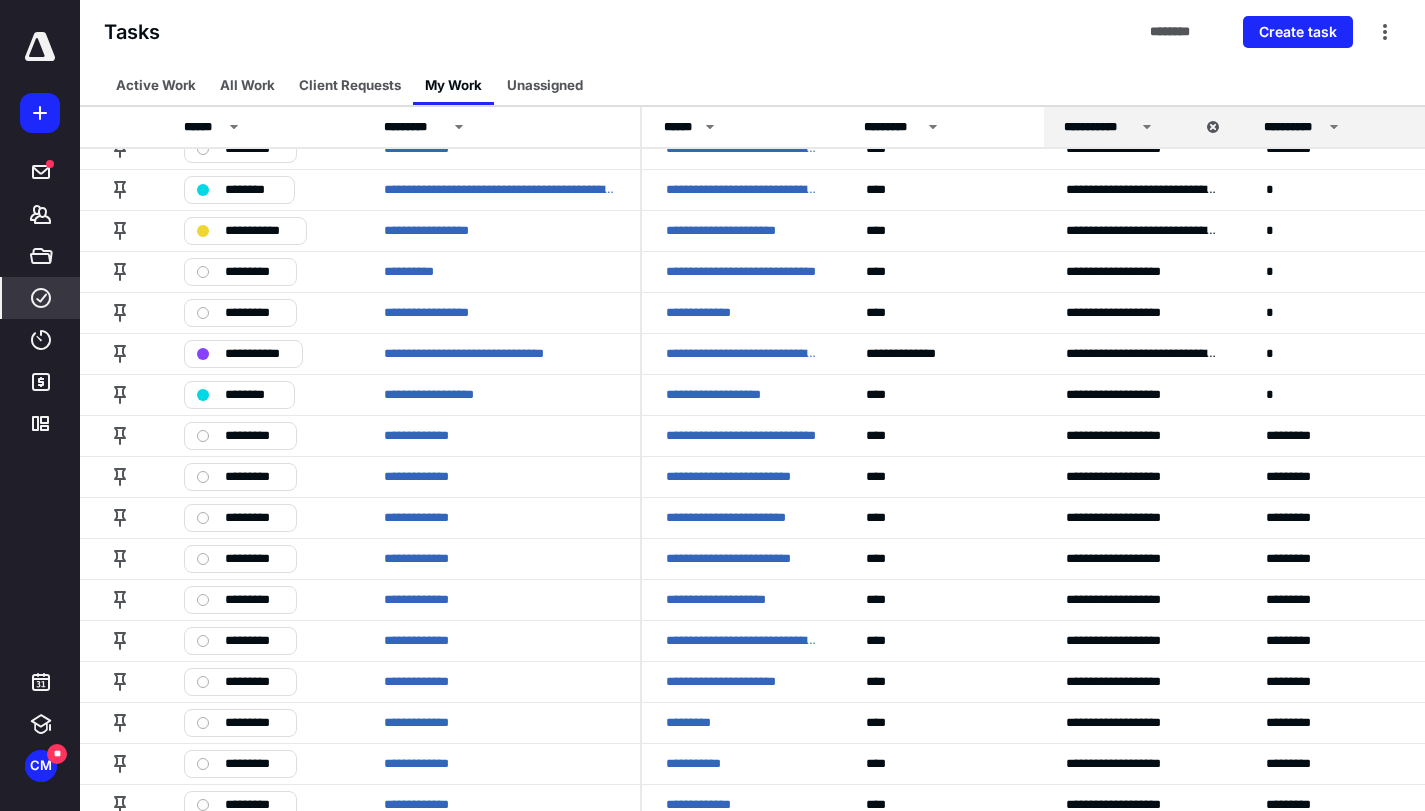 click 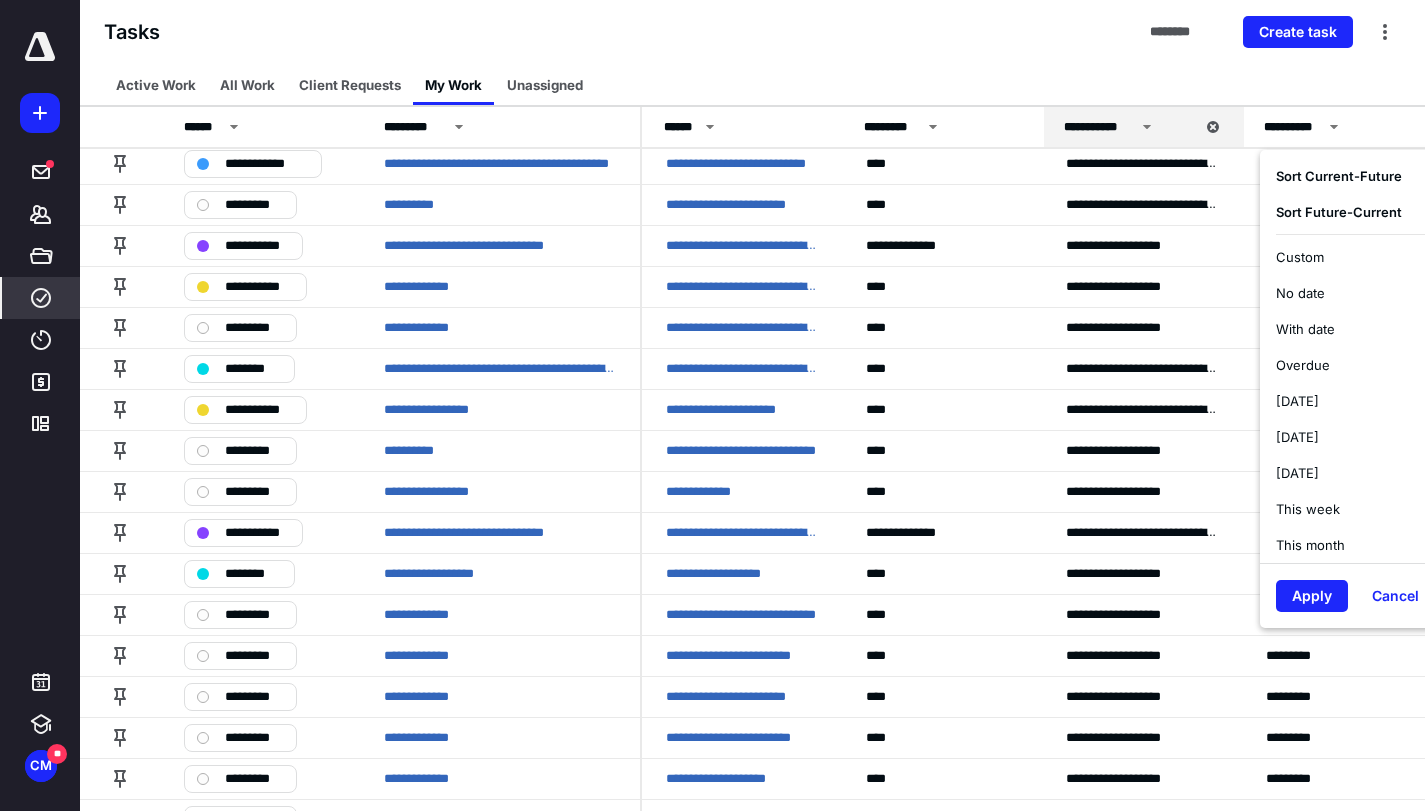 scroll, scrollTop: 394, scrollLeft: 0, axis: vertical 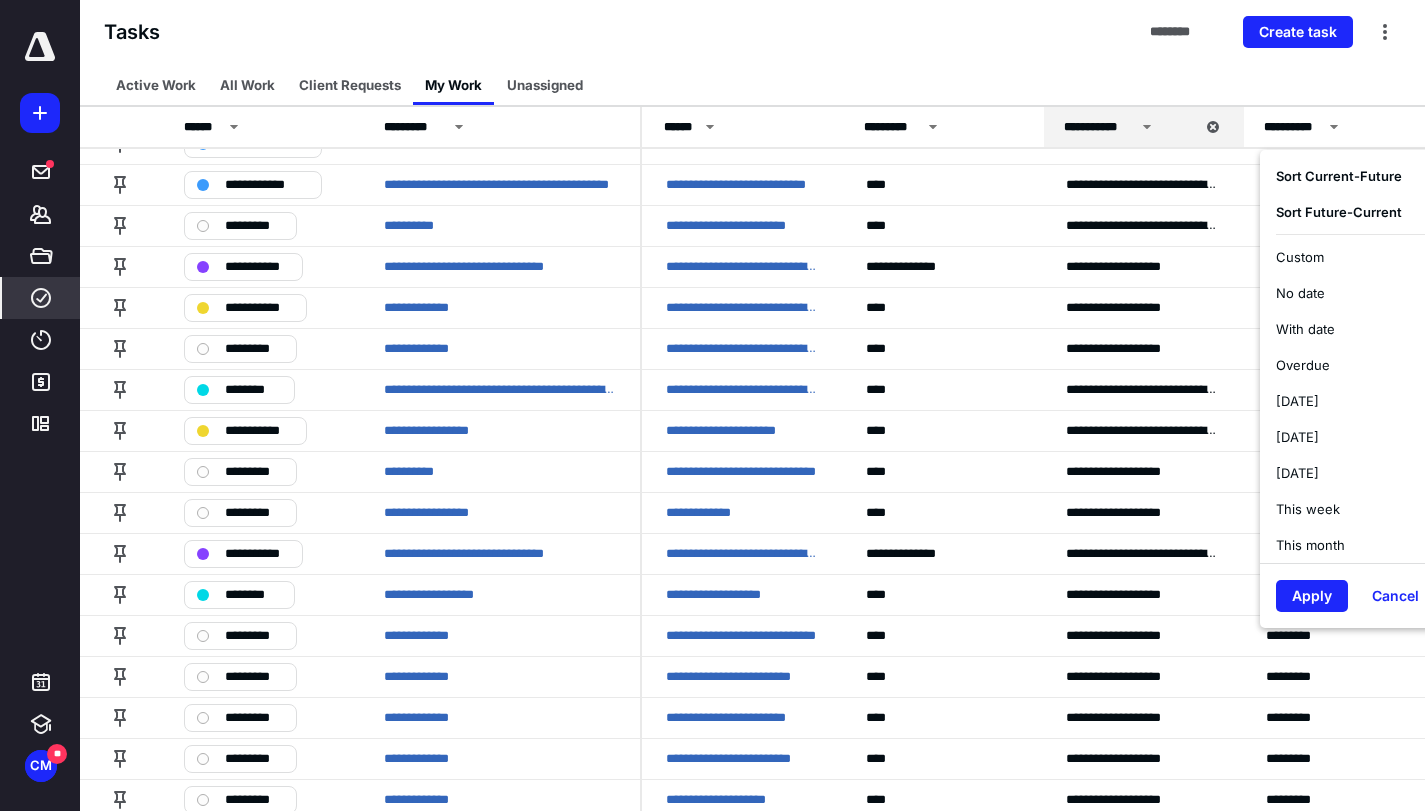click on "Future  -  Current" at bounding box center [1352, 212] 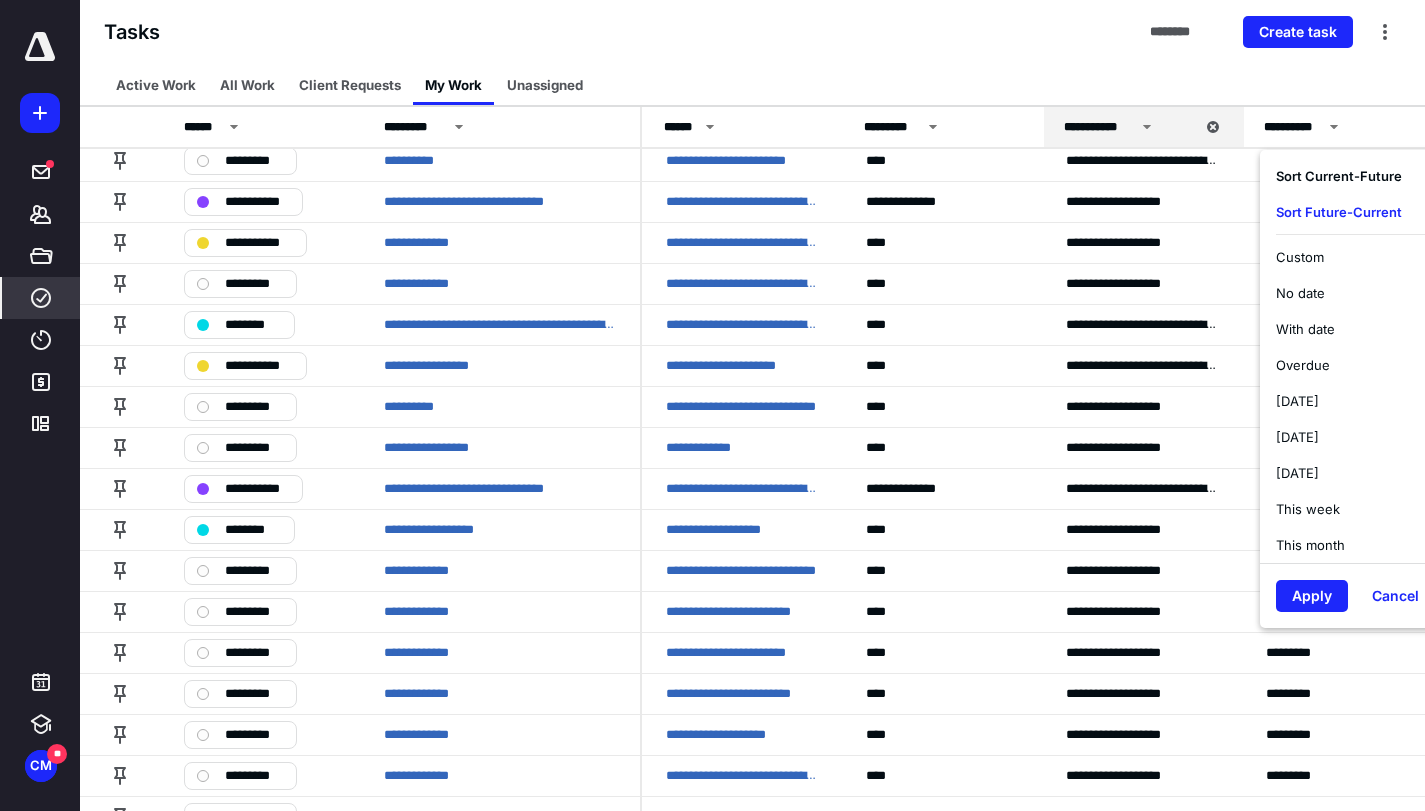 scroll, scrollTop: 494, scrollLeft: 0, axis: vertical 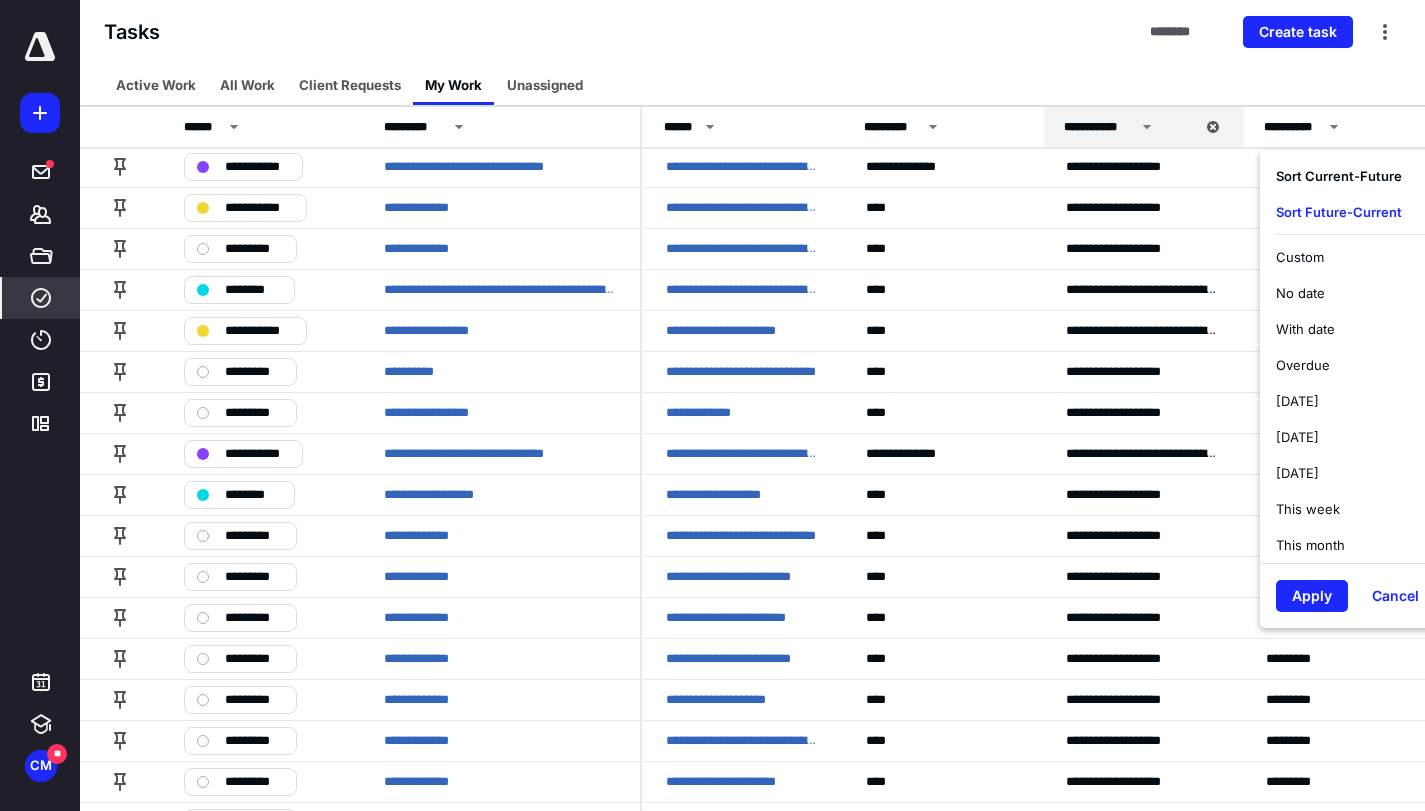 click on "This month" at bounding box center [1310, 545] 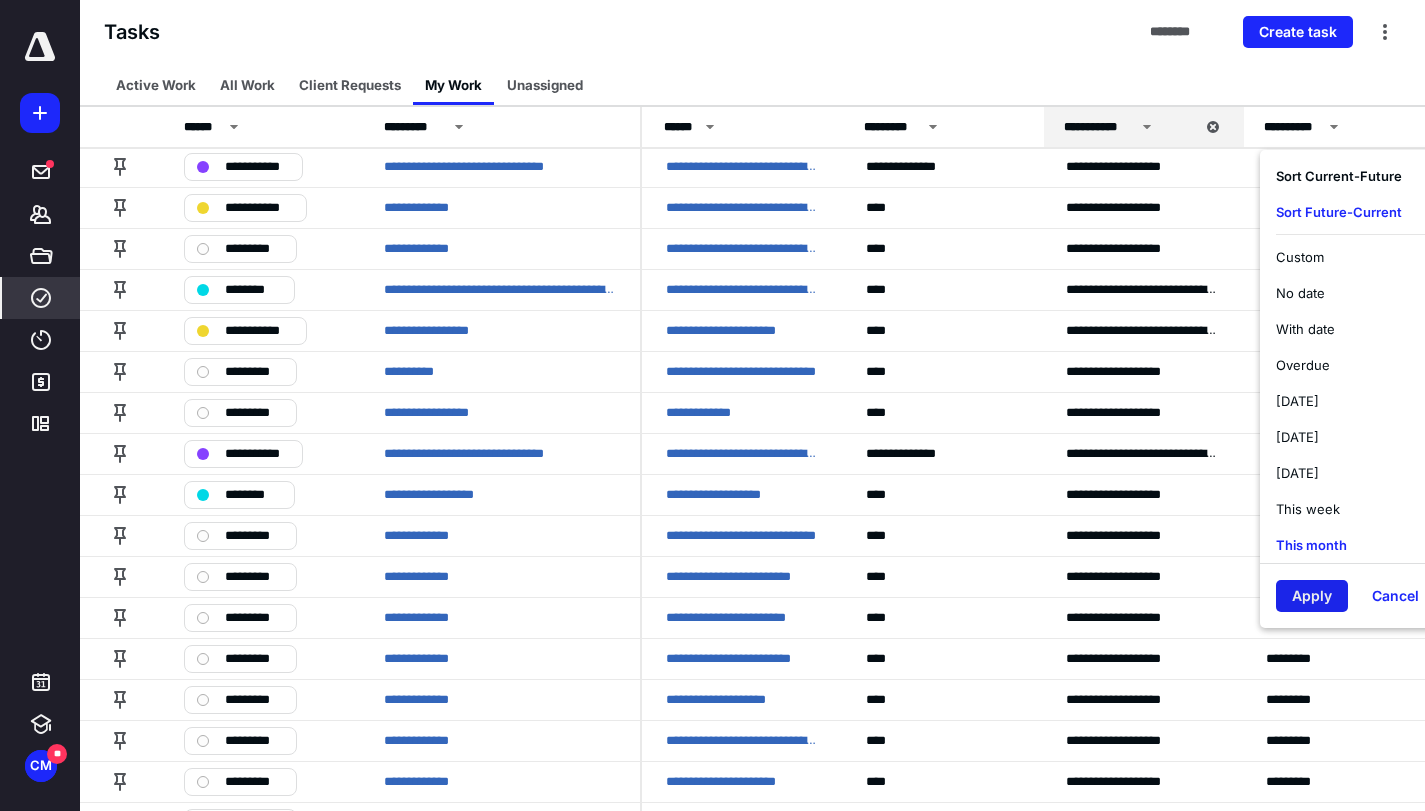click on "Apply" at bounding box center [1312, 596] 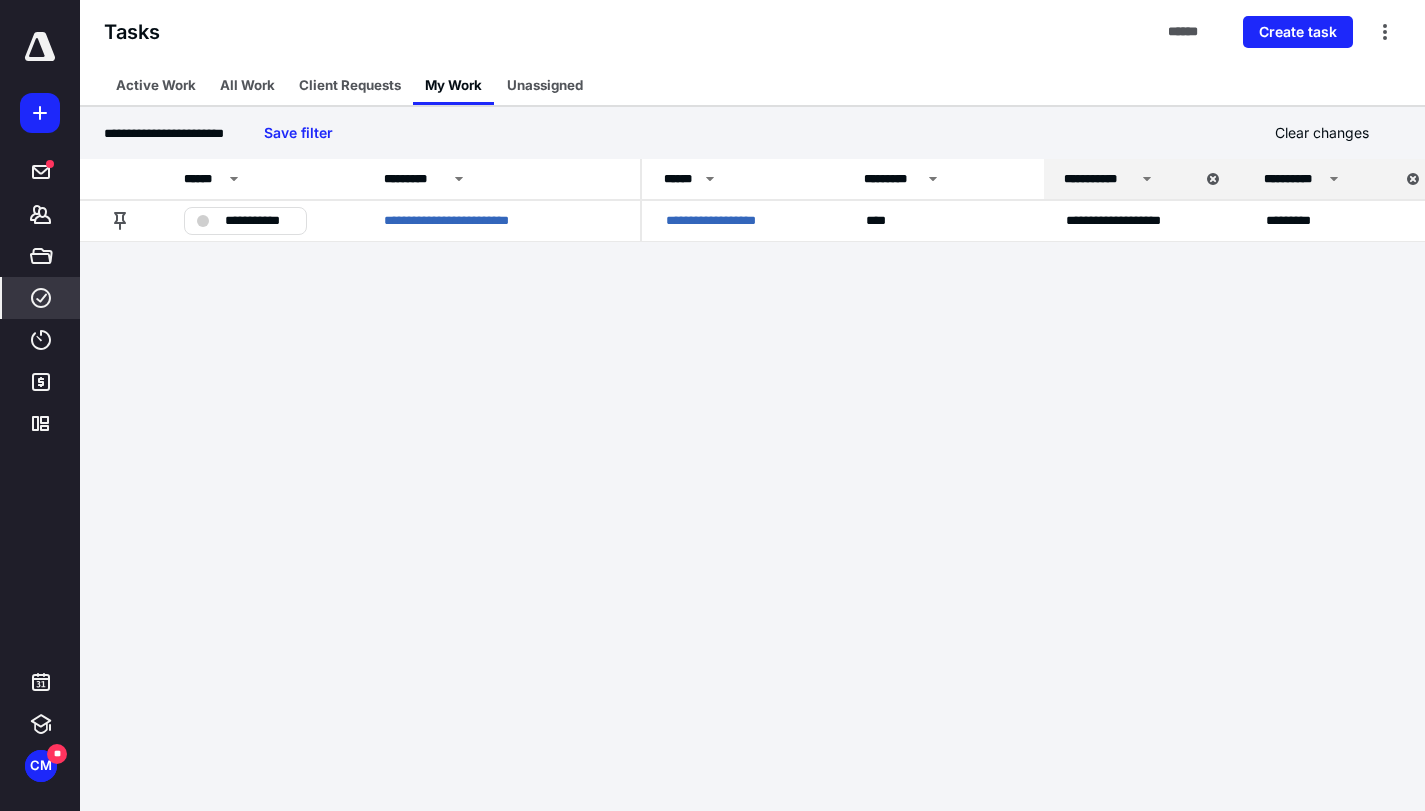 scroll, scrollTop: 0, scrollLeft: 0, axis: both 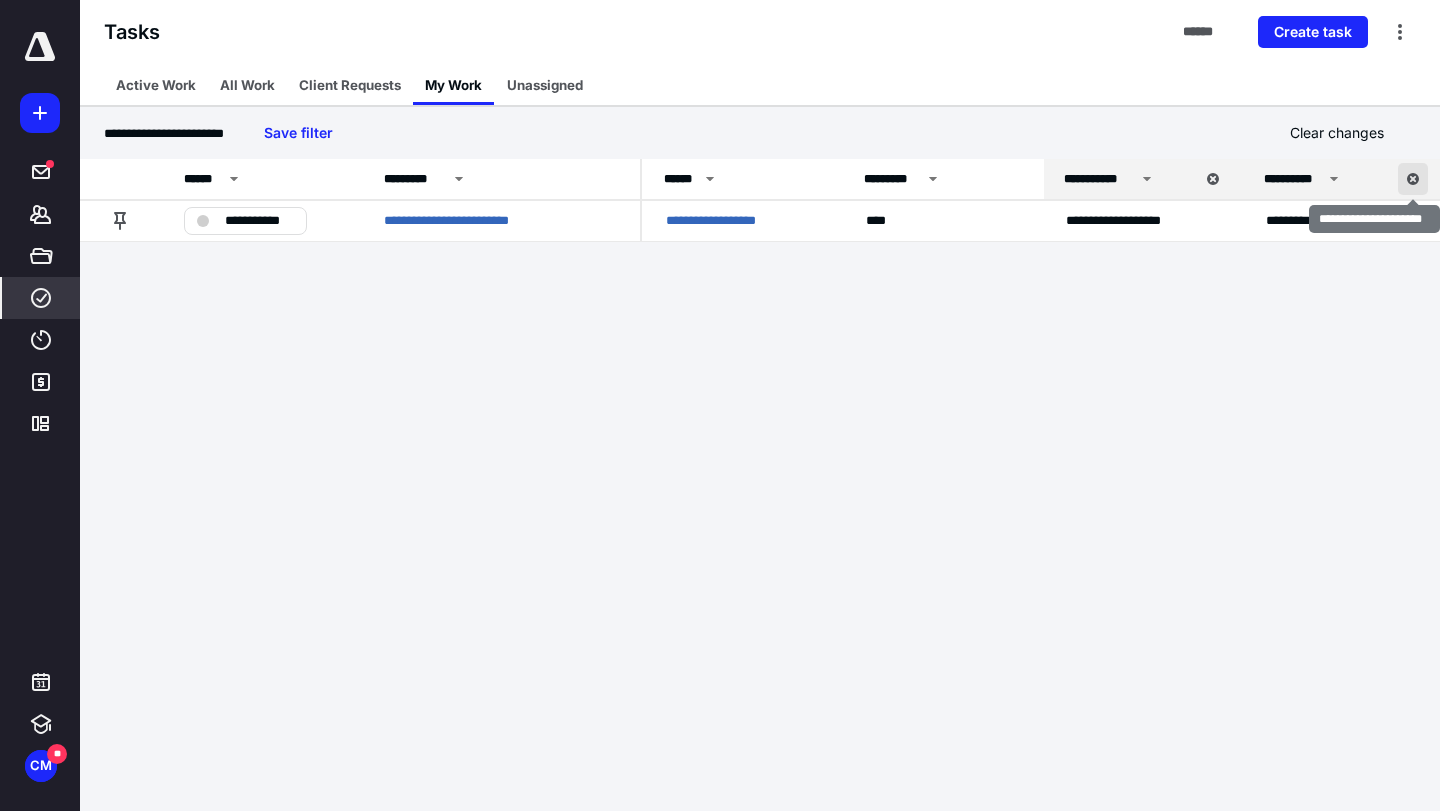 click at bounding box center (1413, 179) 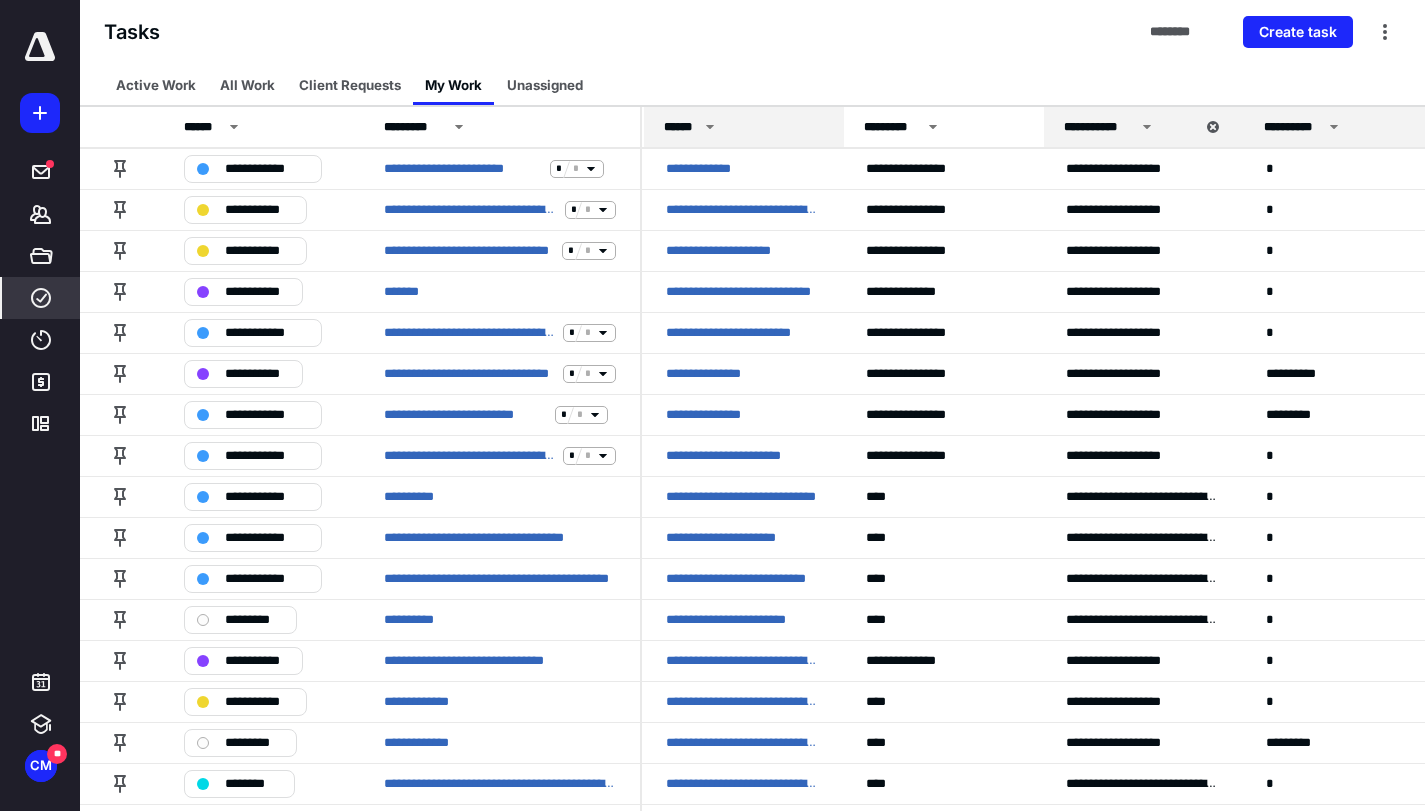 click 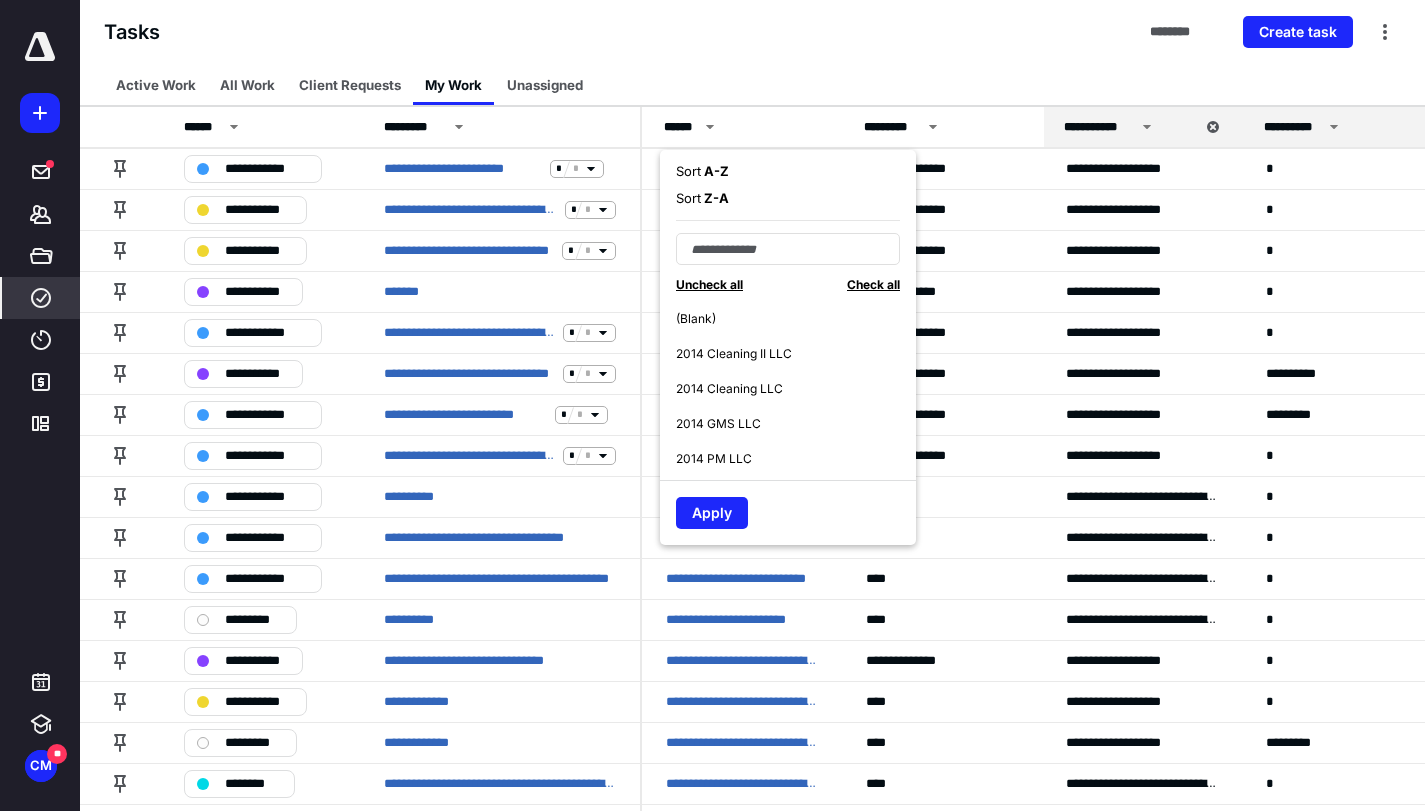click on "A  -  Z" at bounding box center (715, 171) 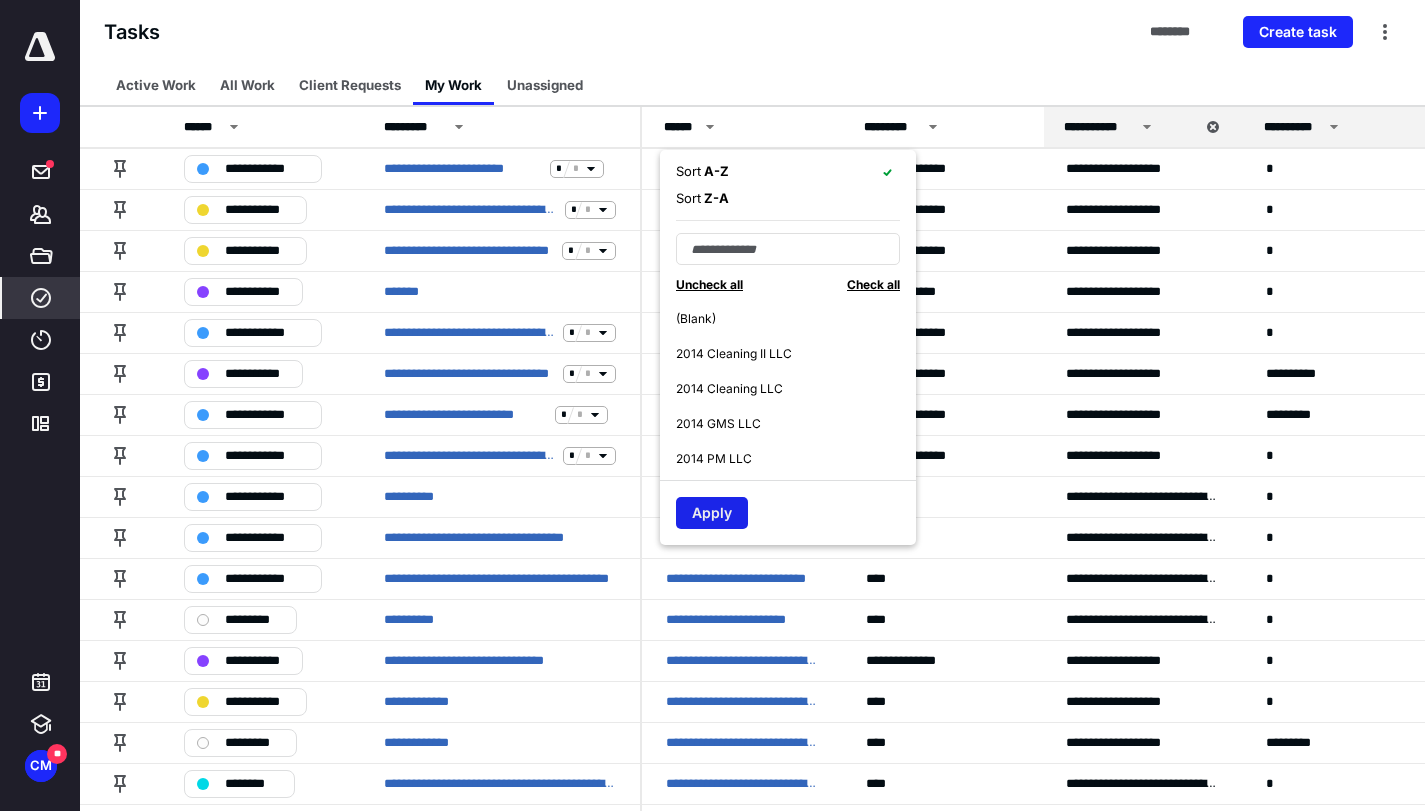 click on "Apply" at bounding box center (712, 513) 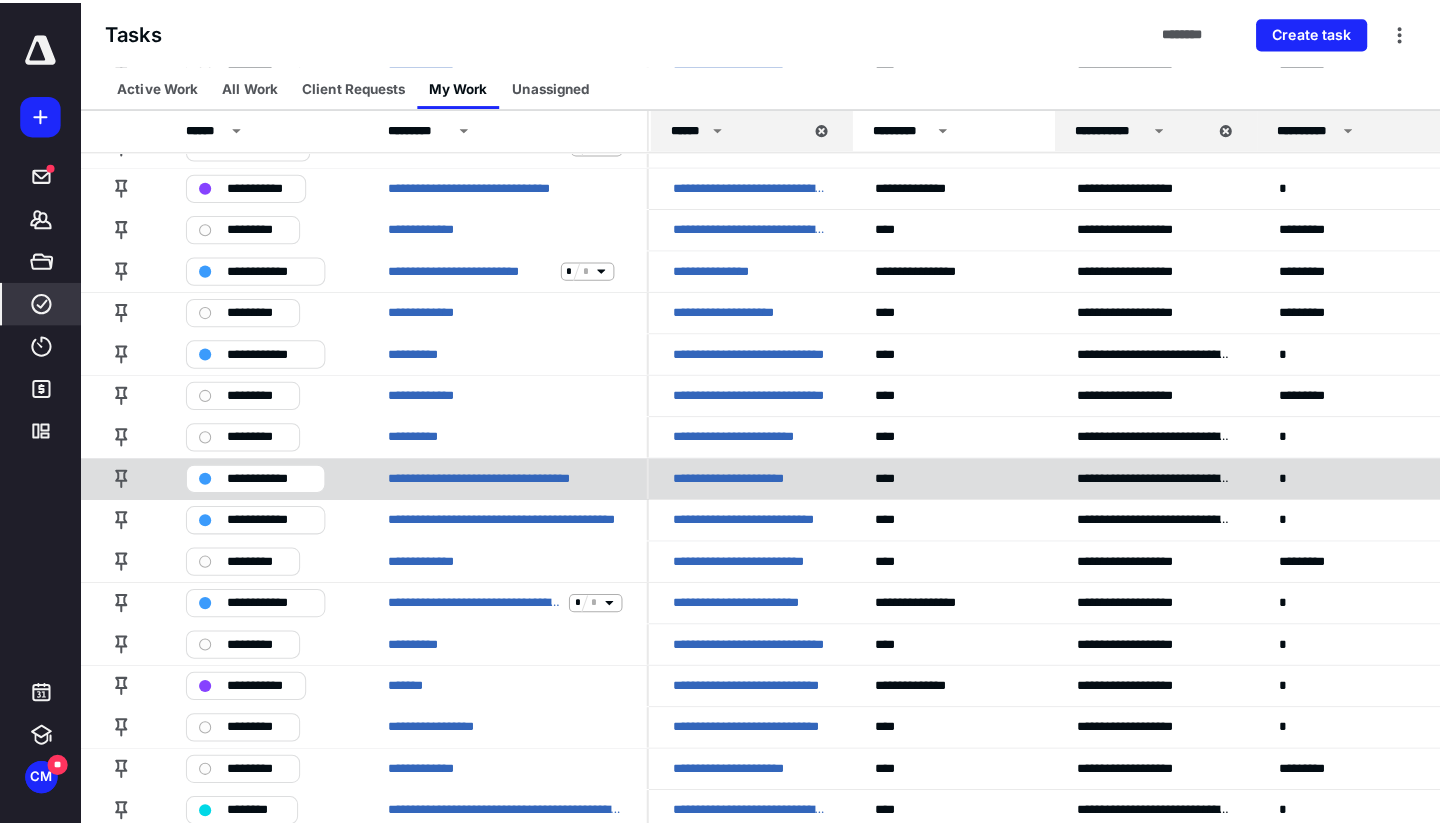 scroll, scrollTop: 400, scrollLeft: 0, axis: vertical 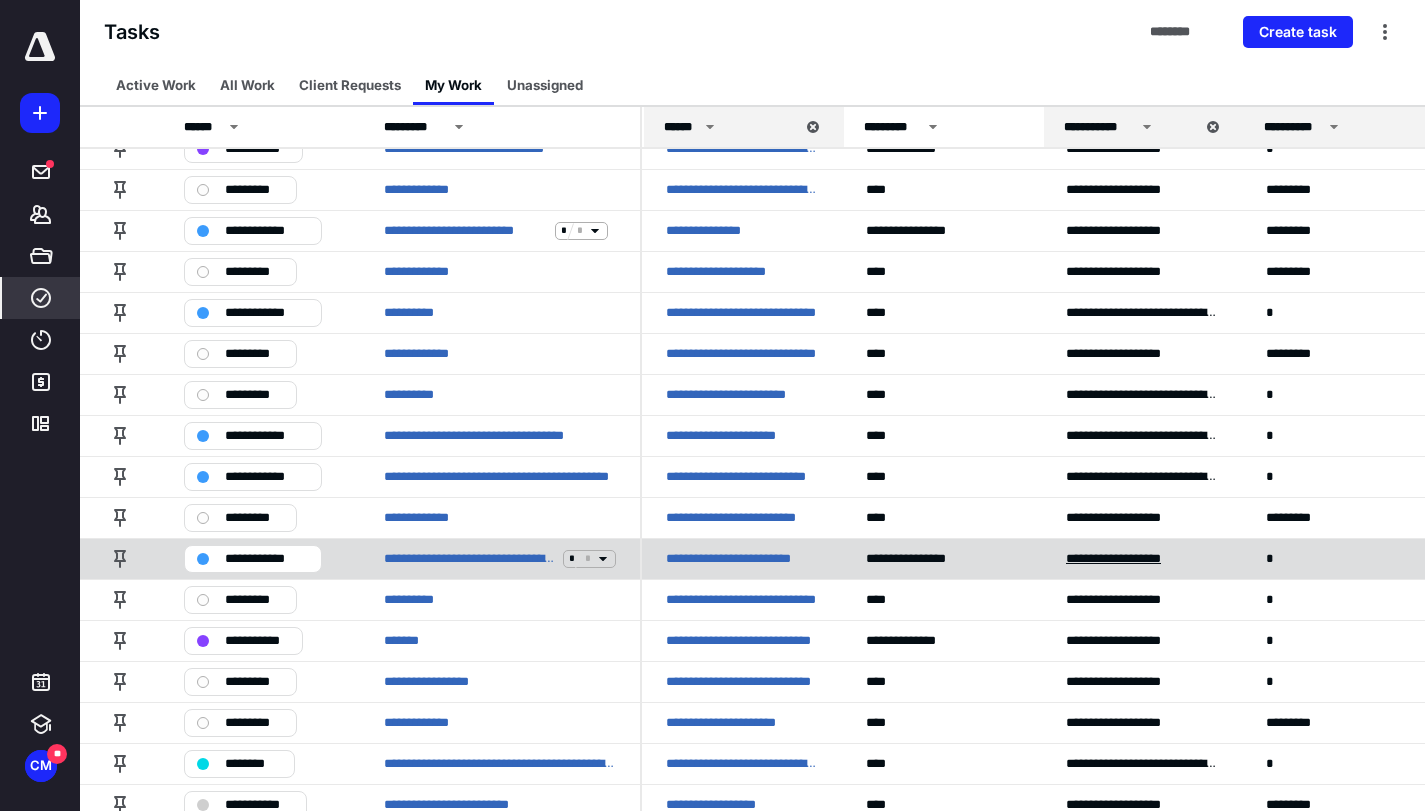 click on "**********" at bounding box center [1133, 559] 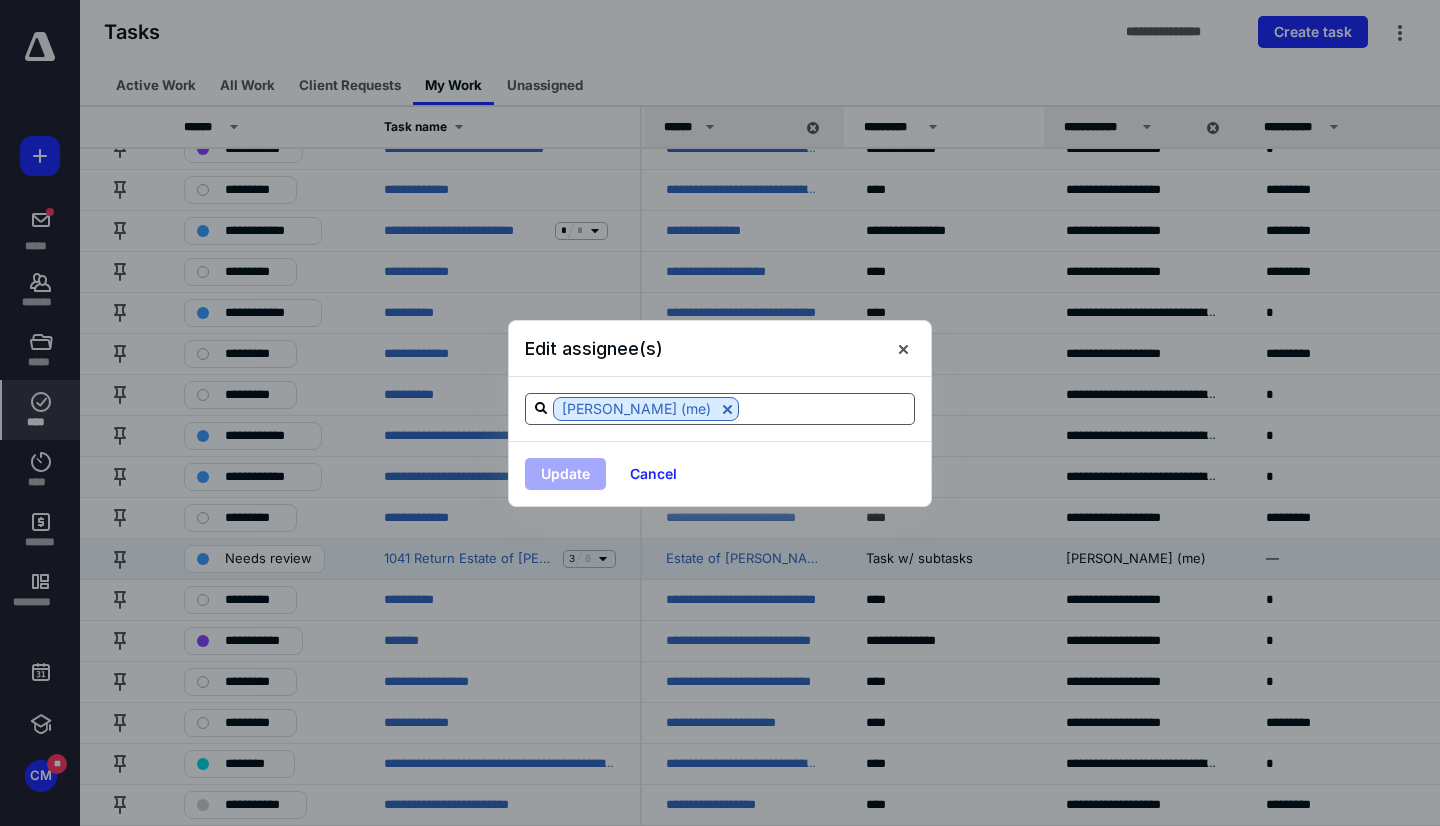 click at bounding box center (826, 408) 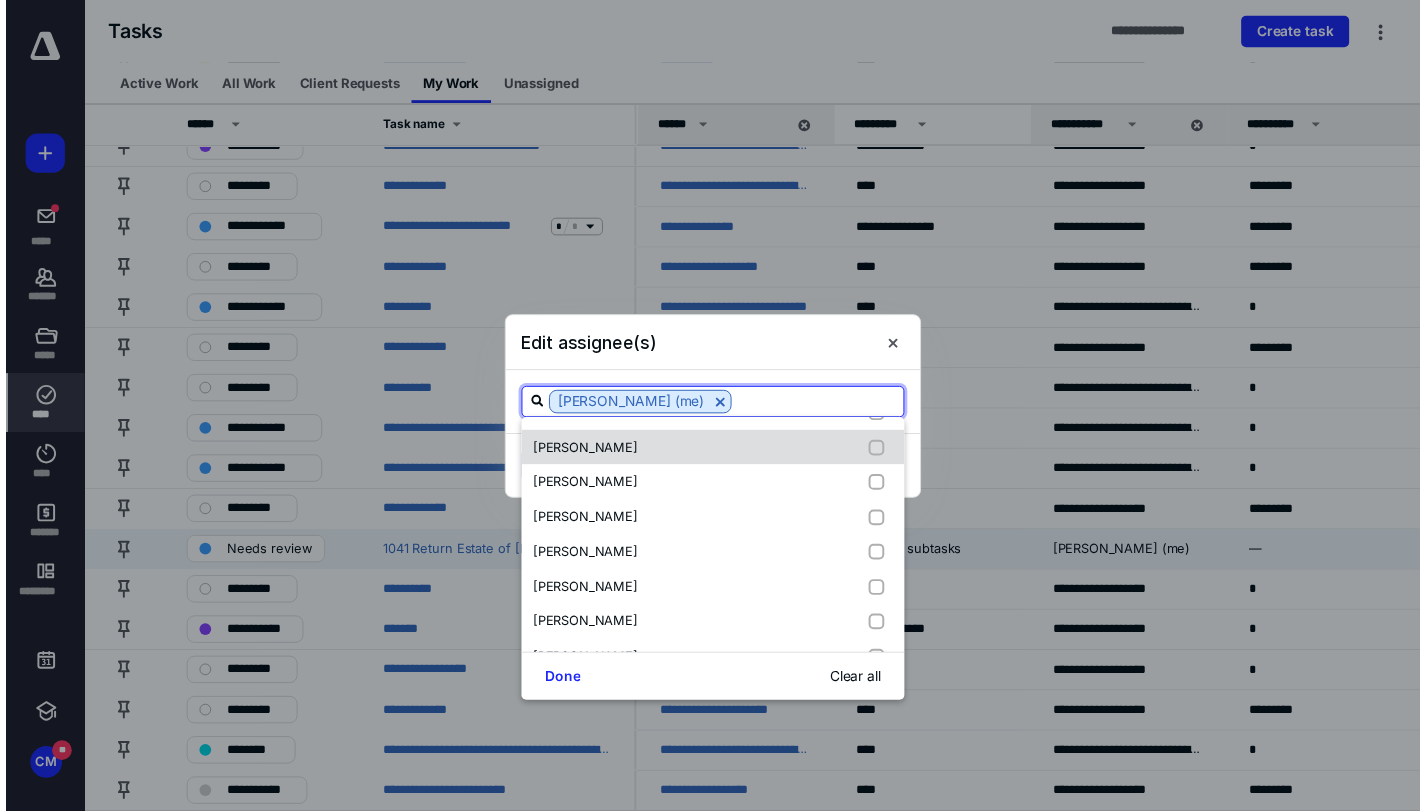 scroll, scrollTop: 132, scrollLeft: 0, axis: vertical 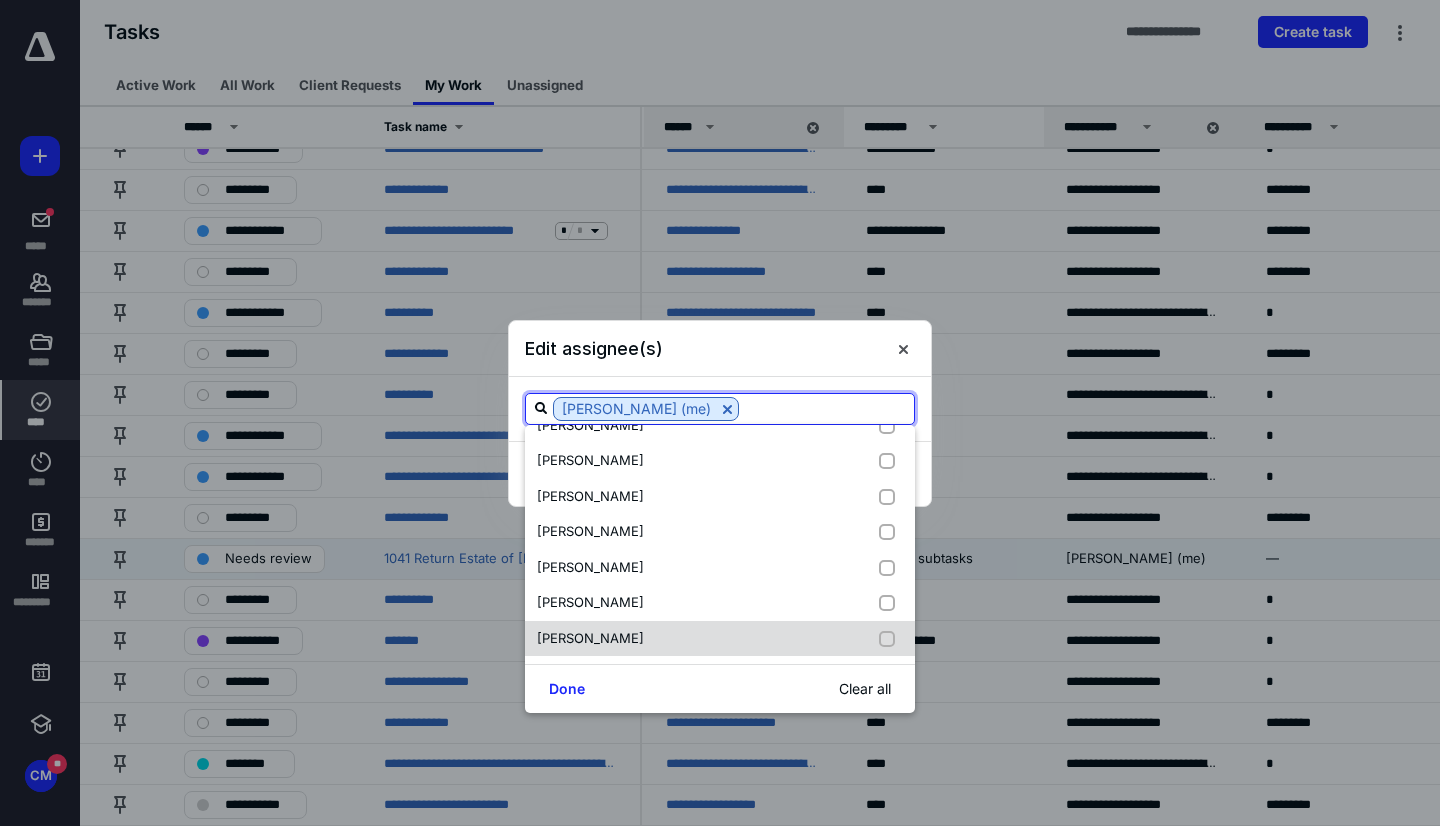 click on "Stephen Ragland" at bounding box center [720, 639] 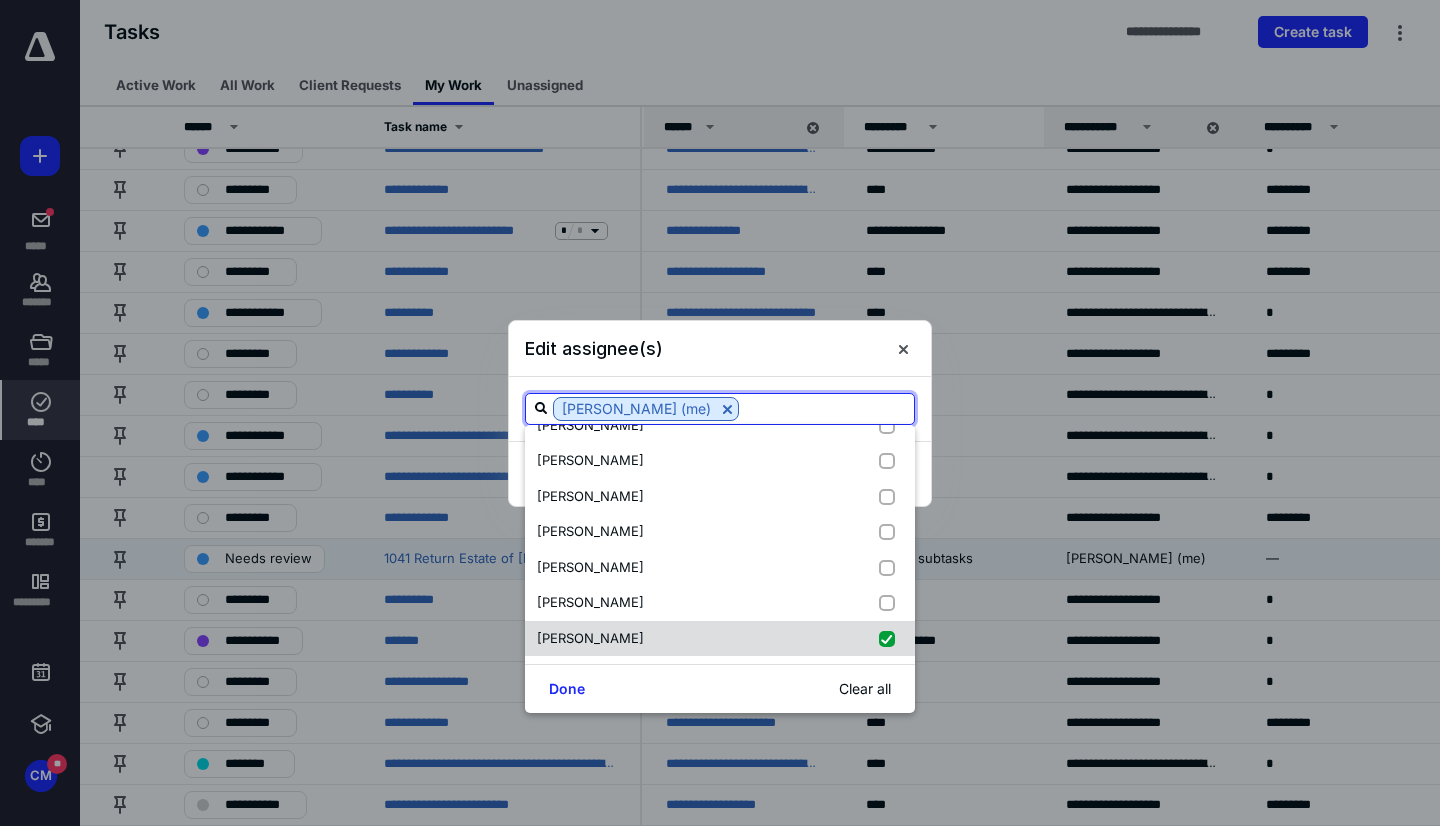 checkbox on "true" 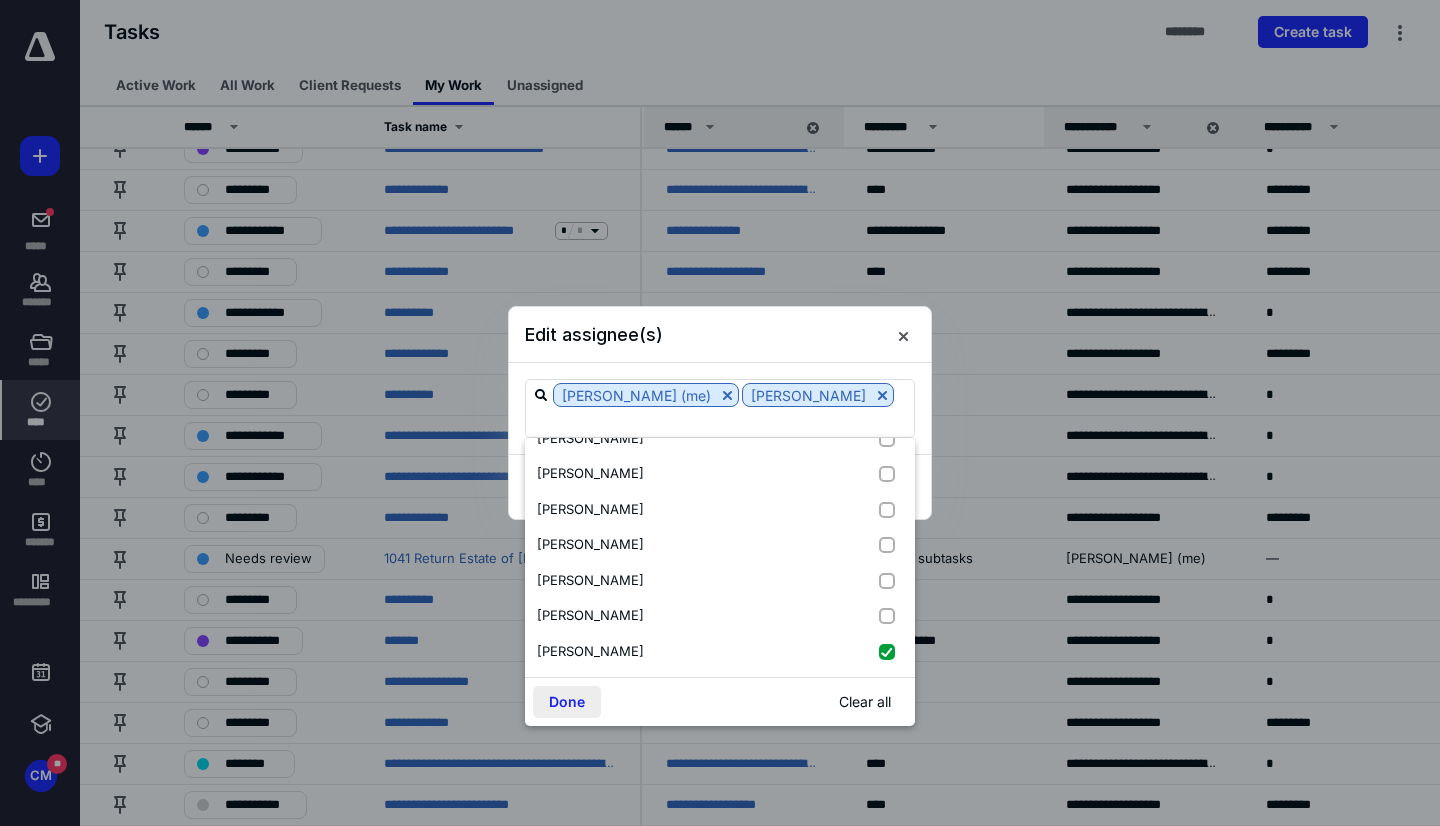 click on "Done" at bounding box center [567, 702] 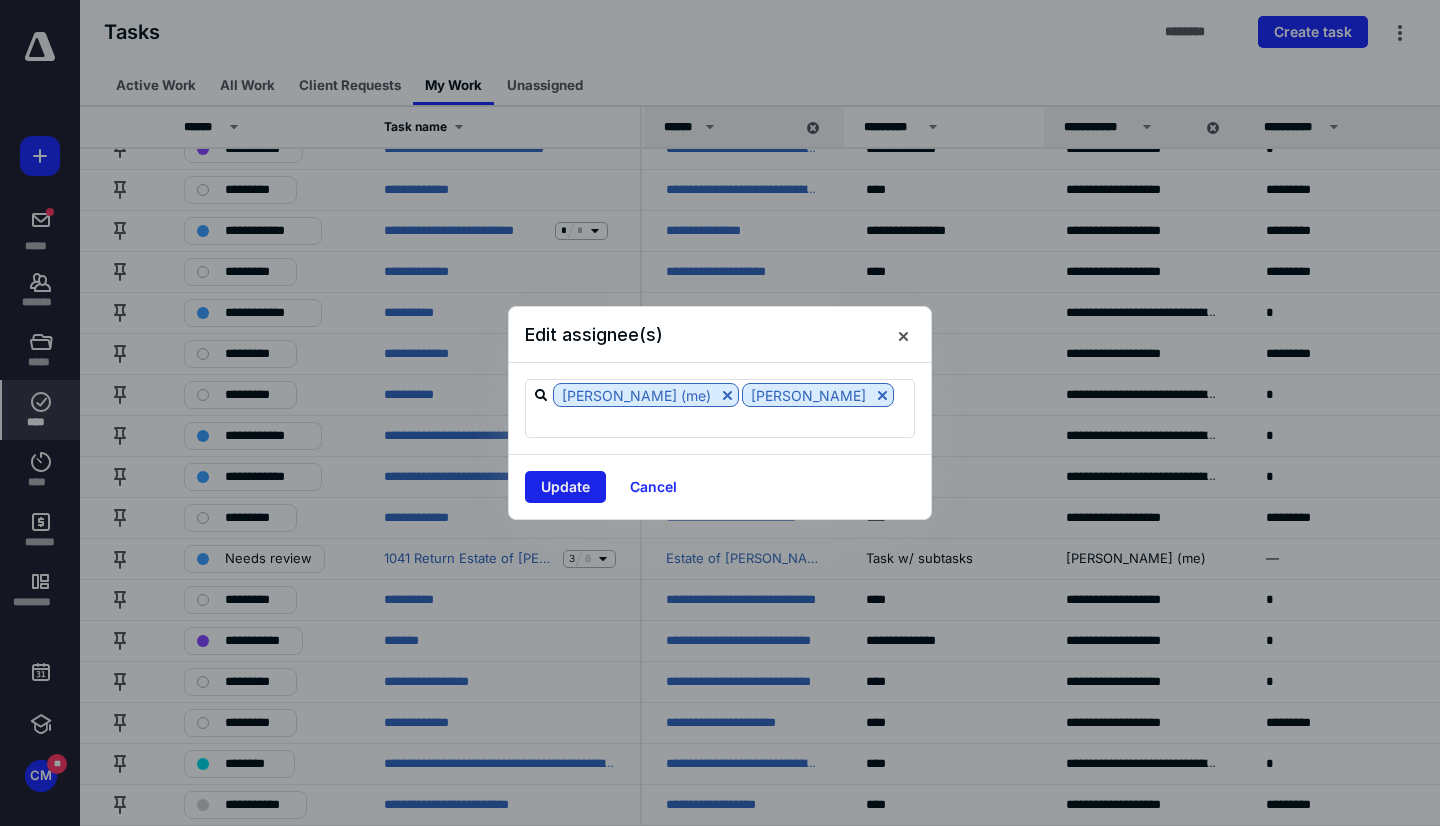 click on "Update" at bounding box center (565, 487) 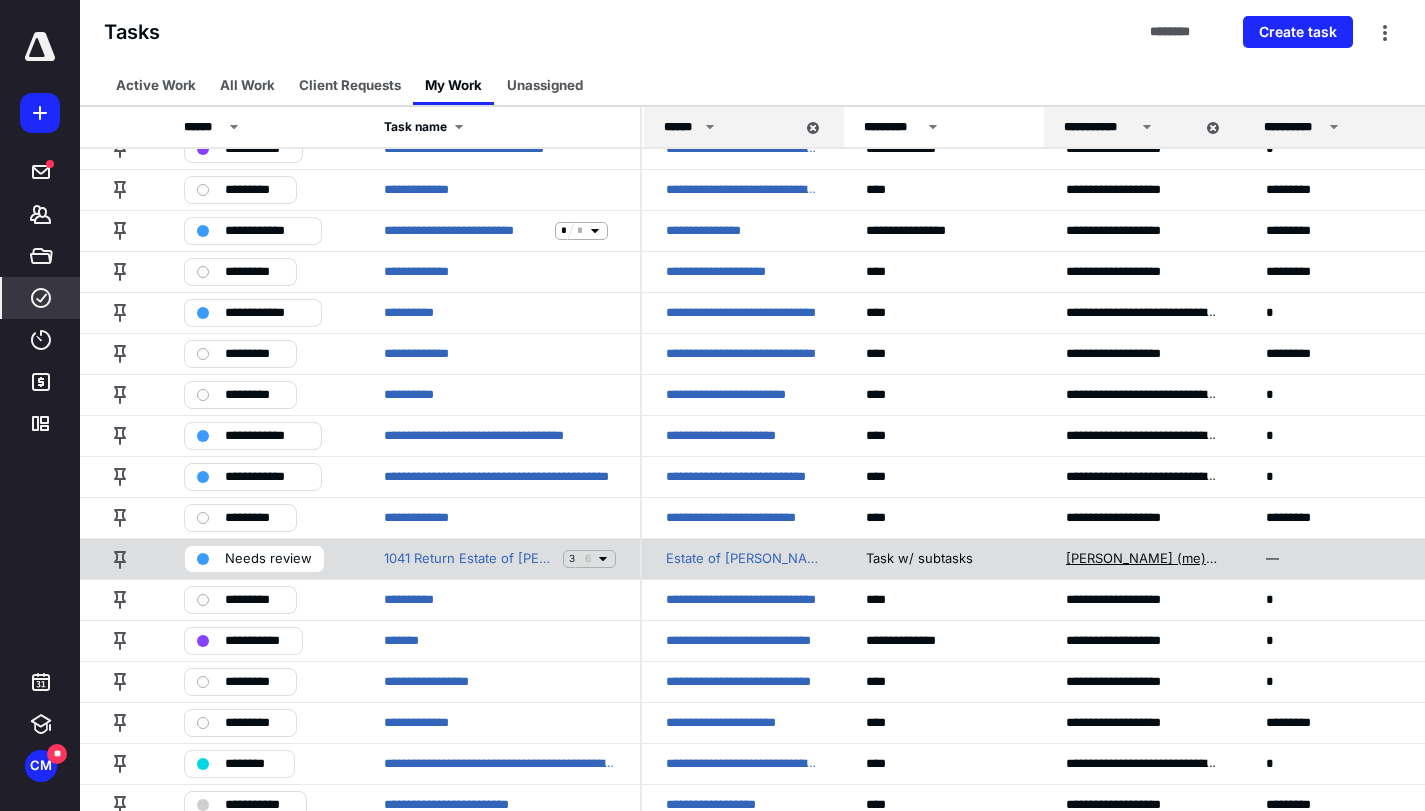 click on "Celia McKimmey (me), Stephen Ragland" at bounding box center [1142, 559] 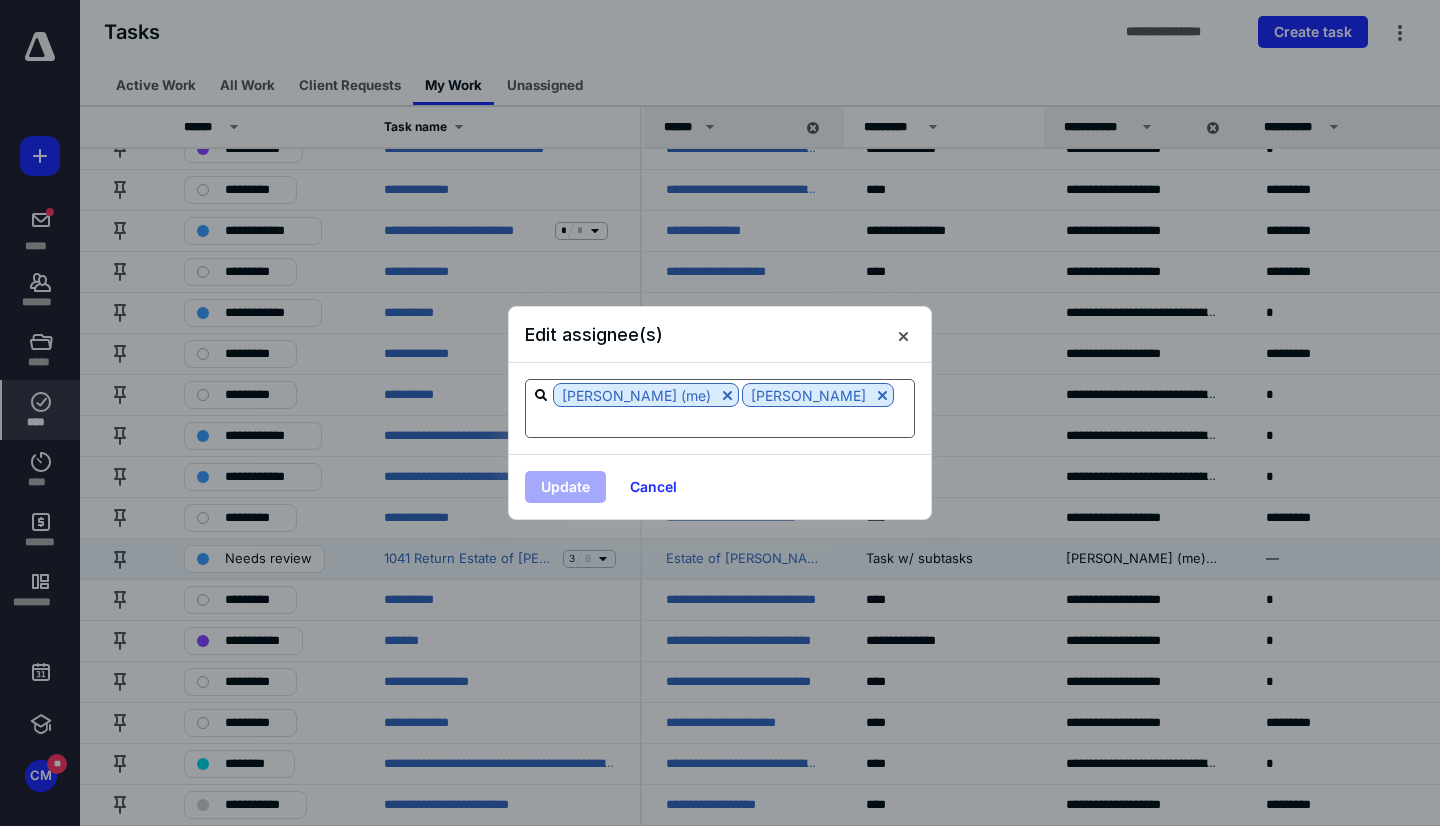 click on "Celia McKimmey (me) Stephen Ragland" at bounding box center (720, 408) 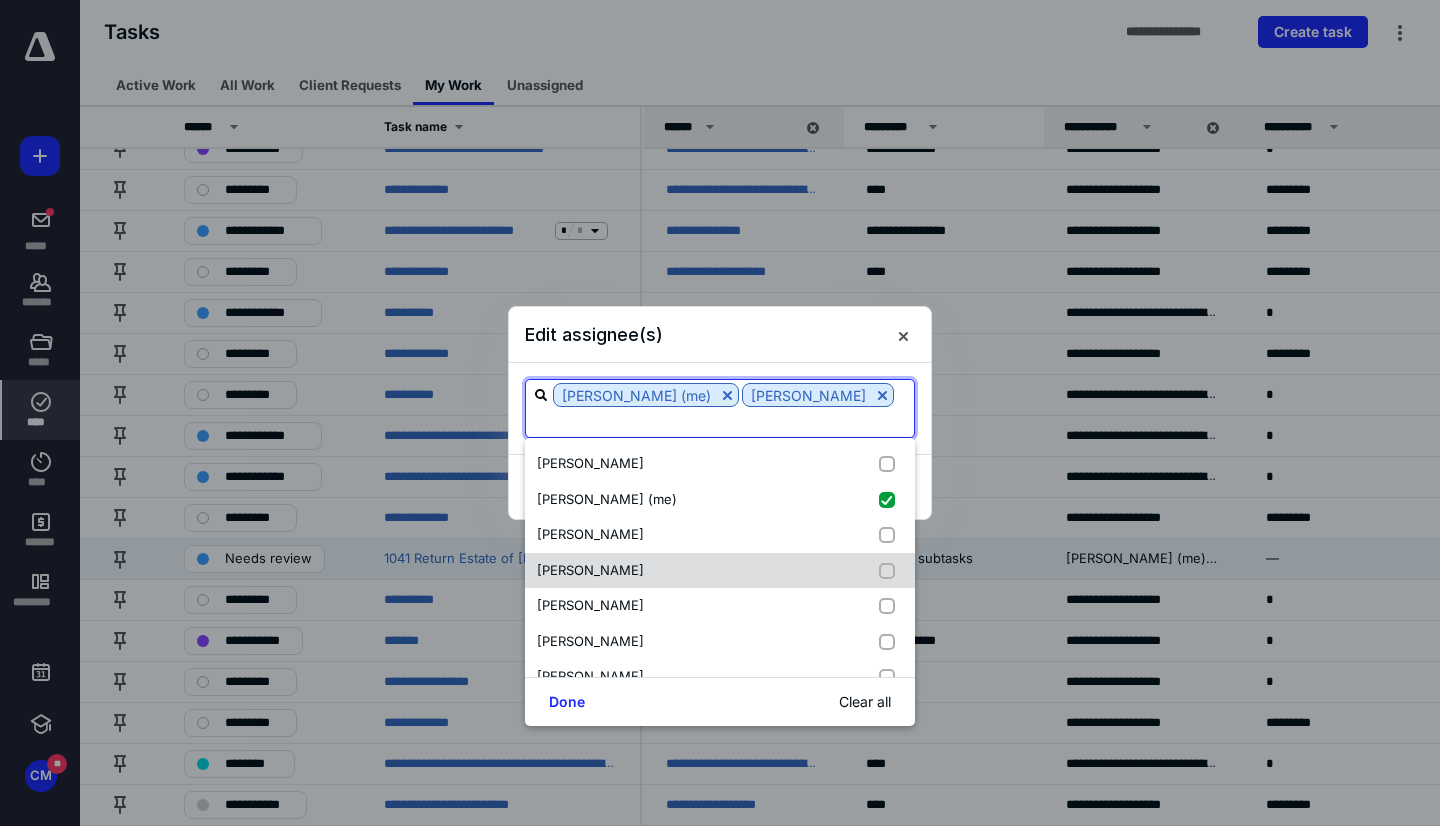 click on "Josie Miller" at bounding box center [720, 571] 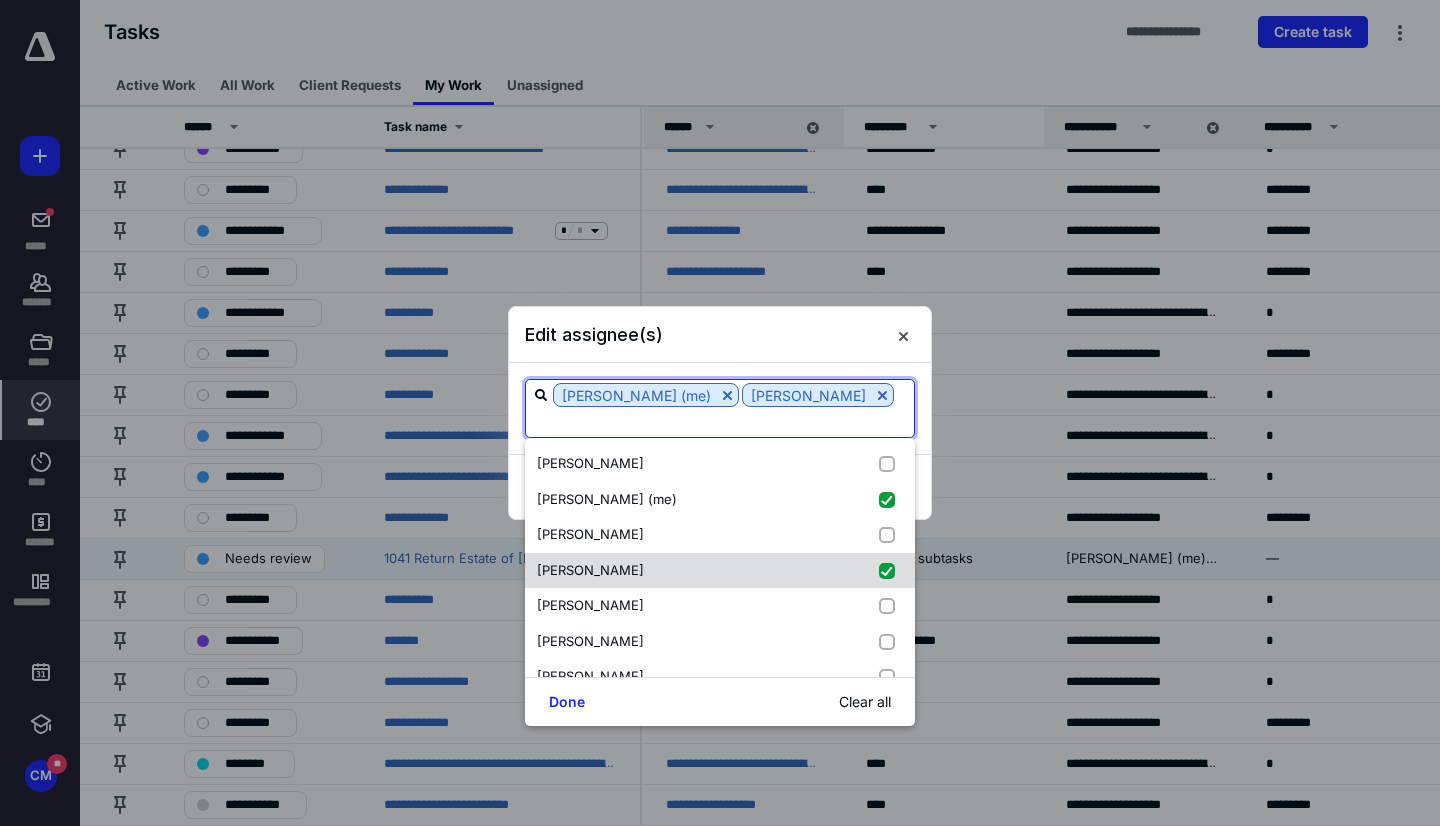 checkbox on "true" 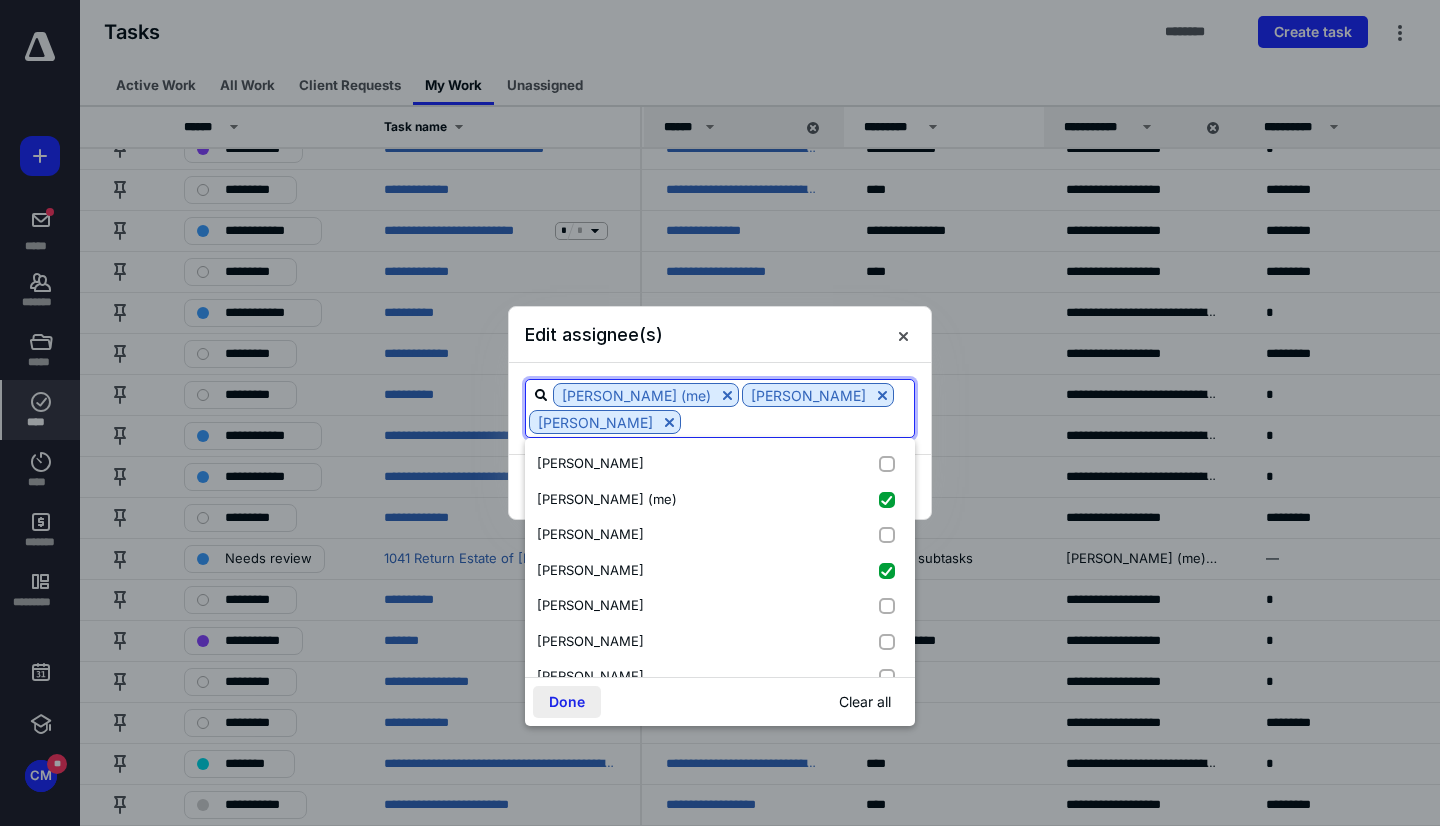 click on "Done" at bounding box center [567, 702] 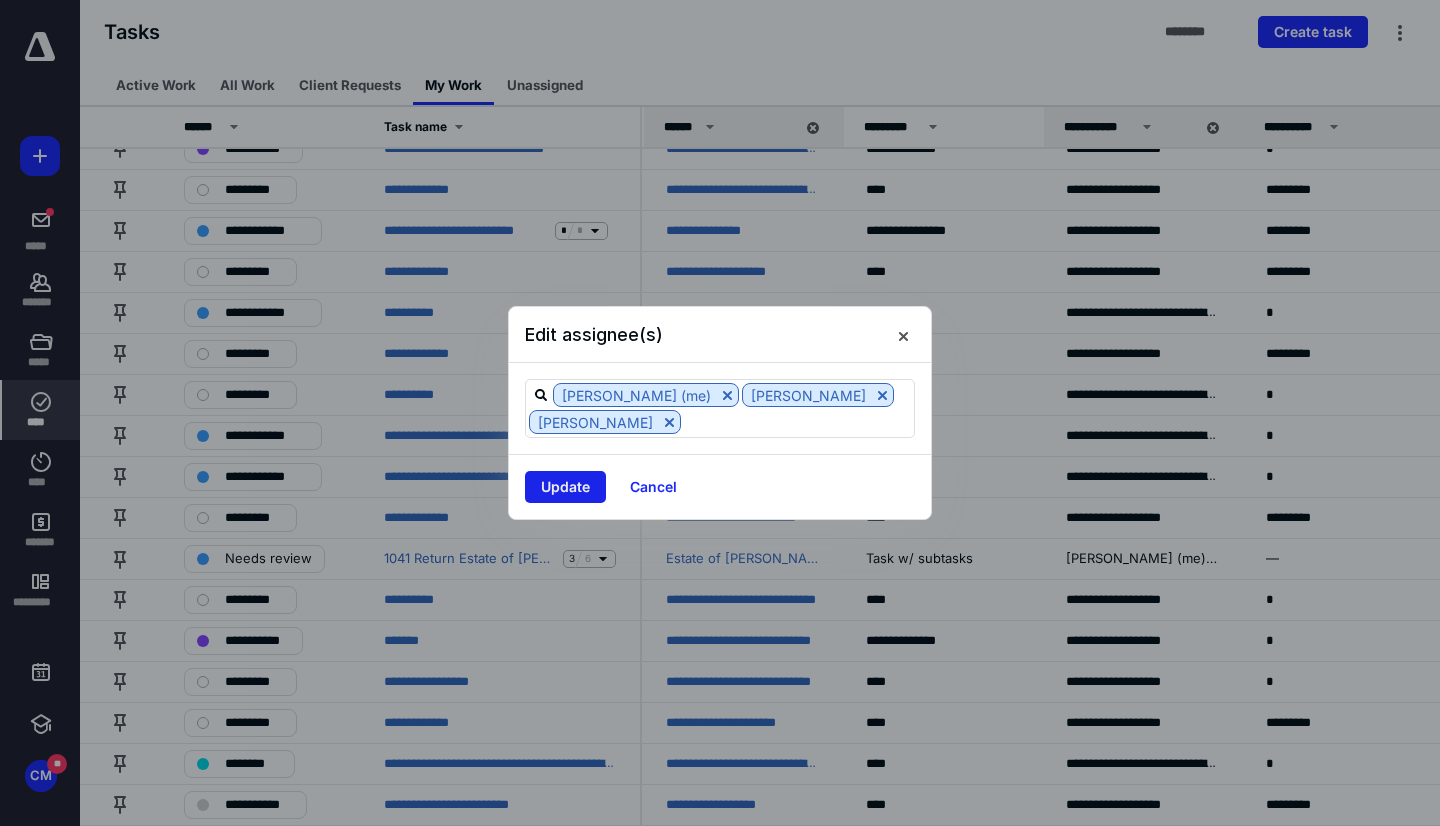 click on "Update" at bounding box center (565, 487) 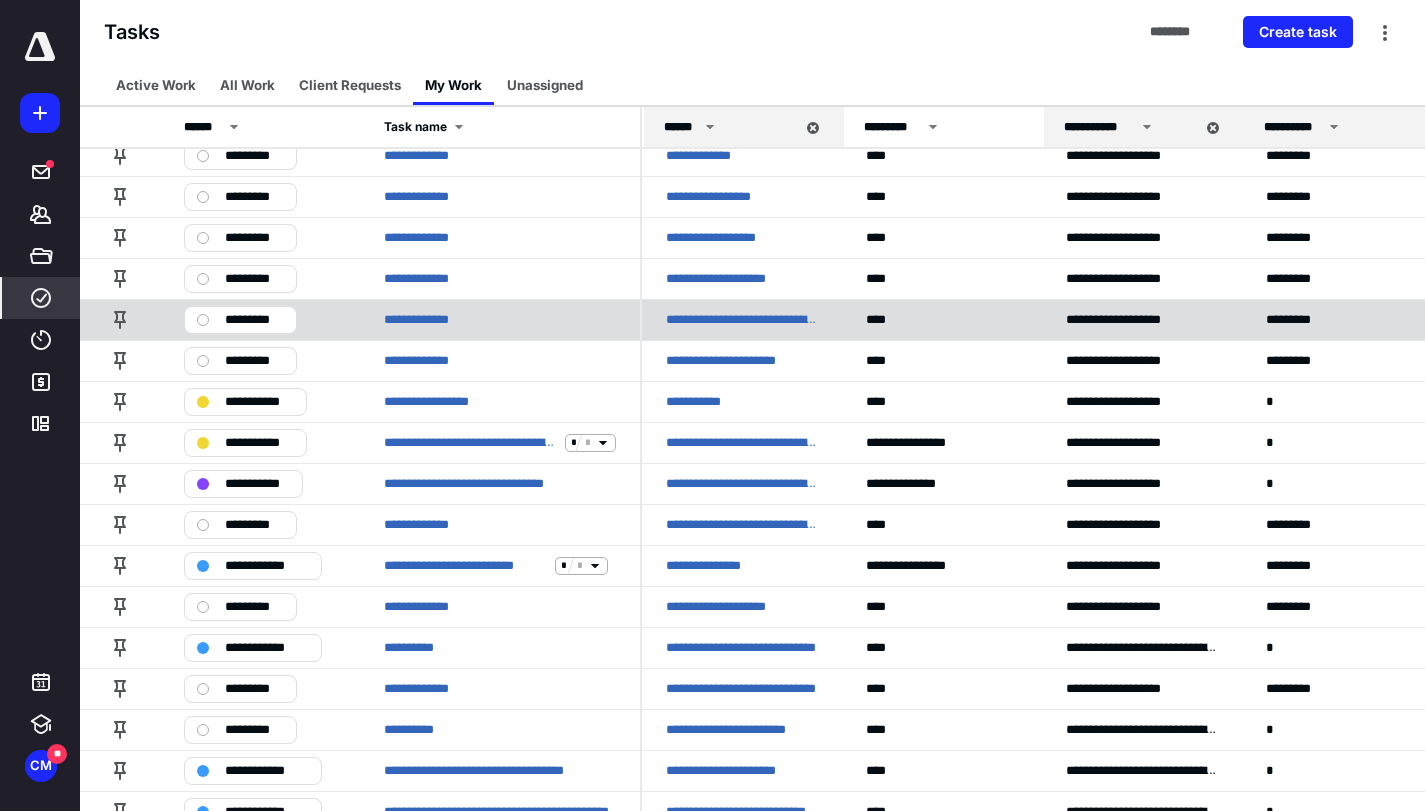 scroll, scrollTop: 100, scrollLeft: 0, axis: vertical 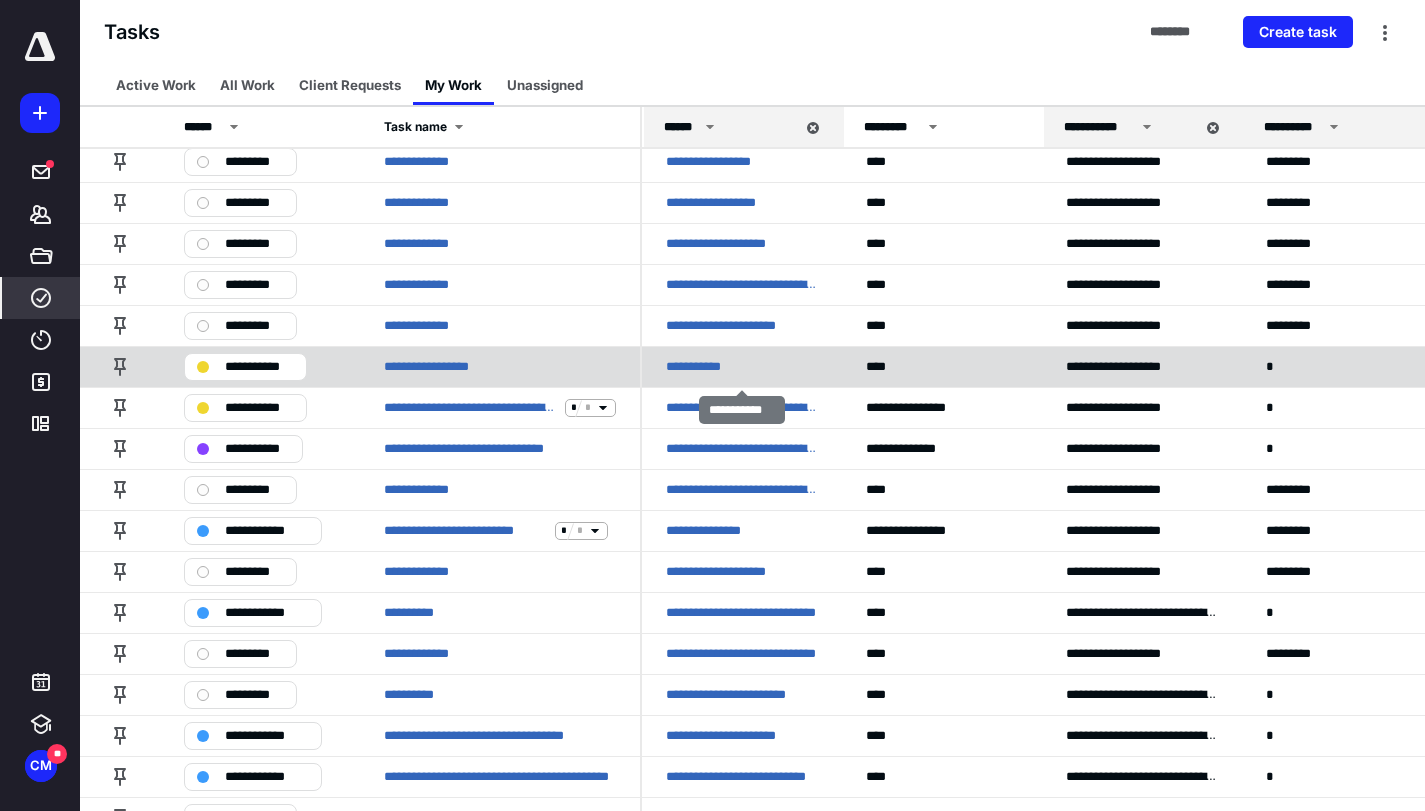 click on "**********" at bounding box center (701, 367) 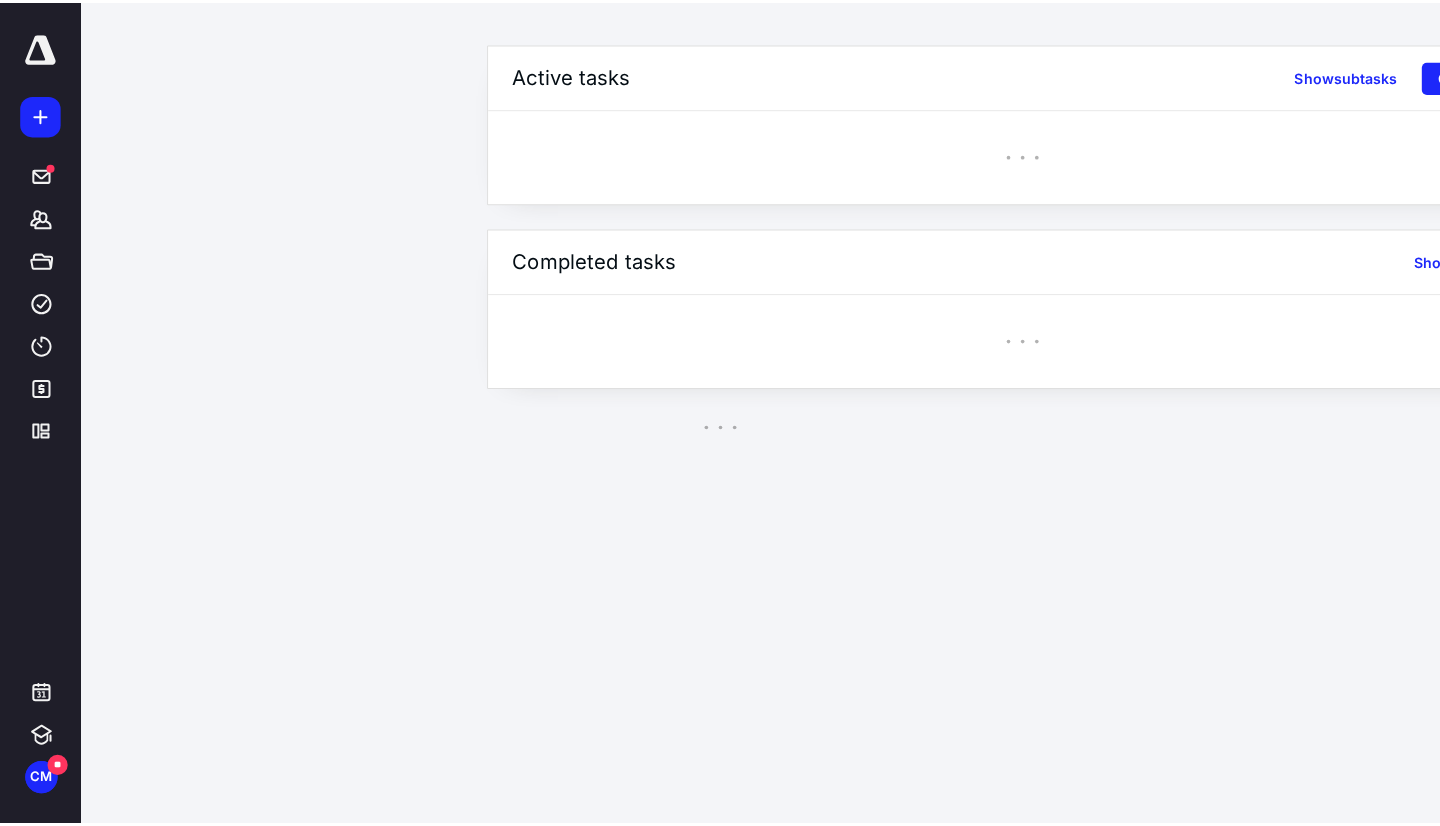 scroll, scrollTop: 0, scrollLeft: 0, axis: both 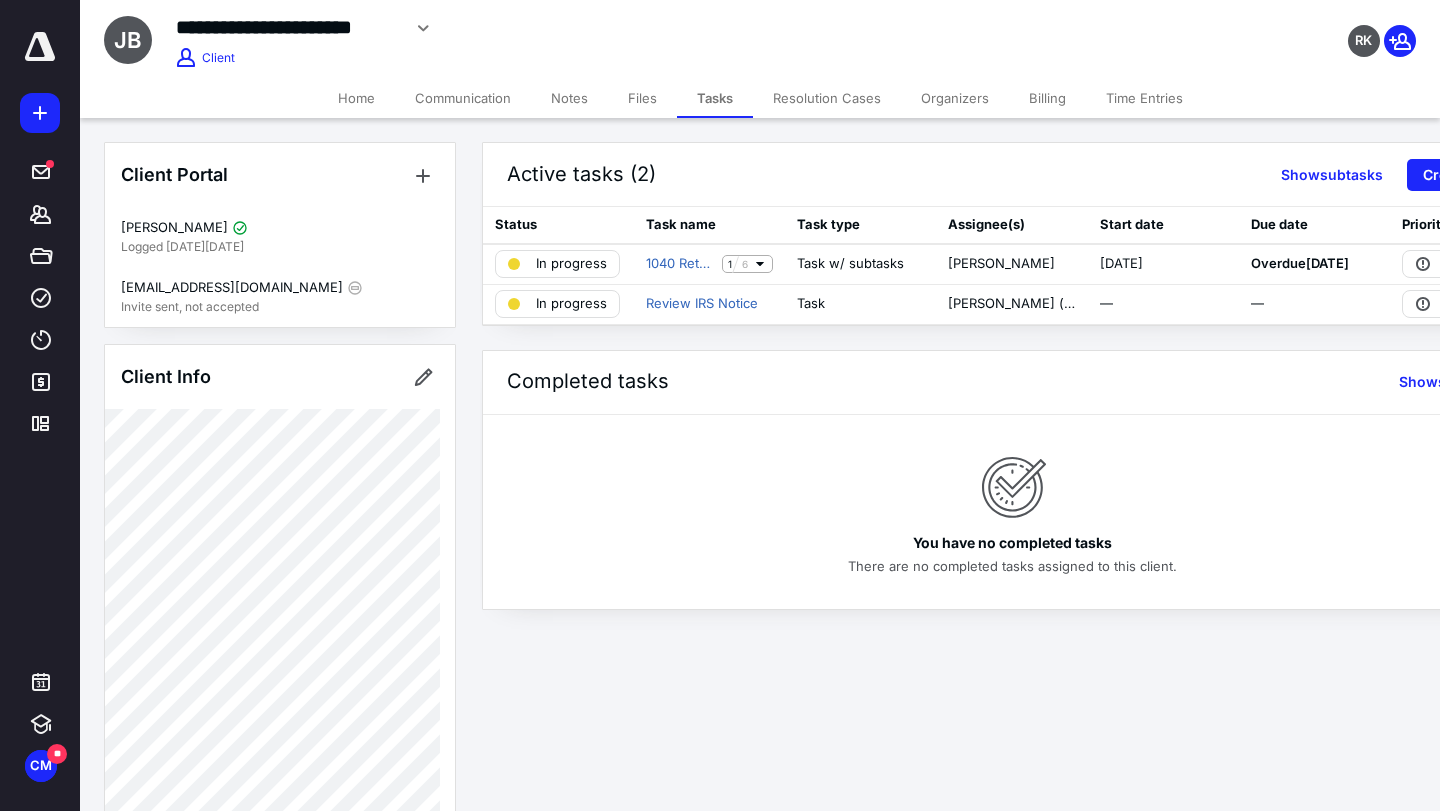 click on "Files" at bounding box center [642, 98] 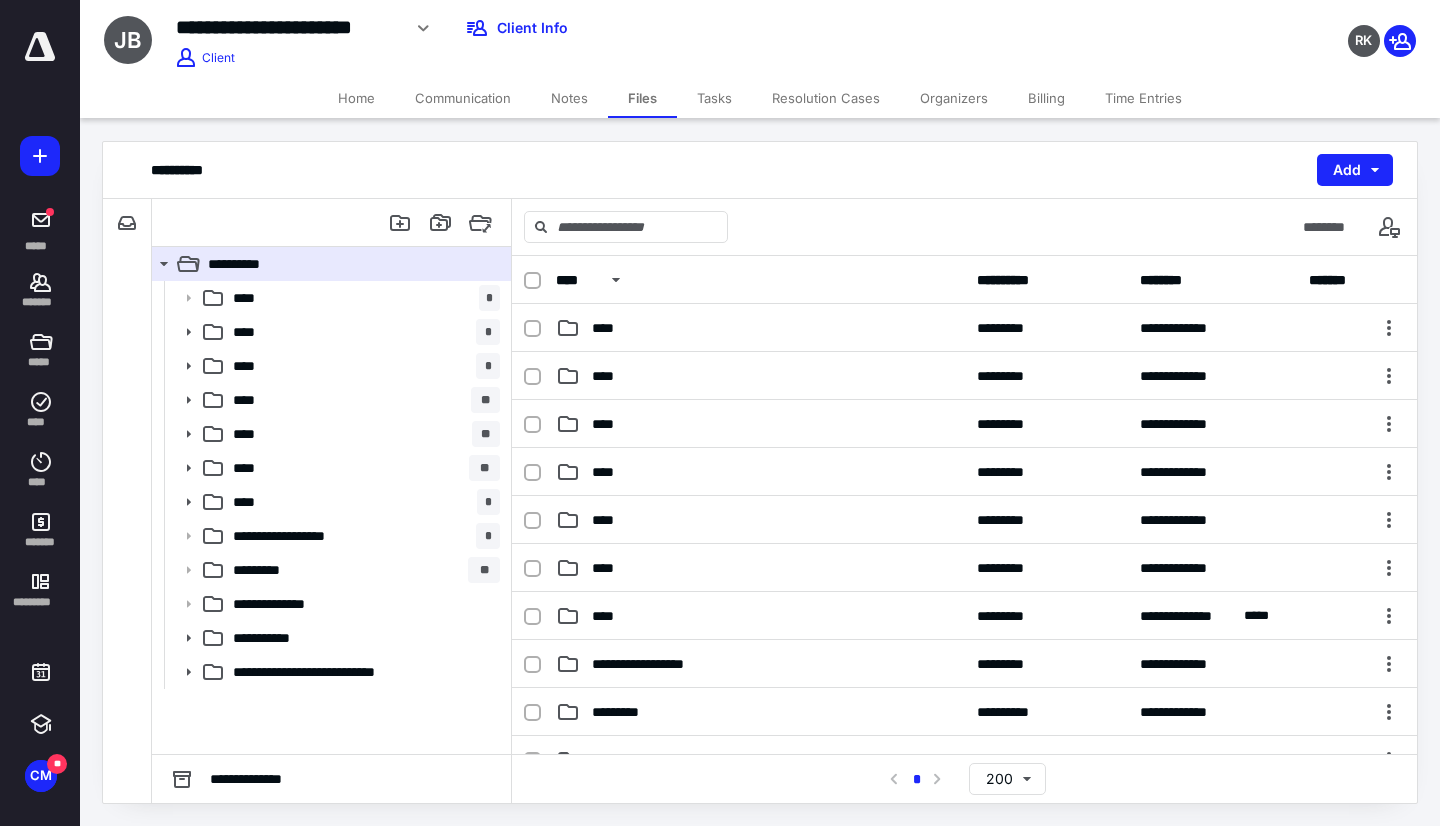 click on "Home" at bounding box center [356, 98] 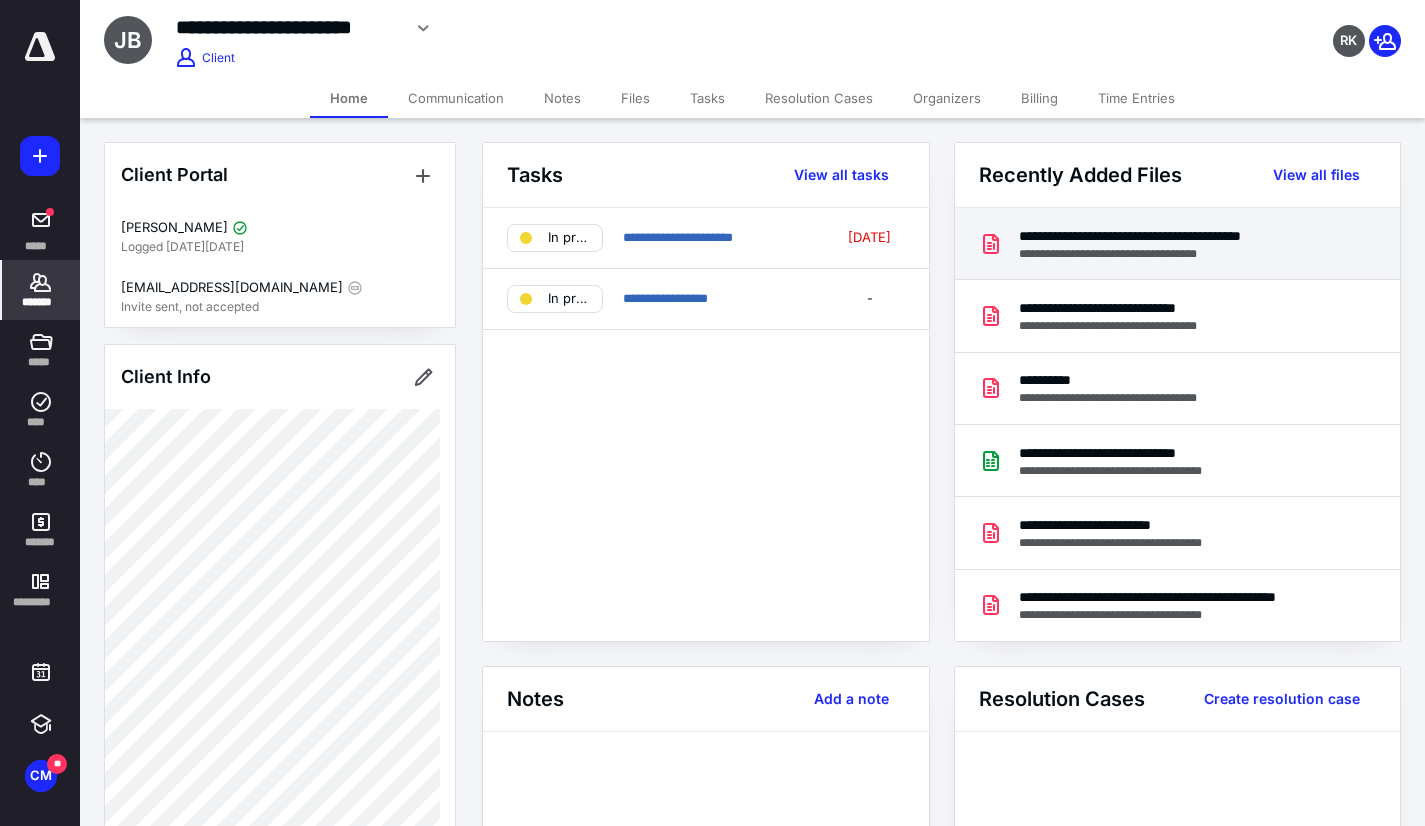 click on "**********" at bounding box center [1168, 236] 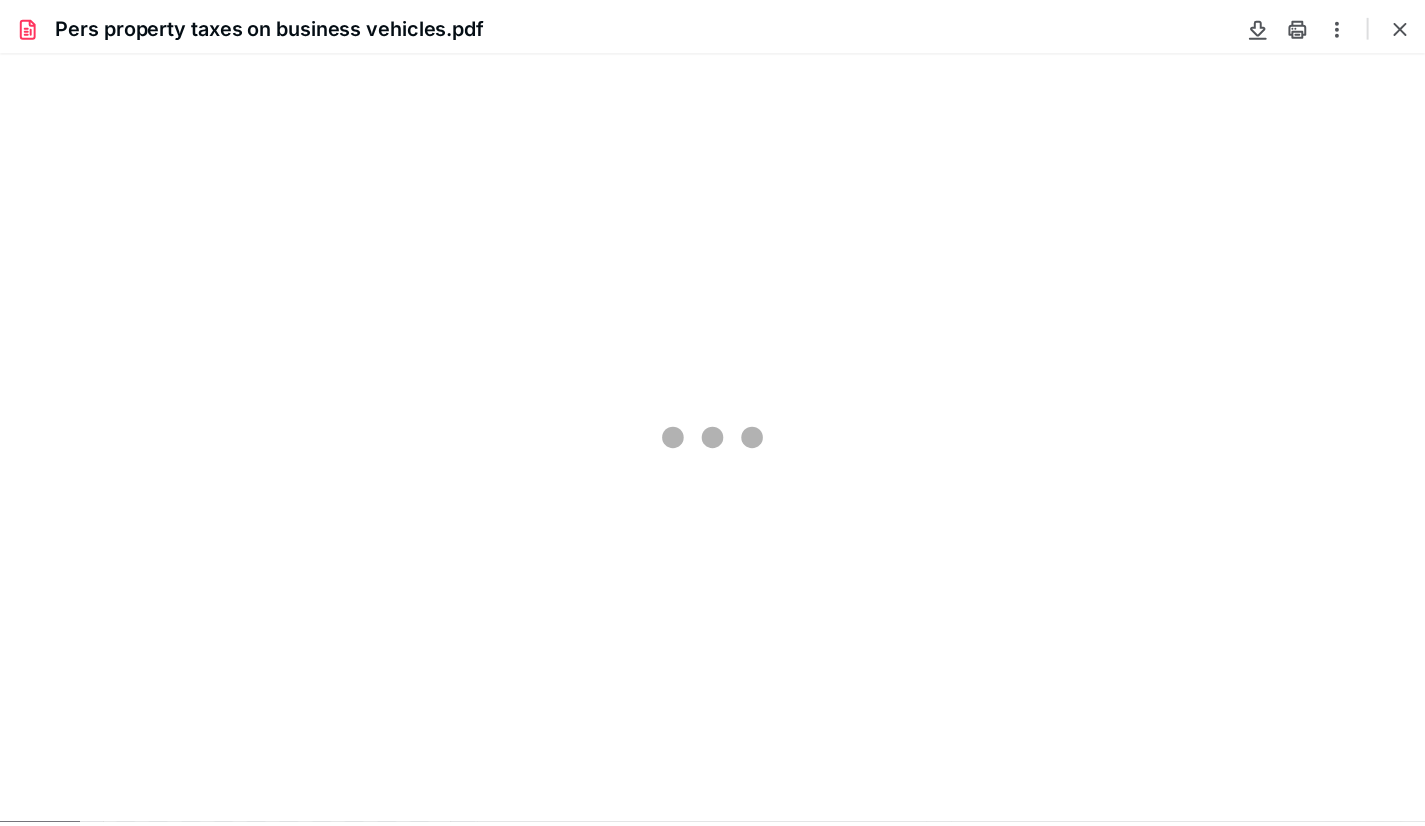 scroll, scrollTop: 0, scrollLeft: 0, axis: both 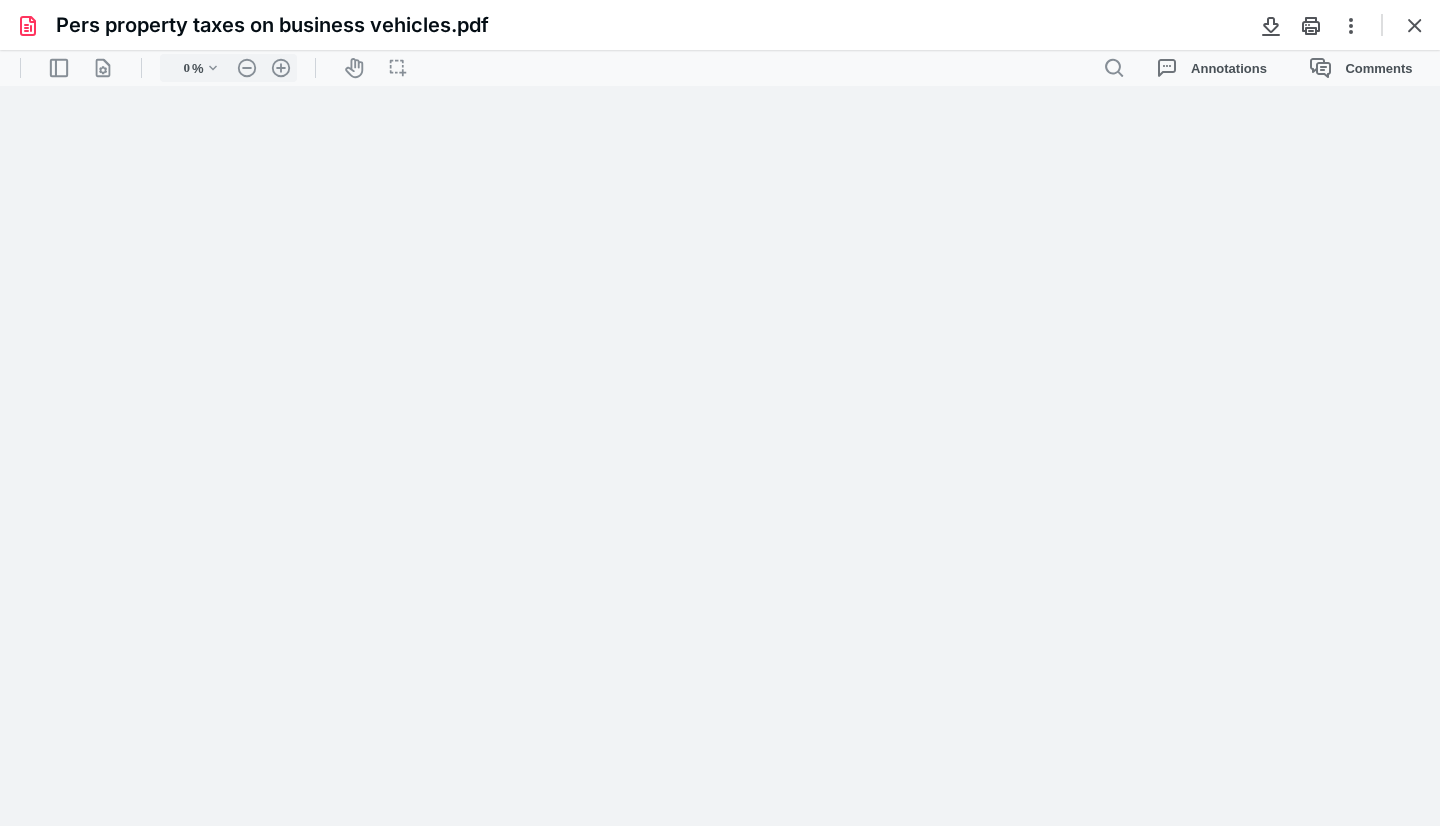 type on "120" 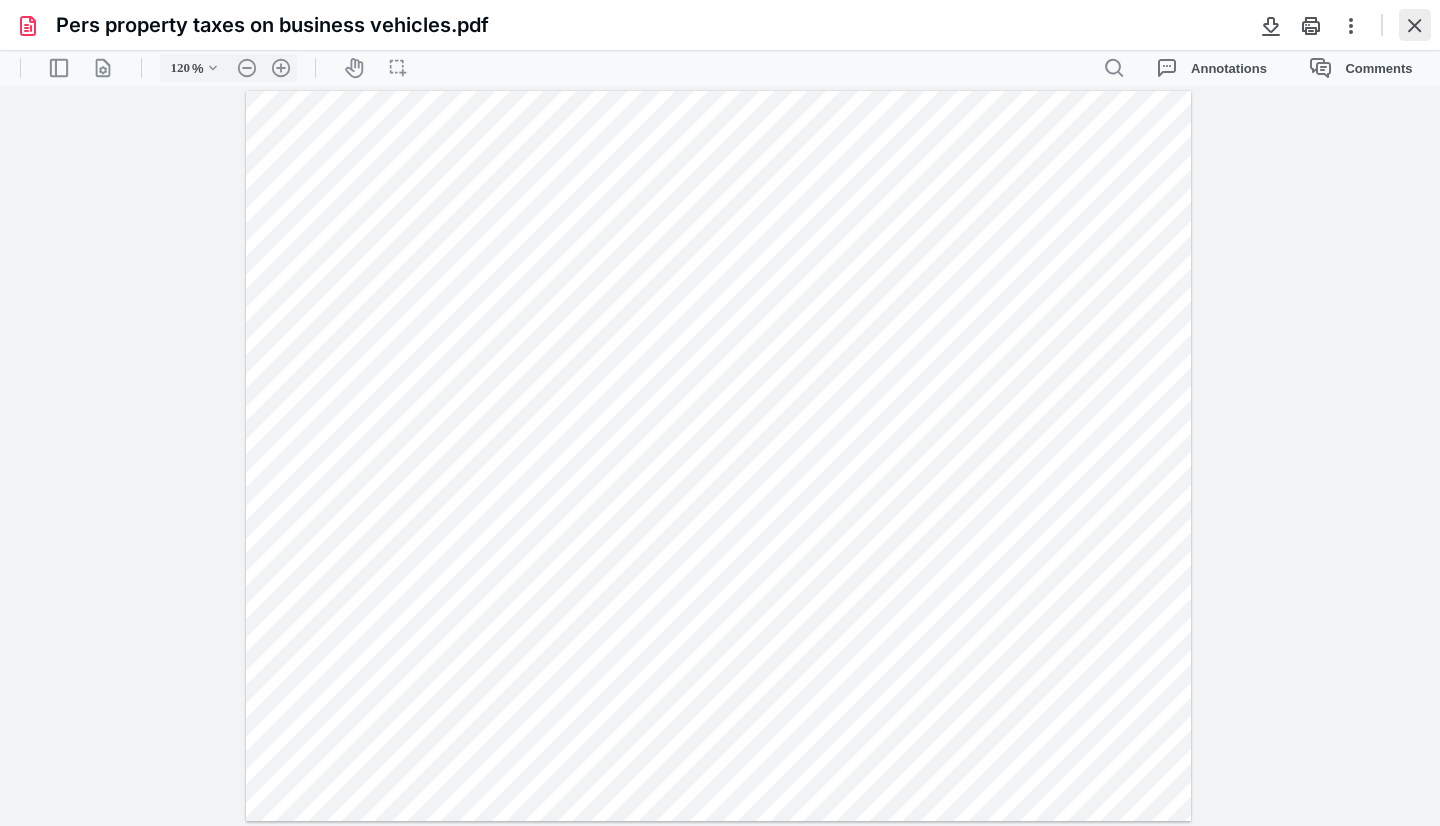 click at bounding box center (1415, 25) 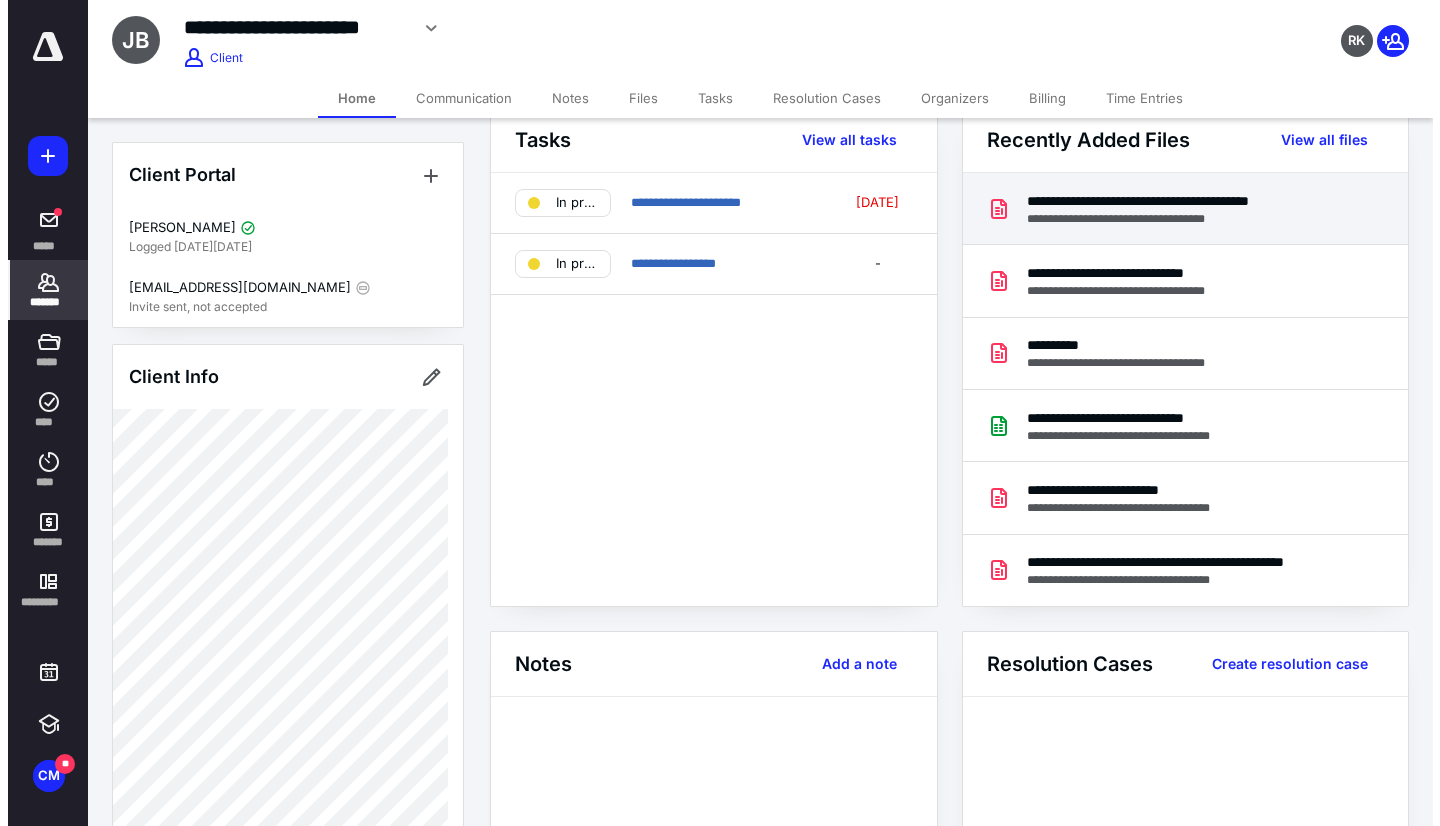 scroll, scrollTop: 0, scrollLeft: 0, axis: both 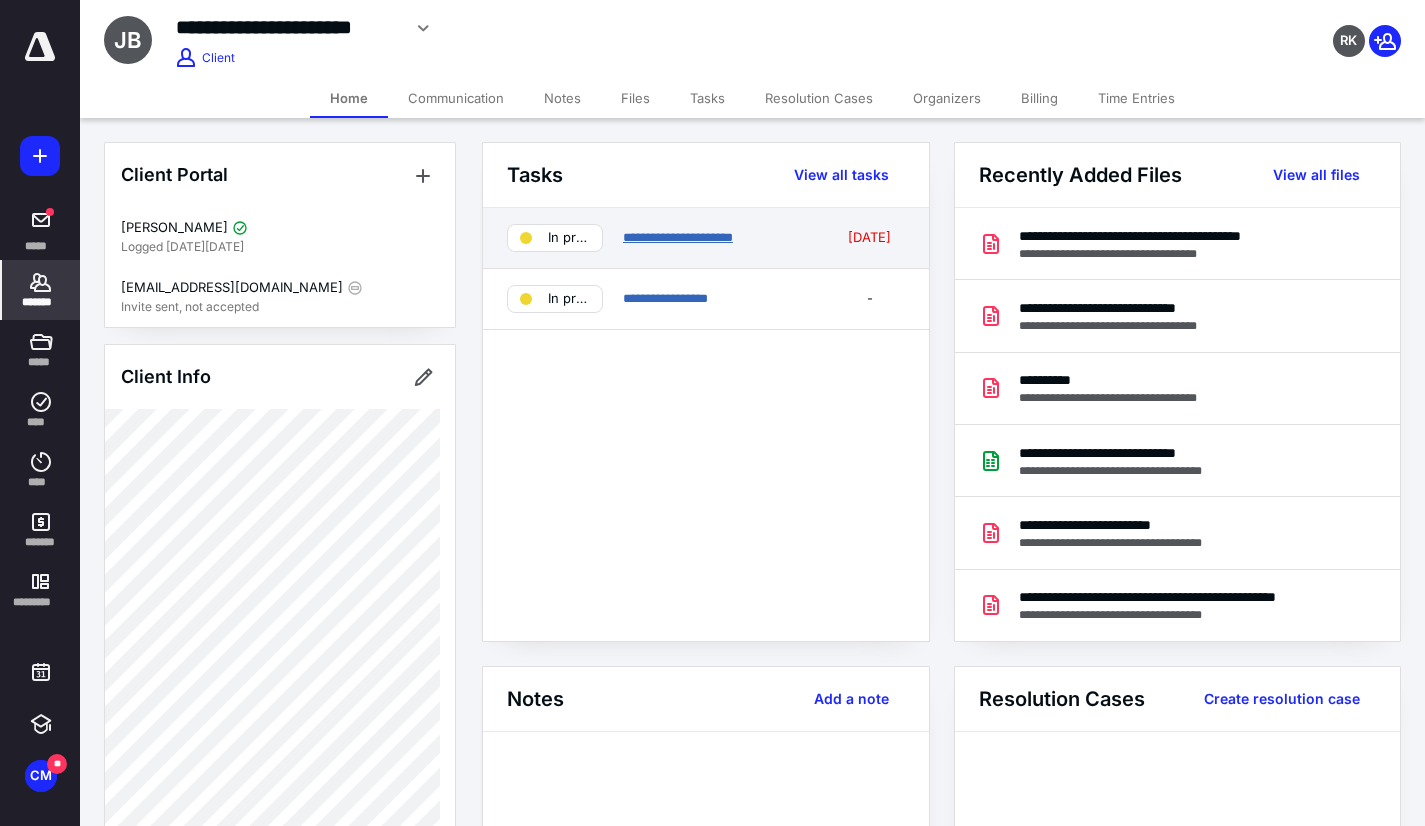 click on "**********" at bounding box center [678, 237] 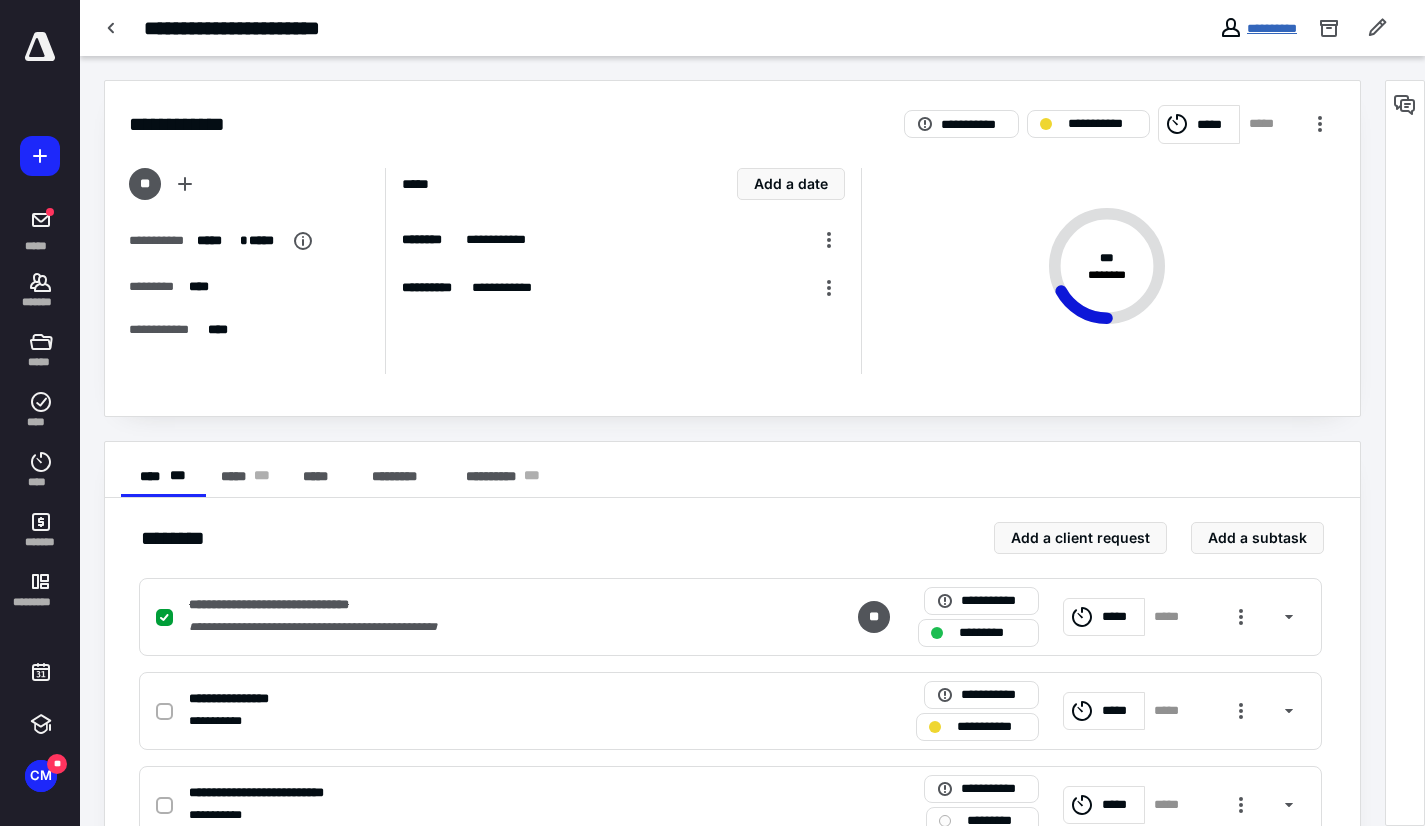 click on "**********" at bounding box center [1272, 28] 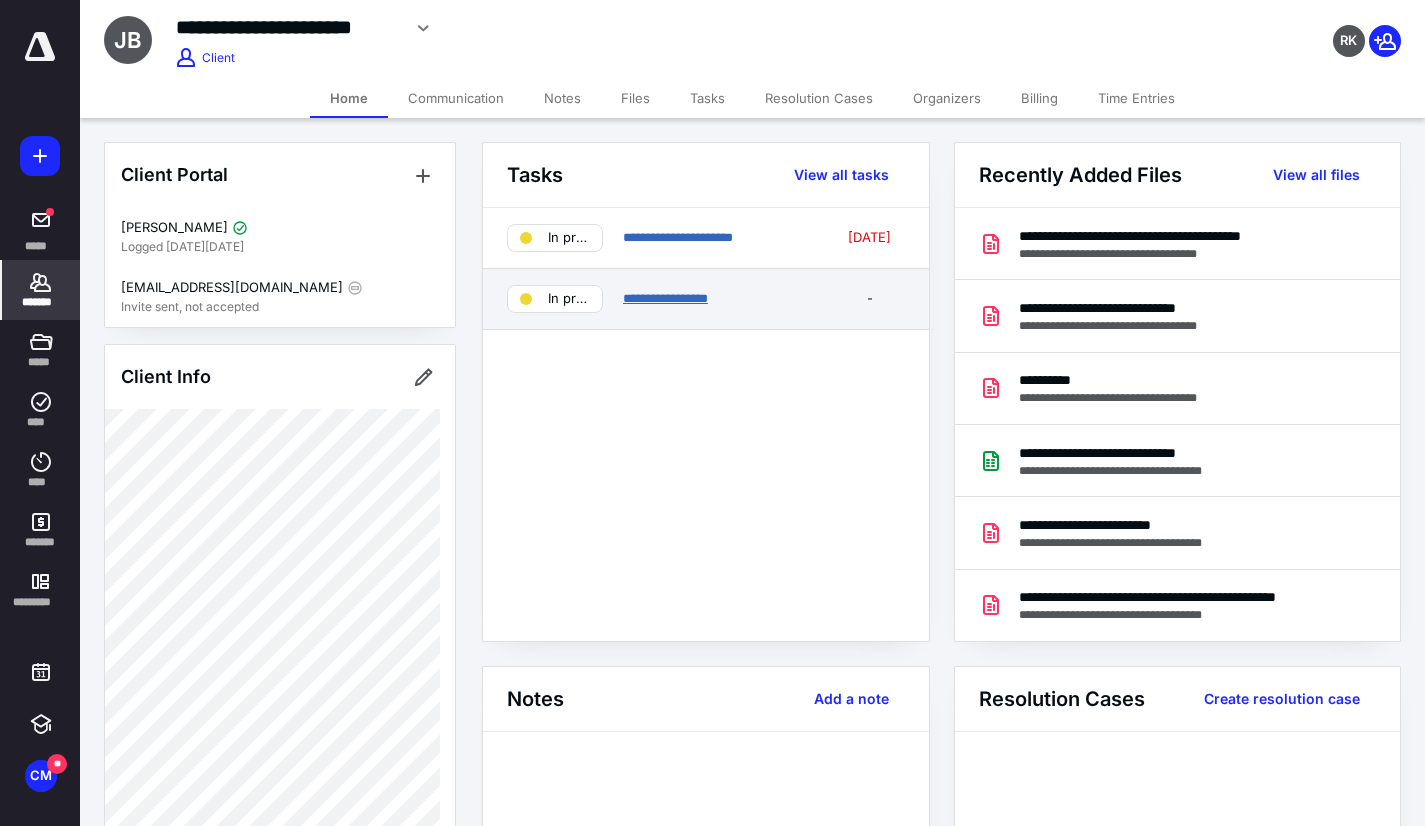click on "**********" at bounding box center (665, 298) 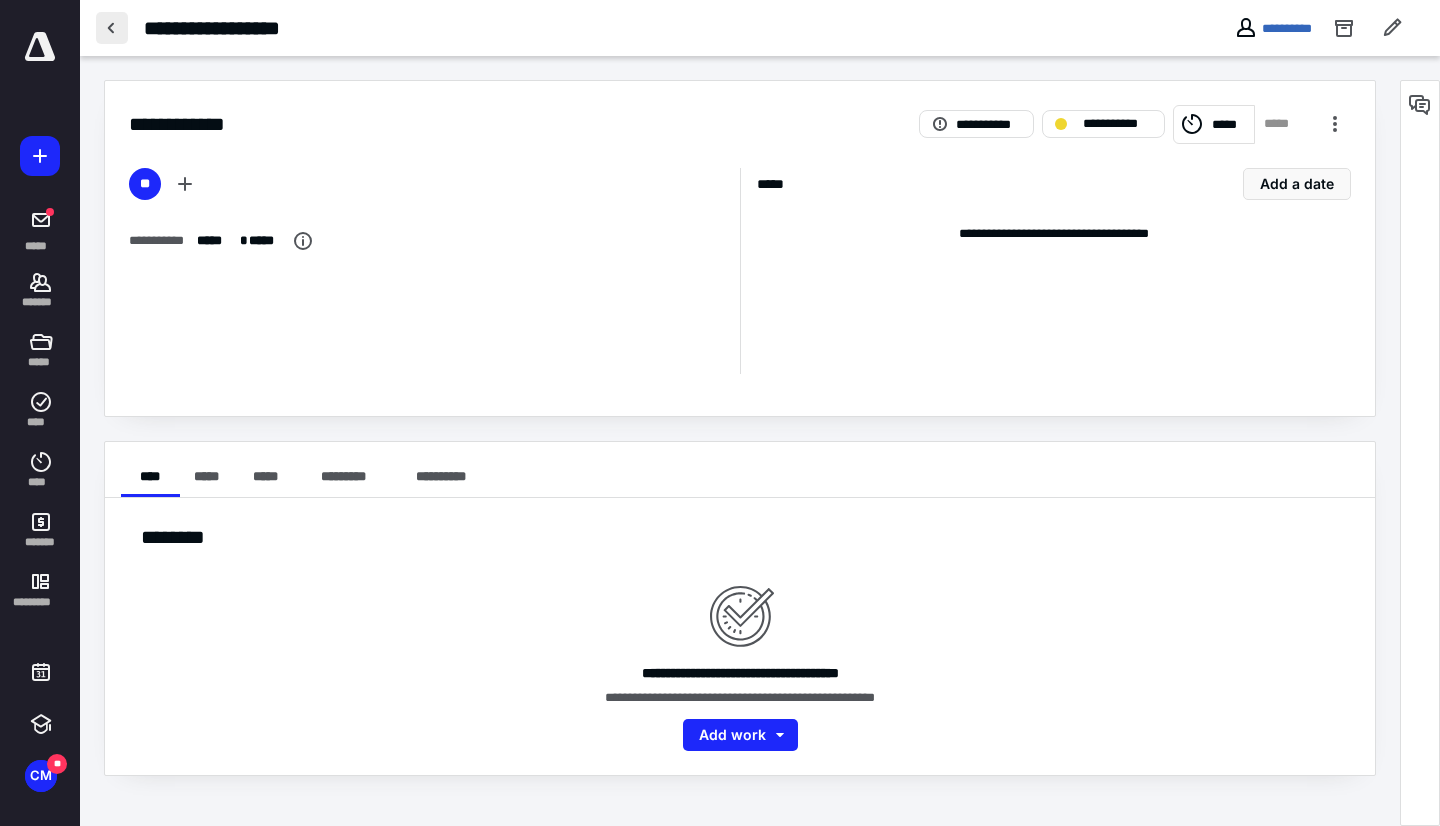 click at bounding box center [112, 28] 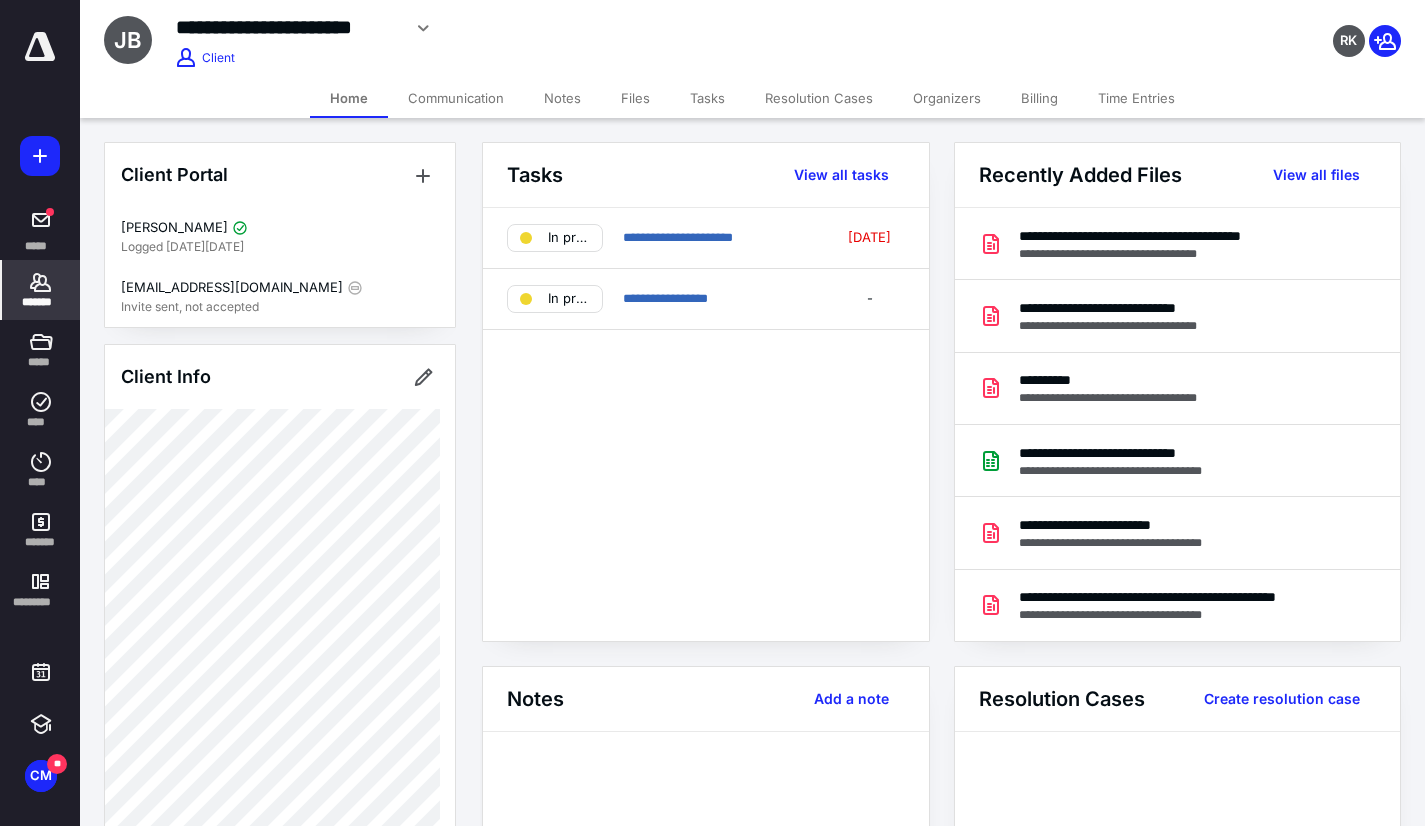 click on "Communication" at bounding box center [456, 98] 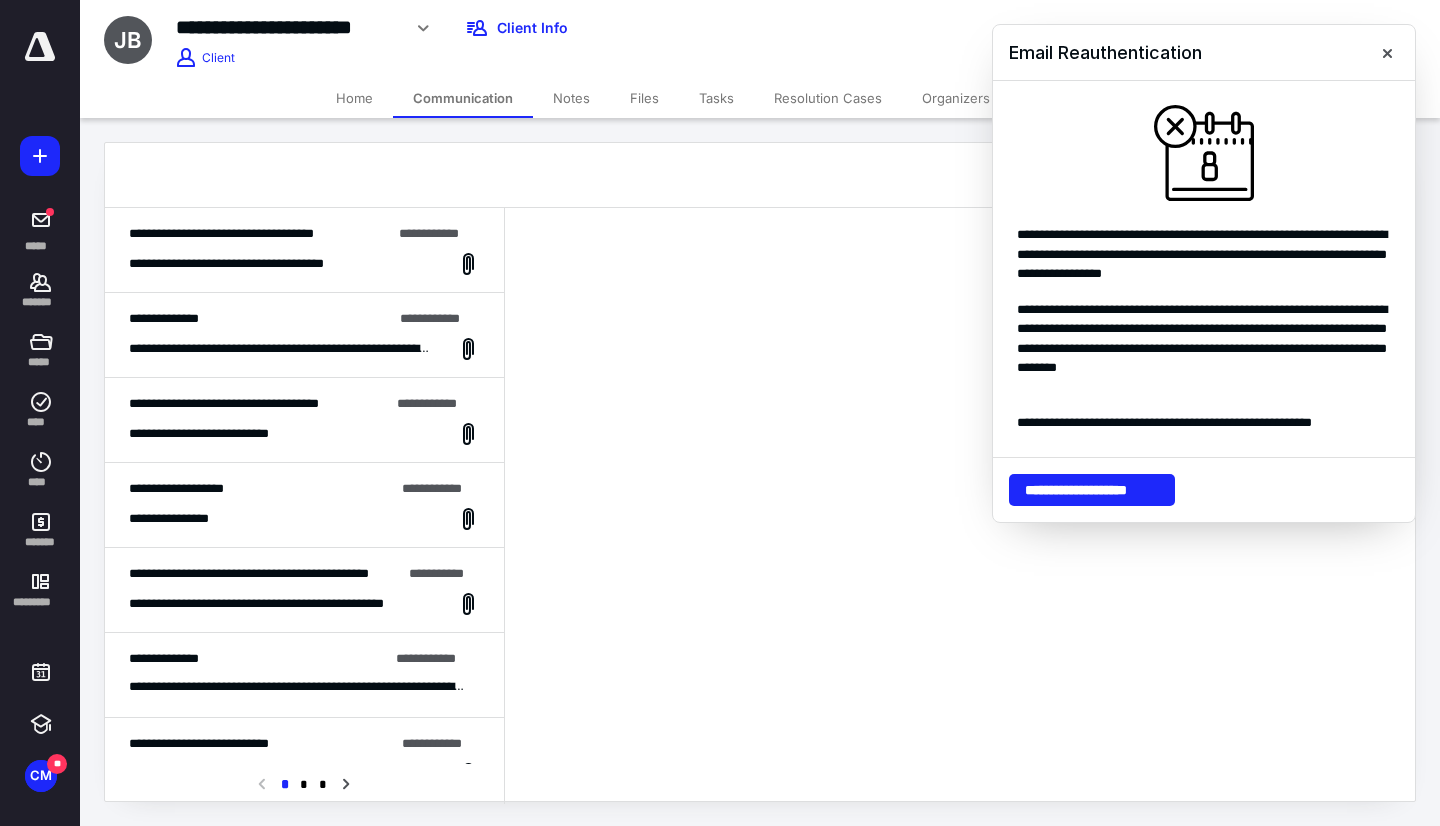 click on "**********" at bounding box center (304, 250) 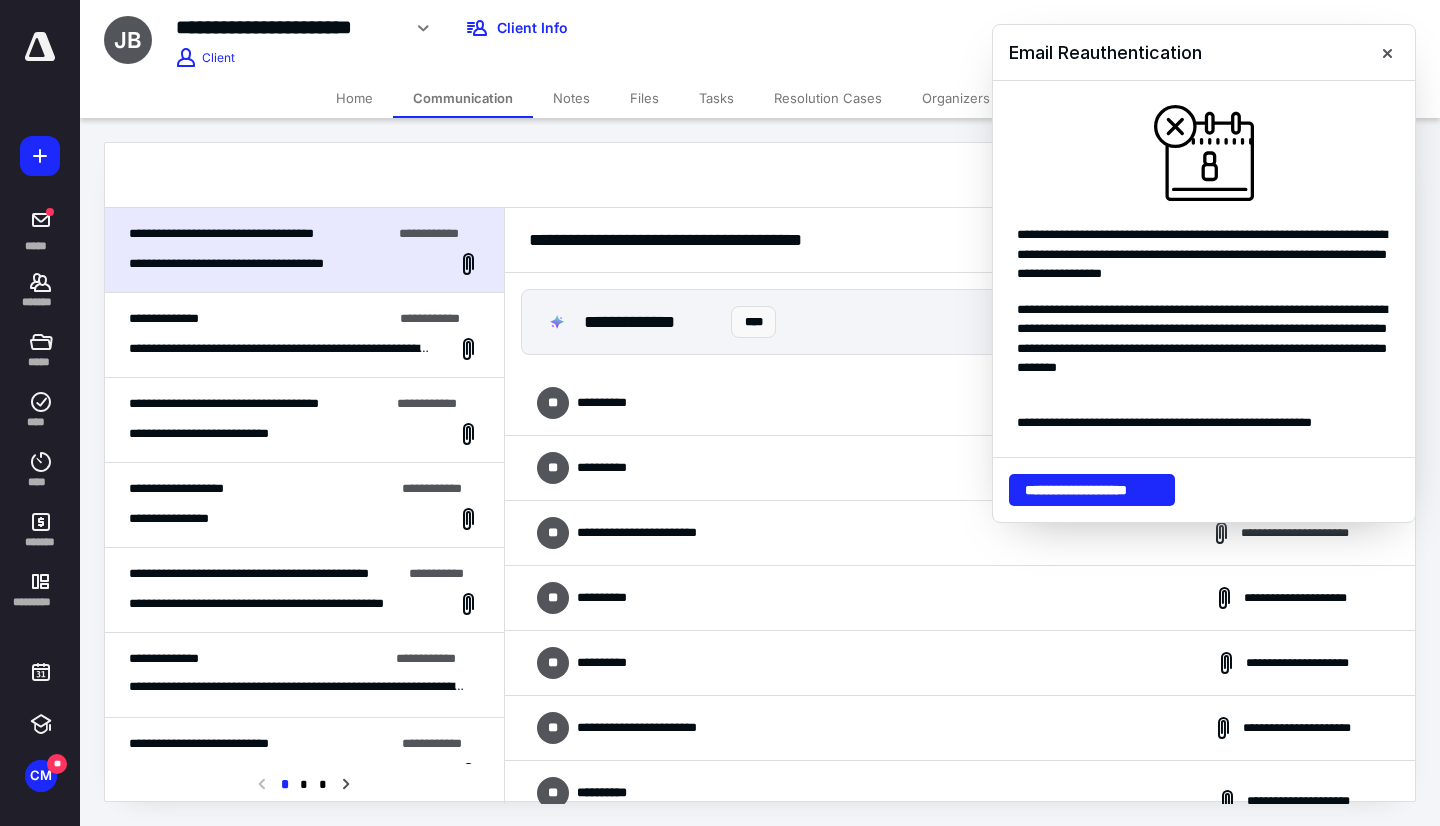 scroll, scrollTop: 181, scrollLeft: 0, axis: vertical 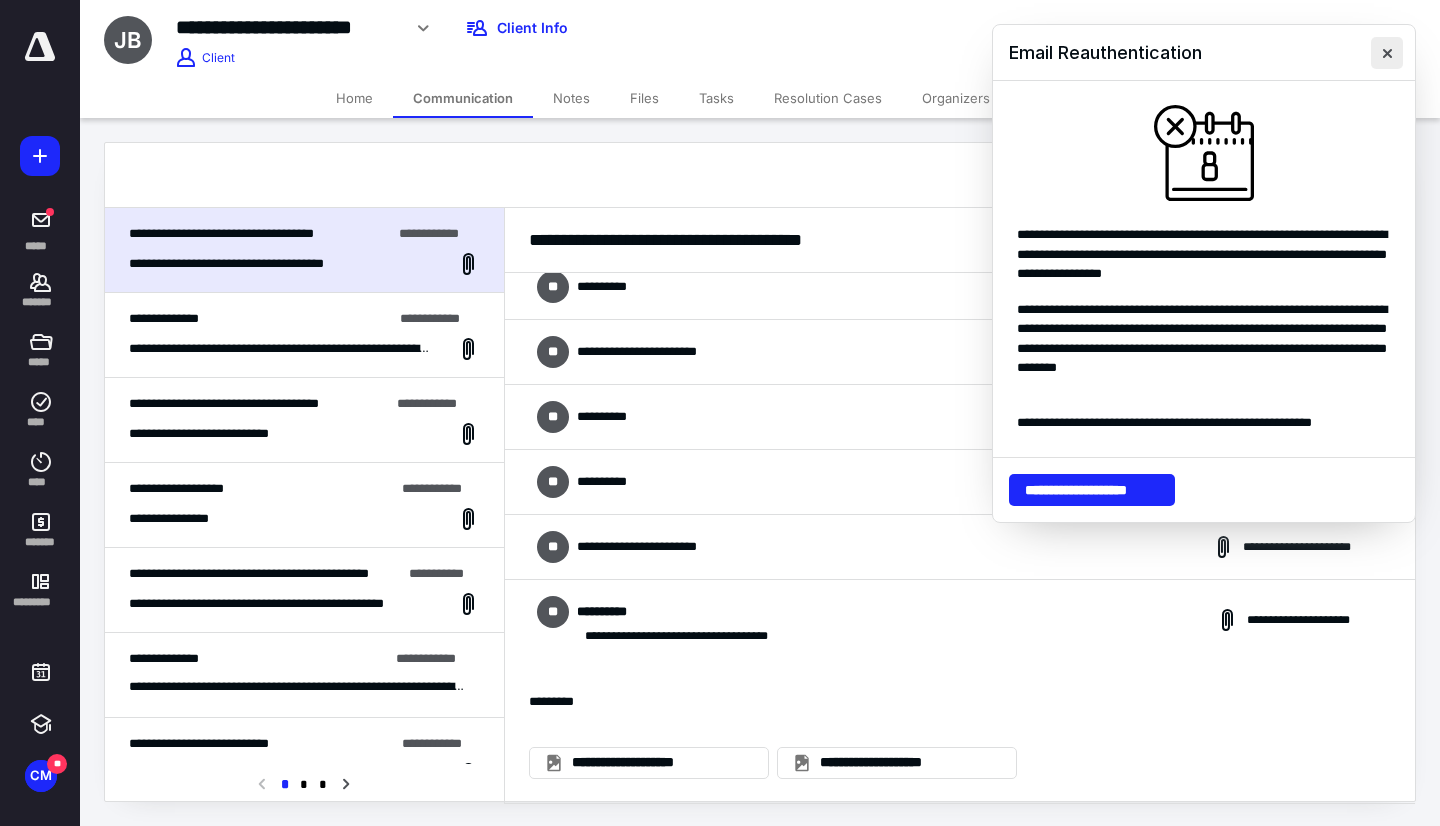 click at bounding box center (1387, 53) 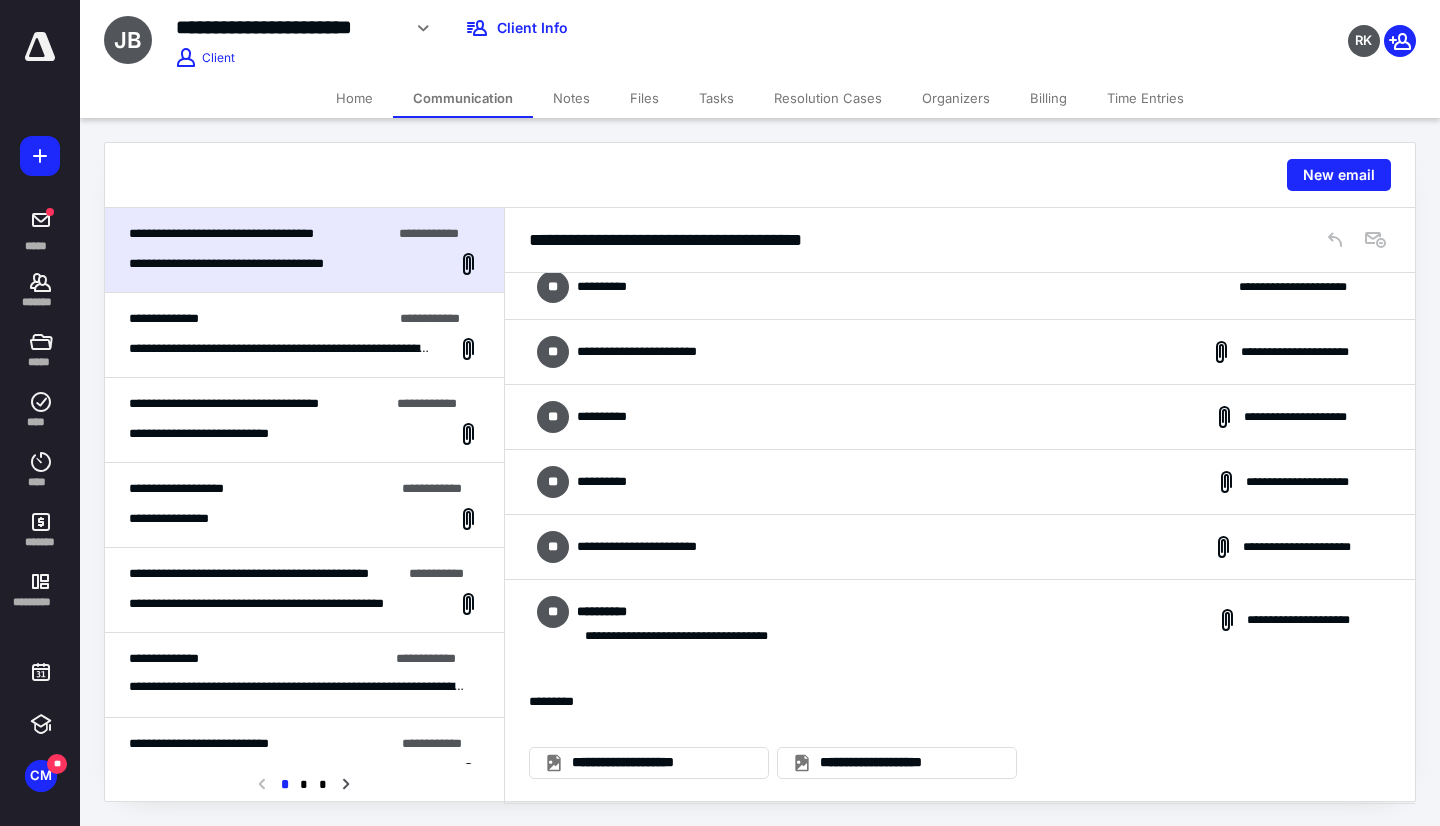 click on "Notes" at bounding box center (571, 98) 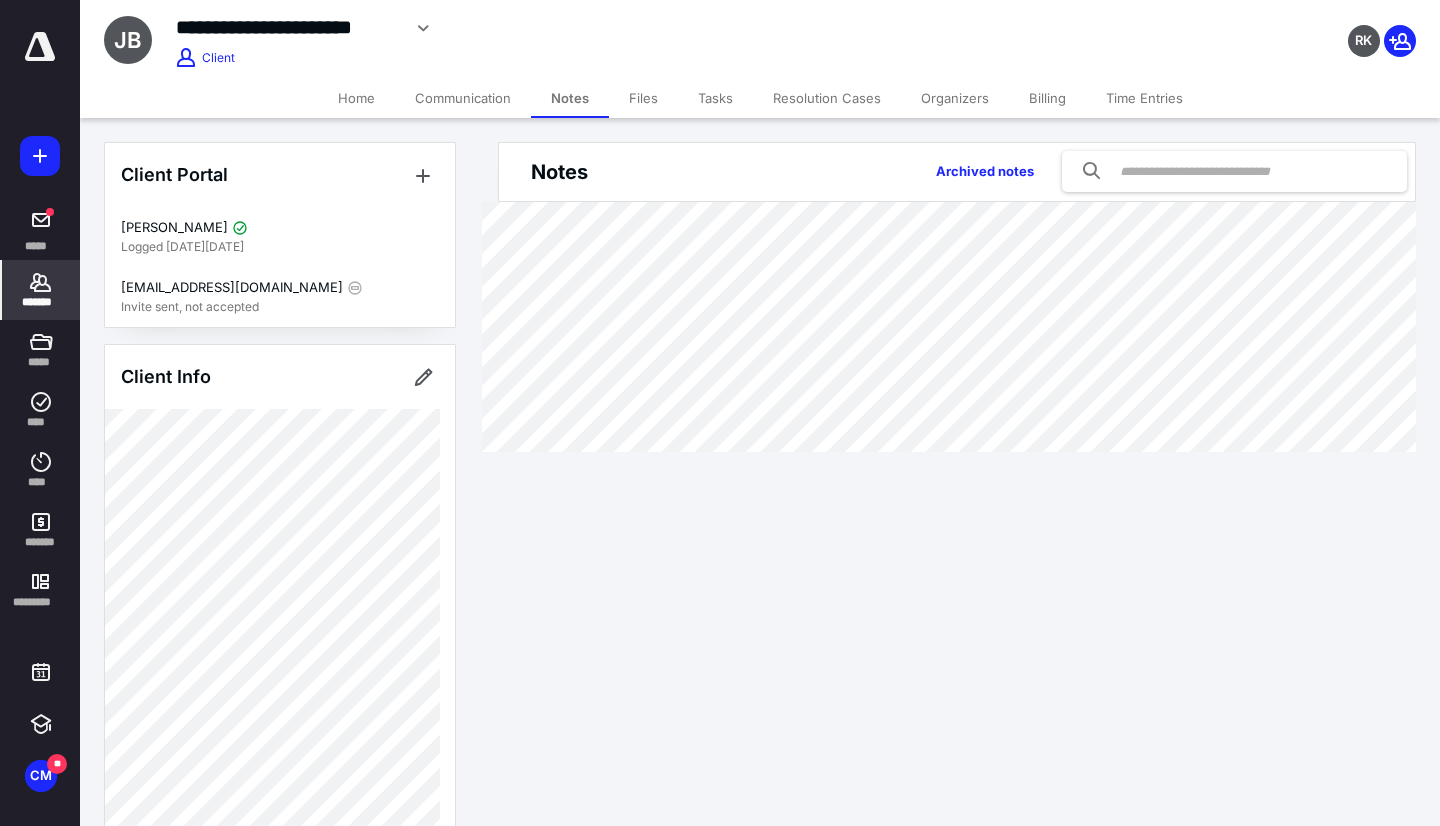 click on "Files" at bounding box center (643, 98) 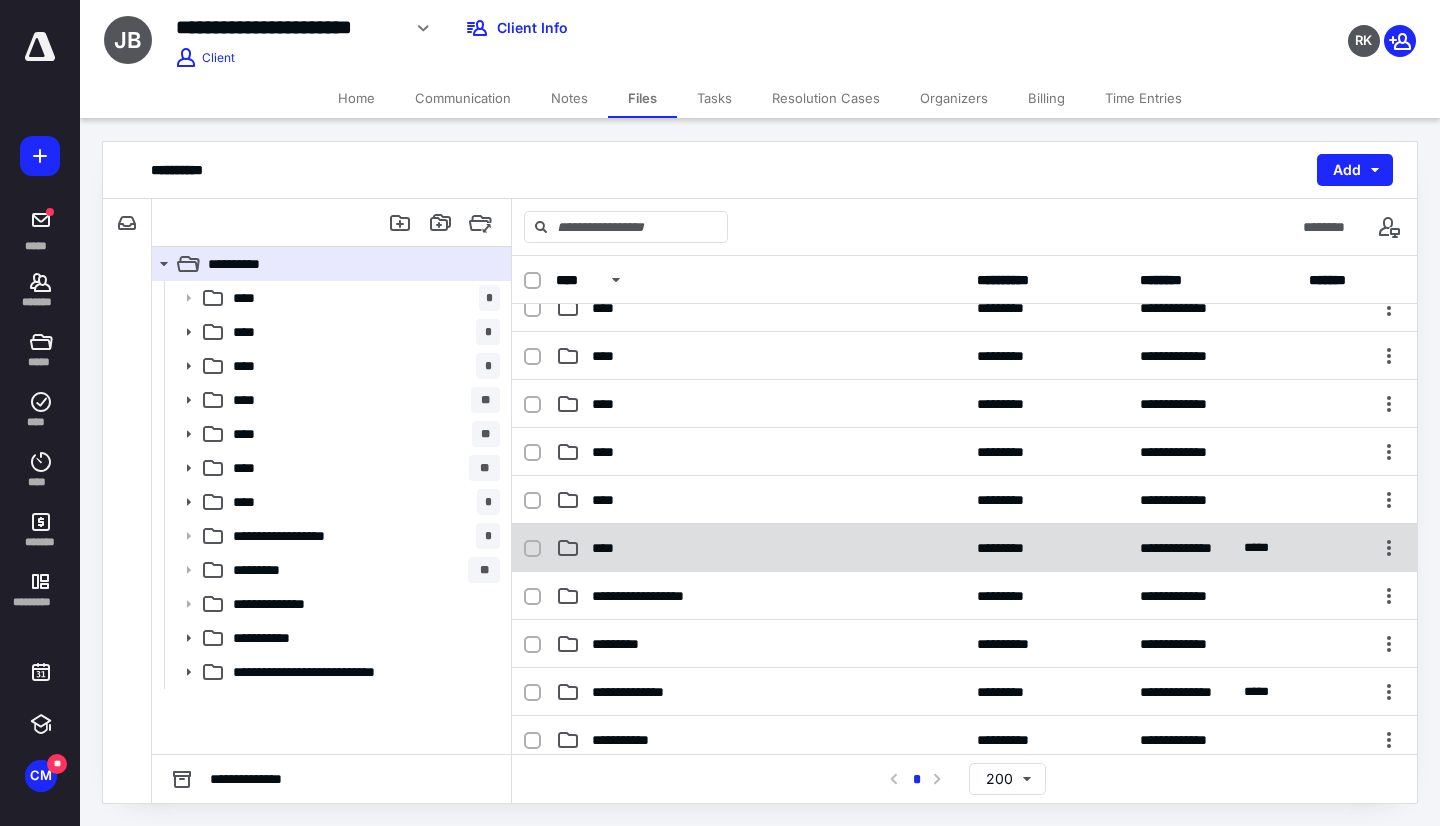 scroll, scrollTop: 100, scrollLeft: 0, axis: vertical 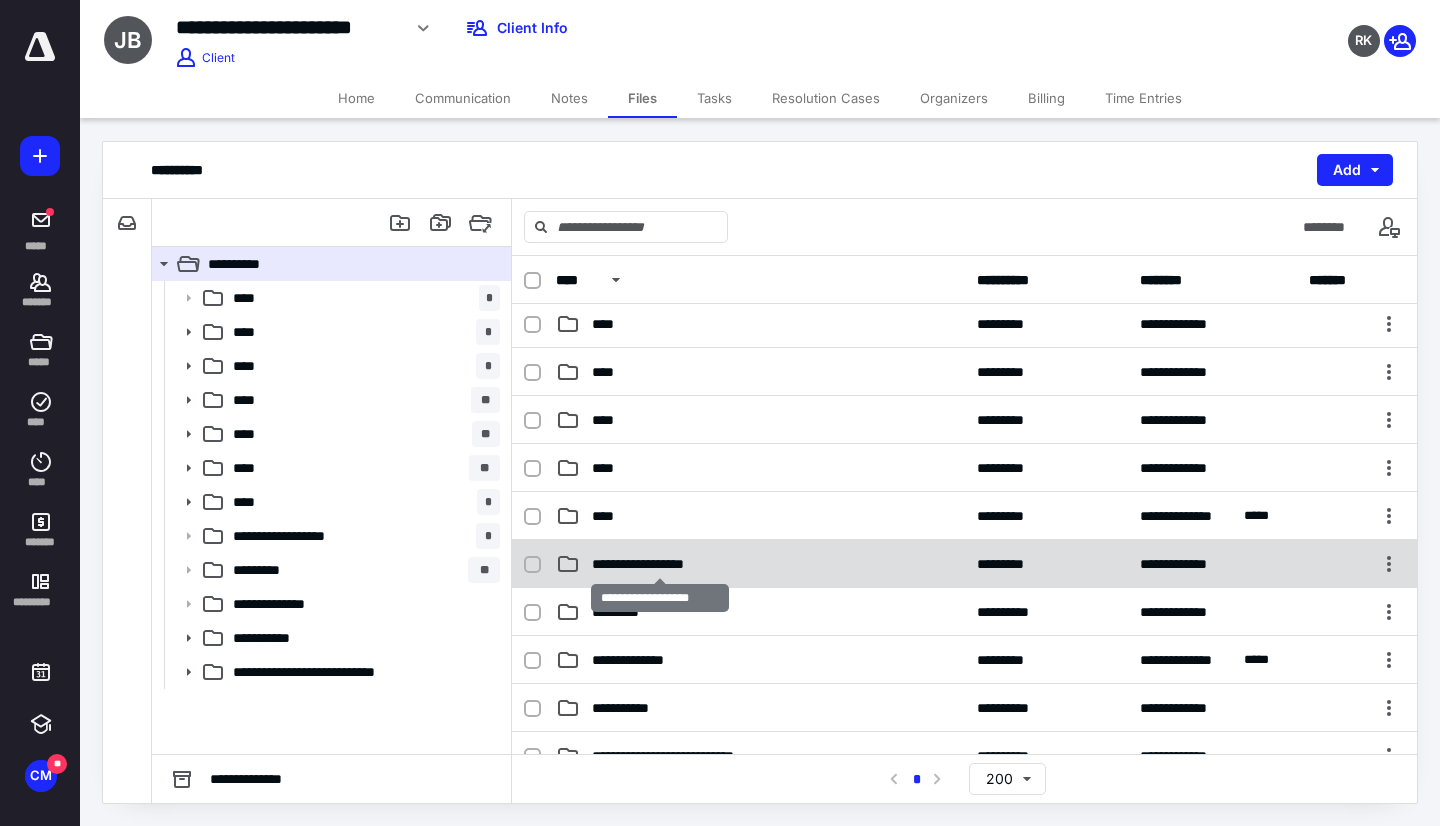 click on "**********" at bounding box center (660, 564) 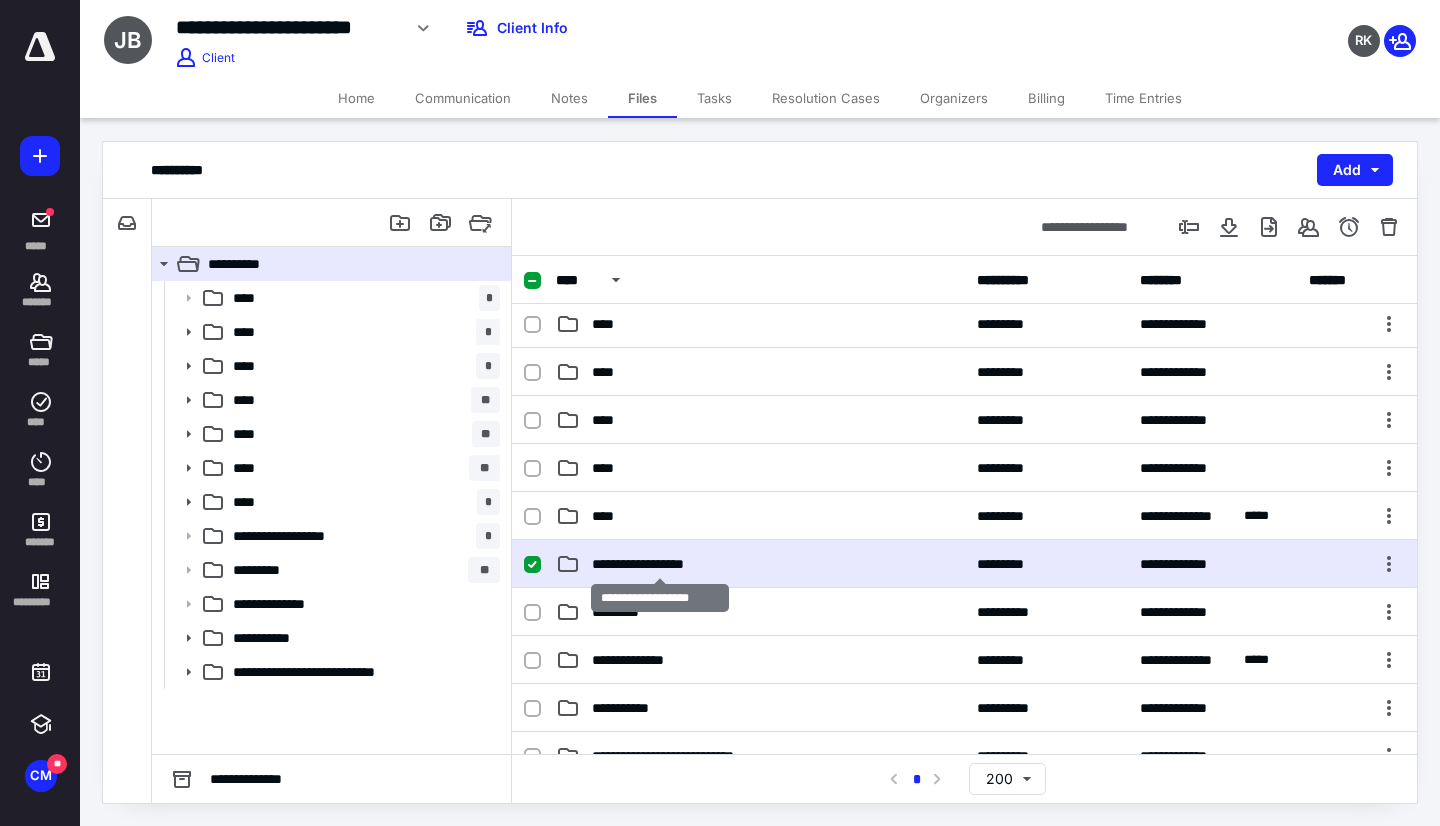 click on "**********" at bounding box center [660, 564] 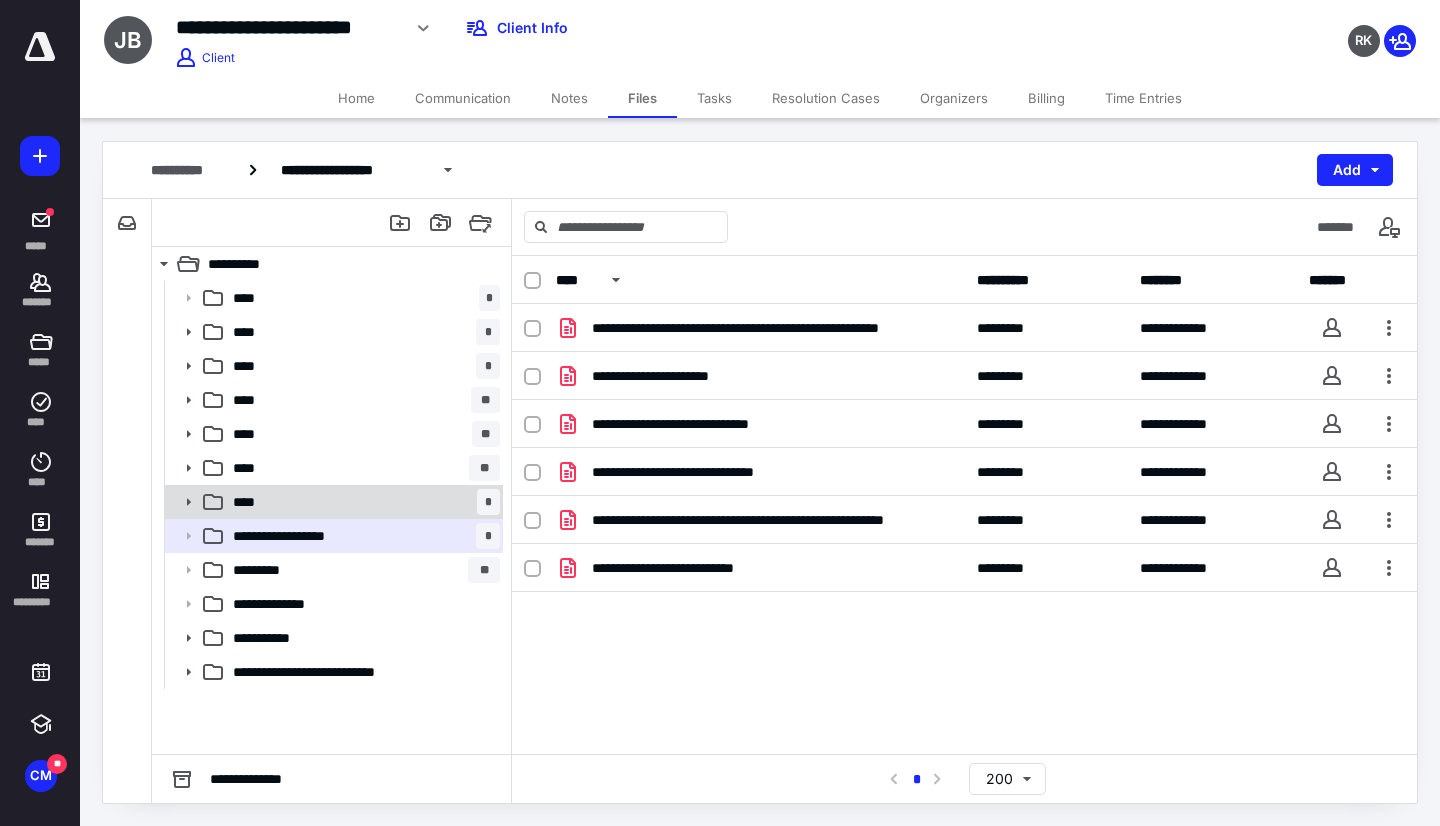 click on "**** *" at bounding box center [362, 502] 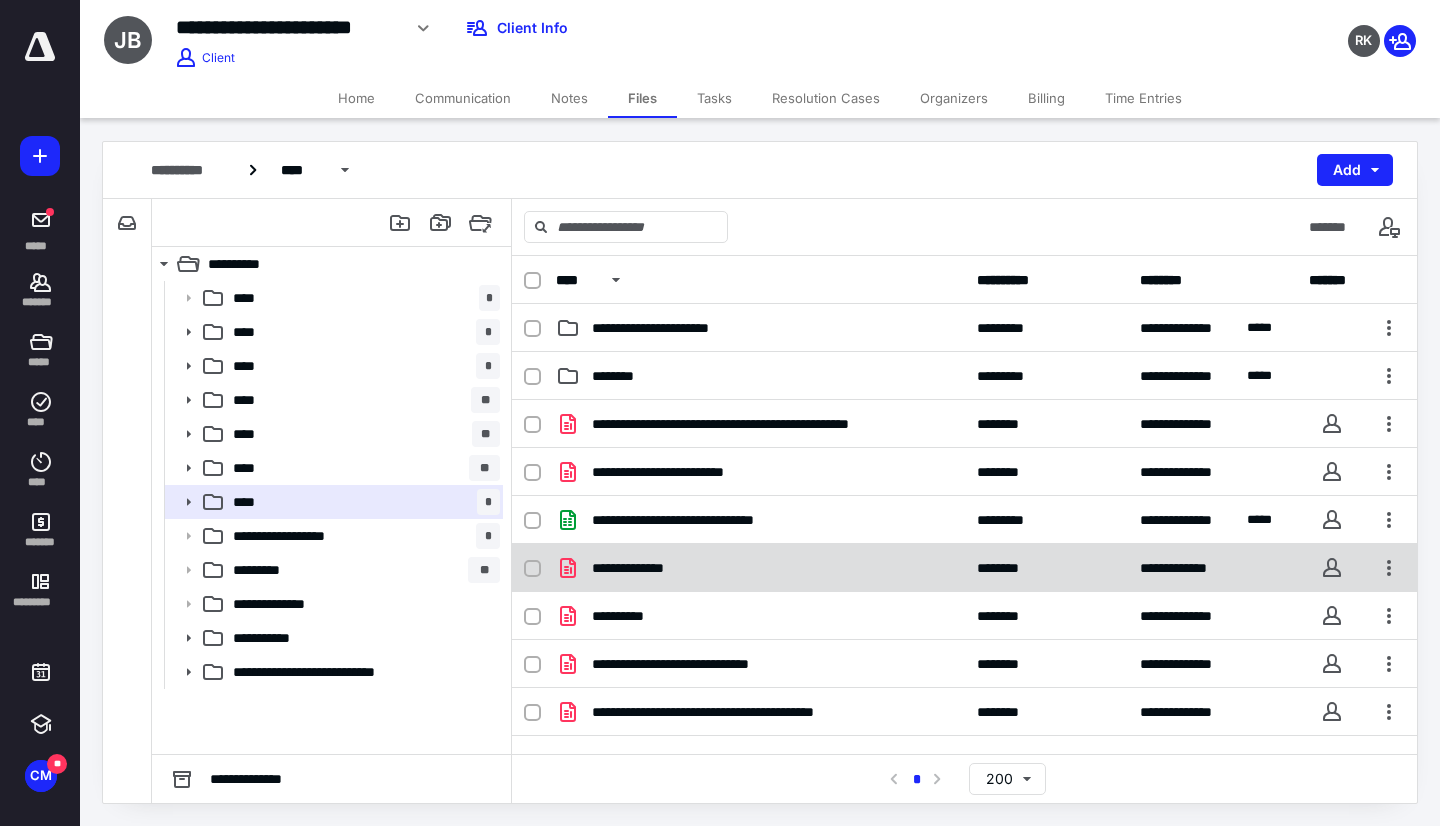 click on "**********" at bounding box center [964, 568] 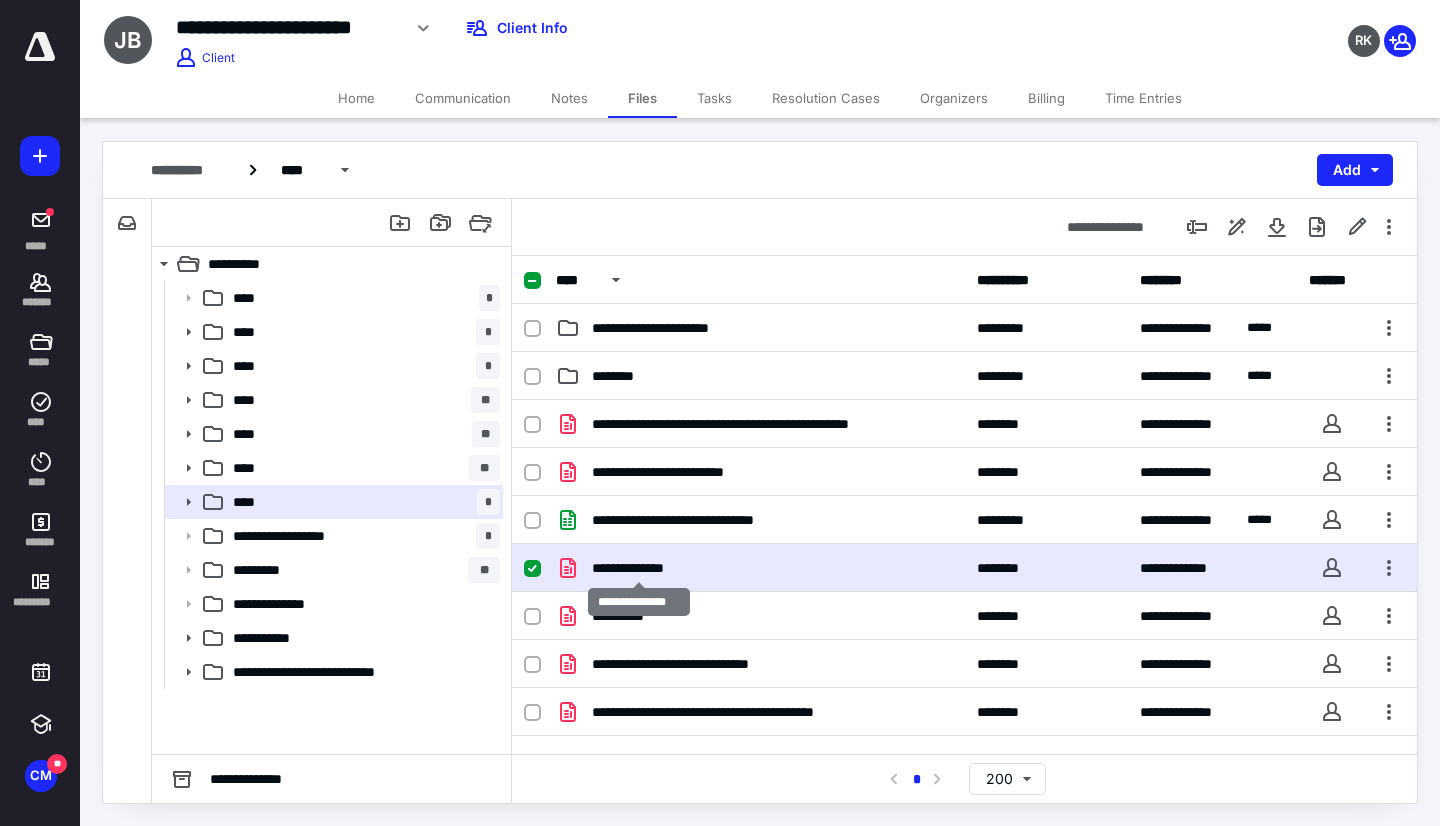 click on "**********" at bounding box center [639, 568] 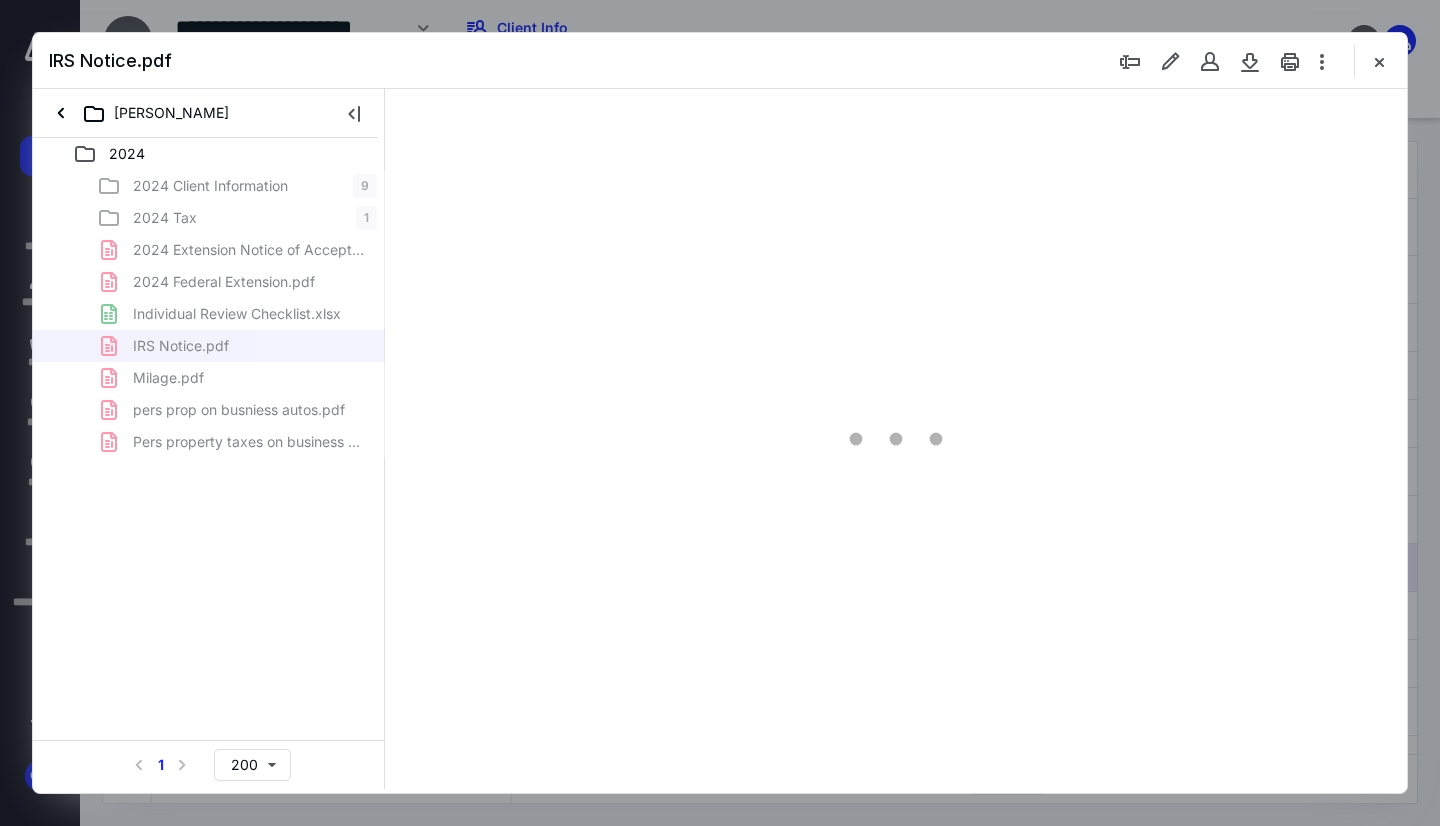 scroll, scrollTop: 0, scrollLeft: 0, axis: both 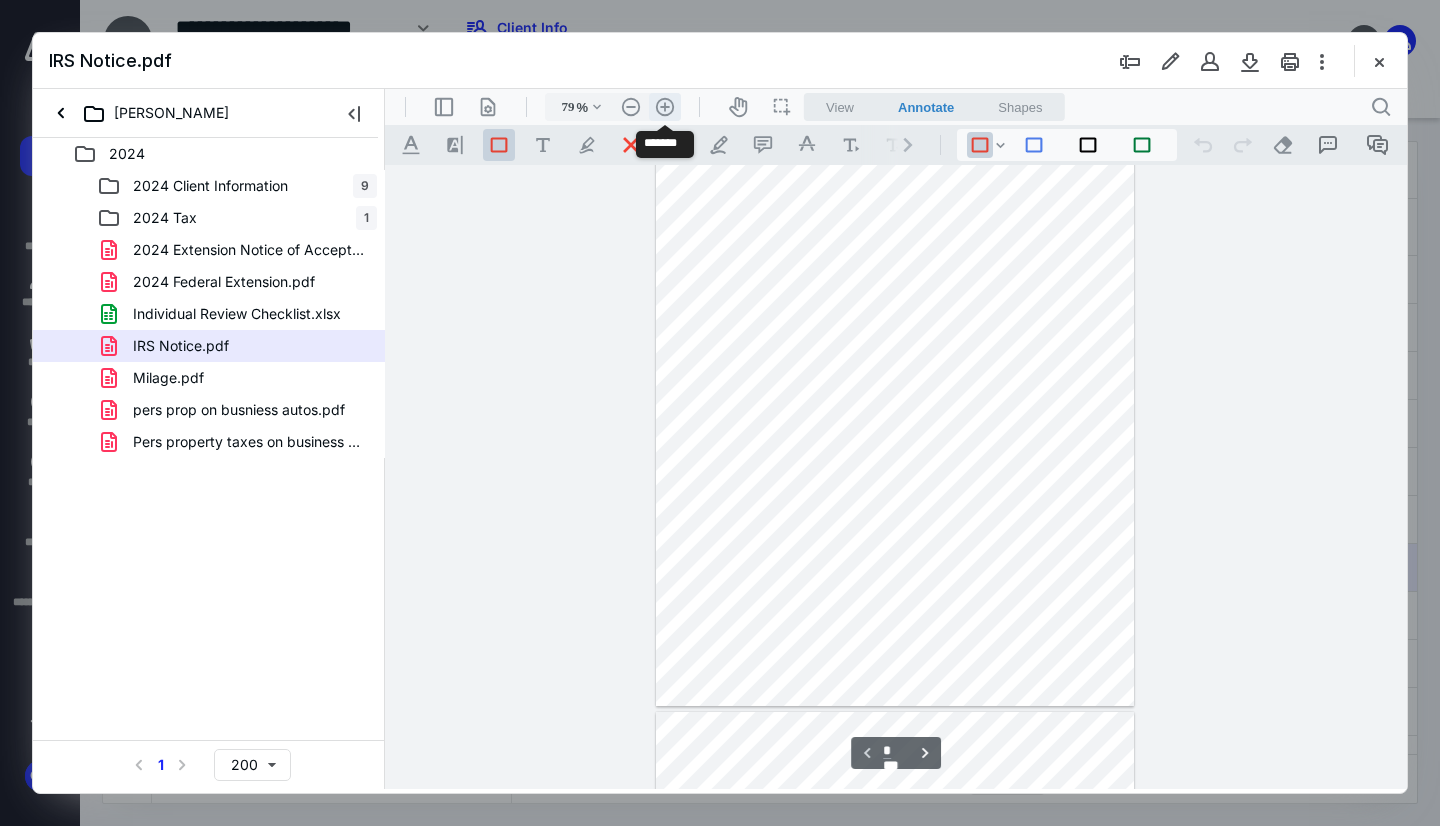 click on ".cls-1{fill:#abb0c4;} icon - header - zoom - in - line" at bounding box center [665, 107] 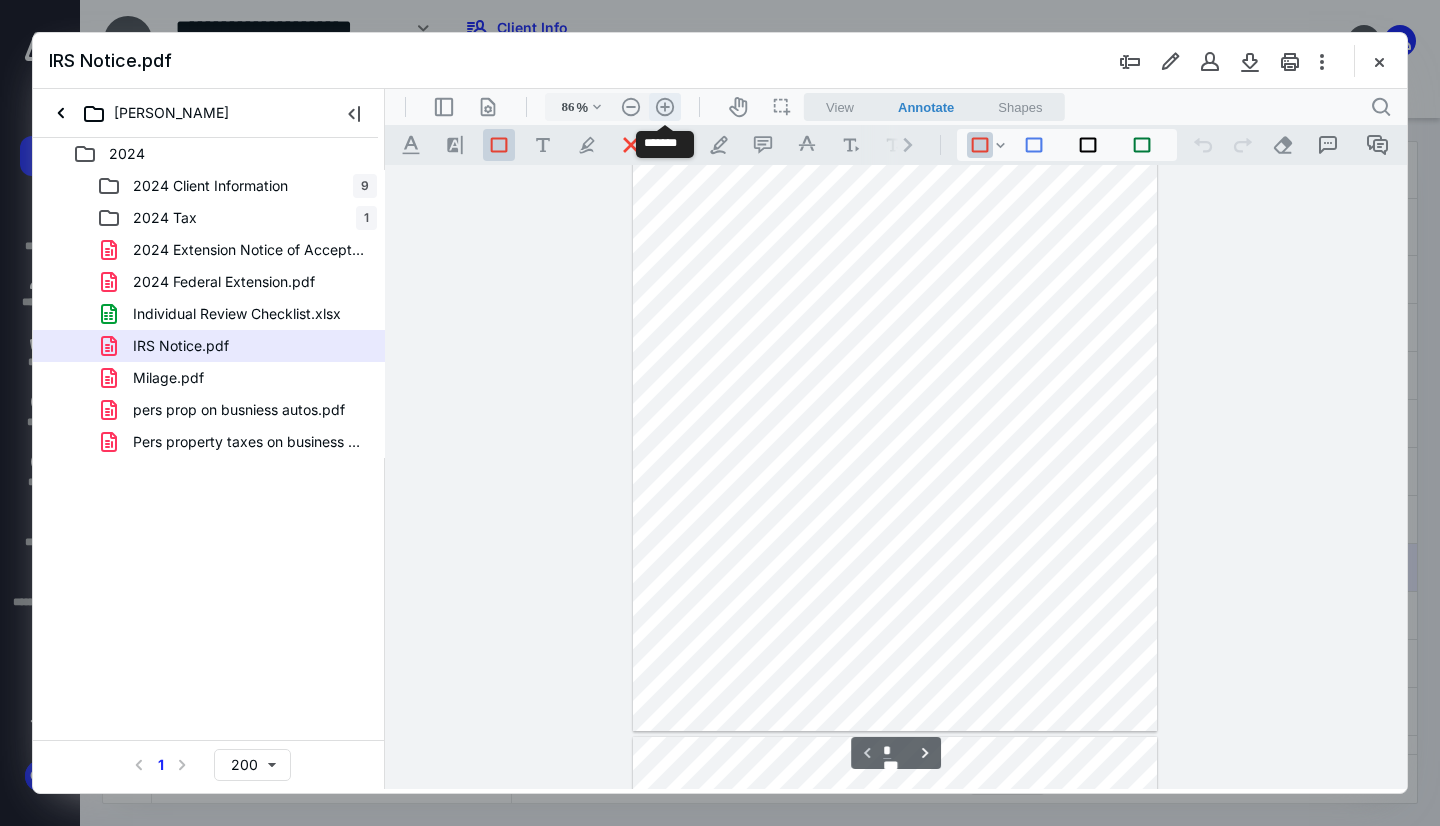 click on ".cls-1{fill:#abb0c4;} icon - header - zoom - in - line" at bounding box center [665, 107] 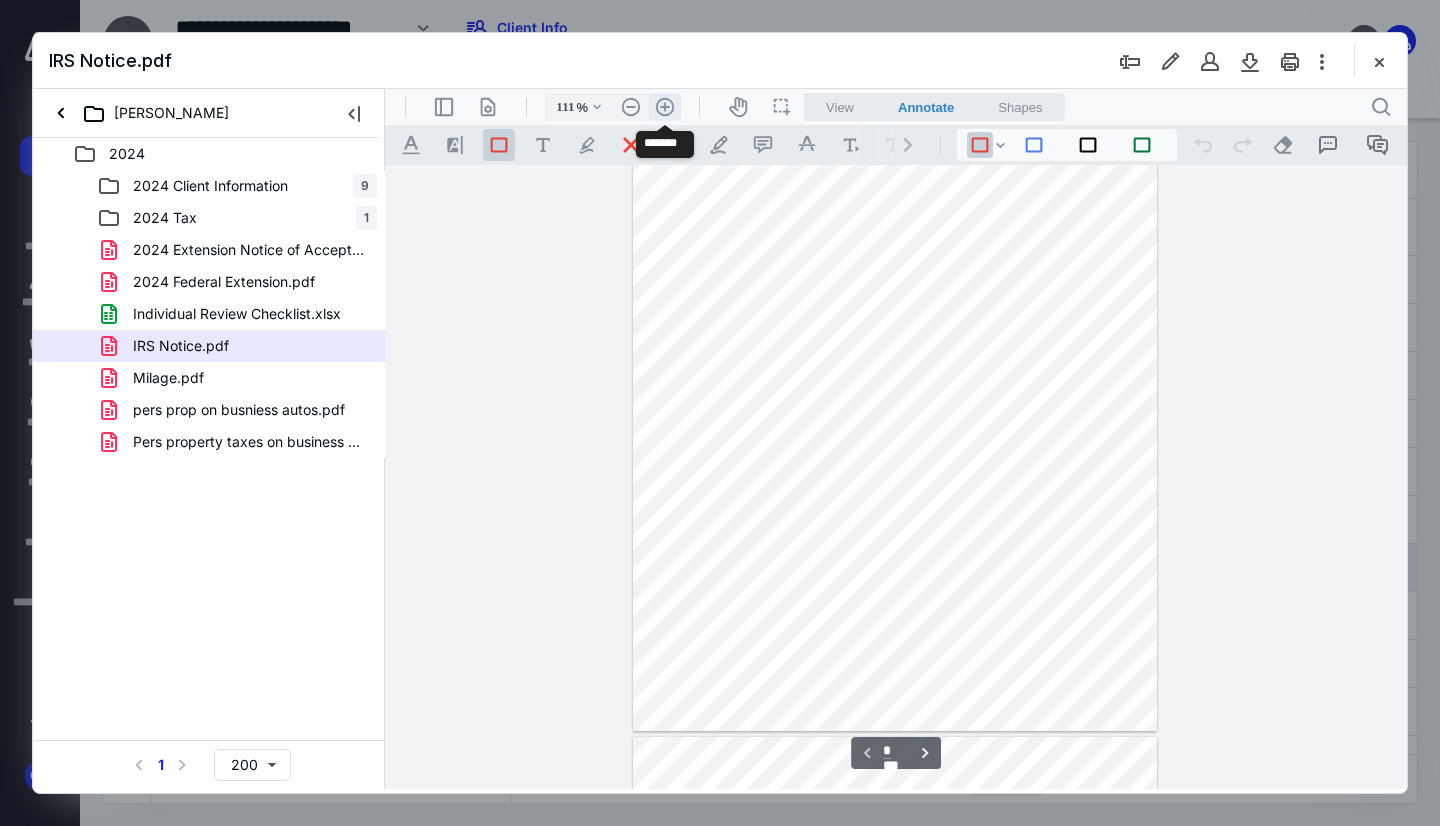 scroll, scrollTop: 226, scrollLeft: 0, axis: vertical 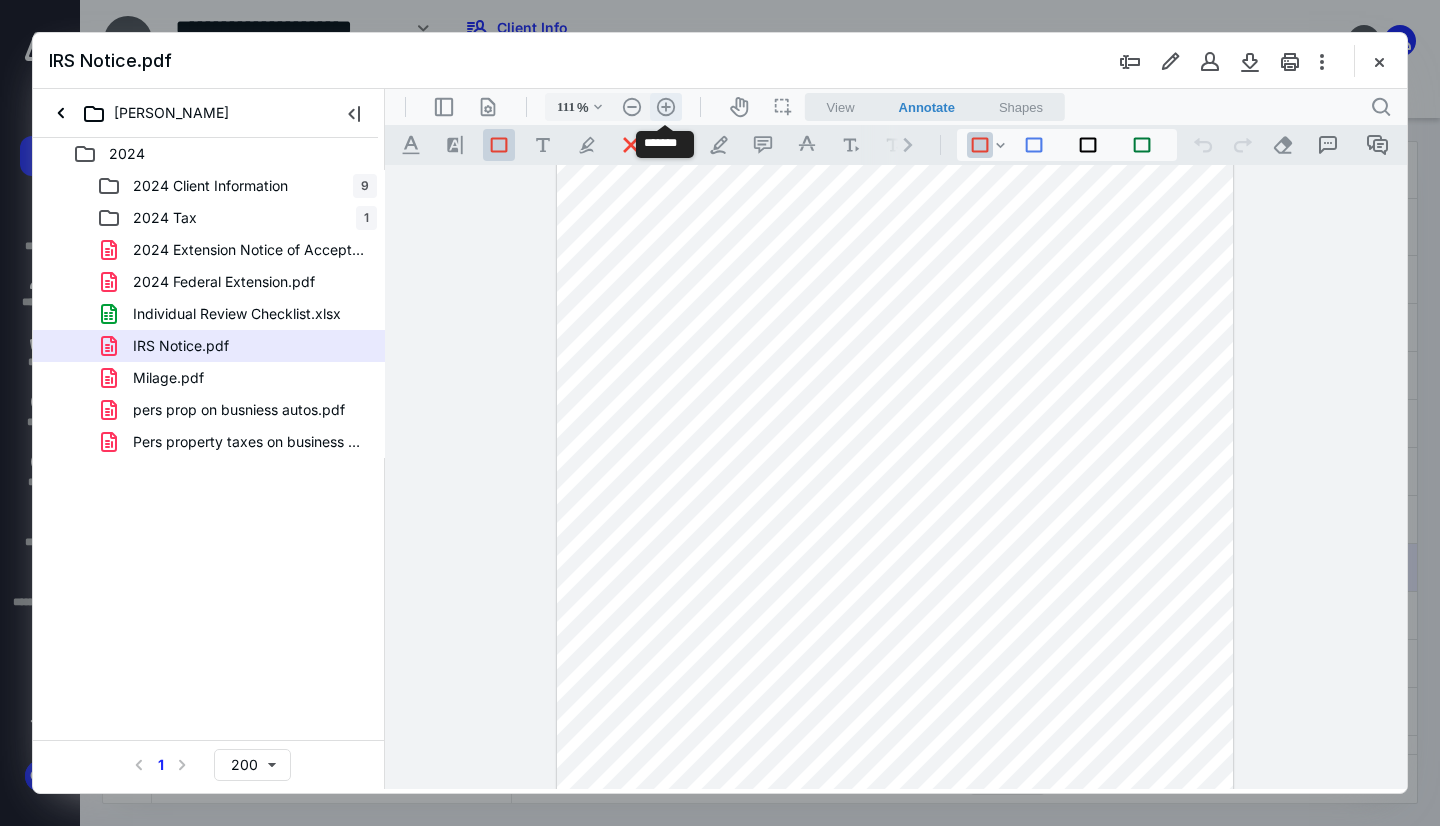 click on ".cls-1{fill:#abb0c4;} icon - header - zoom - in - line" at bounding box center [666, 107] 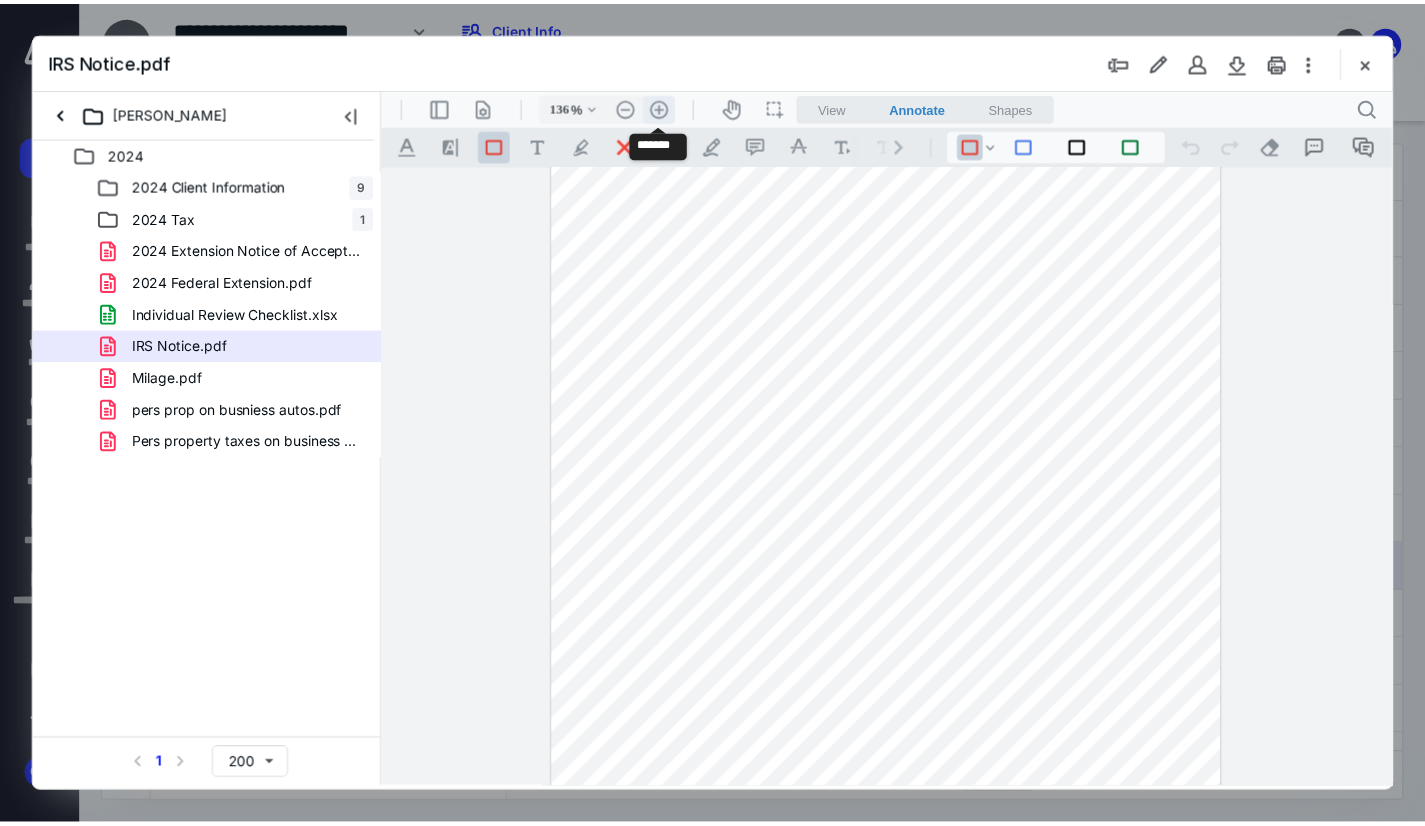 scroll, scrollTop: 339, scrollLeft: 0, axis: vertical 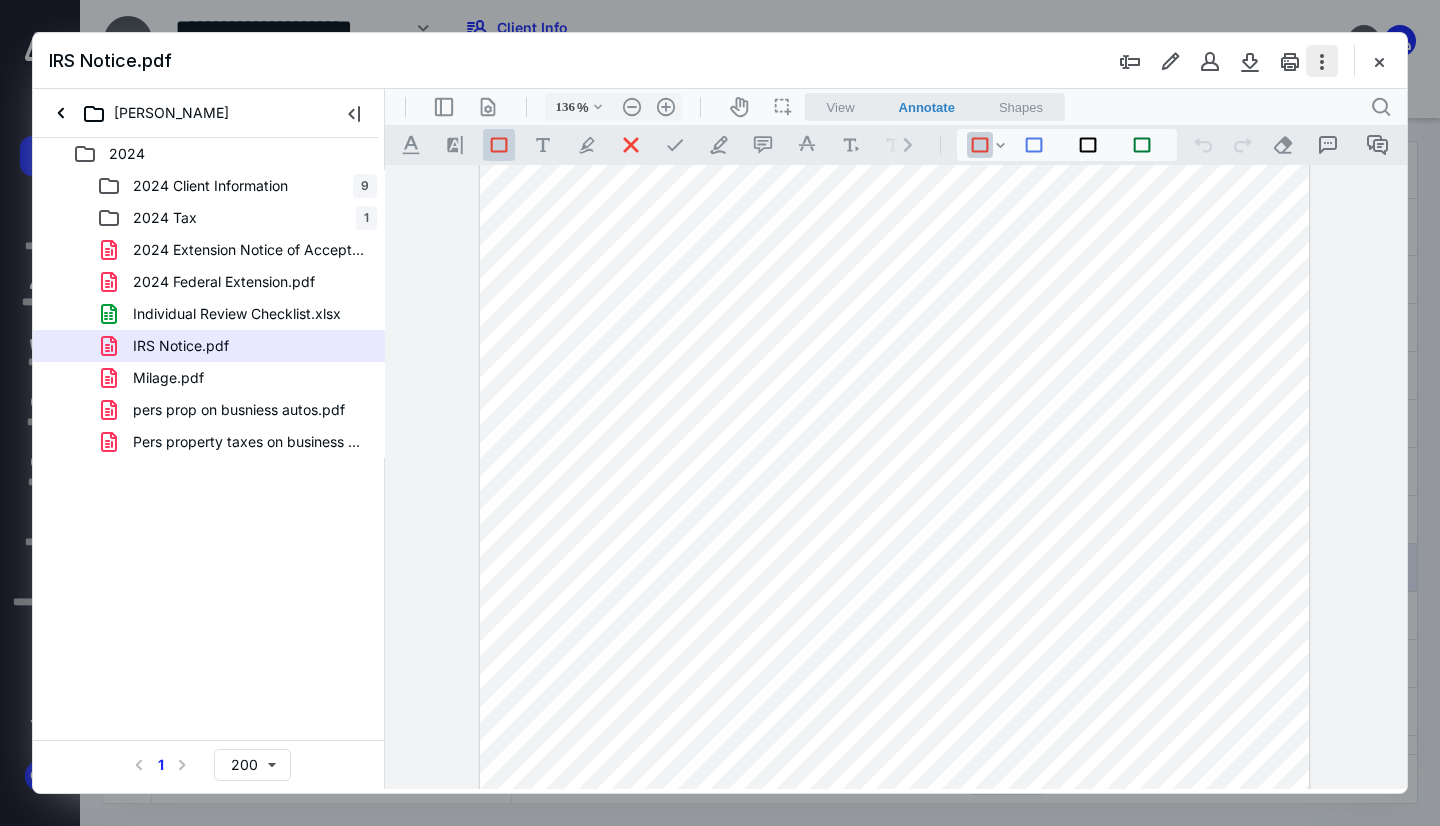 click at bounding box center (1322, 61) 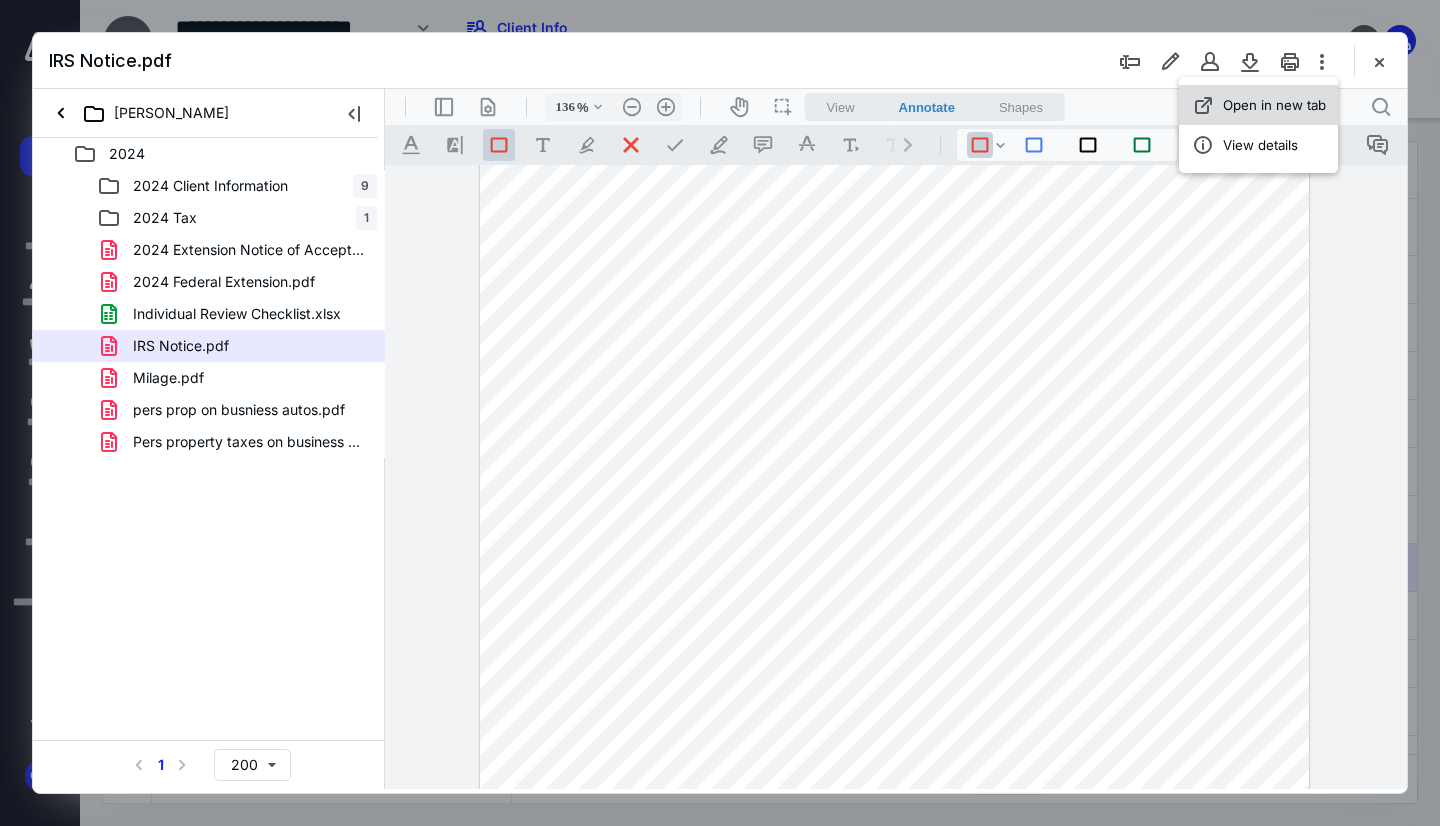 click on "Open in new tab" at bounding box center [1274, 105] 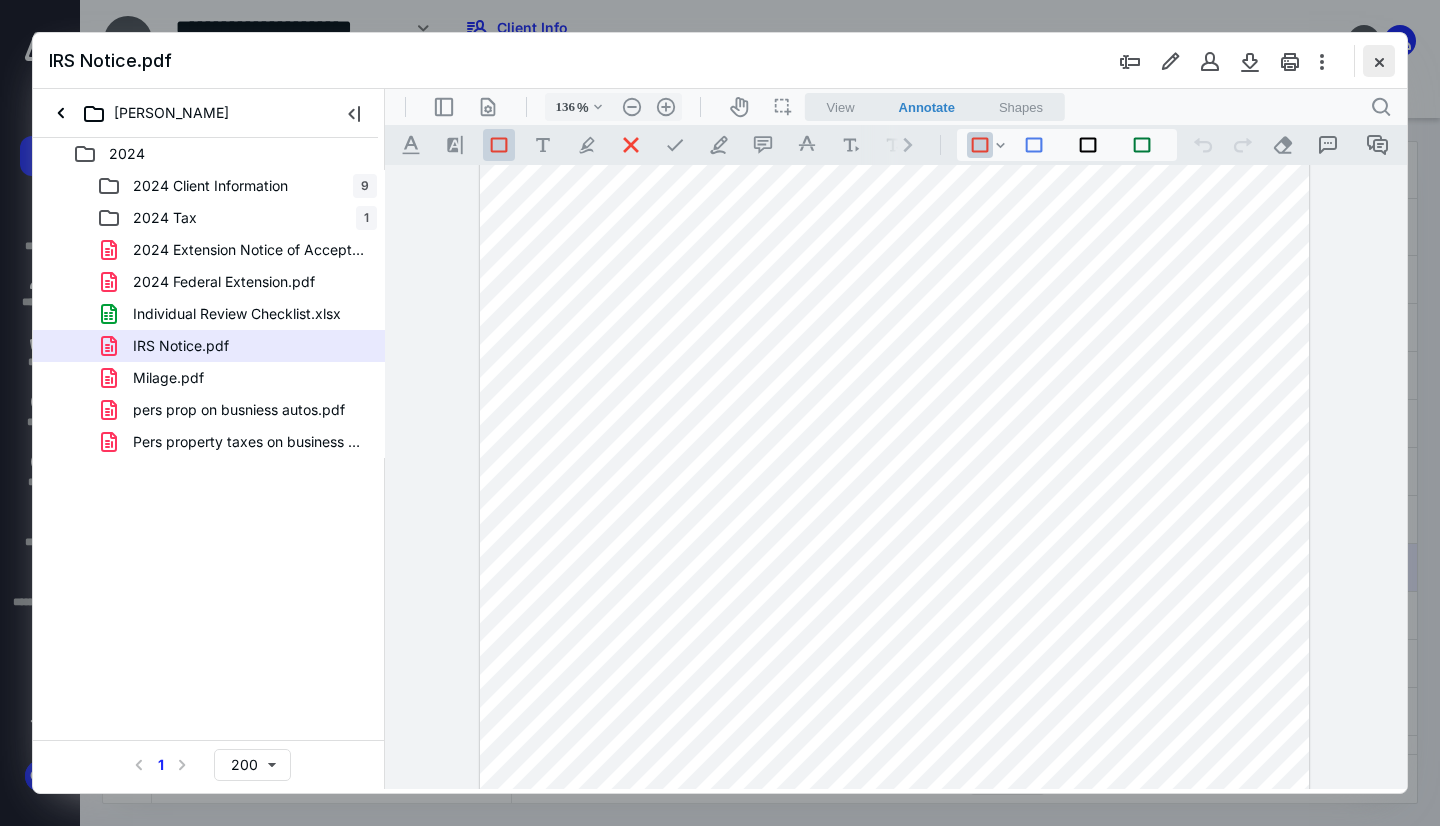 click at bounding box center (1379, 61) 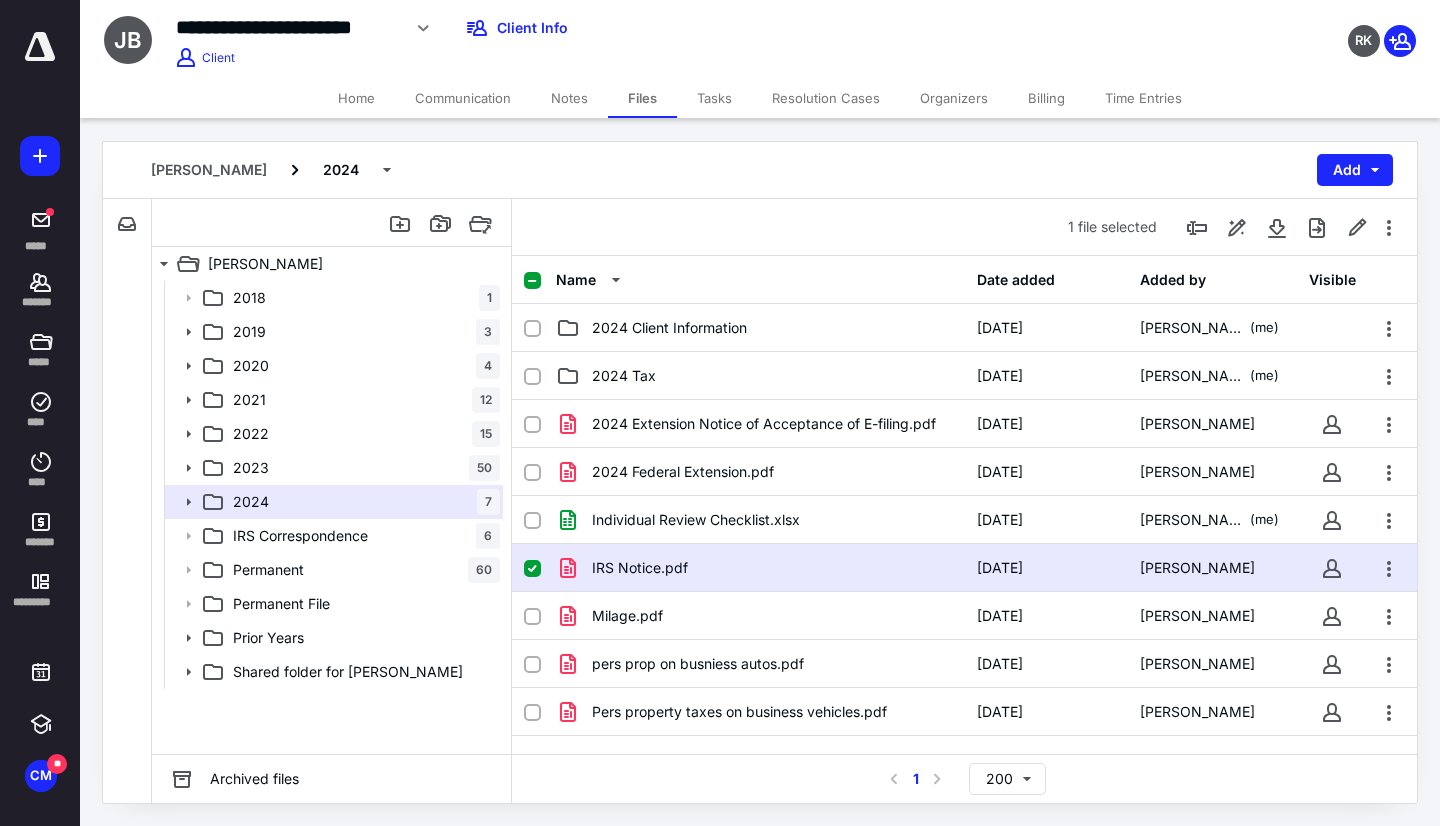 click on "Home" at bounding box center [356, 98] 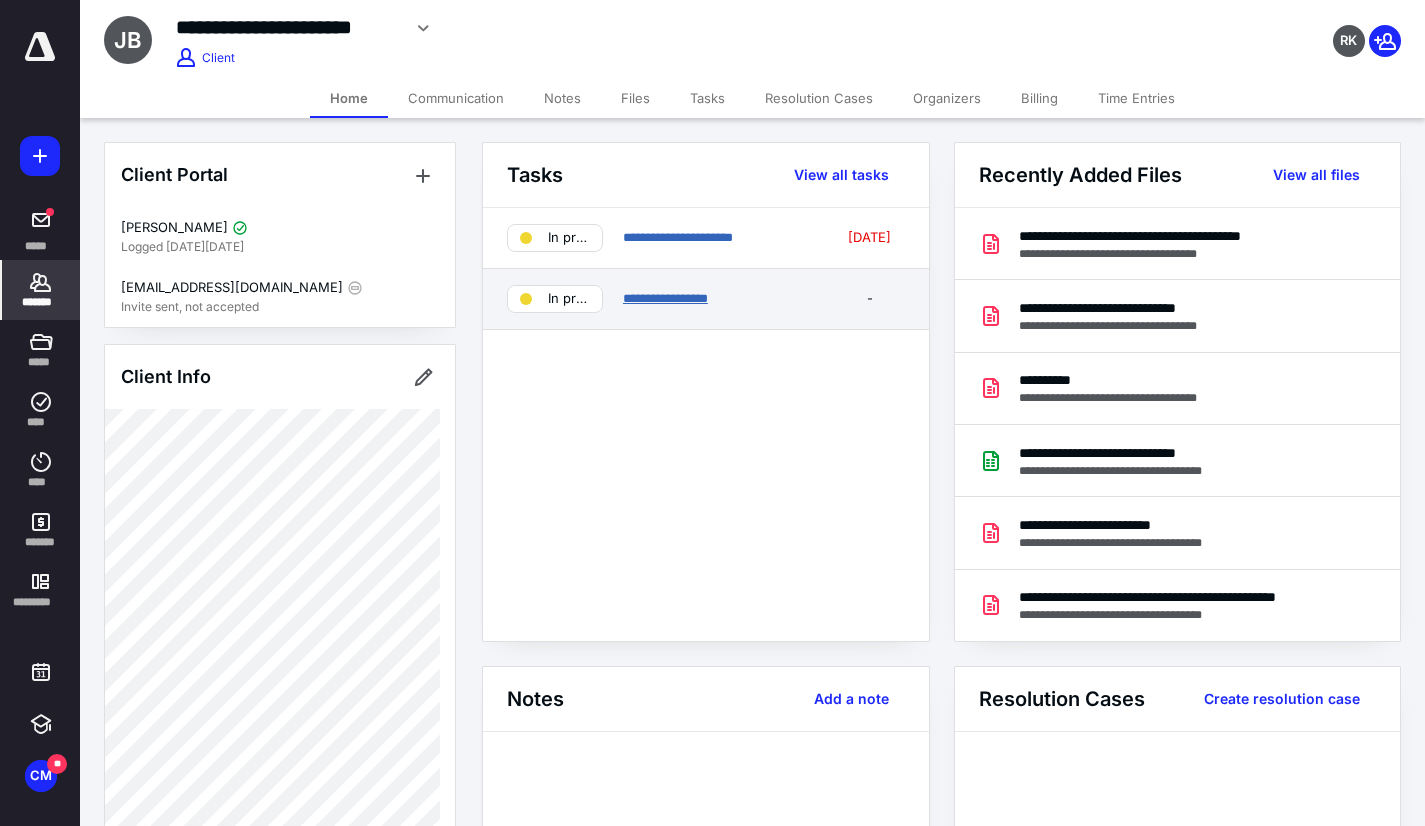 click on "**********" at bounding box center [665, 298] 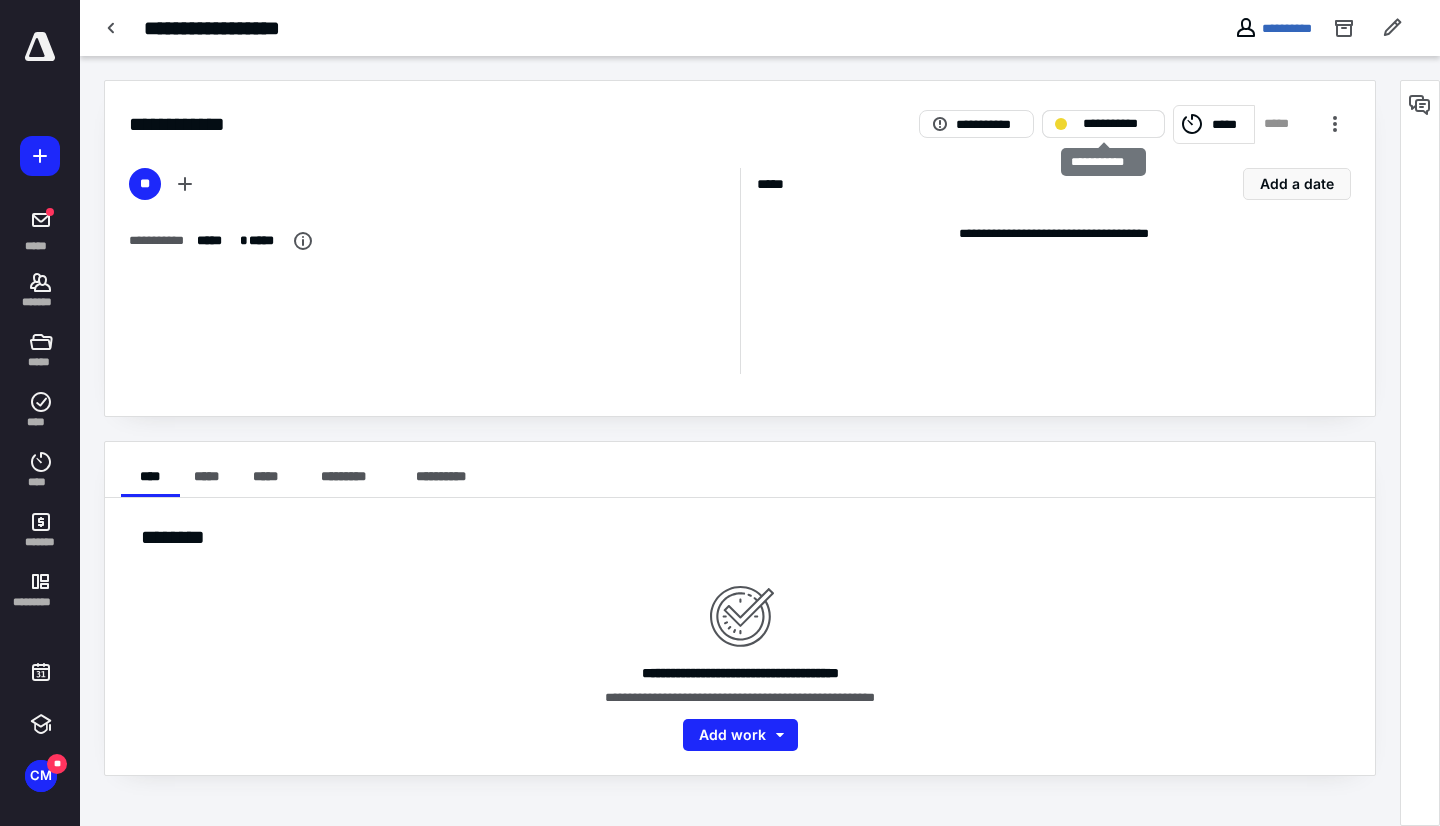 click on "**********" at bounding box center [1117, 124] 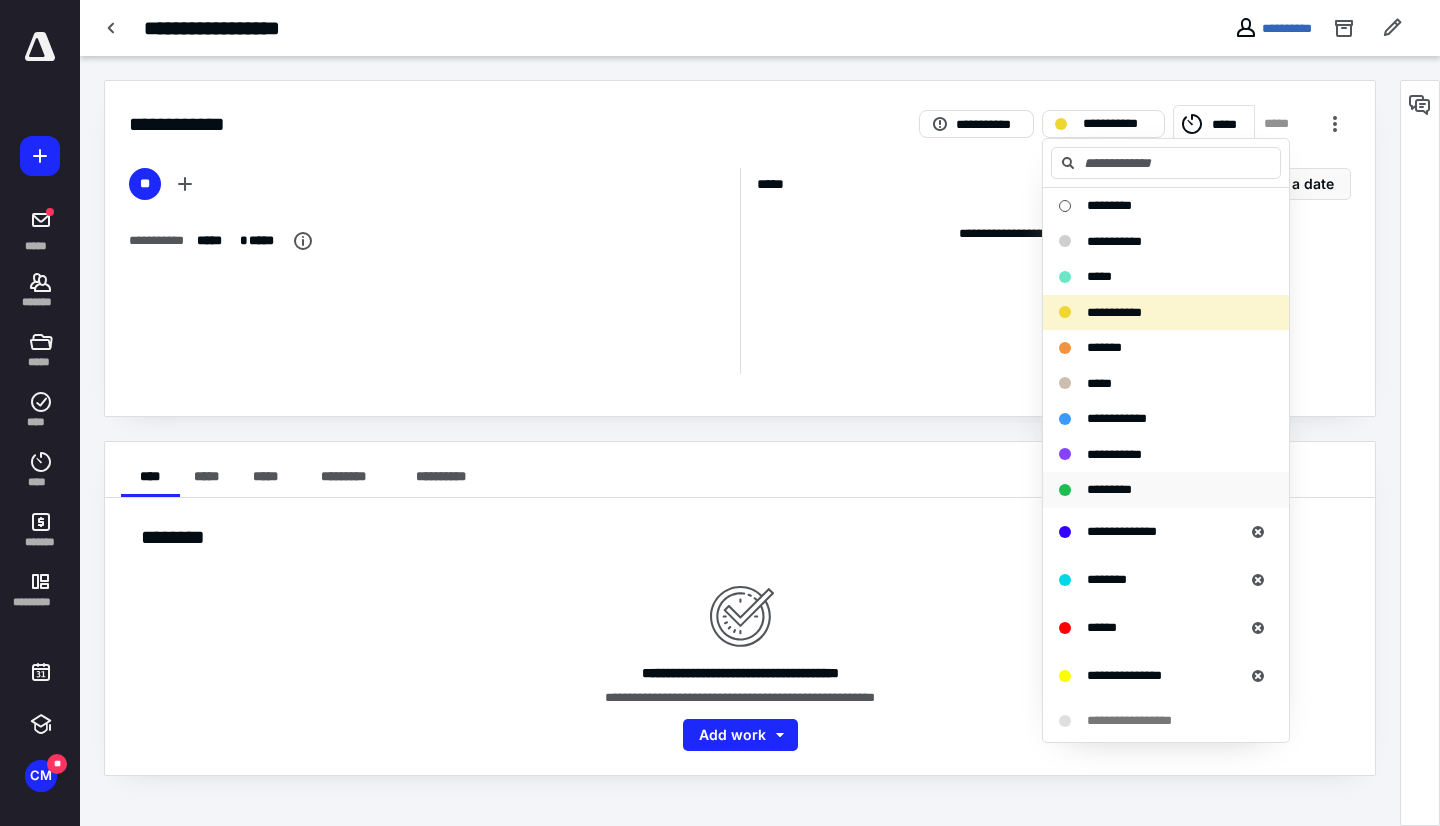 click on "*********" at bounding box center (1109, 489) 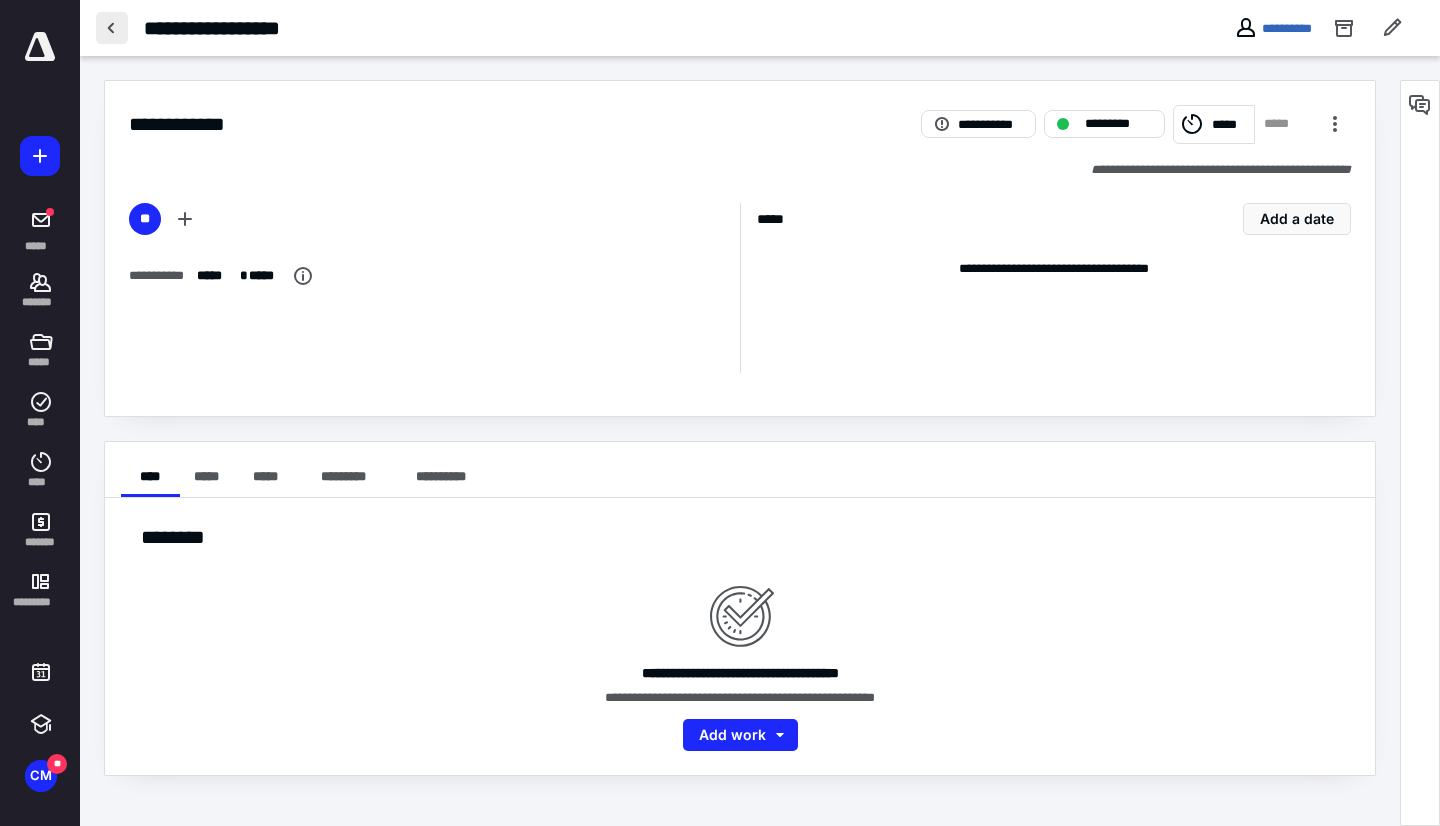 click at bounding box center [112, 28] 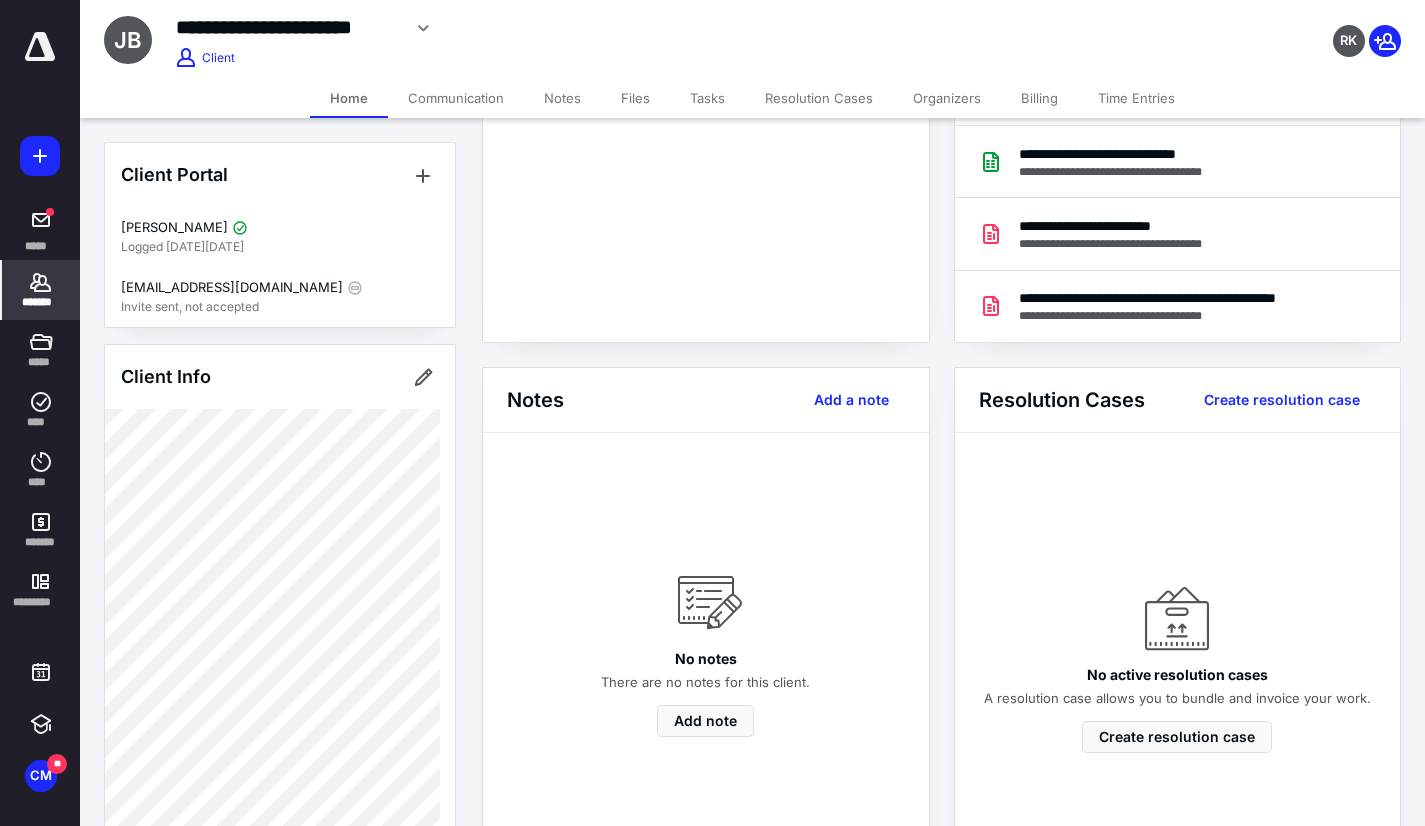 scroll, scrollTop: 300, scrollLeft: 0, axis: vertical 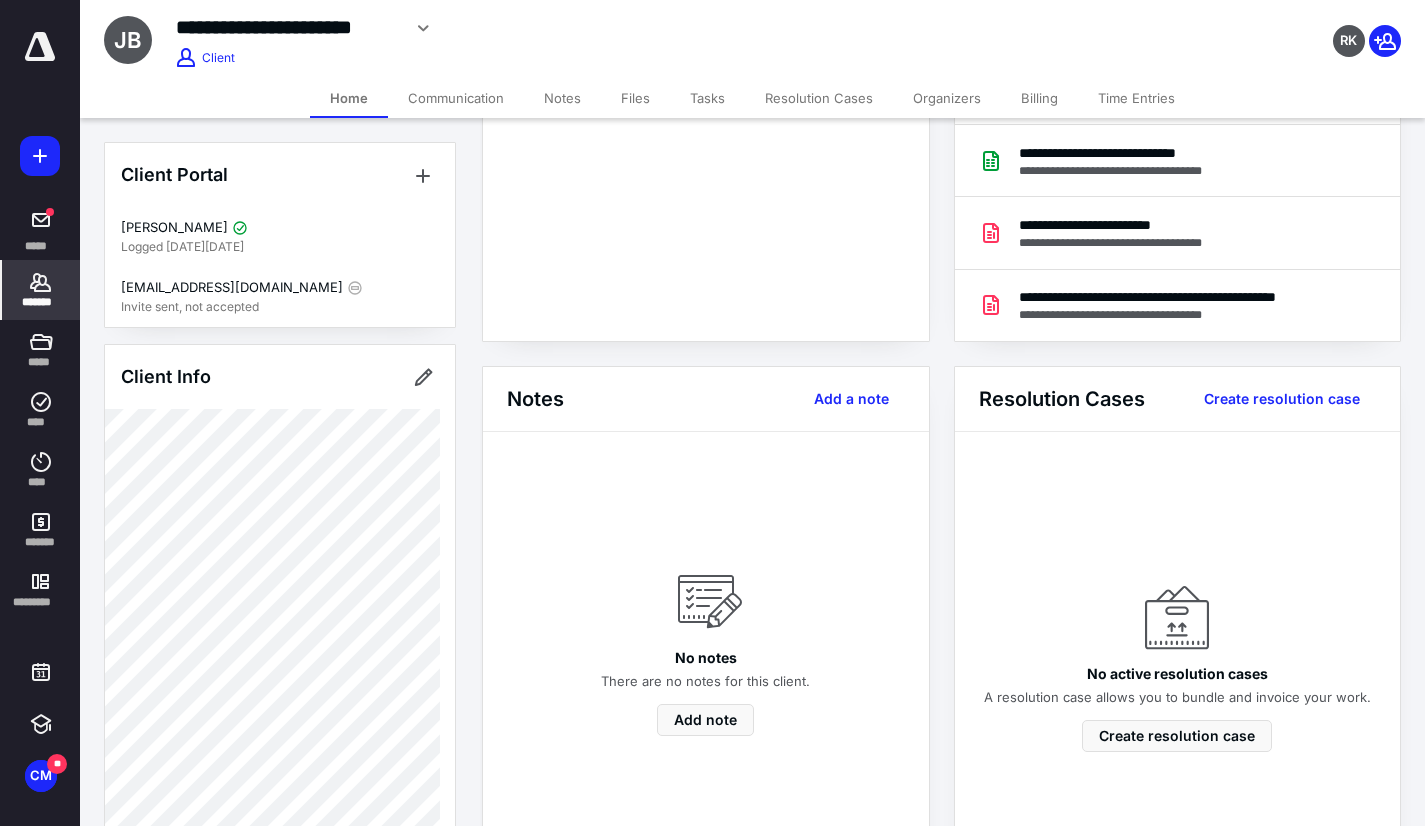 click 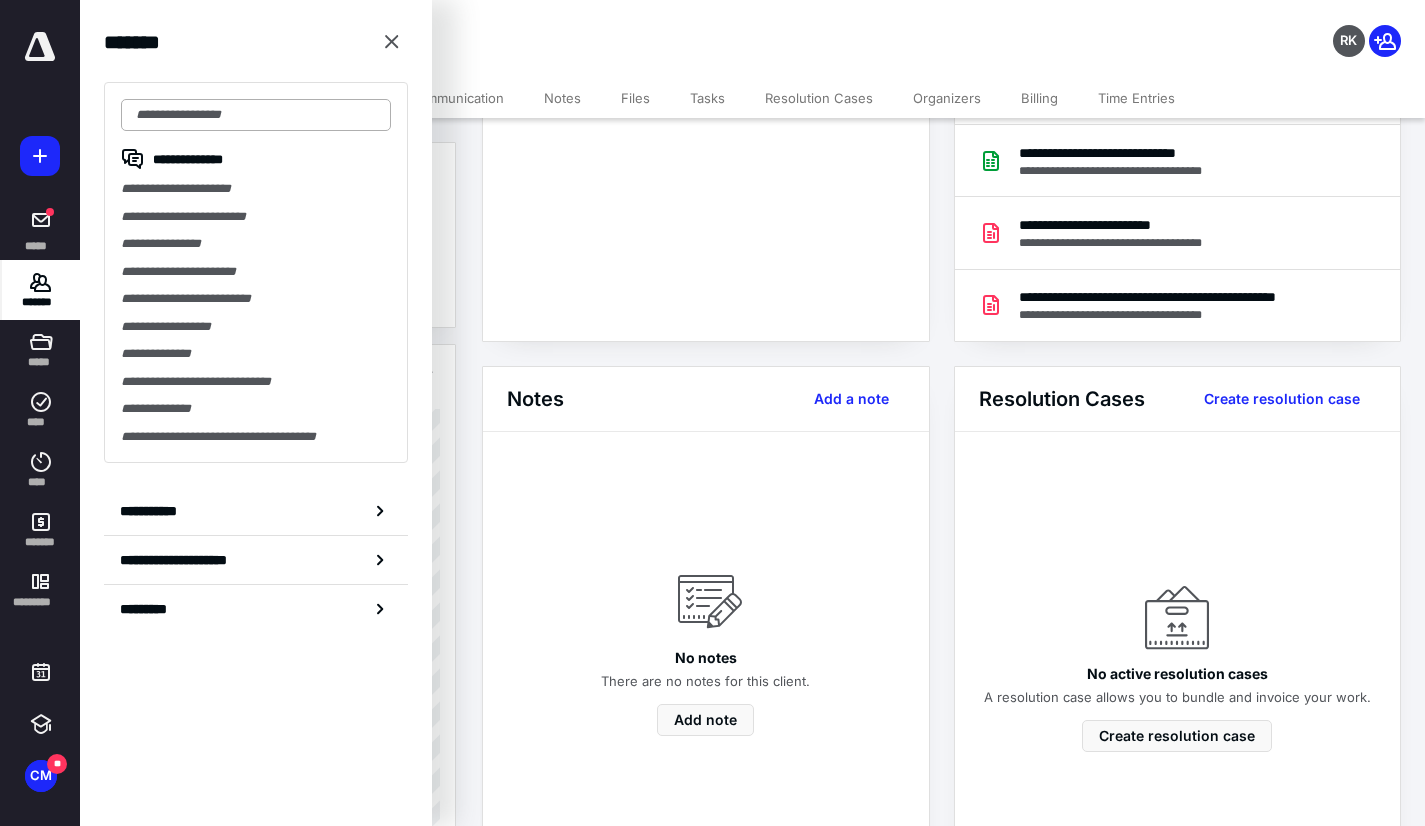 click at bounding box center [256, 115] 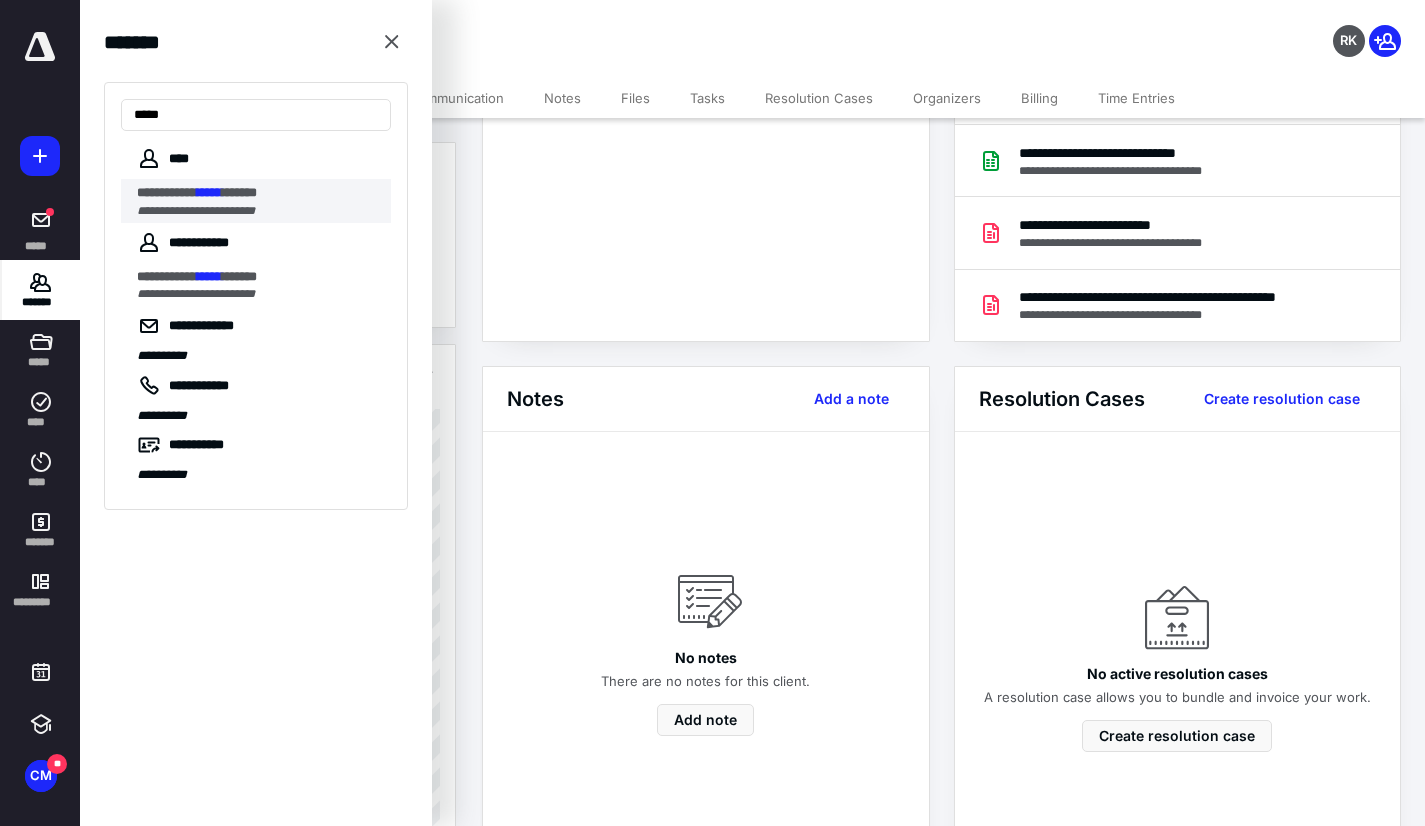 type on "*****" 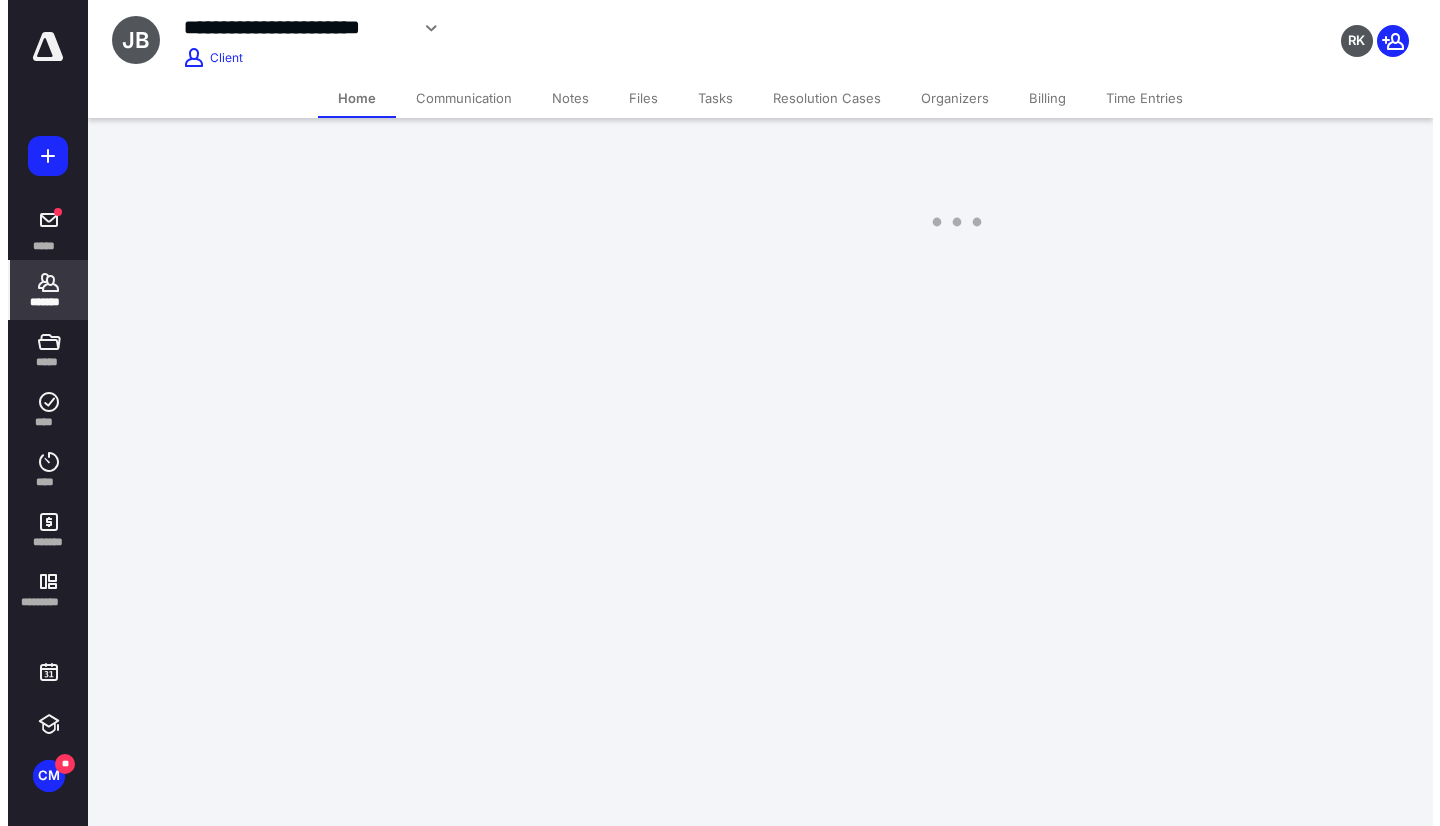 scroll, scrollTop: 0, scrollLeft: 0, axis: both 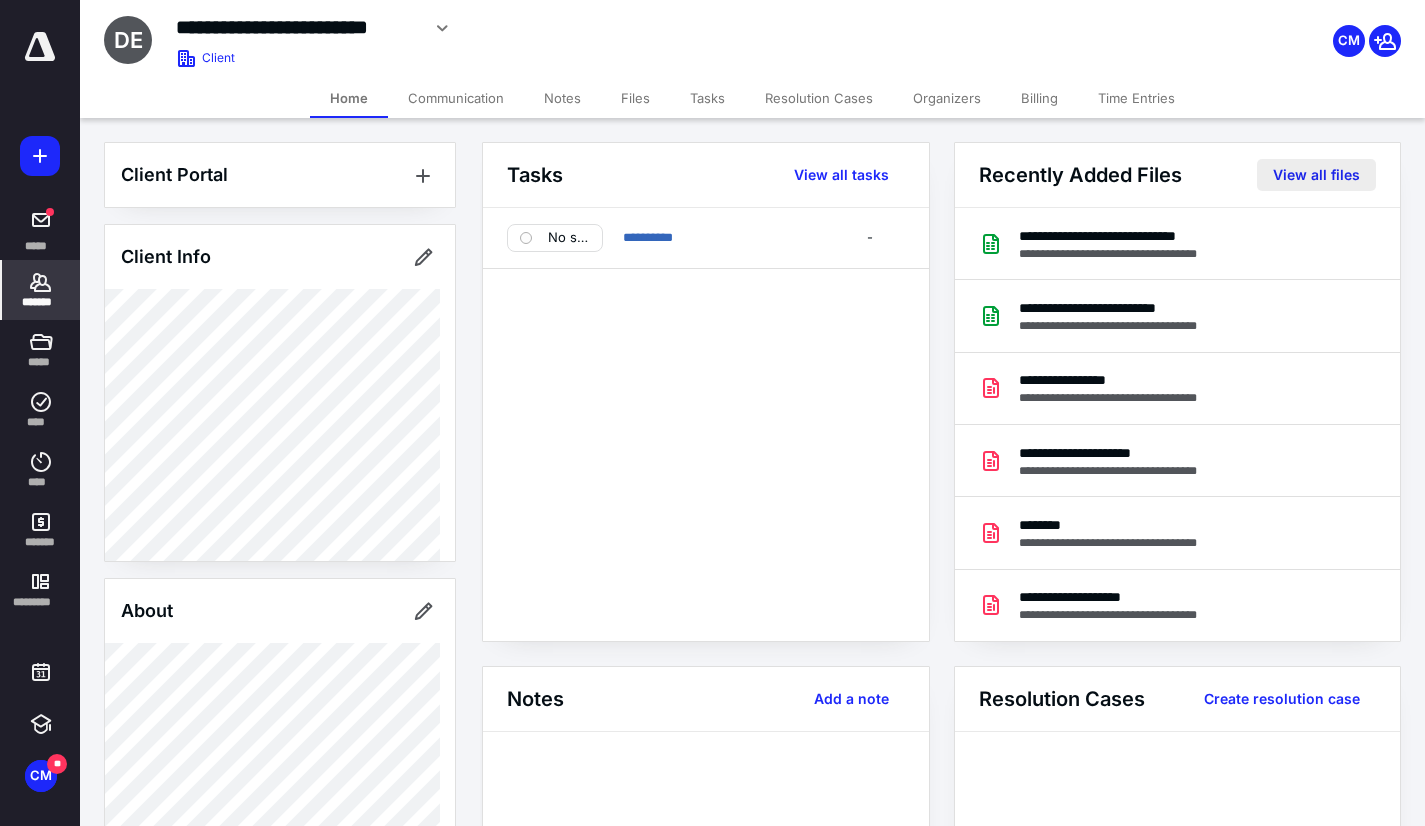 click on "View all files" at bounding box center [1316, 175] 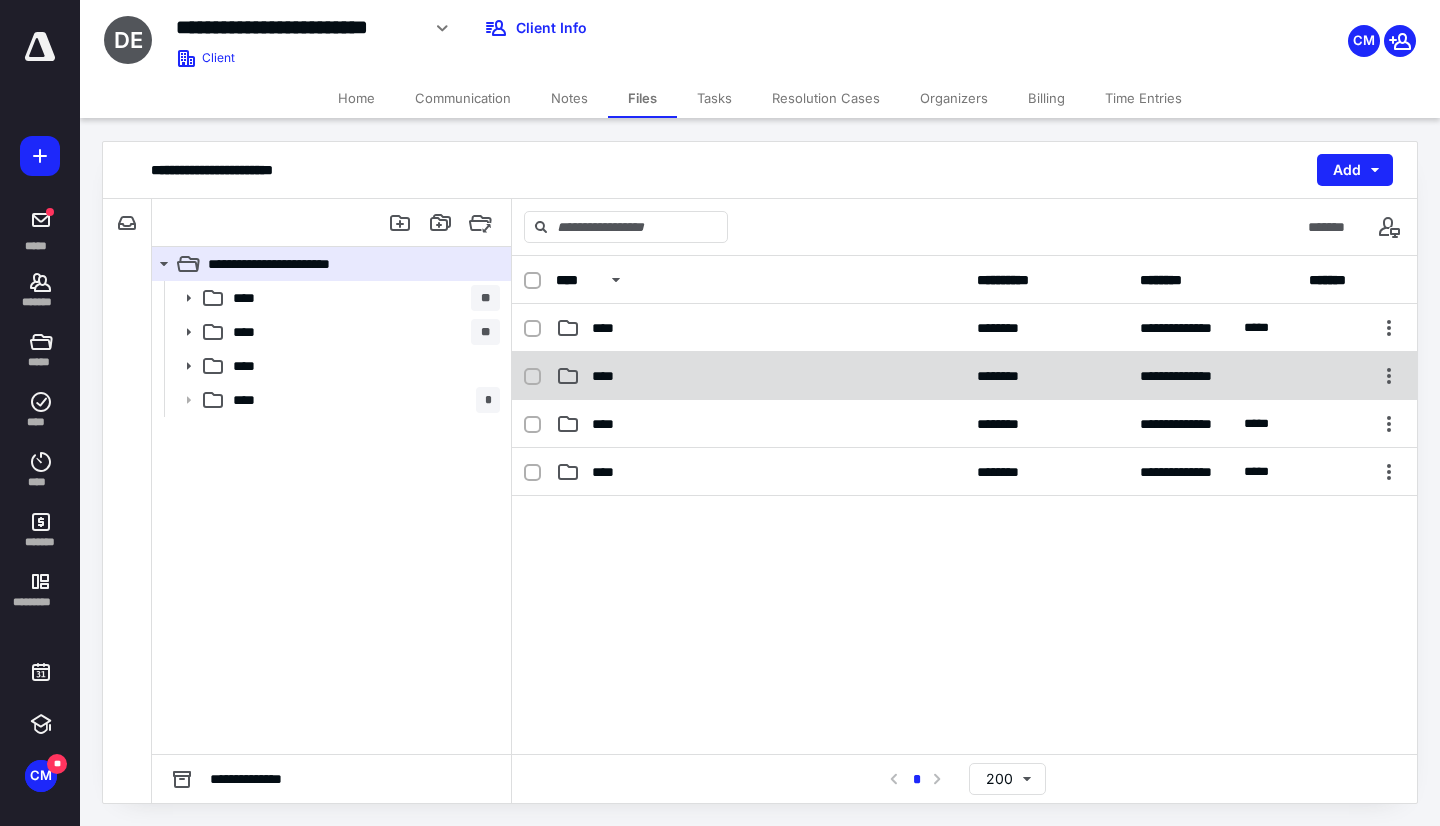 click on "****" at bounding box center (760, 376) 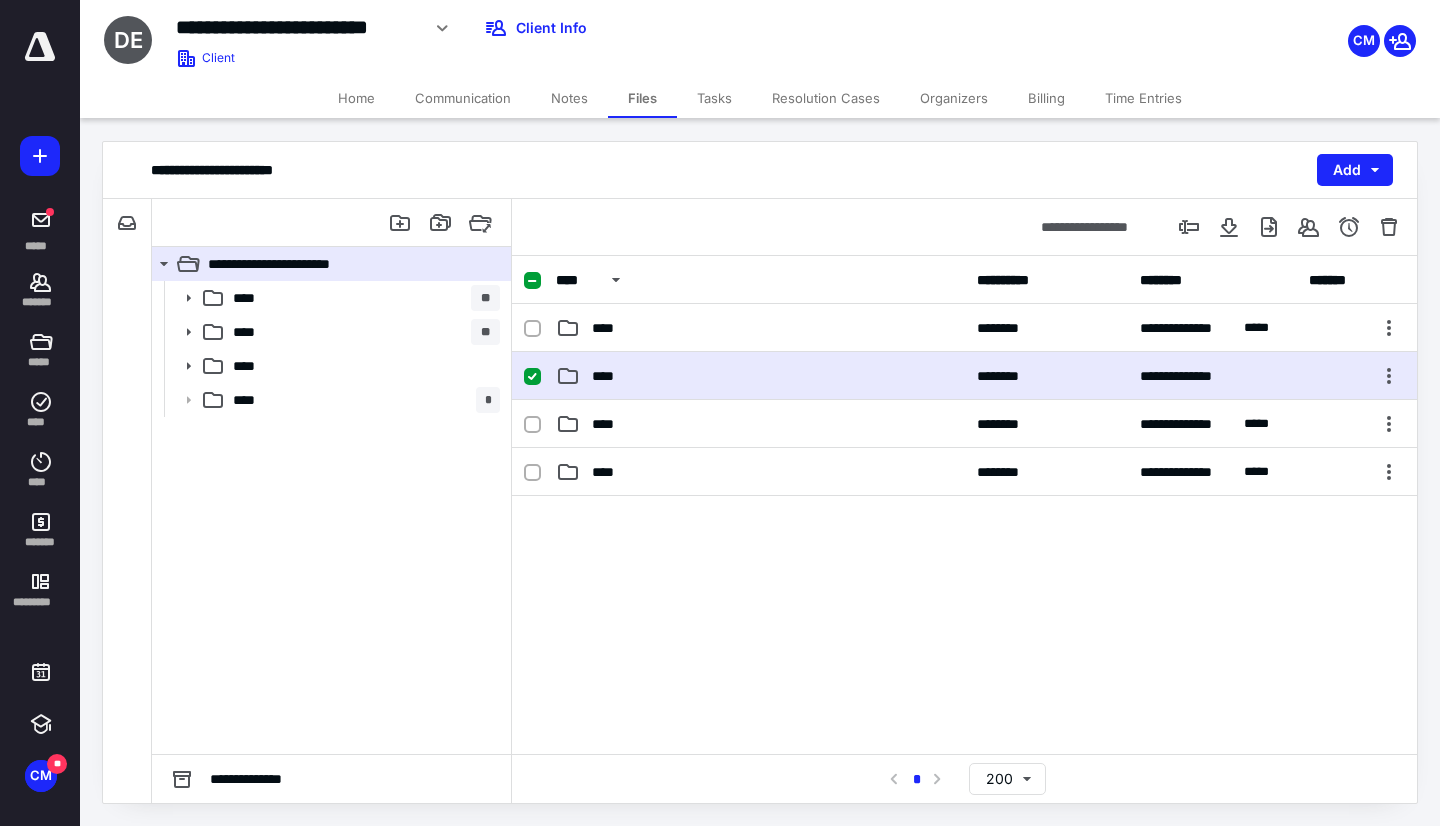 click on "****" at bounding box center [760, 376] 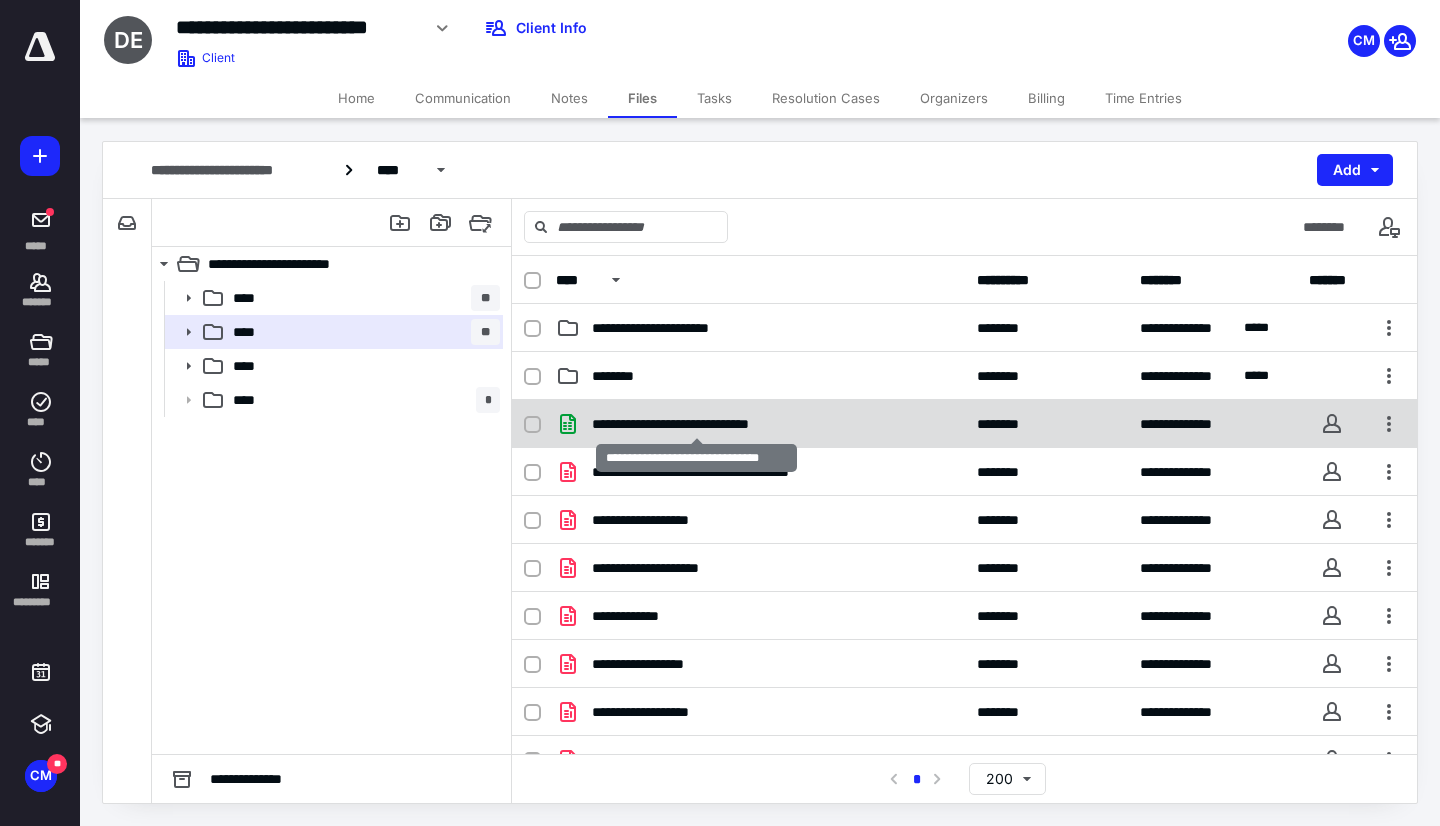 click on "**********" at bounding box center (696, 424) 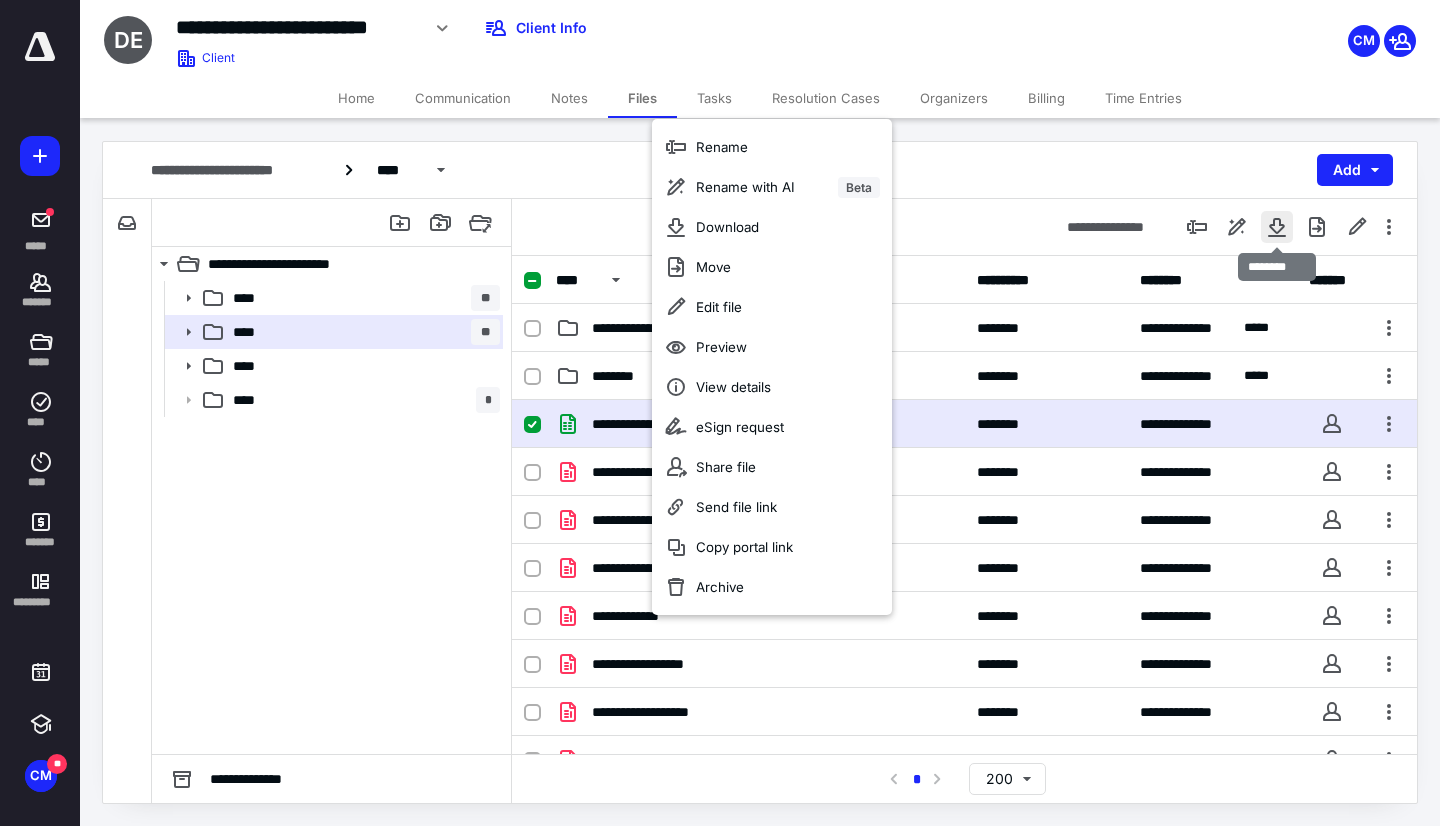 click at bounding box center [1277, 227] 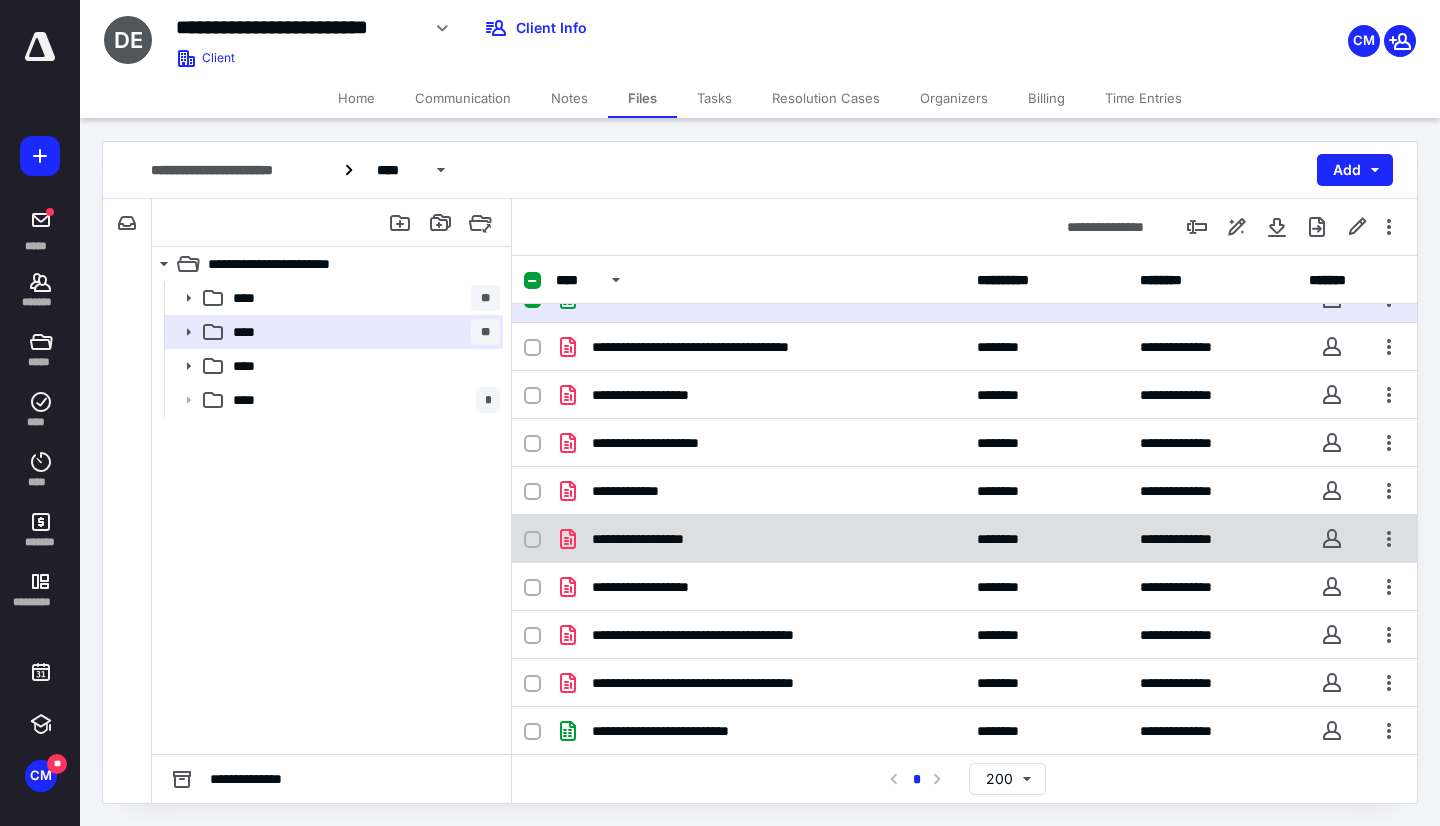 scroll, scrollTop: 126, scrollLeft: 0, axis: vertical 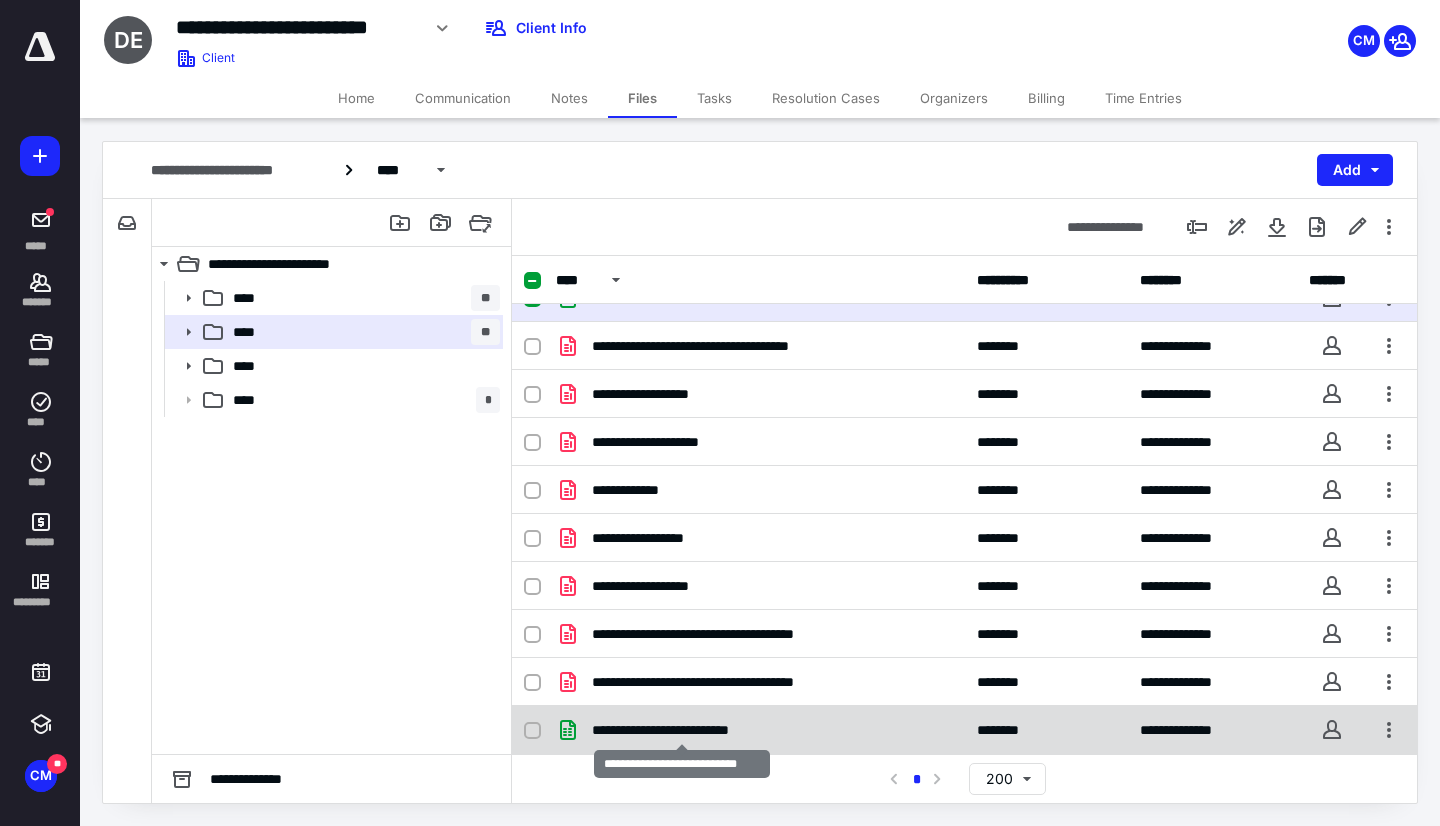 click on "**********" at bounding box center (682, 730) 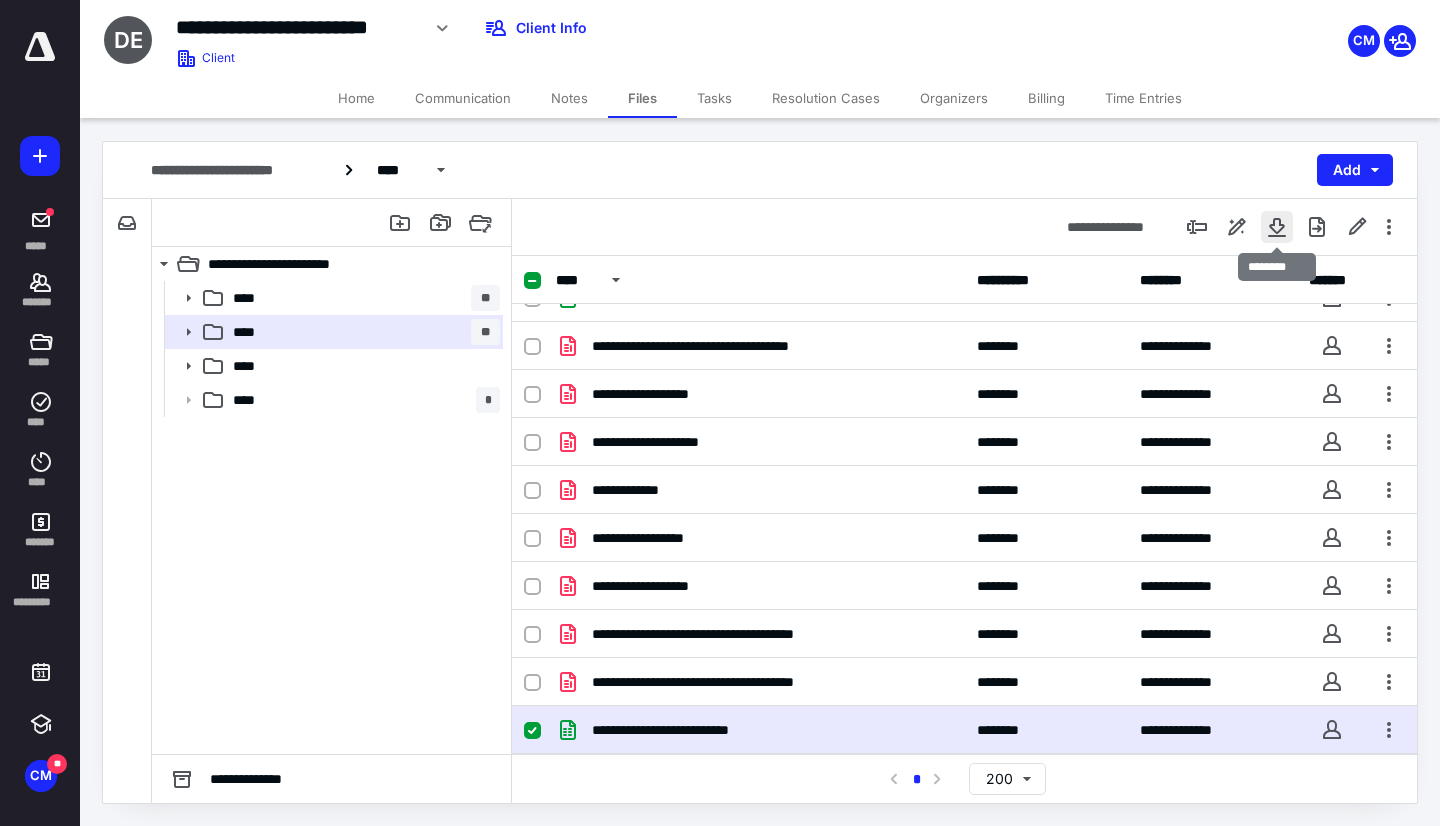click at bounding box center (1277, 227) 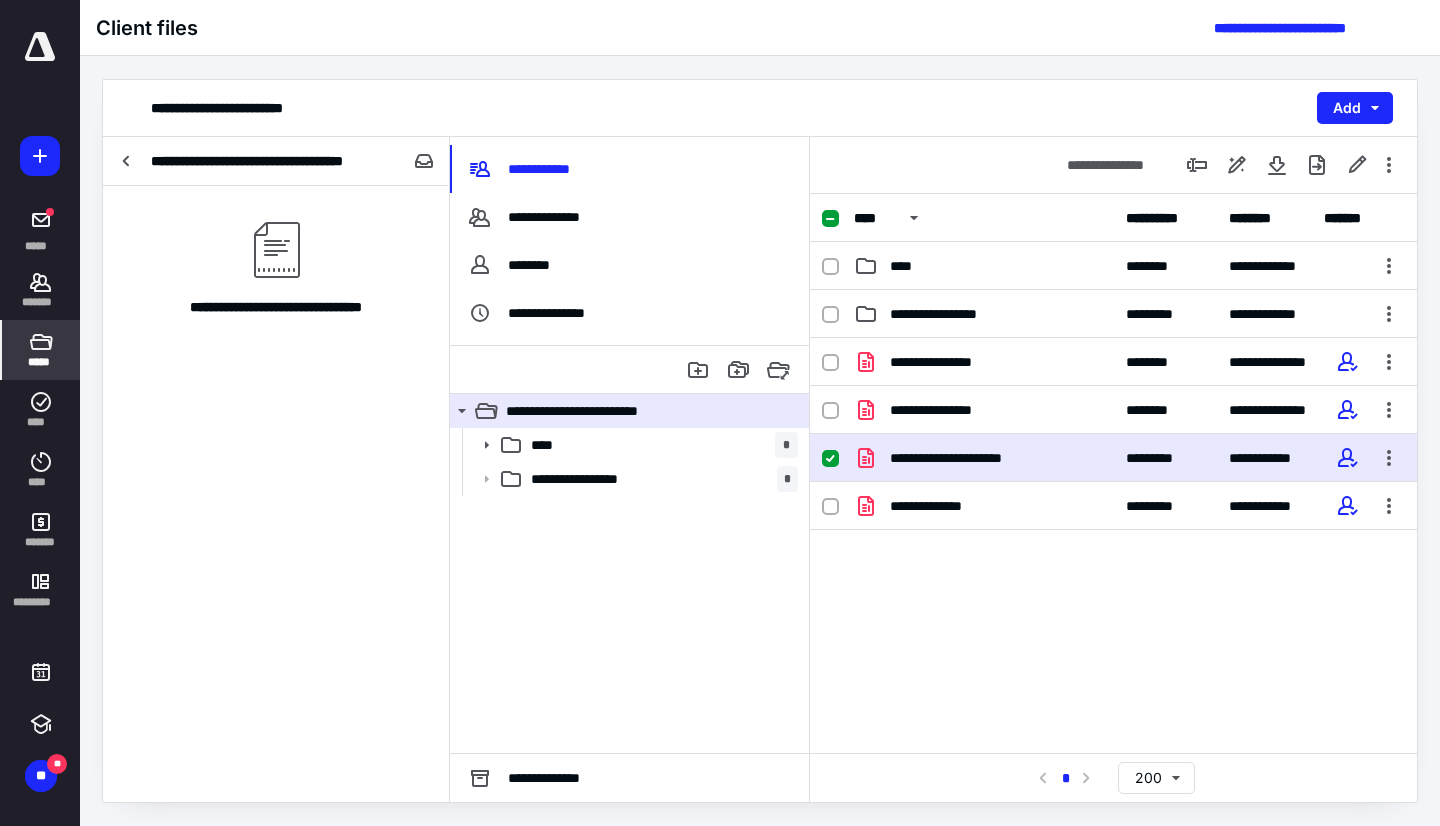 scroll, scrollTop: 0, scrollLeft: 0, axis: both 